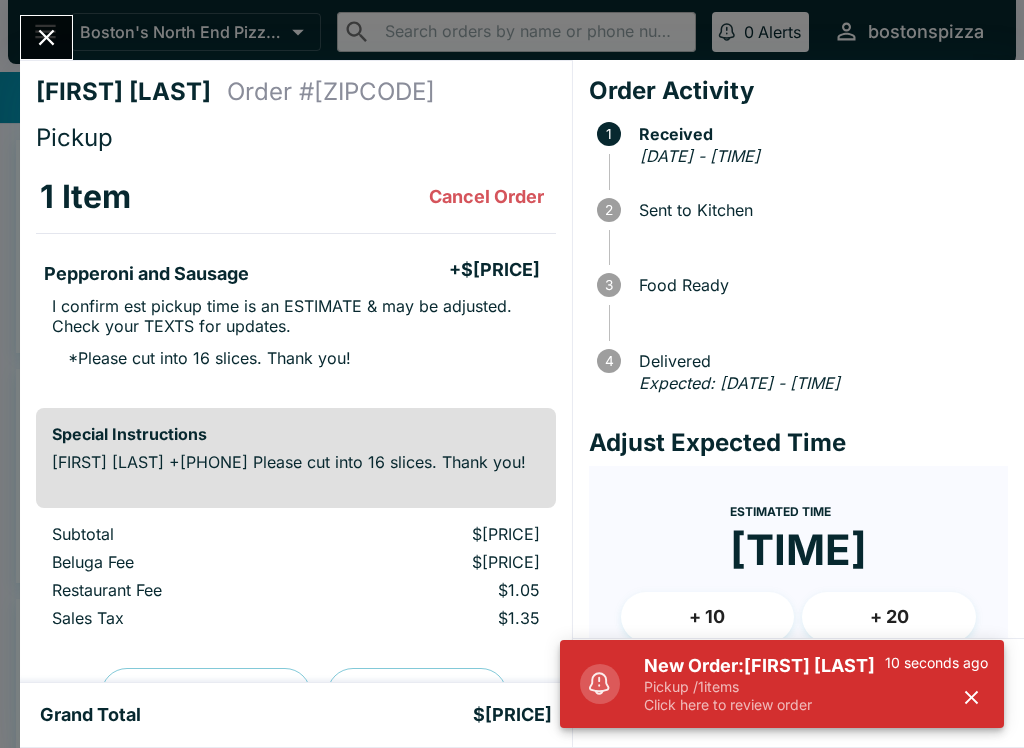 scroll, scrollTop: 0, scrollLeft: 0, axis: both 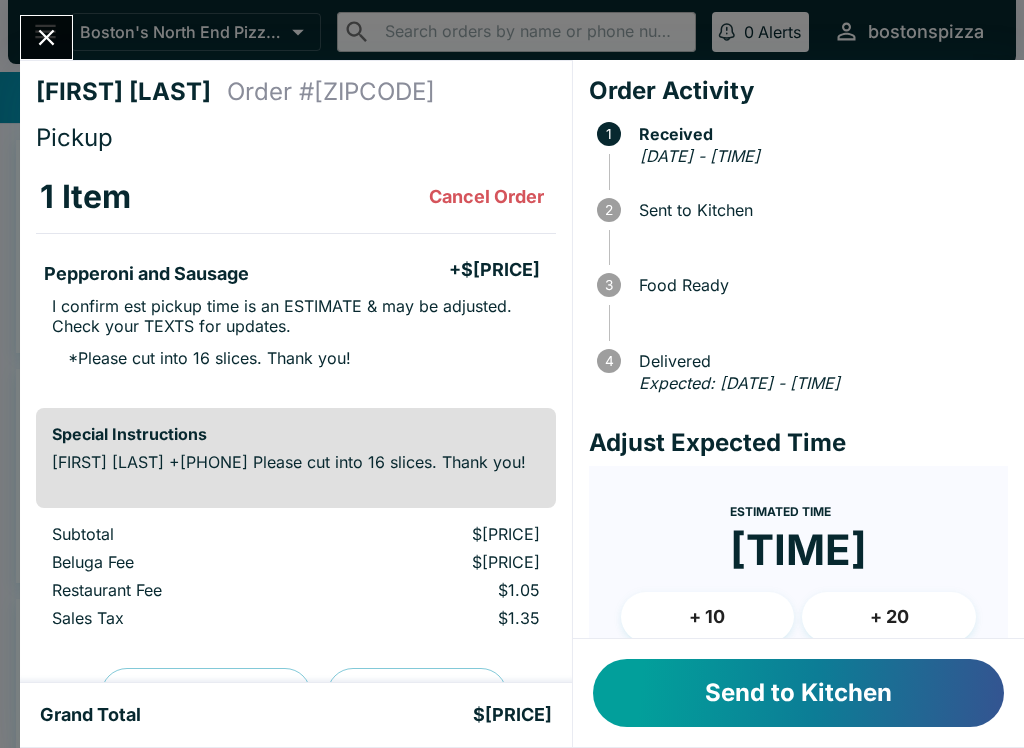 click on "Send to Kitchen" at bounding box center [798, 693] 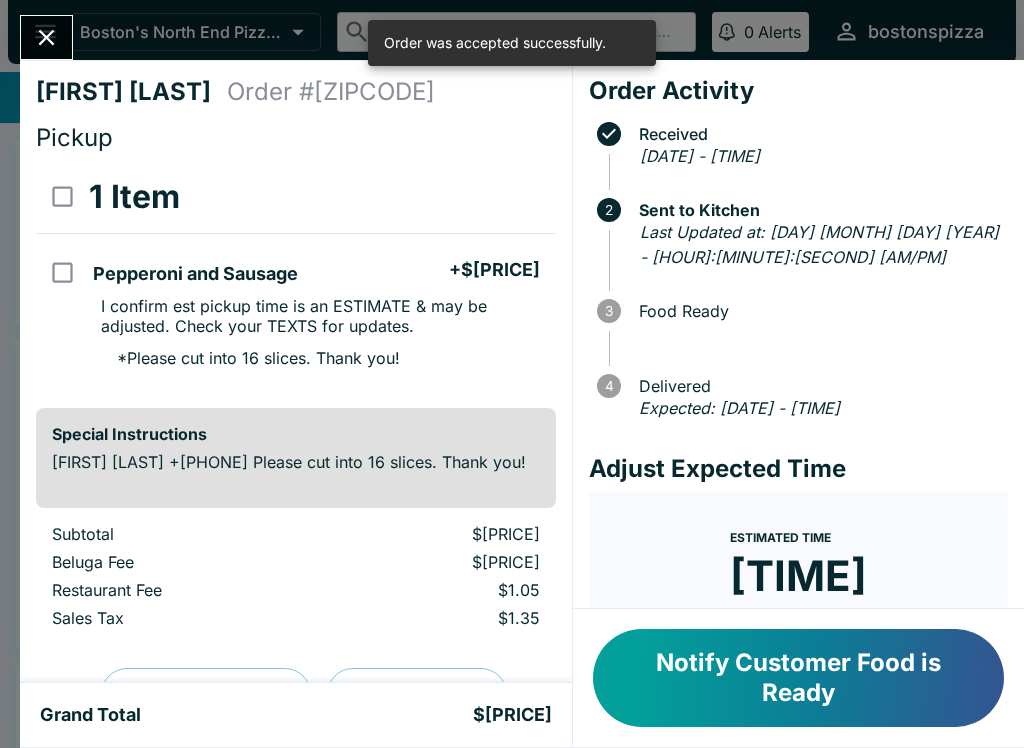 click 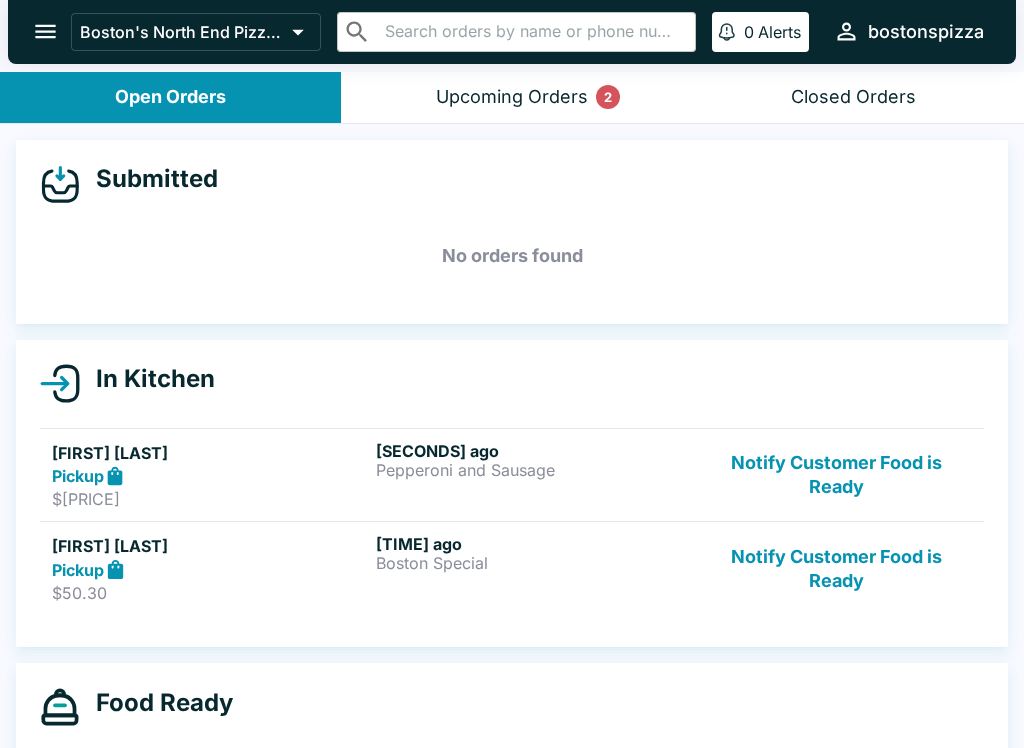 click on "$50.30" at bounding box center [210, 593] 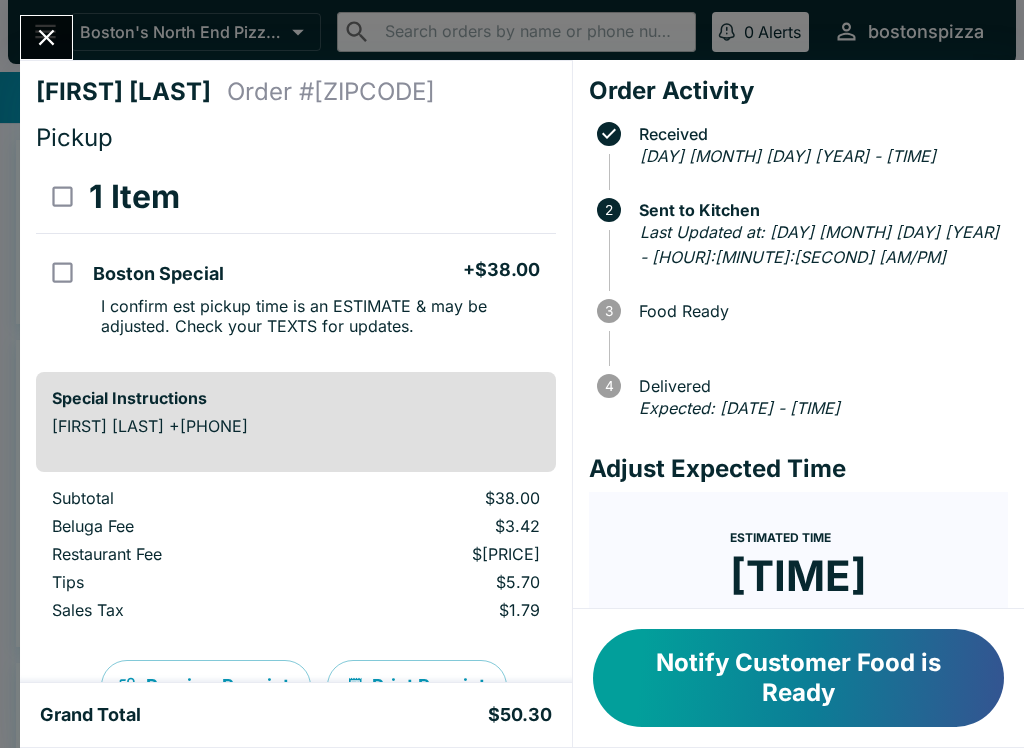 click 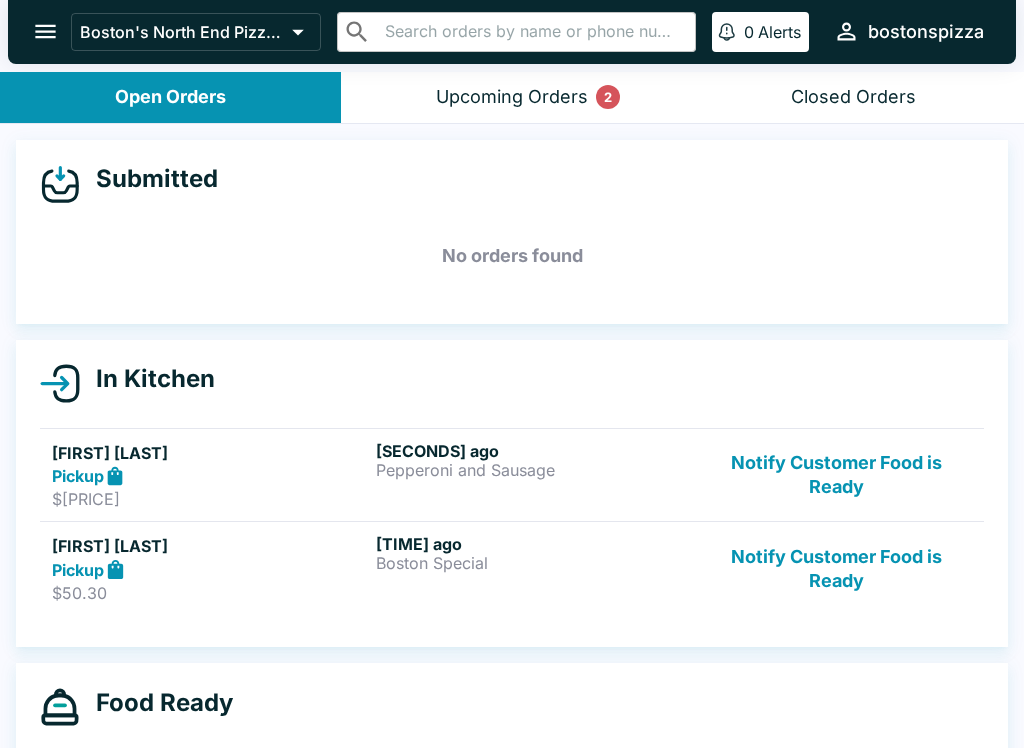 click on "Pickup" at bounding box center (210, 569) 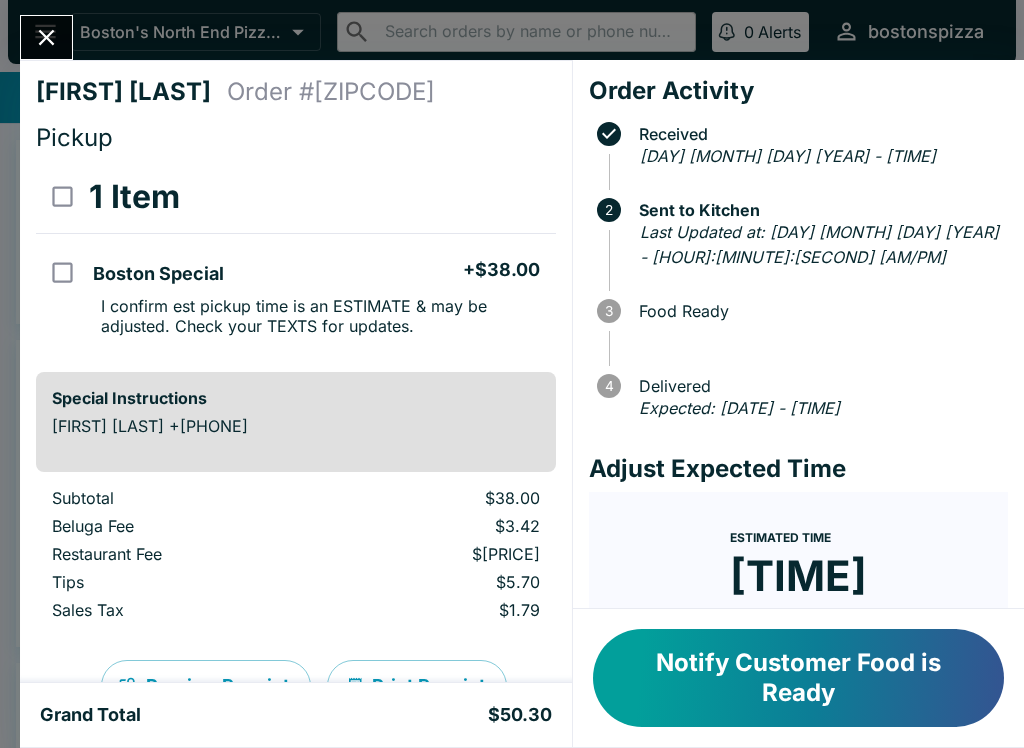 click 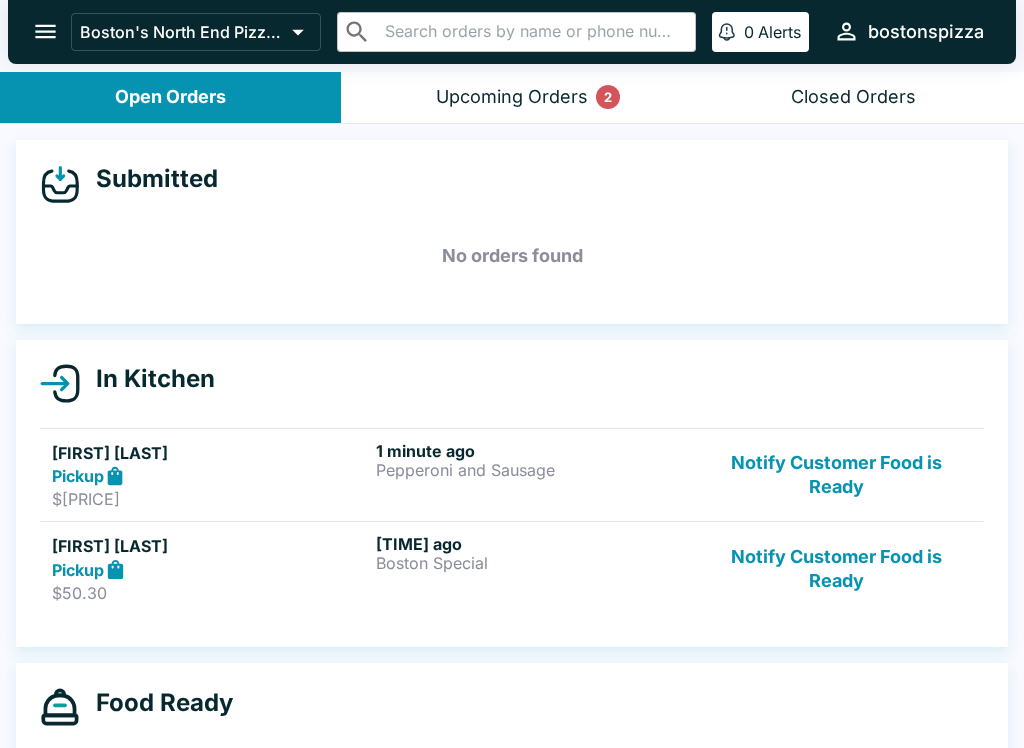 click on "Upcoming Orders 2" at bounding box center [512, 97] 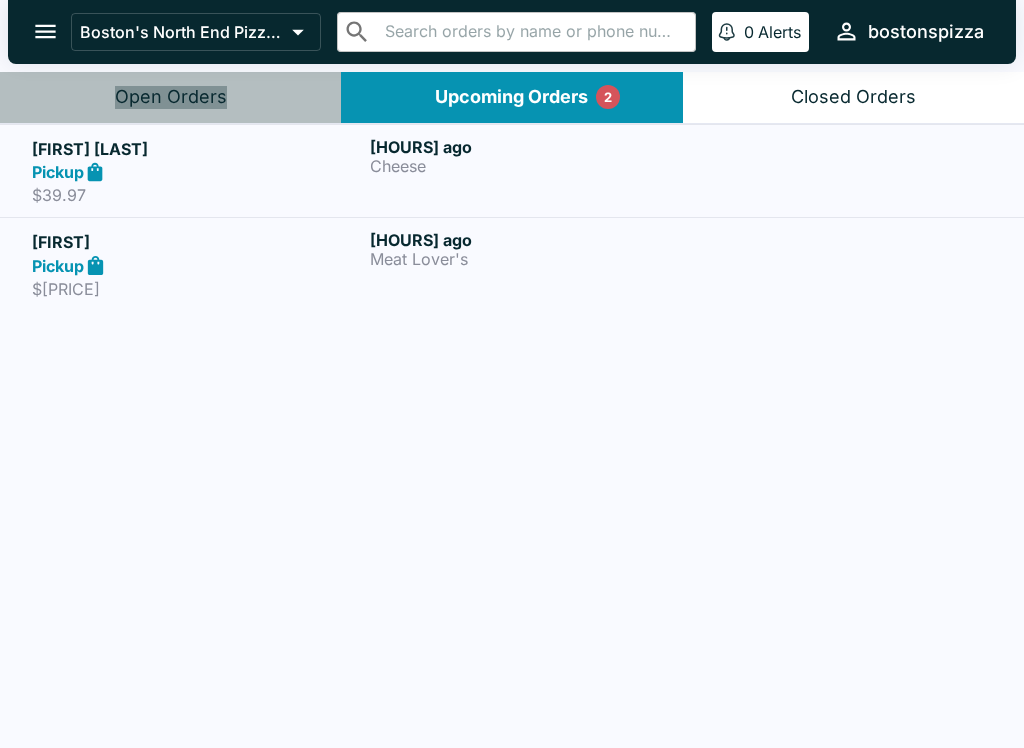 click on "Open Orders" at bounding box center [170, 97] 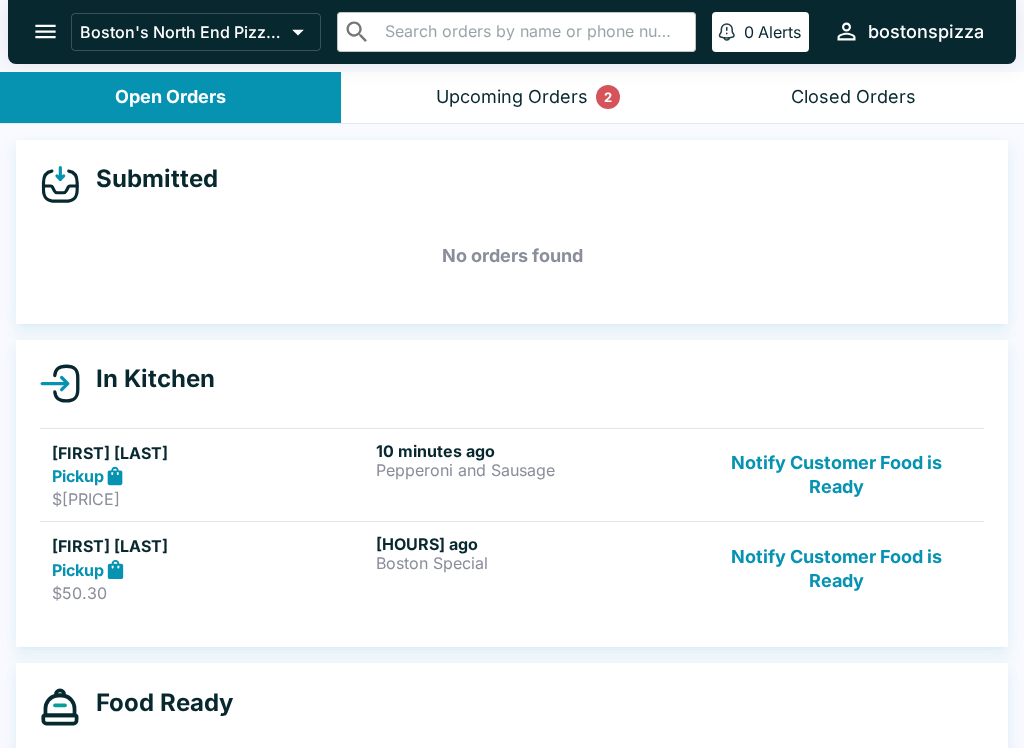 click on "Notify Customer Food is Ready" at bounding box center (836, 568) 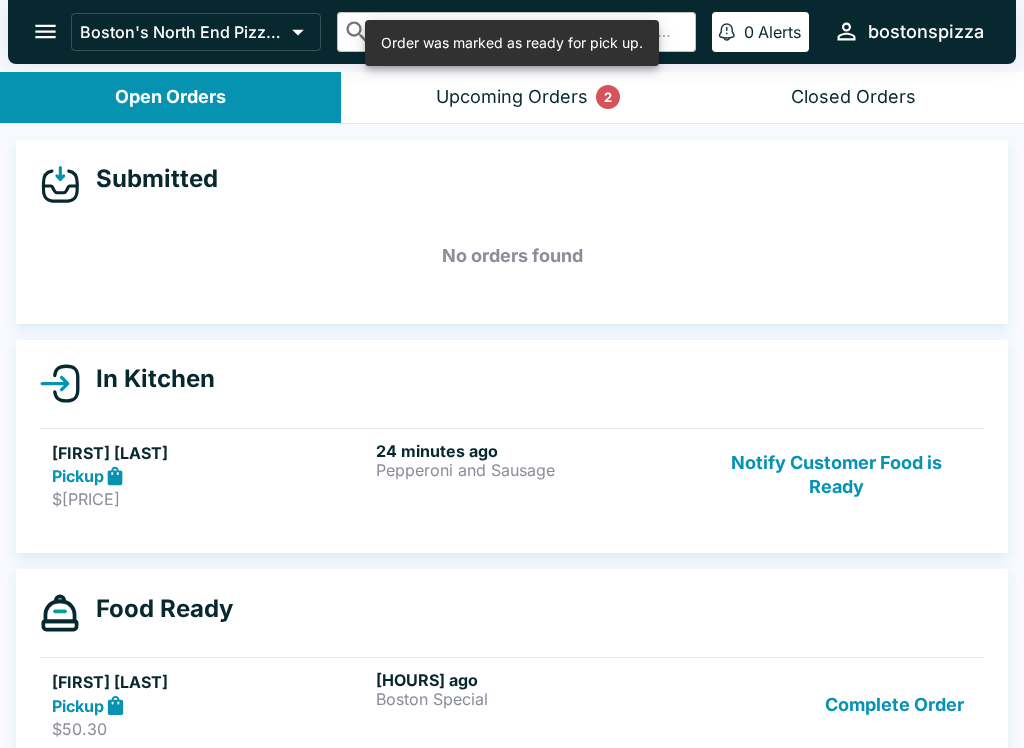 click on "Complete Order" at bounding box center (894, 704) 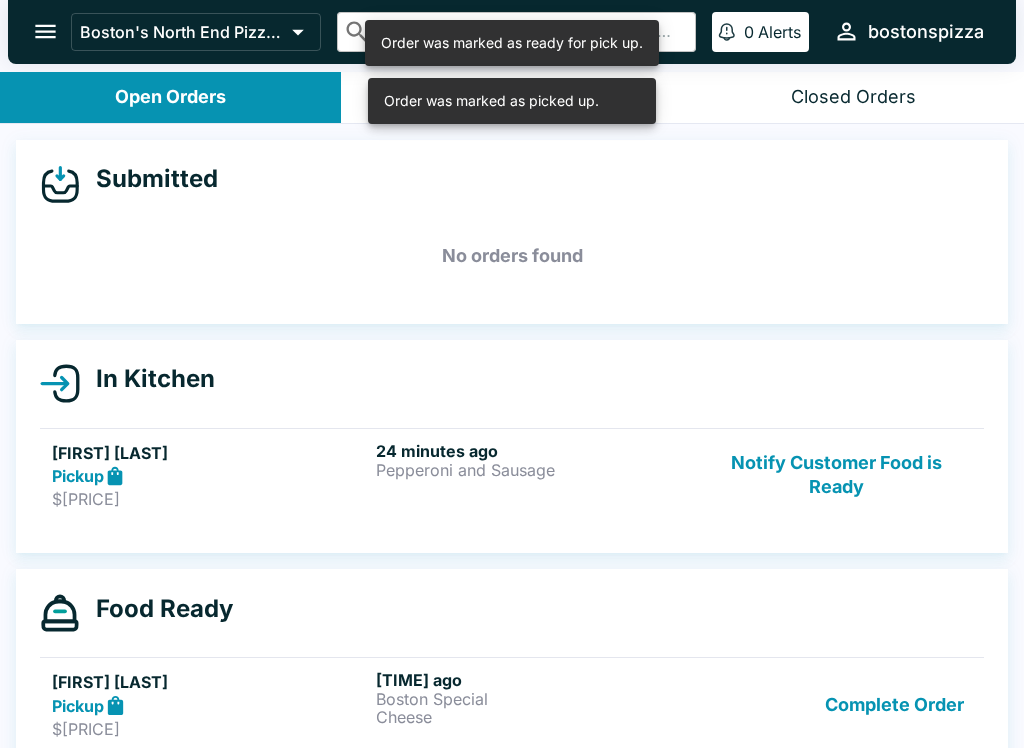 click on "Complete Order" at bounding box center [894, 704] 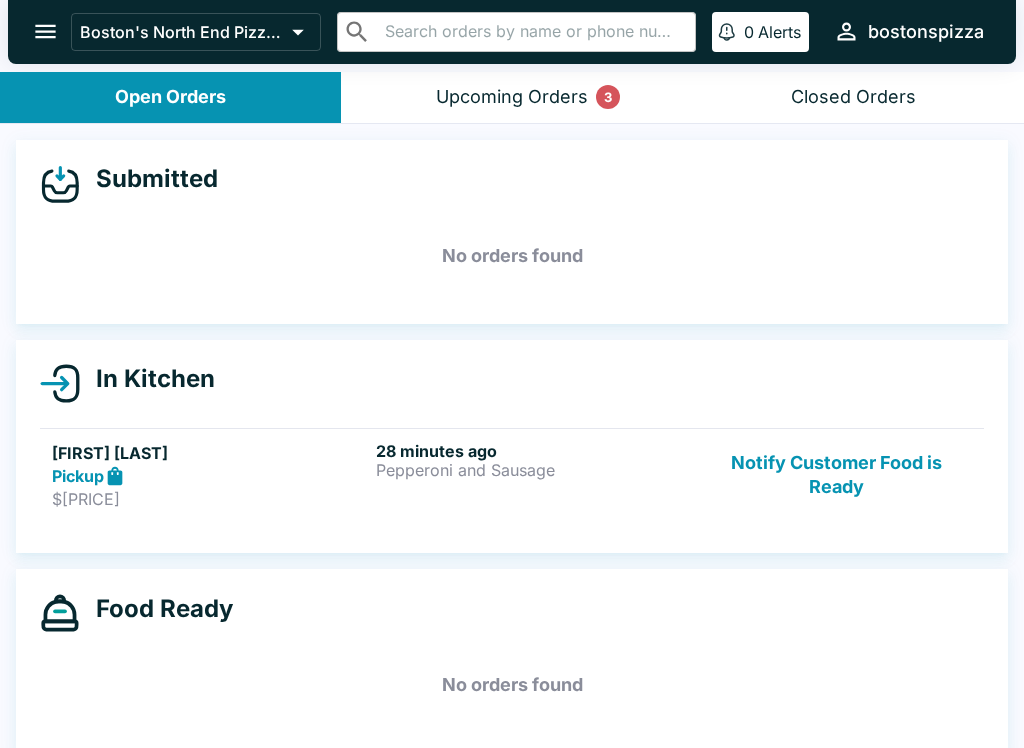 click on "3" at bounding box center [608, 97] 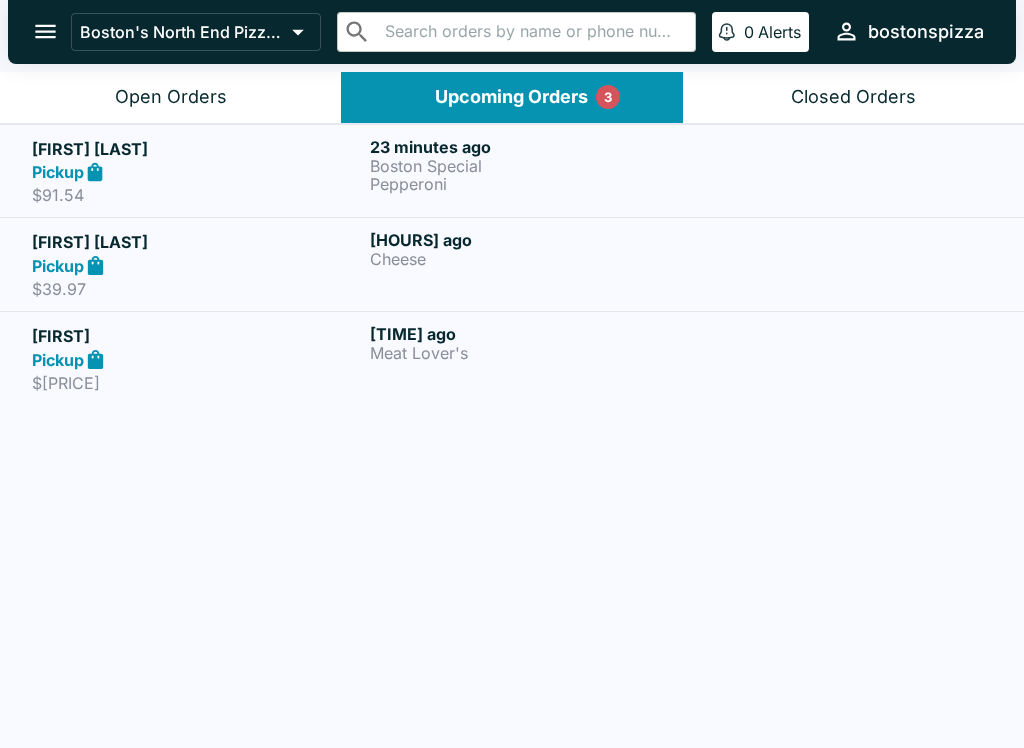 click on "Pickup" at bounding box center [197, 172] 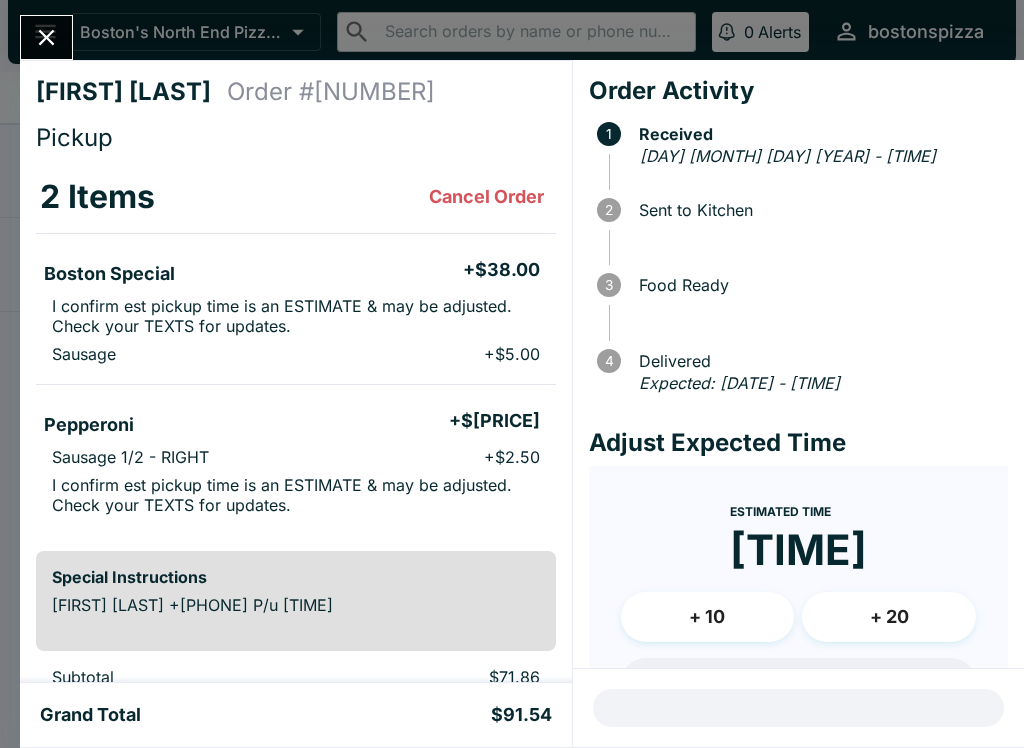 click on "[FIRST] [LAST] Order # [NUMBER] Pickup 2 Items Cancel Order Boston Special + $[PRICE] I confirm est pickup time is an ESTIMATE & may be adjusted. Check your TEXTS for updates. Sausage + $[PRICE] Pepperoni + $[PRICE] Sausage 1/2 - RIGHT + $[PRICE] I confirm est pickup time is an ESTIMATE & may be adjusted. Check your TEXTS for updates. Special Instructions [FIRST] [LAST] +[PHONE] P/u [TIME] Subtotal $[PRICE] Beluga Fee $[PRICE] Restaurant Fee $[PRICE] Tips $[PRICE] Sales Tax $[PRICE] Preview Receipt Print Receipt" at bounding box center (296, 371) 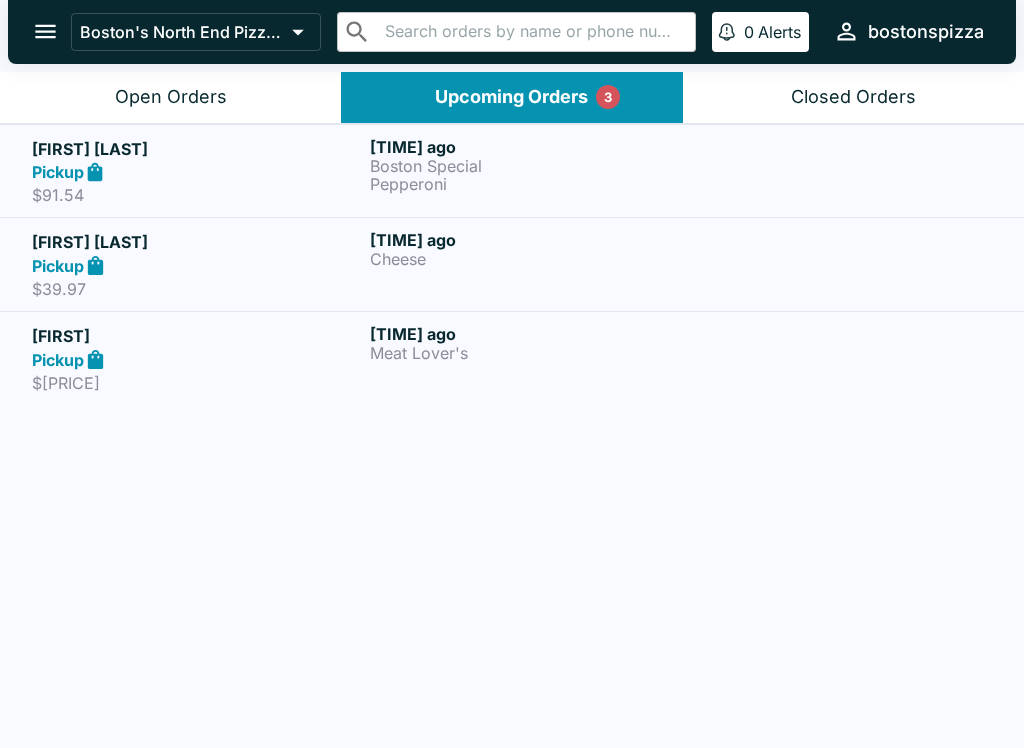 click on "$39.97" at bounding box center [197, 289] 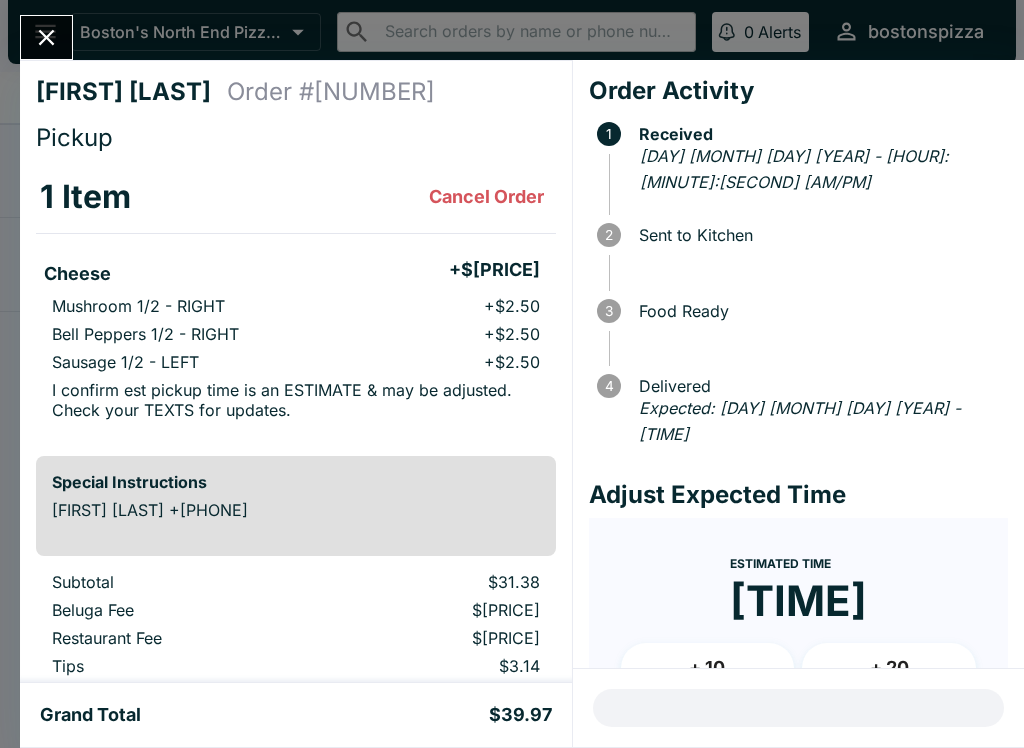 click 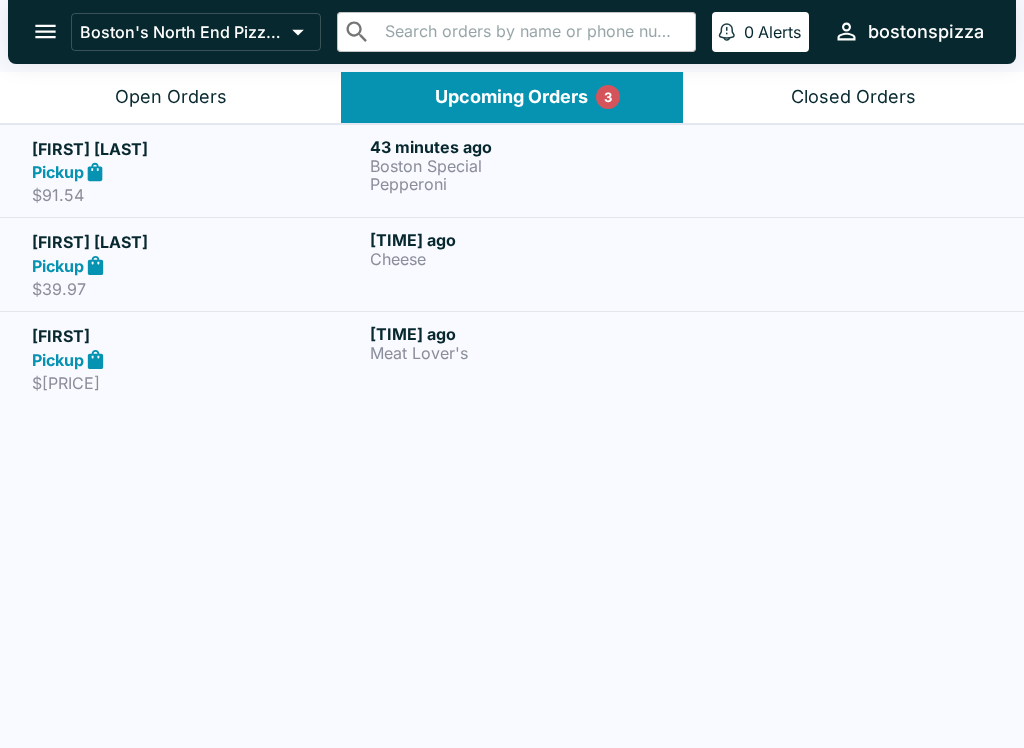 click on "$[PRICE]" at bounding box center [197, 383] 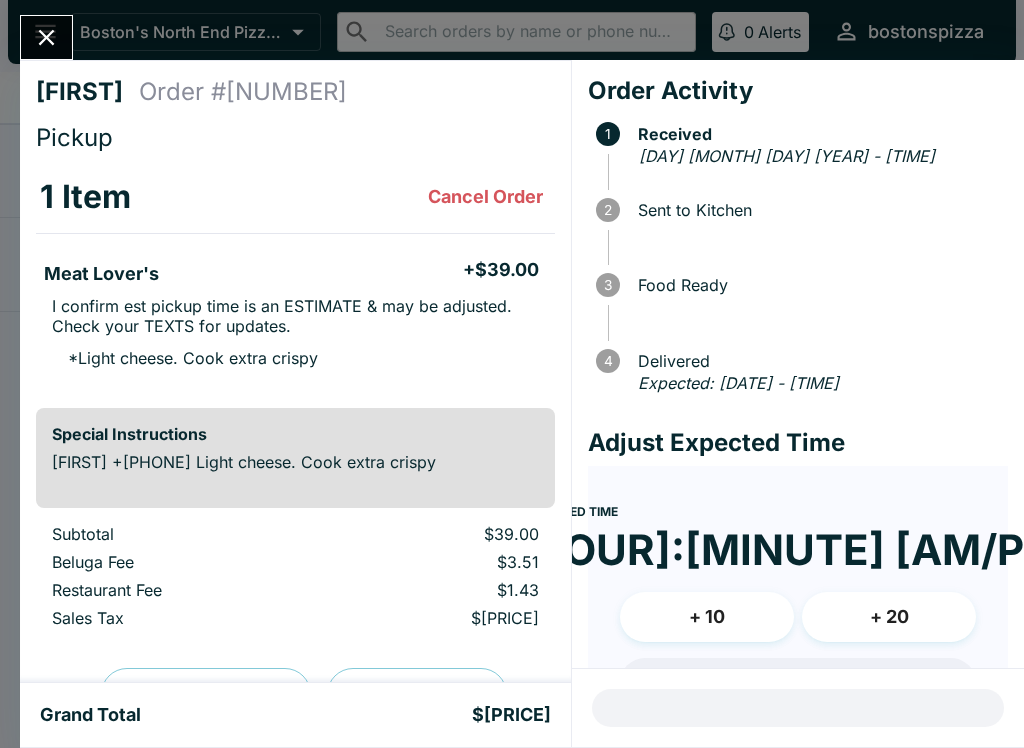 click 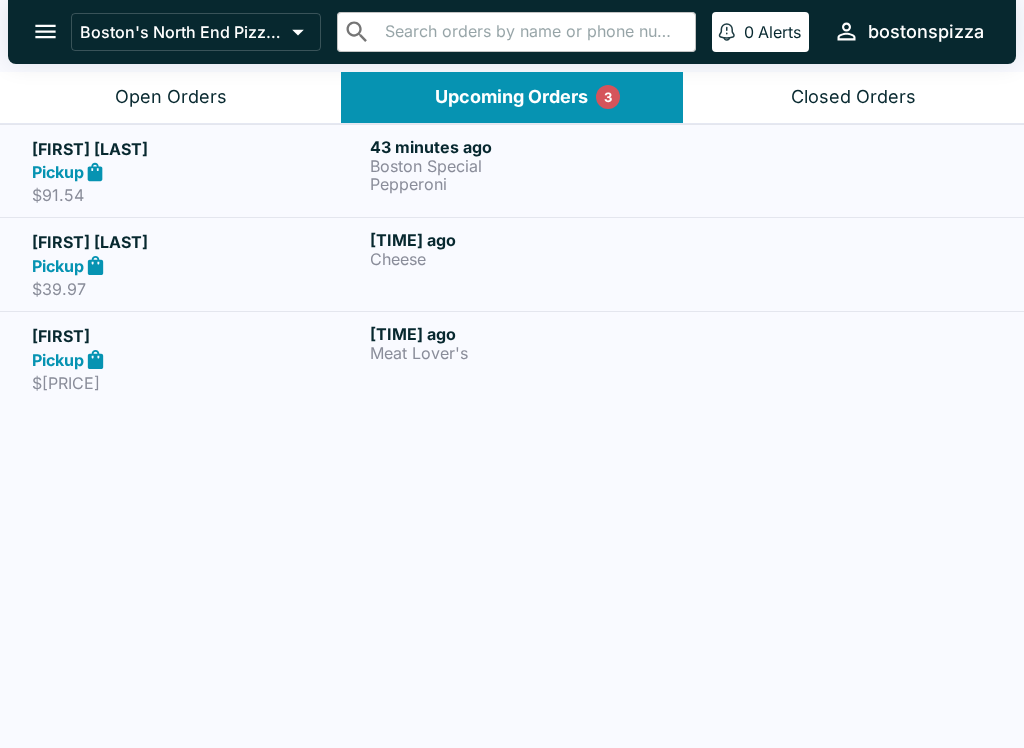 click on "Pickup" at bounding box center [197, 359] 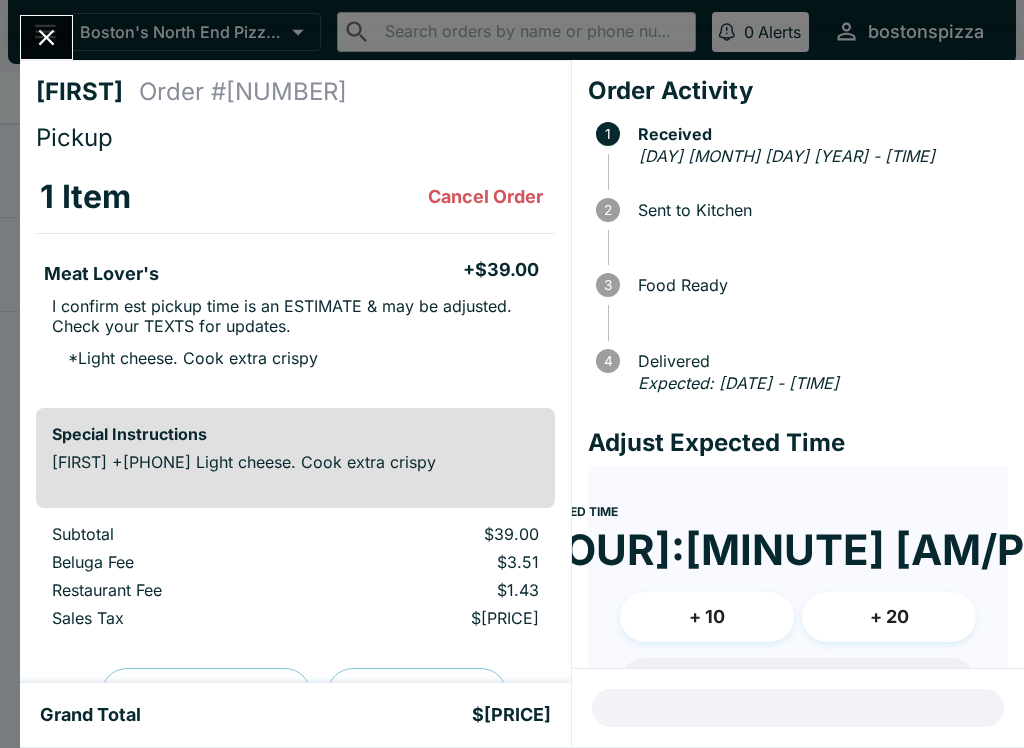 click at bounding box center (46, 37) 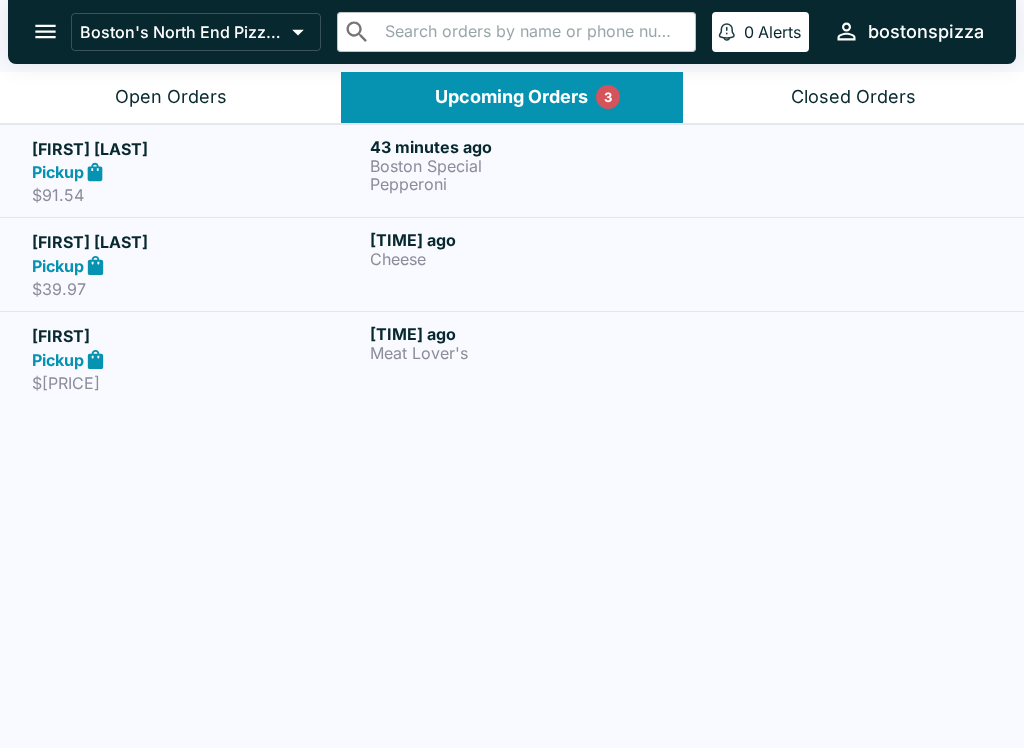 click on "$39.97" at bounding box center (197, 289) 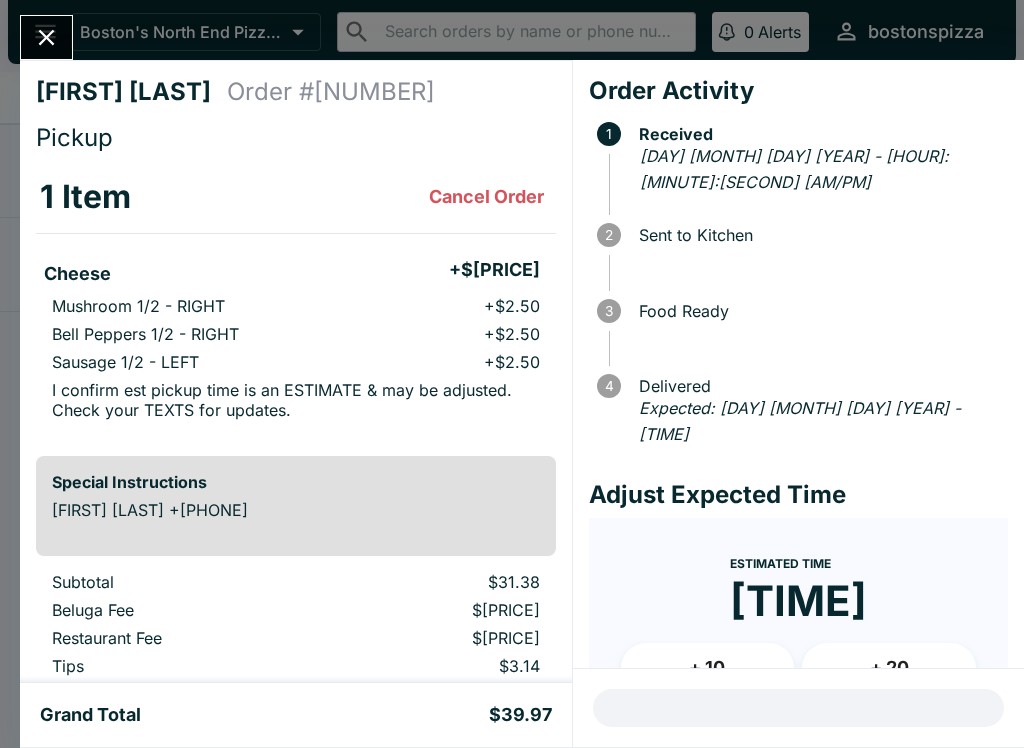 click on "[FIRST] [LAST]" at bounding box center [131, 92] 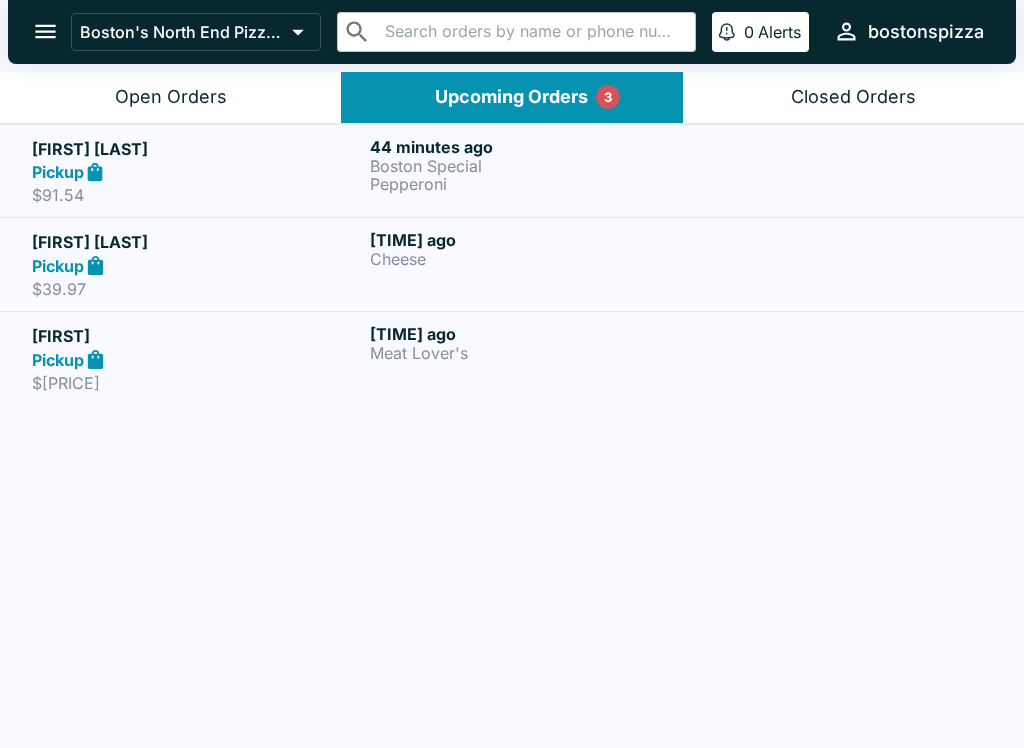 click on "Pickup" at bounding box center (197, 172) 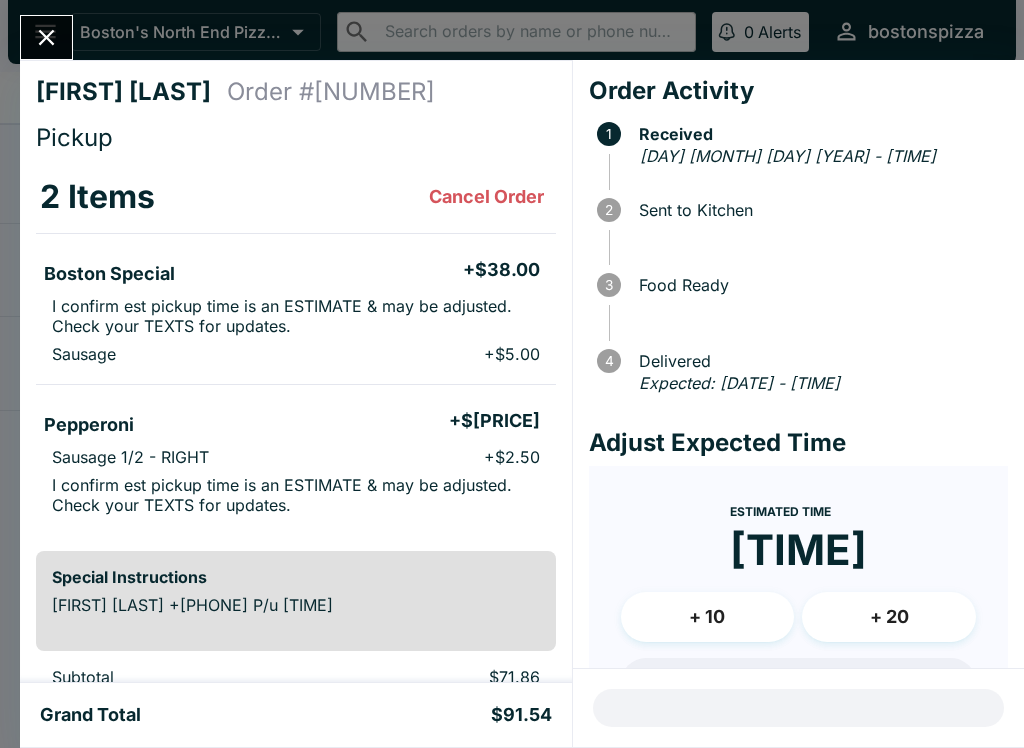 click on "[FIRST] [LAST] Order # [ORDER_ID] Pickup [ITEM] Cancel Order [ITEM] + $[PRICE] I confirm est pickup time is an ESTIMATE & may be adjusted. Check your TEXTS for updates. [ITEM] + $[PRICE] [ITEM] + $[PRICE] [ITEM] 1/2 - RIGHT + $[PRICE] I confirm est pickup time is an ESTIMATE & may be adjusted. Check your TEXTS for updates. Special Instructions [FIRST] [LAST] +[PHONE] P/u [TIME] Subtotal $[PRICE] Beluga Fee $[PRICE] Restaurant Fee $[PRICE] Tips $[PRICE] Sales Tax $[PRICE] Preview Receipt Print Receipt Grand Total $[PRICE] Order Activity [NUMBER] Received [DATE] - [TIME] [NUMBER] Sent to Kitchen [NUMBER] Food Ready [NUMBER] Delivered Expected: [DATE] - [TIME] Adjust Expected Time Estimated Time [TIME] + [NUMBER] + [NUMBER] Reset Update ETA" at bounding box center [512, 374] 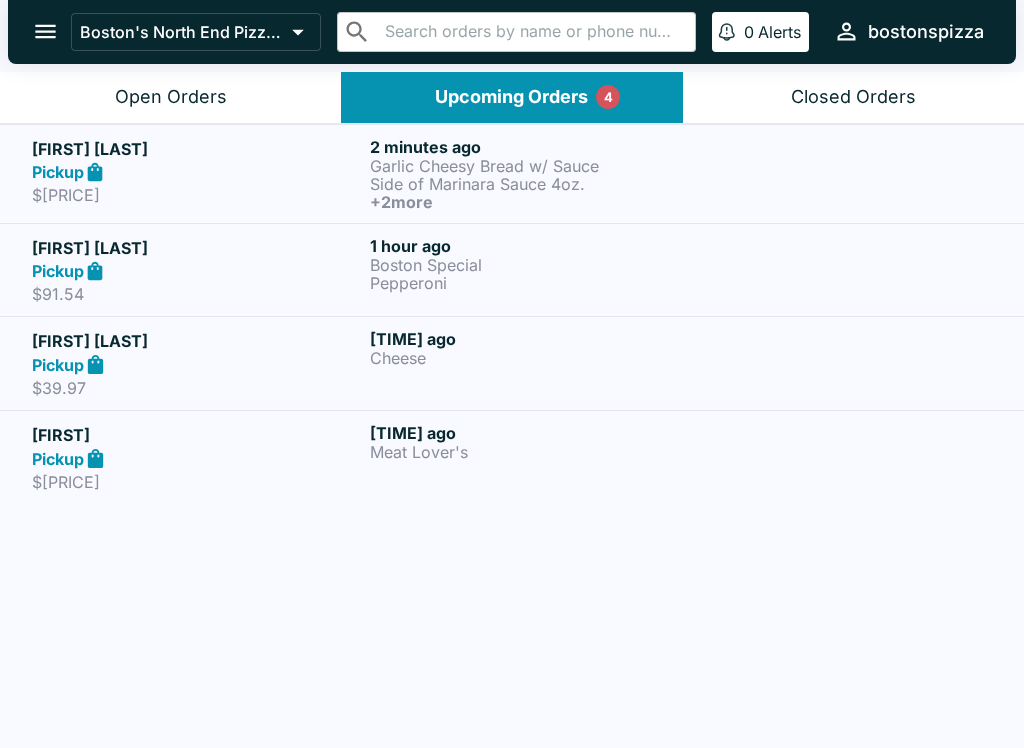 click on "Open Orders" at bounding box center [170, 97] 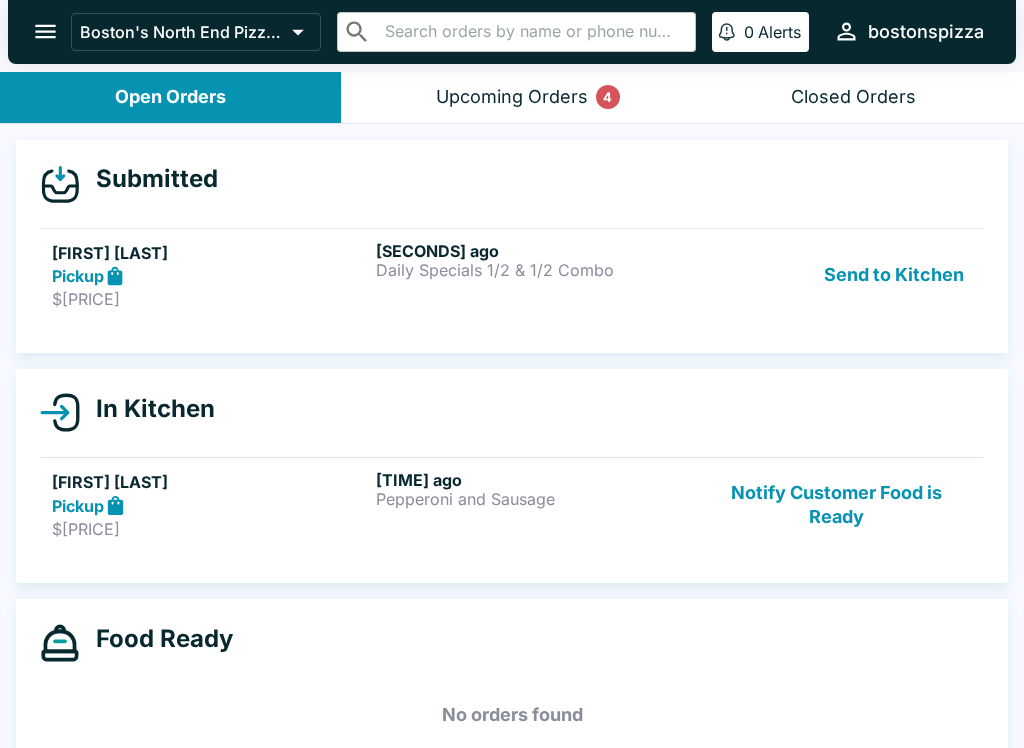 click on "[FIRST] [LAST]" at bounding box center (210, 253) 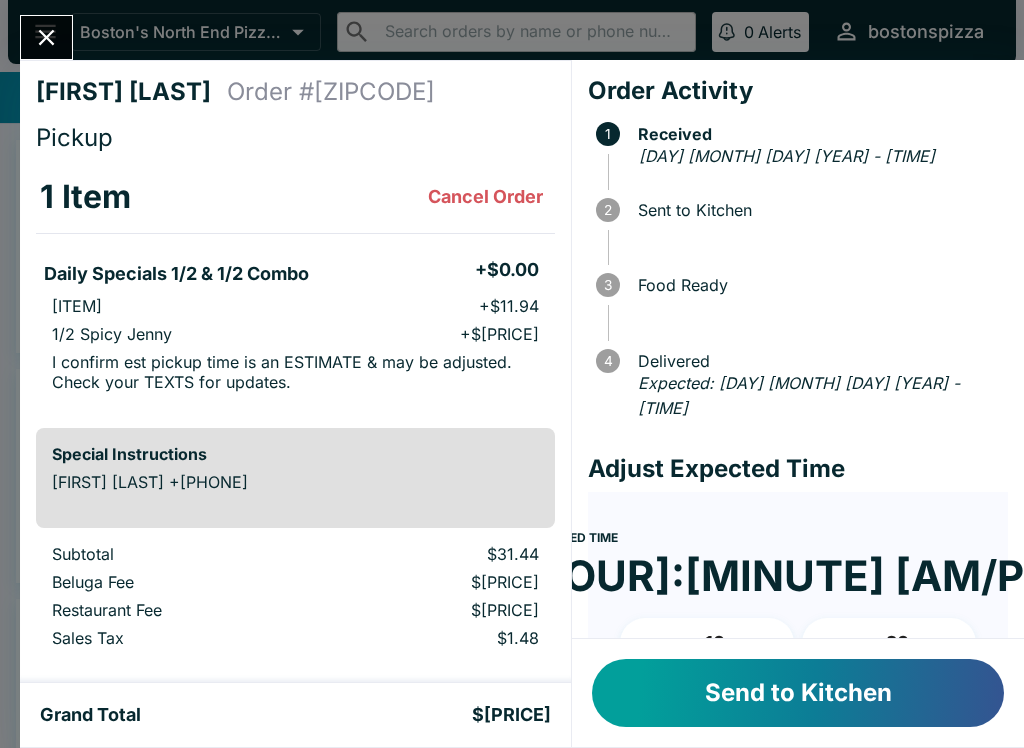 click on "Send to Kitchen" at bounding box center [798, 693] 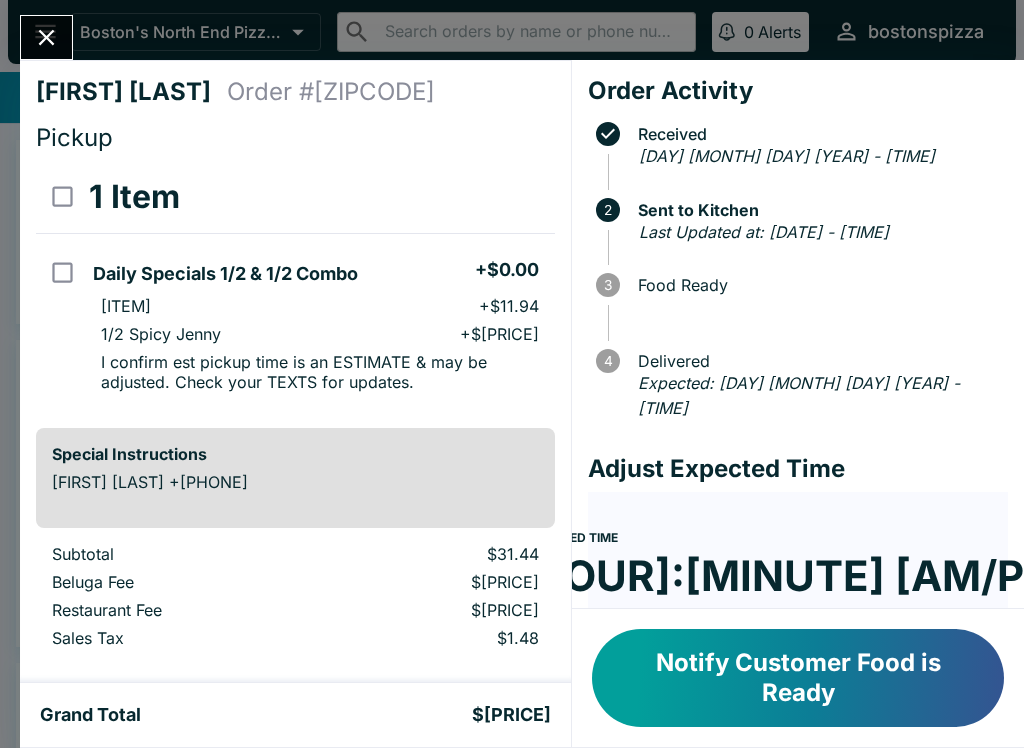 click at bounding box center (46, 37) 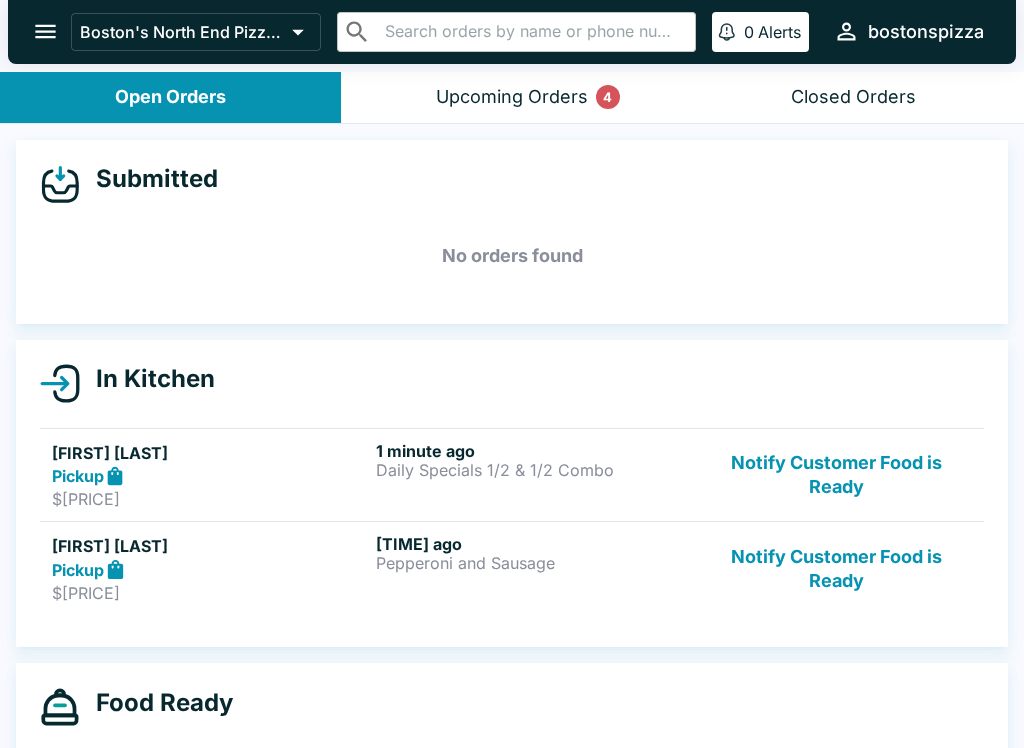 scroll, scrollTop: 3, scrollLeft: 0, axis: vertical 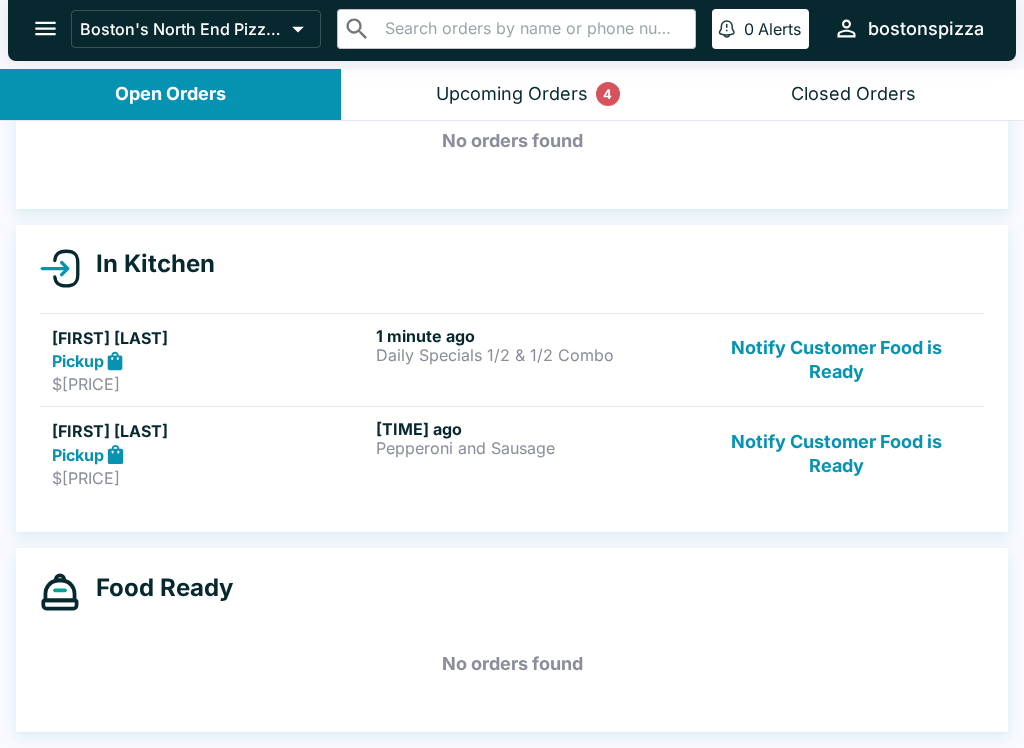 click on "Upcoming Orders 4" at bounding box center [512, 94] 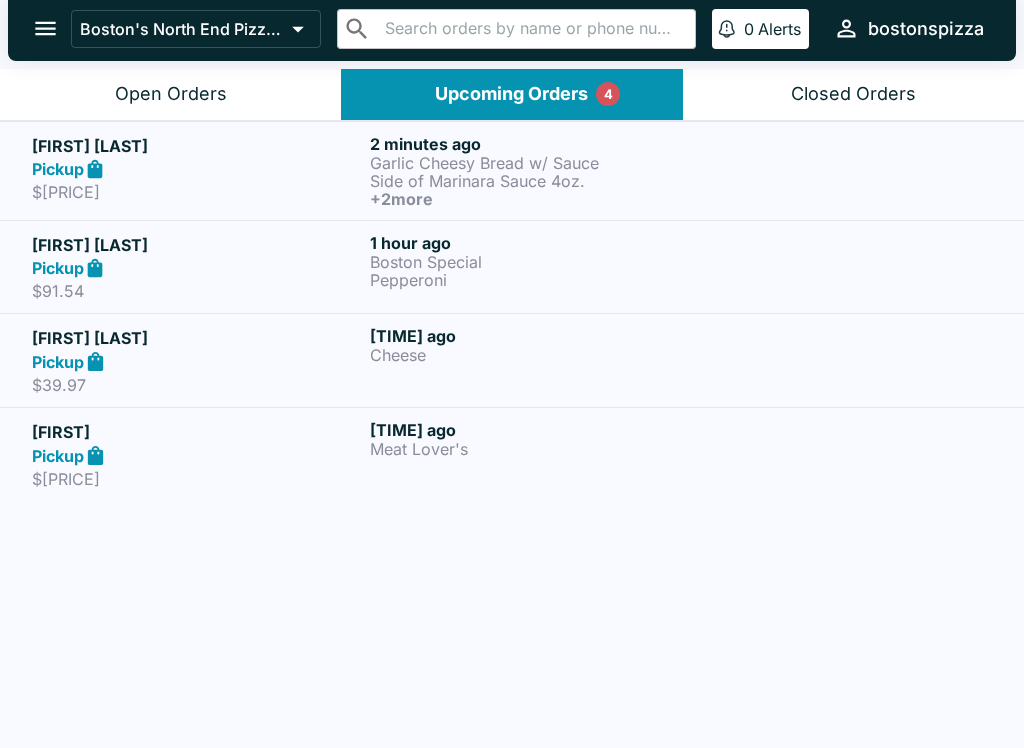 click on "[FIRST] [LAST]" at bounding box center [197, 146] 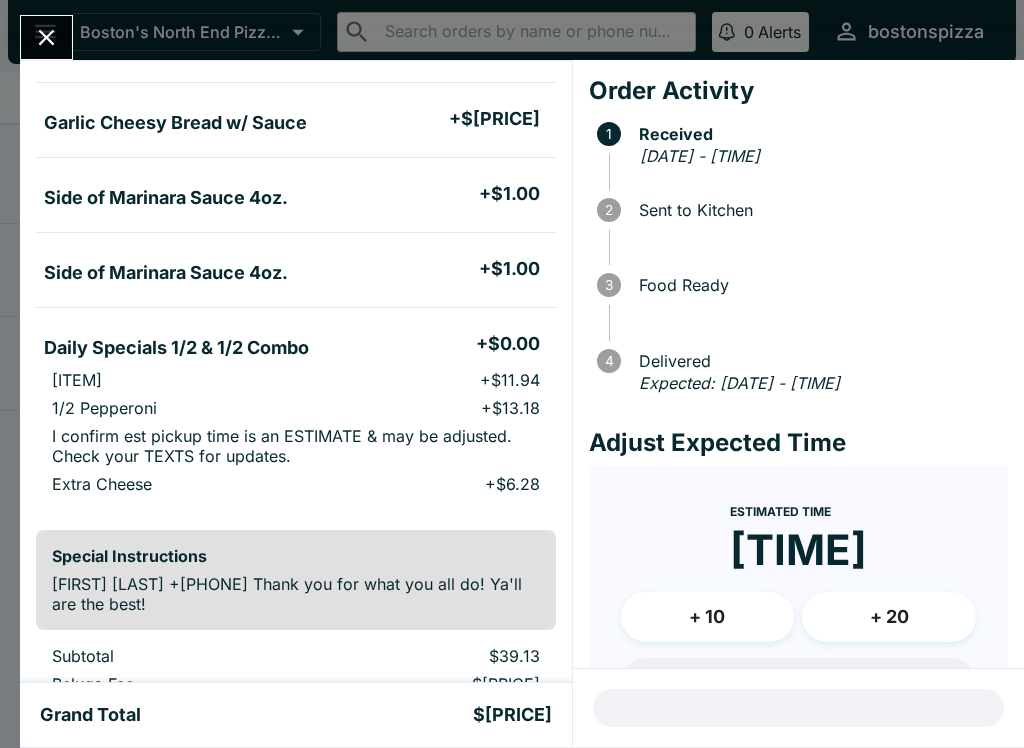 scroll, scrollTop: 171, scrollLeft: 0, axis: vertical 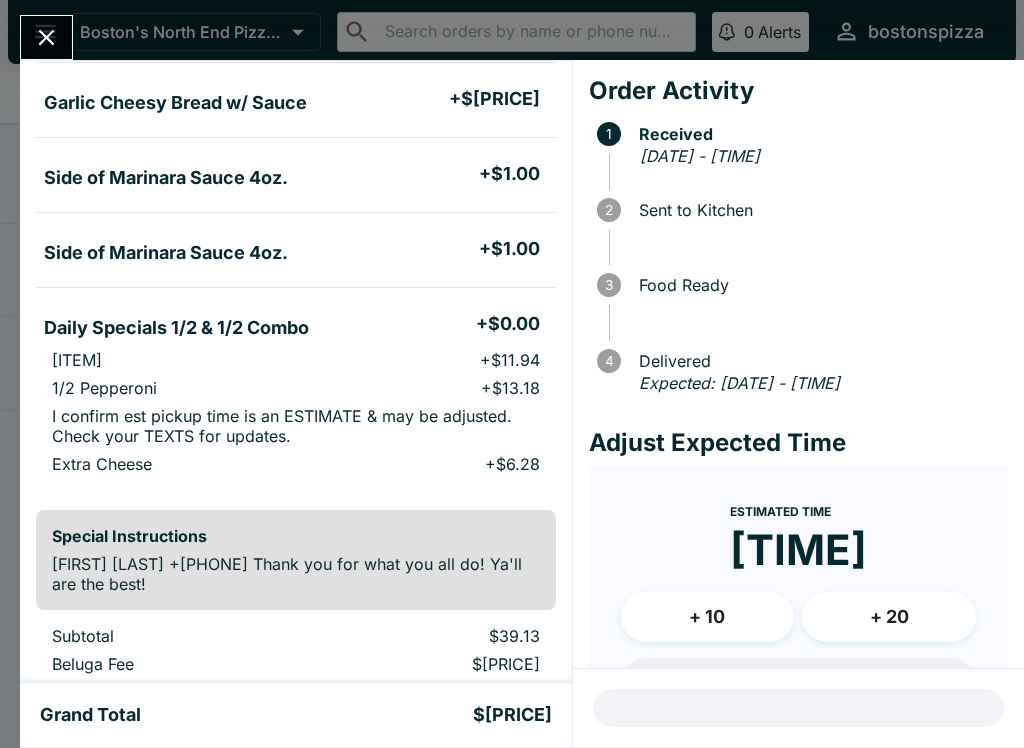 click at bounding box center (46, 37) 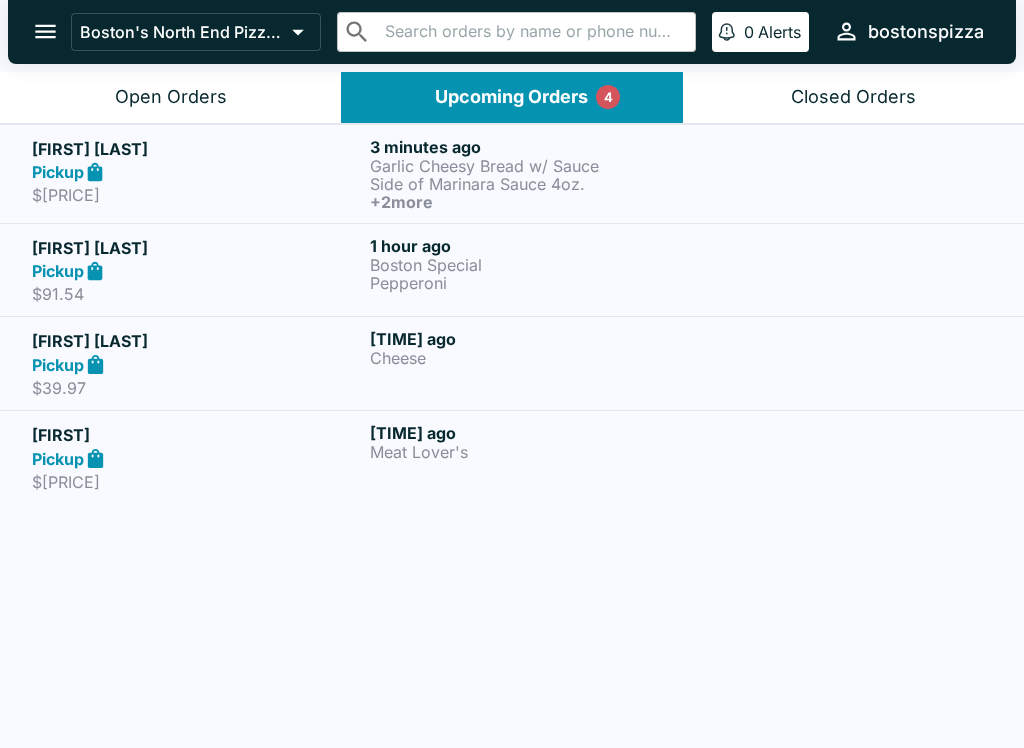 click on "Open Orders" at bounding box center [170, 97] 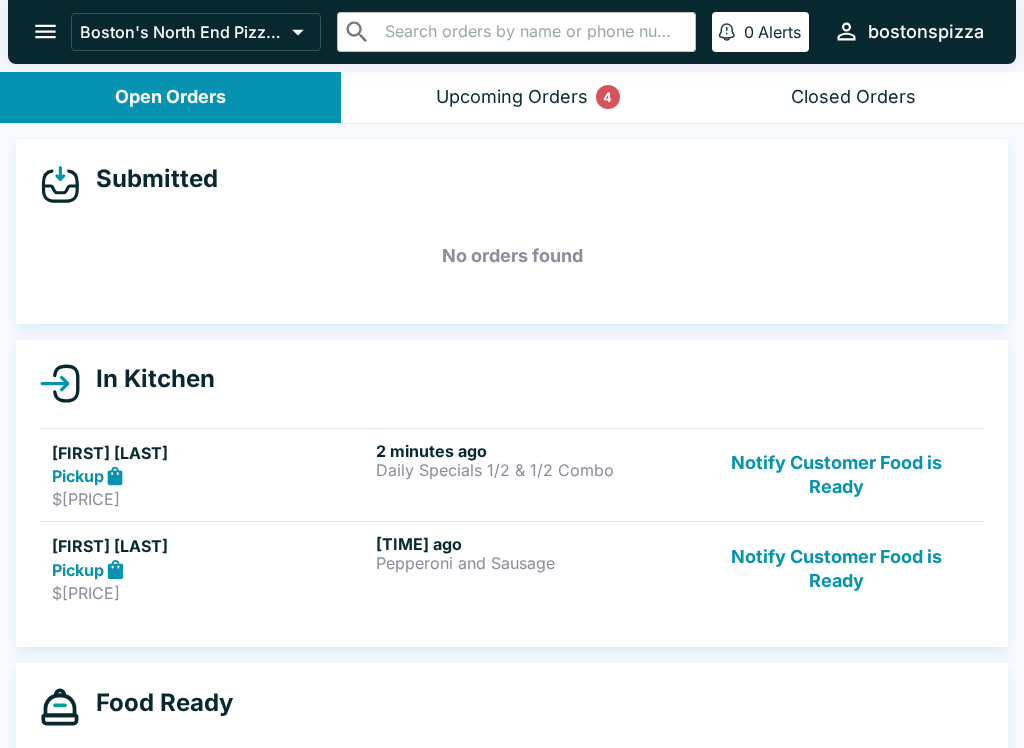 click on "Notify Customer Food is Ready" at bounding box center (836, 568) 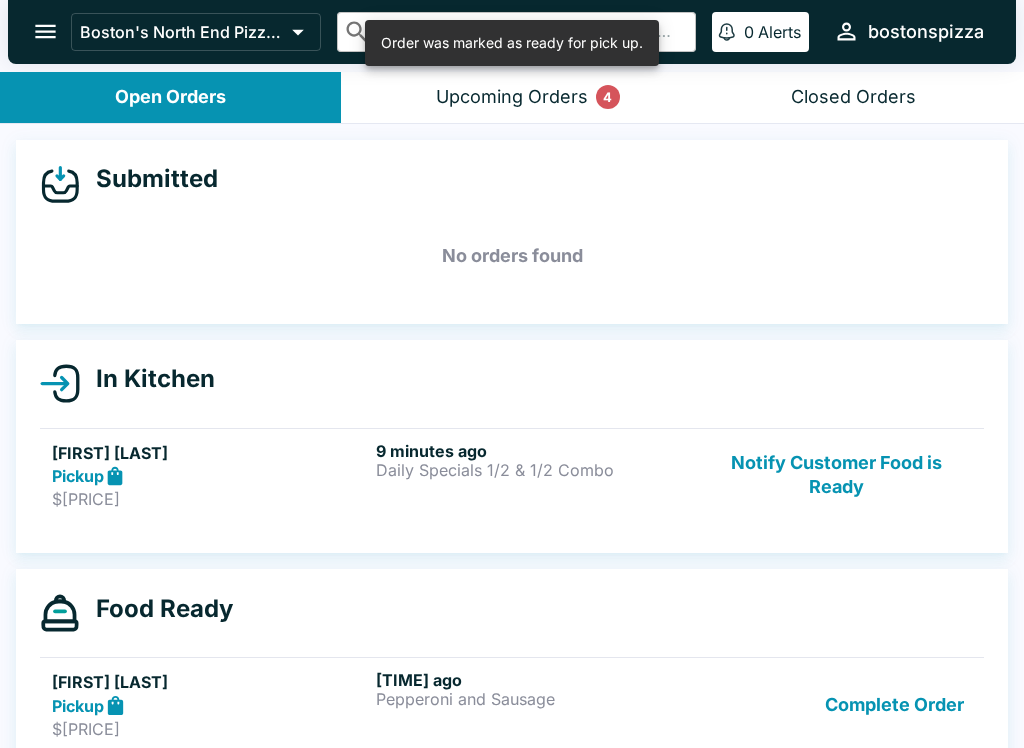 click on "Complete Order" at bounding box center (894, 704) 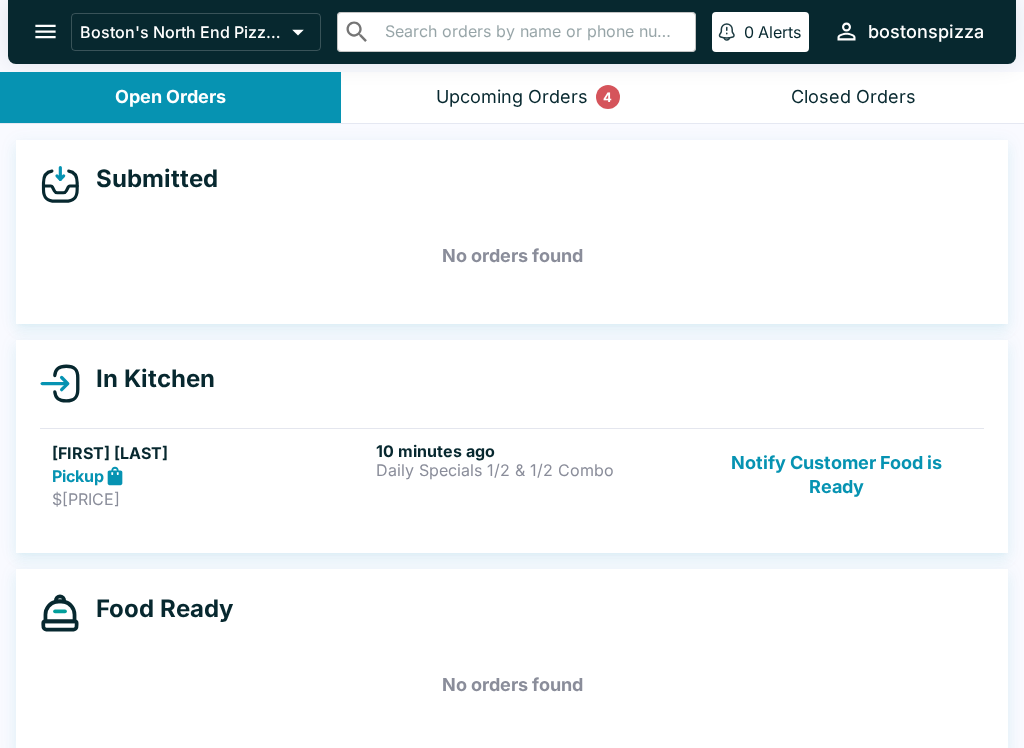 click on "Upcoming Orders 4" at bounding box center (512, 97) 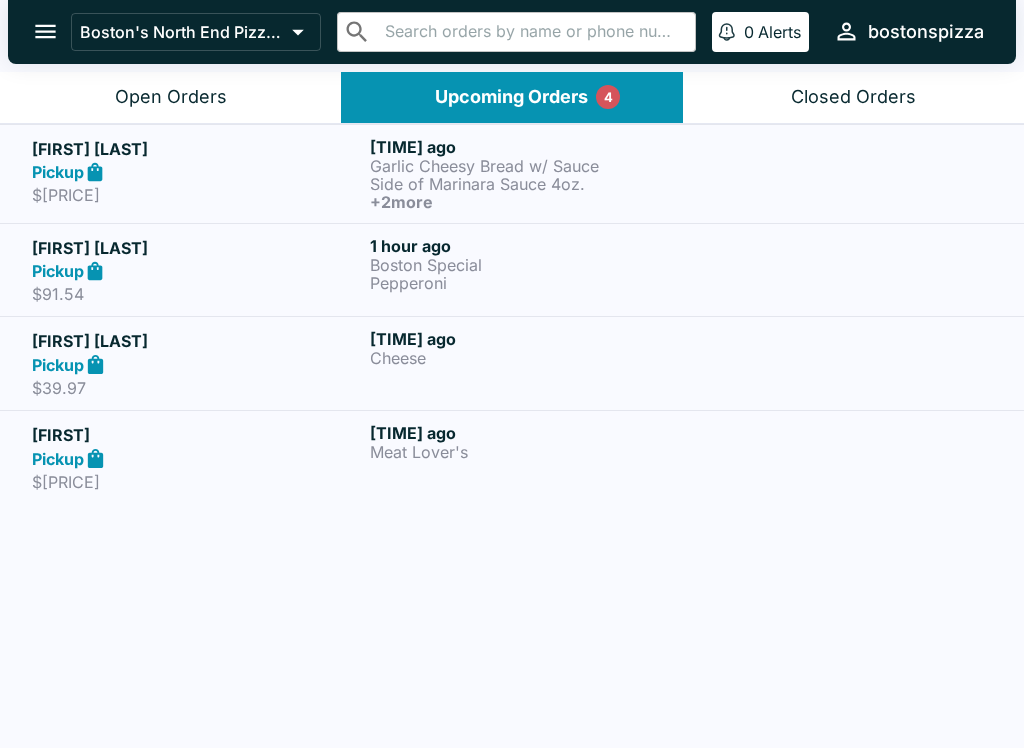 click on "Garlic Cheesy Bread w/ Sauce" at bounding box center [535, 166] 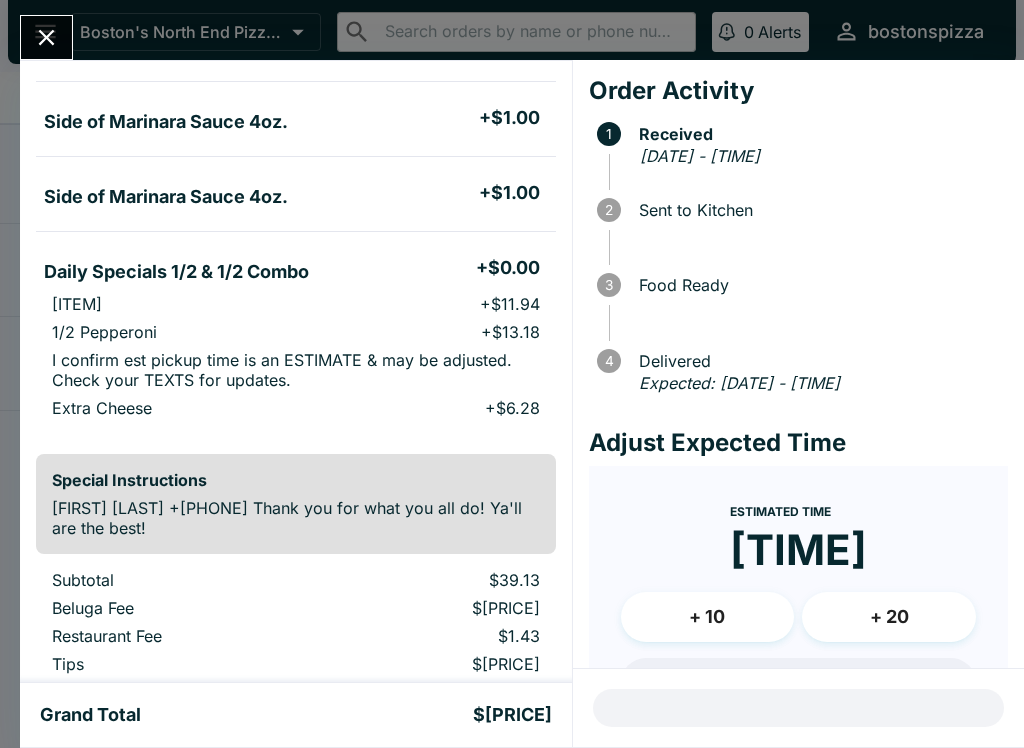 scroll, scrollTop: 258, scrollLeft: 0, axis: vertical 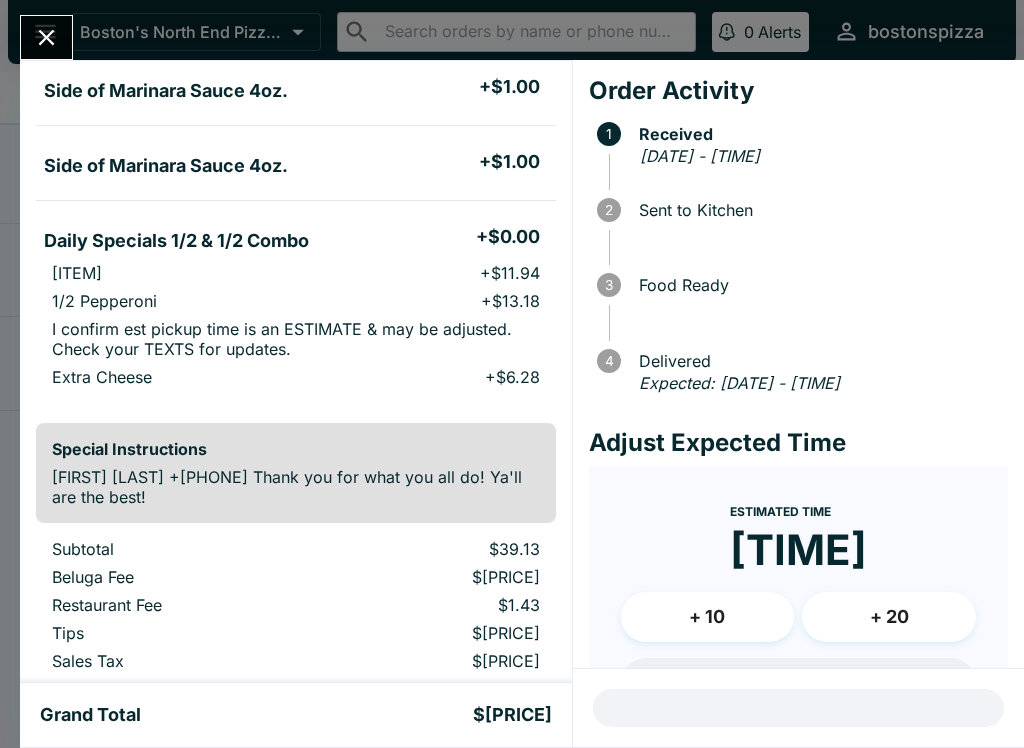 click 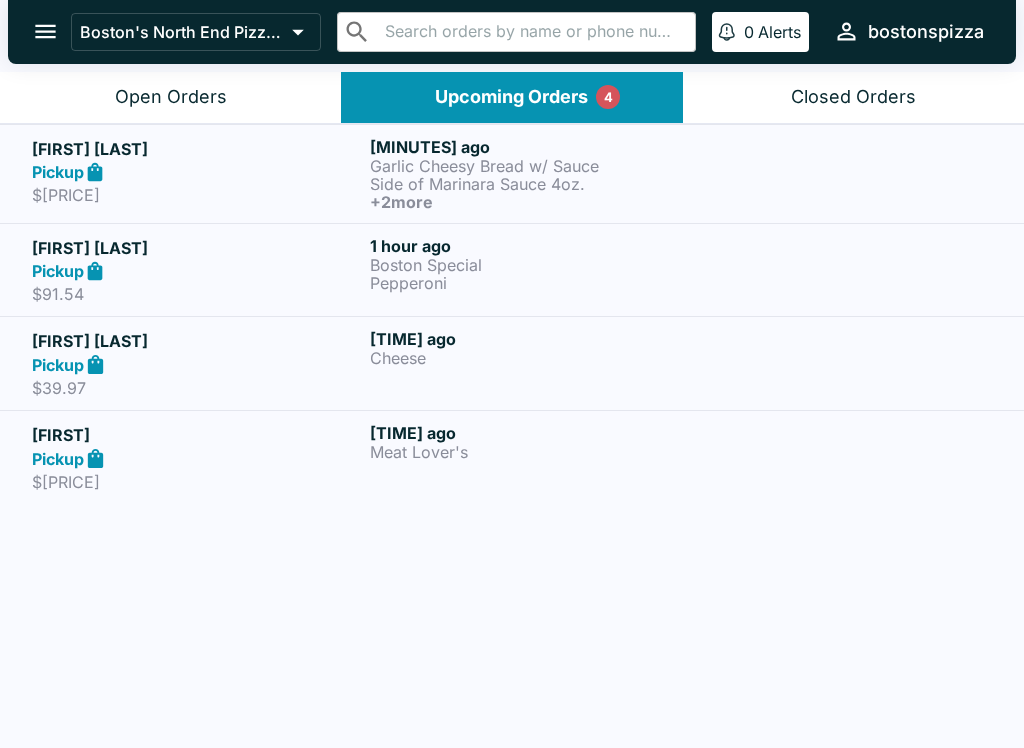 click on "Open Orders" at bounding box center [171, 97] 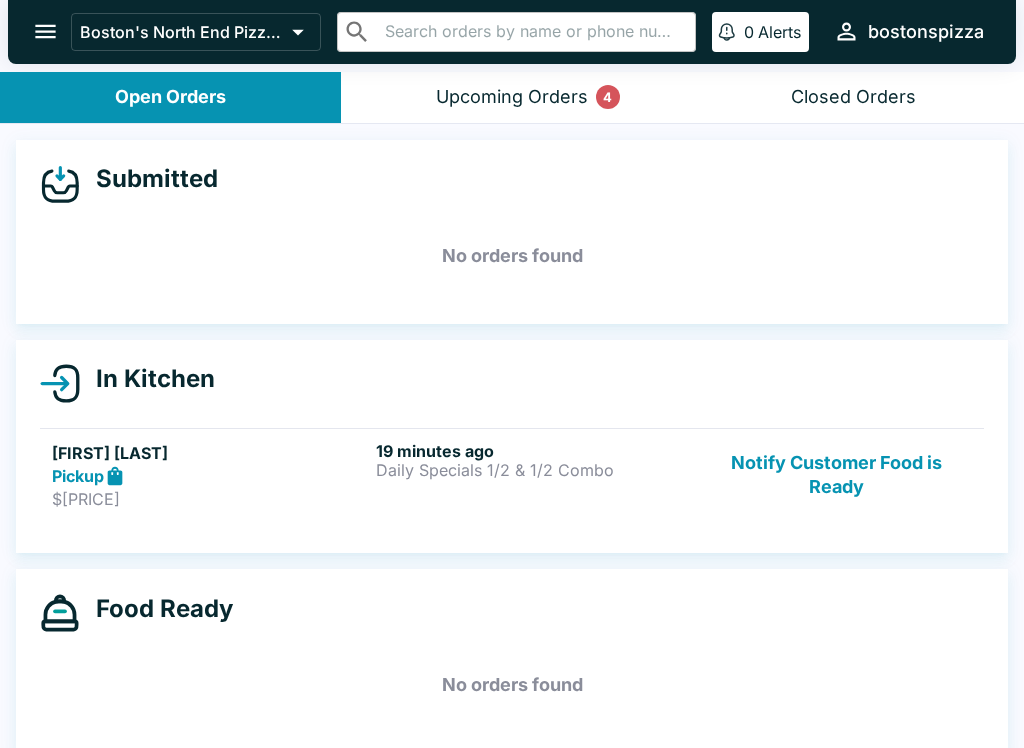 click on "Notify Customer Food is Ready" at bounding box center (836, 475) 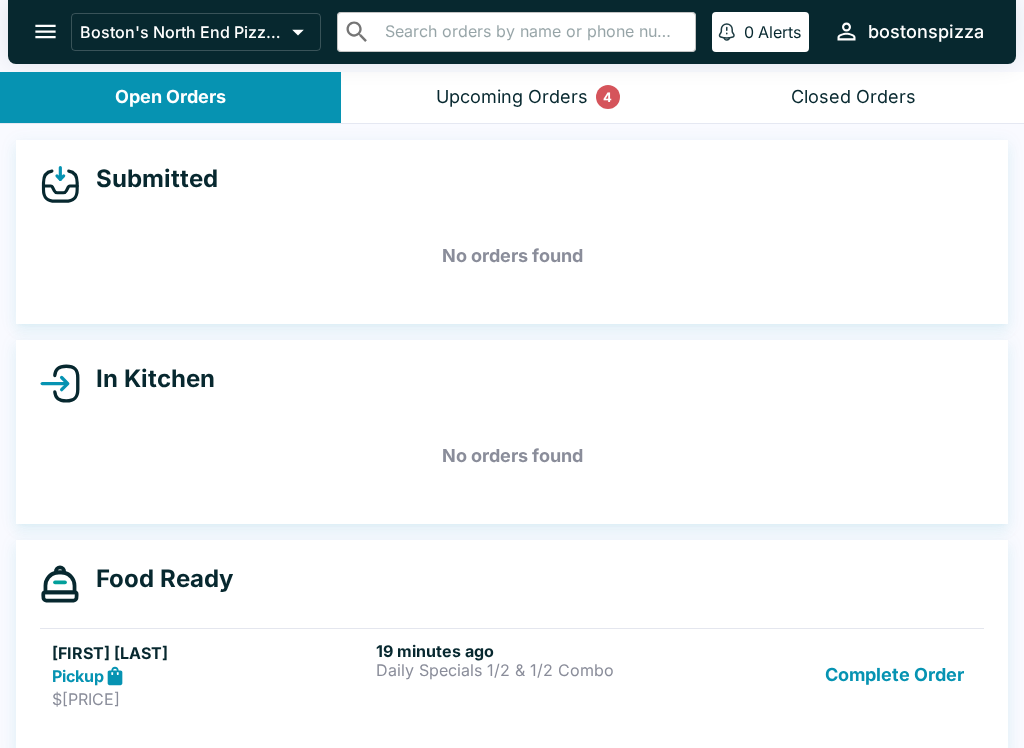 click on "Complete Order" at bounding box center [894, 675] 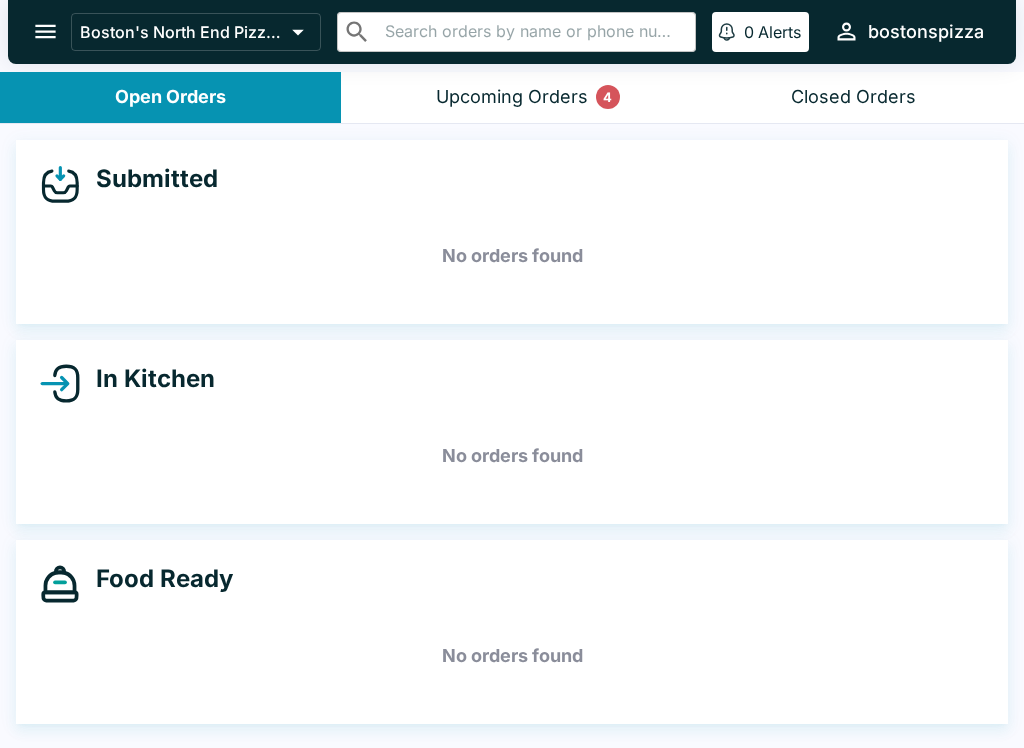 click on "Upcoming Orders 4" at bounding box center [512, 97] 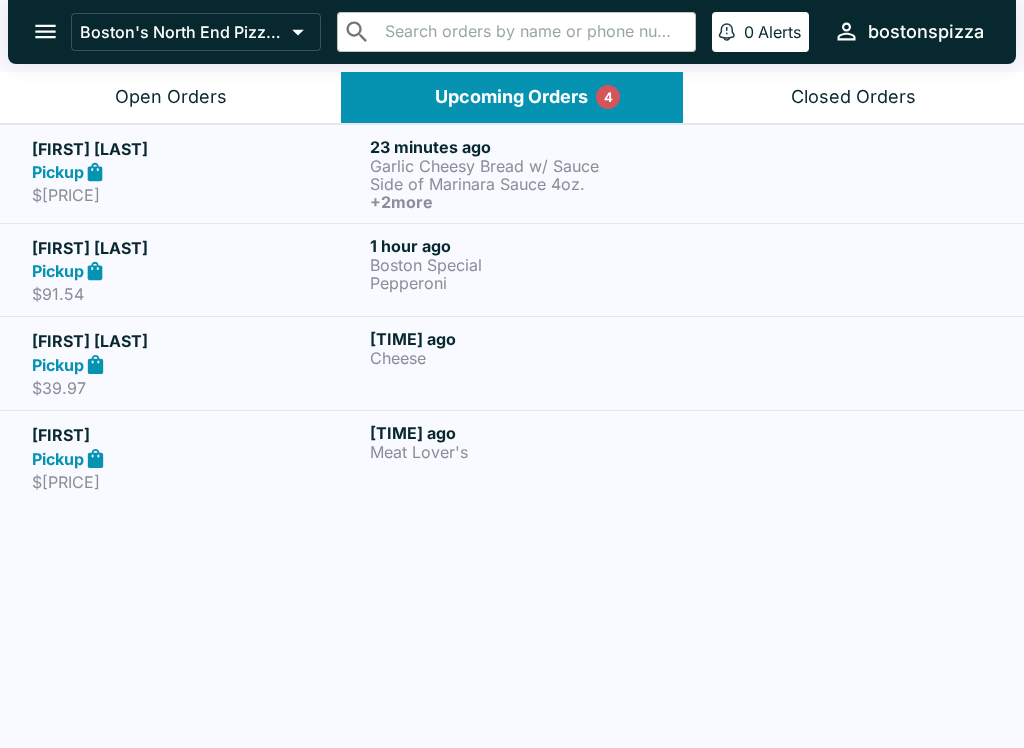 click on "Open Orders" at bounding box center (170, 97) 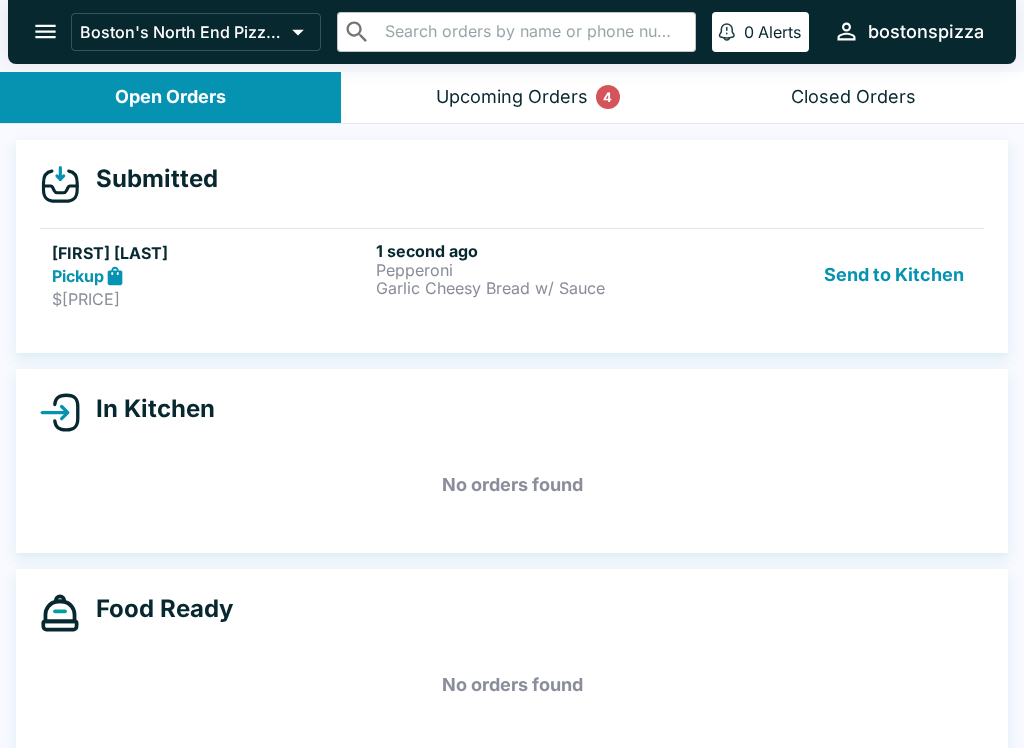 click on "[FIRST] [LAST] Pickup $[PRICE] [TIME] ago [ITEM] Send to Kitchen" at bounding box center [512, 275] 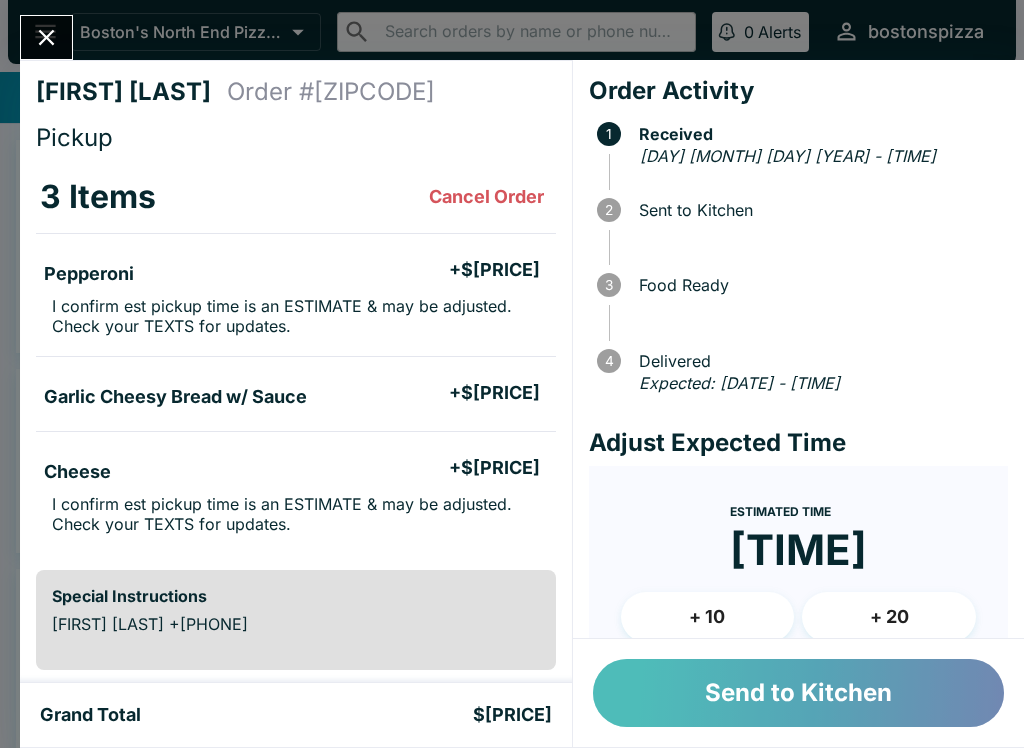 click on "Send to Kitchen" at bounding box center (798, 693) 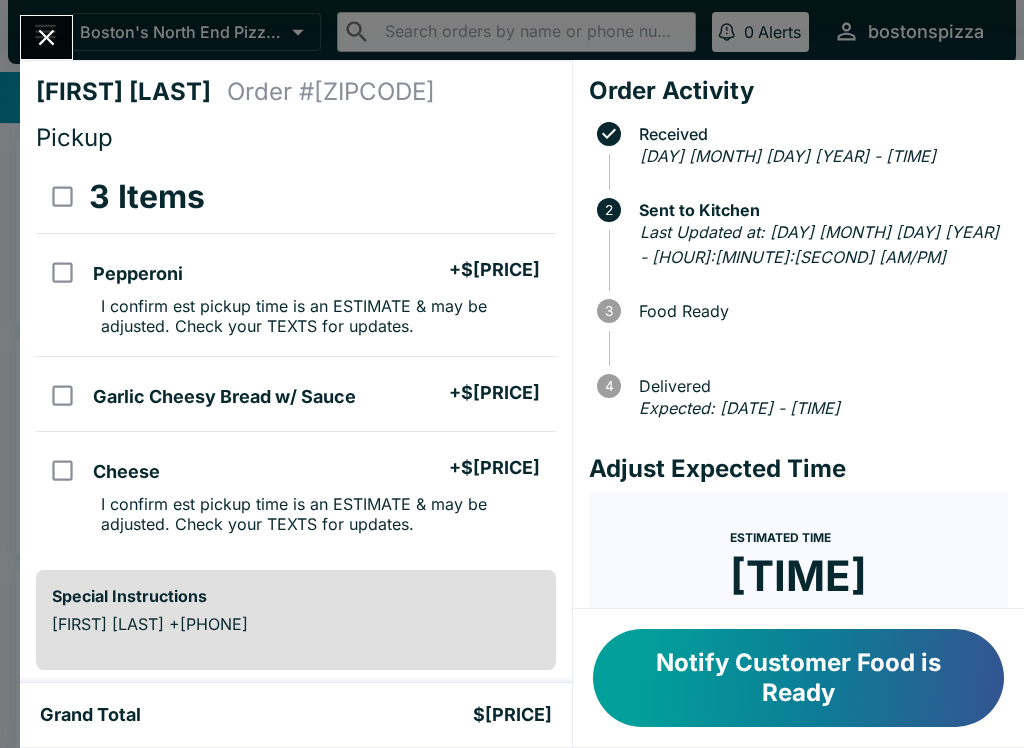 click 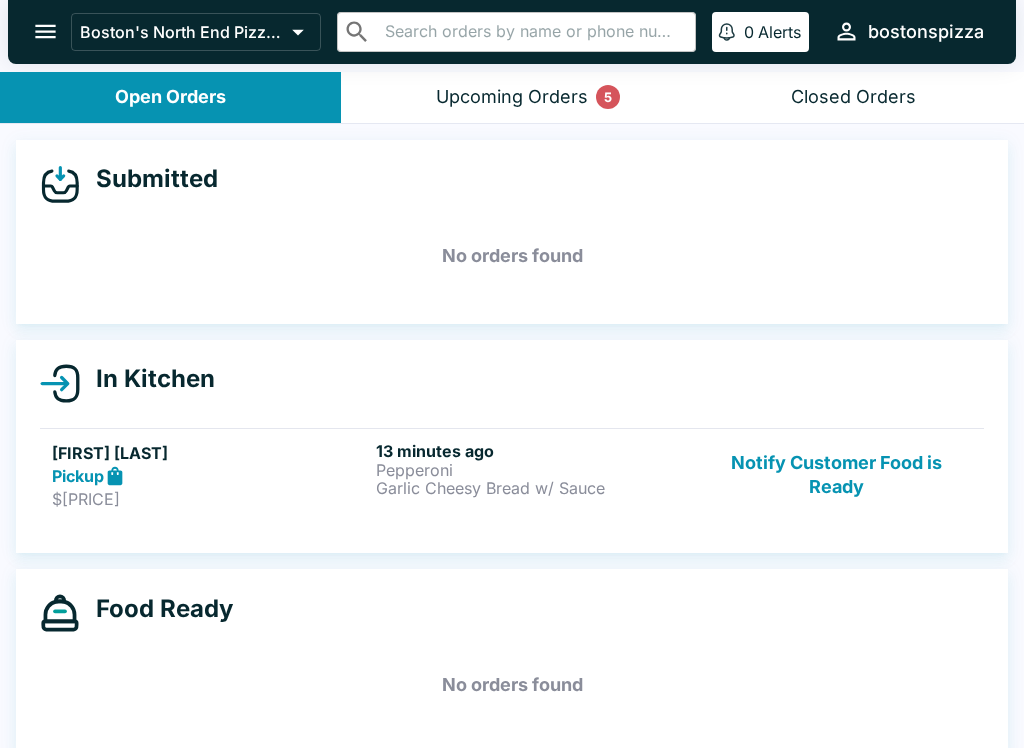 click on "Upcoming Orders [NUMBER]" at bounding box center [511, 97] 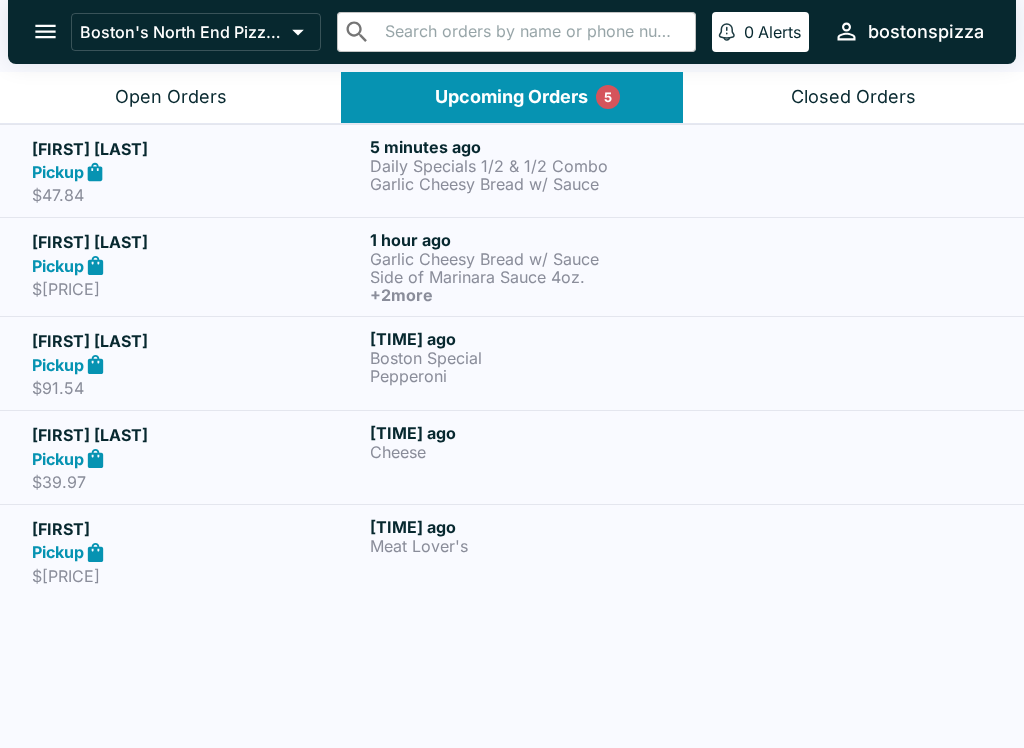 click on "[FIRST] [LAST]" at bounding box center [197, 435] 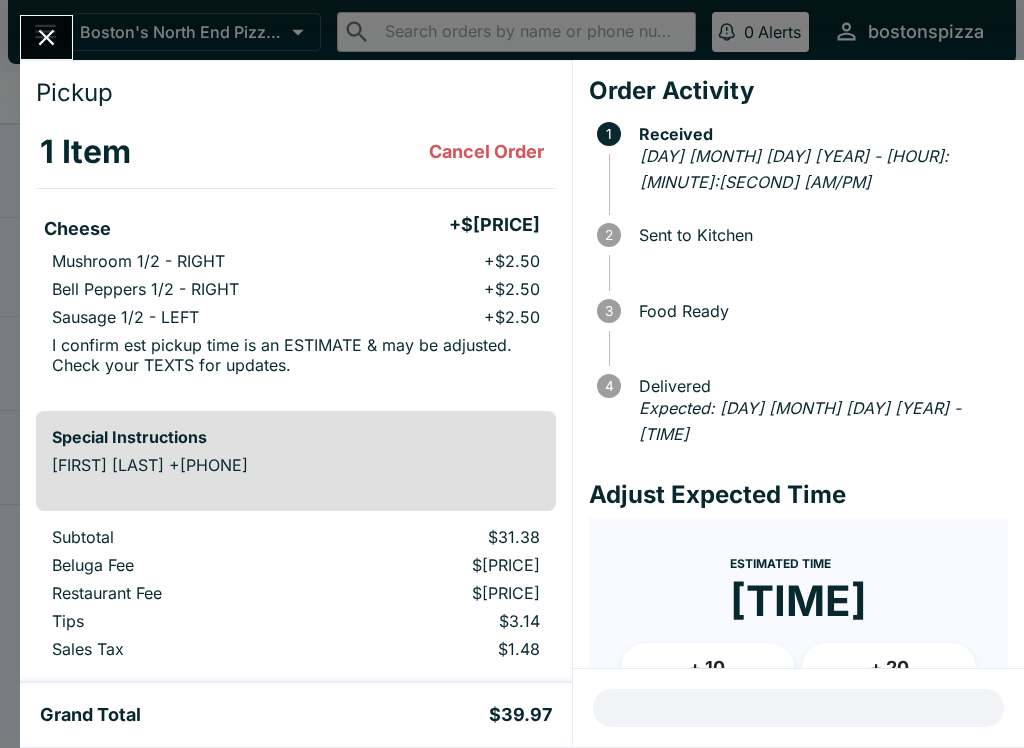 scroll, scrollTop: 44, scrollLeft: 0, axis: vertical 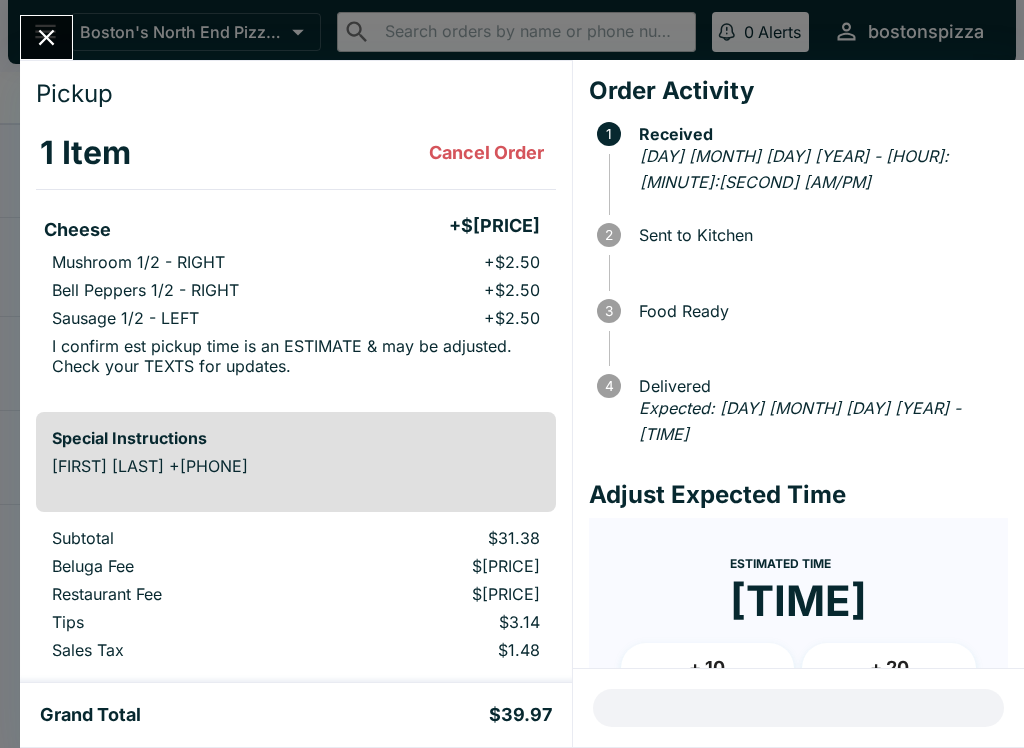 click at bounding box center [46, 37] 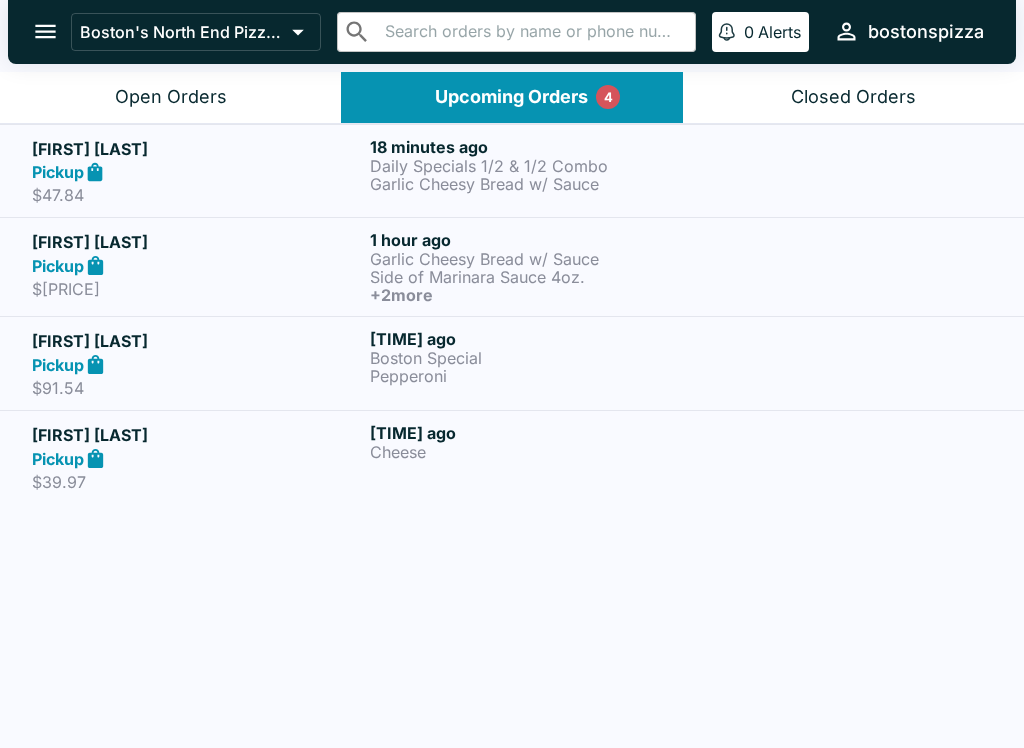 click on "Open Orders" at bounding box center [170, 97] 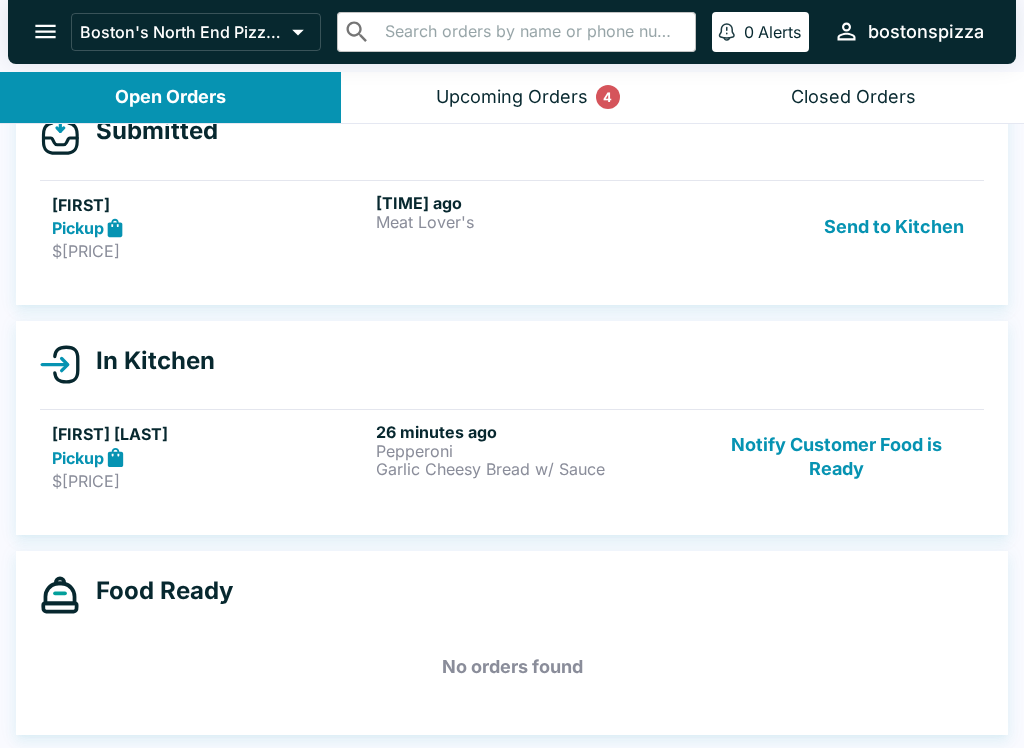scroll, scrollTop: 48, scrollLeft: 0, axis: vertical 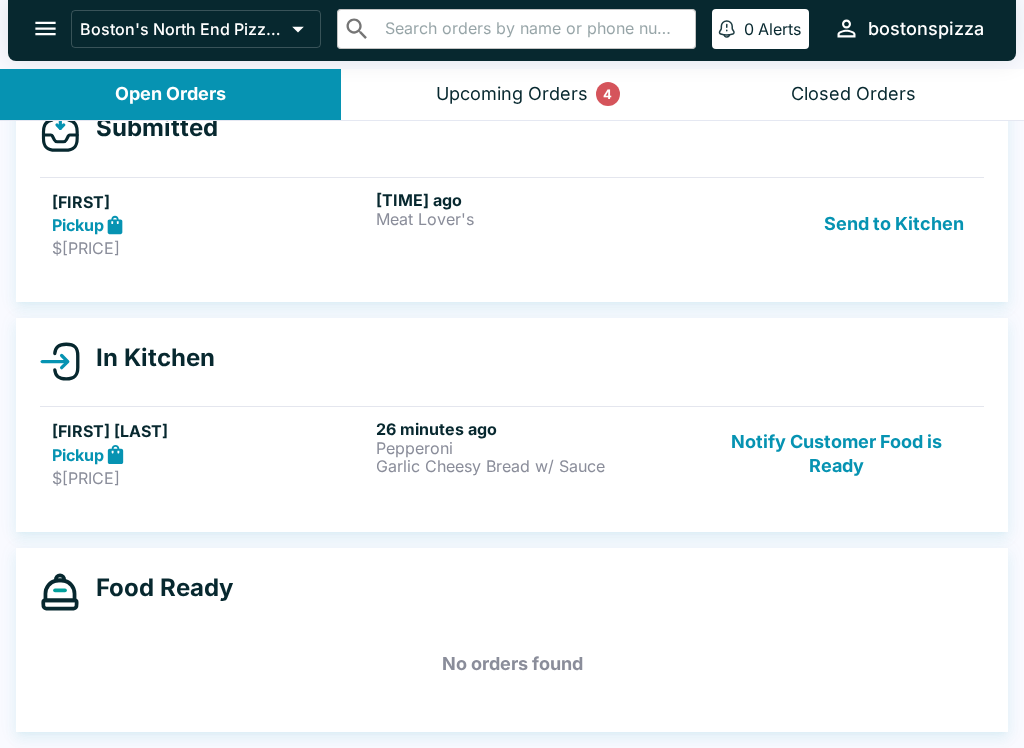 click on "$[PRICE]" at bounding box center [210, 248] 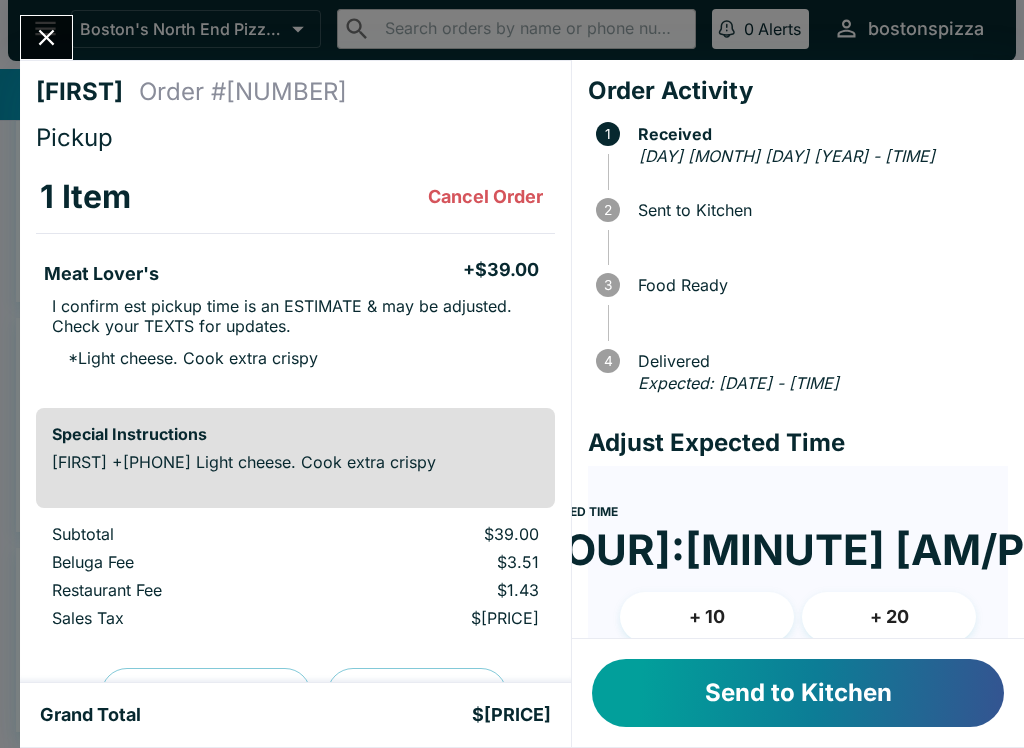 scroll, scrollTop: 0, scrollLeft: 0, axis: both 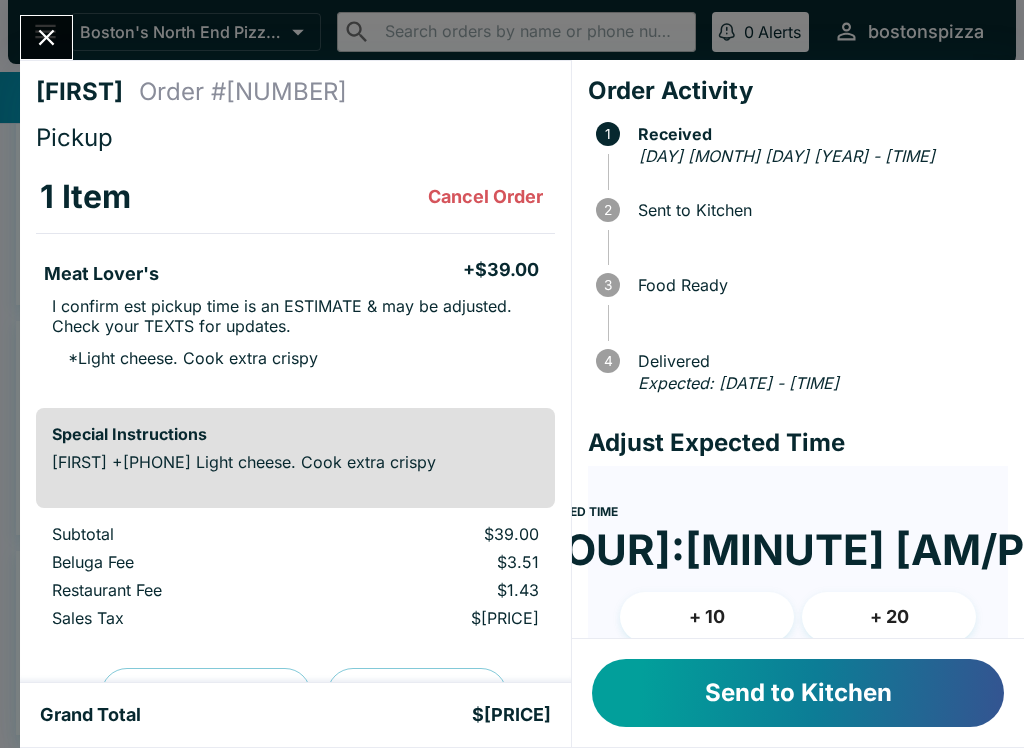 click on "Send to Kitchen" at bounding box center [798, 693] 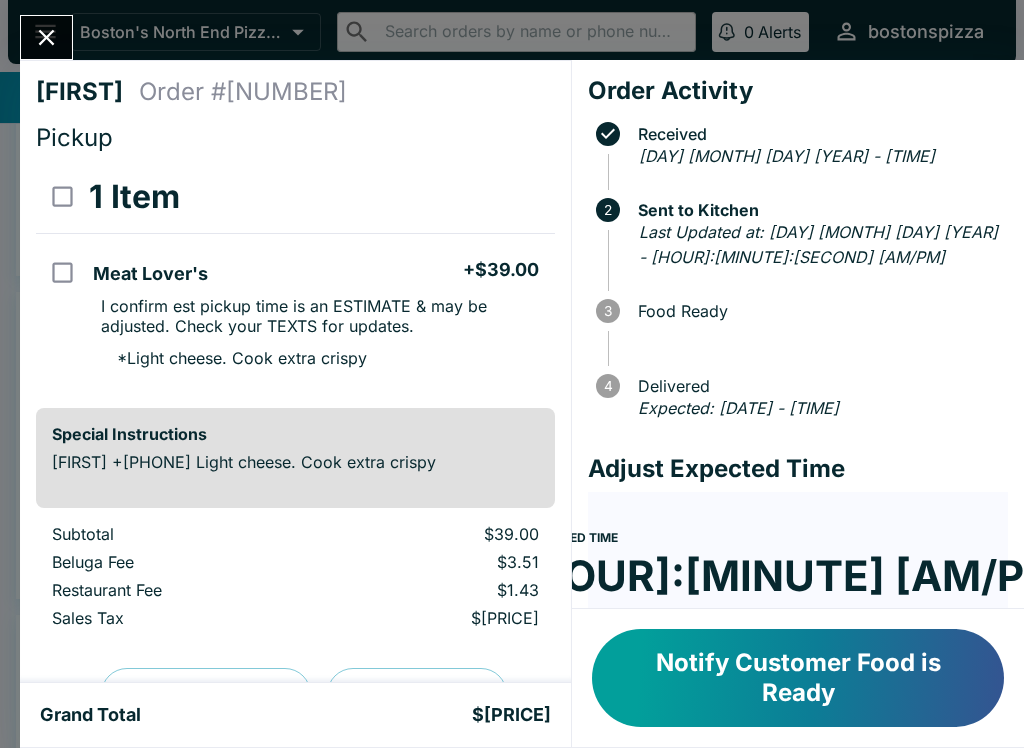 click at bounding box center [46, 37] 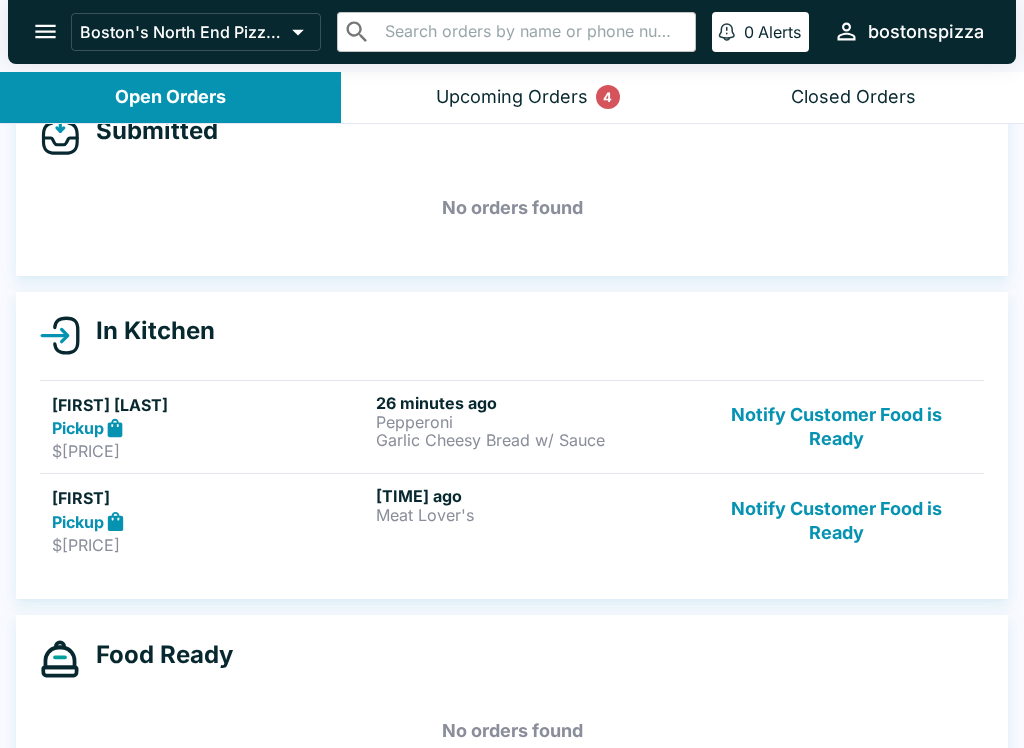 click on "Pepperoni" at bounding box center (534, 422) 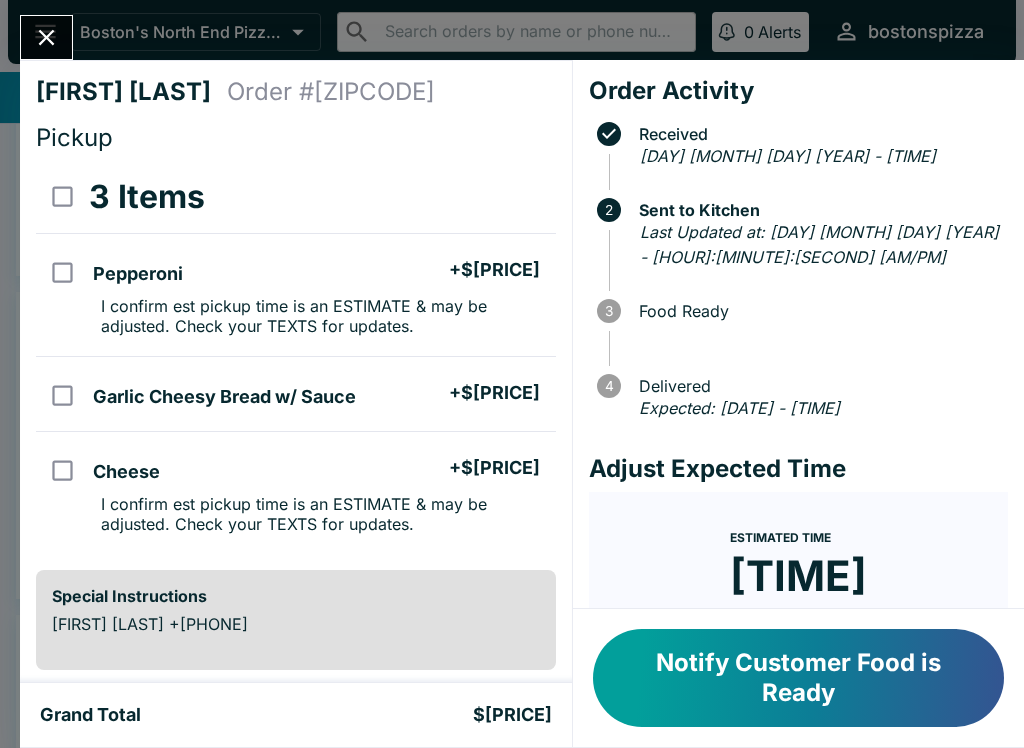 scroll, scrollTop: 0, scrollLeft: 0, axis: both 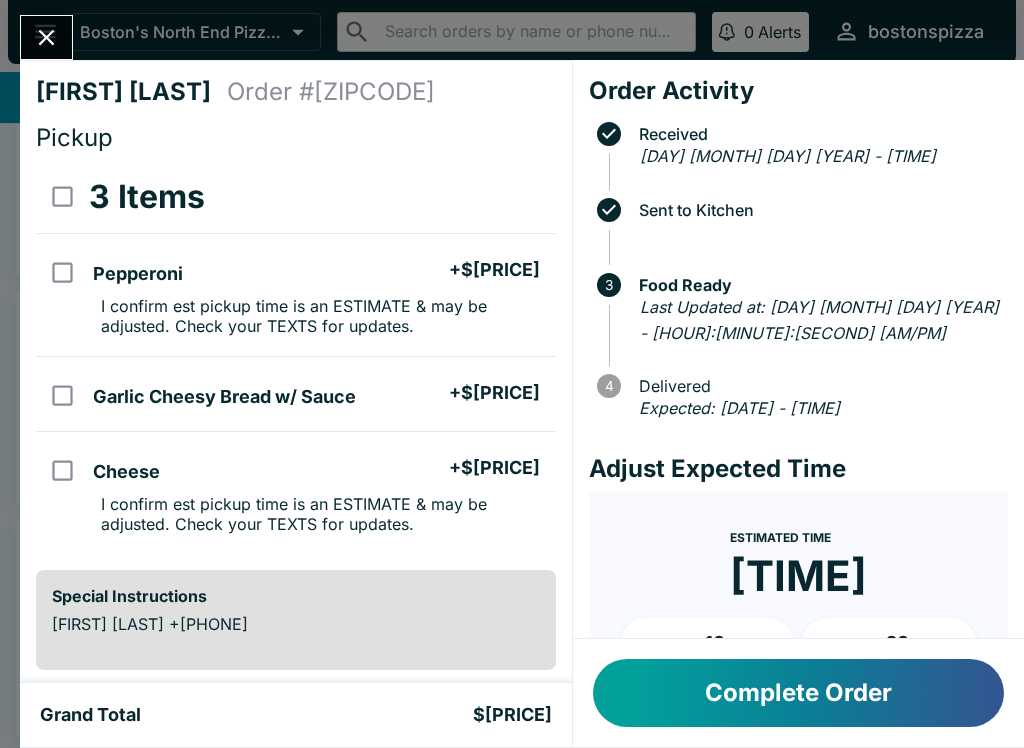 click on "Complete Order" at bounding box center (798, 693) 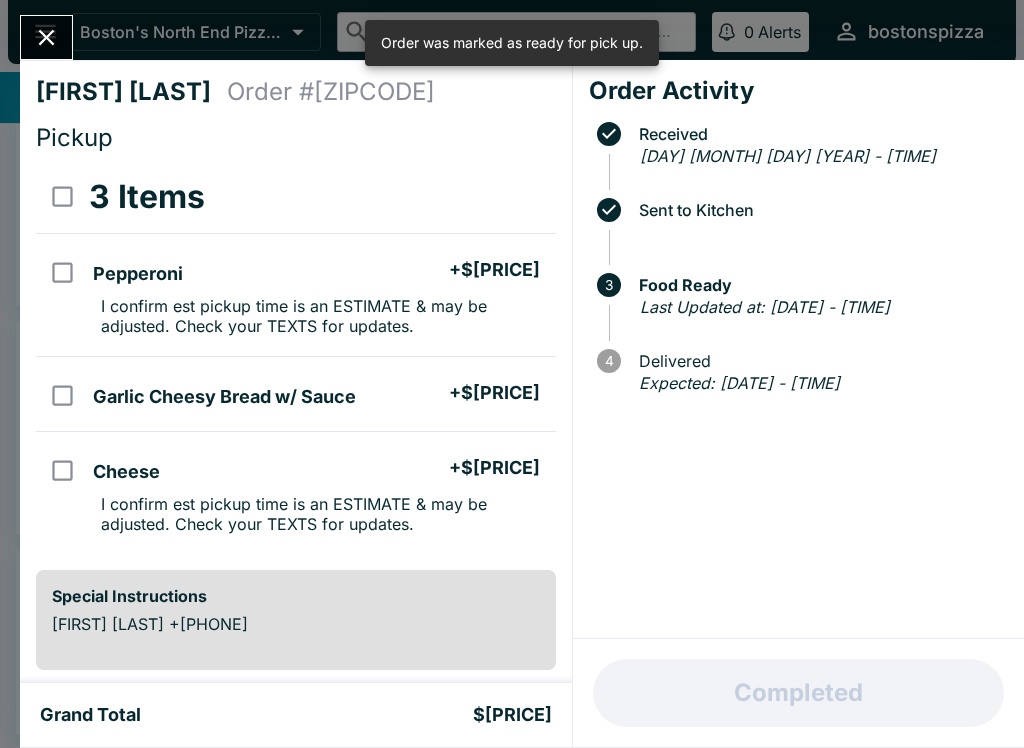 scroll, scrollTop: 18, scrollLeft: 0, axis: vertical 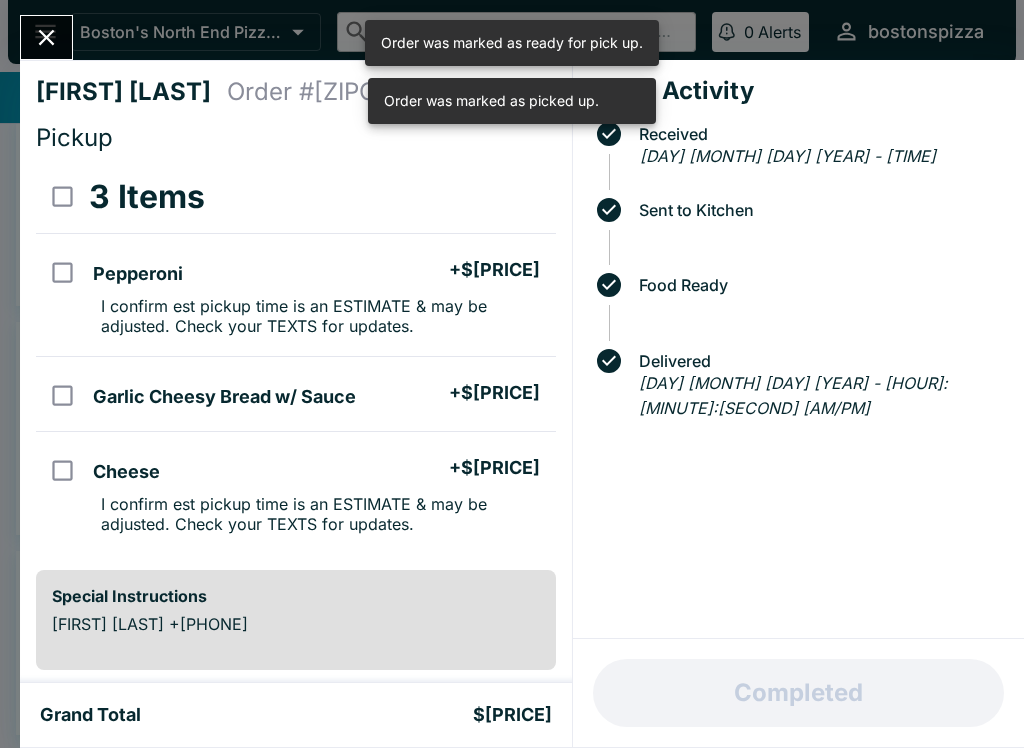 click at bounding box center (46, 37) 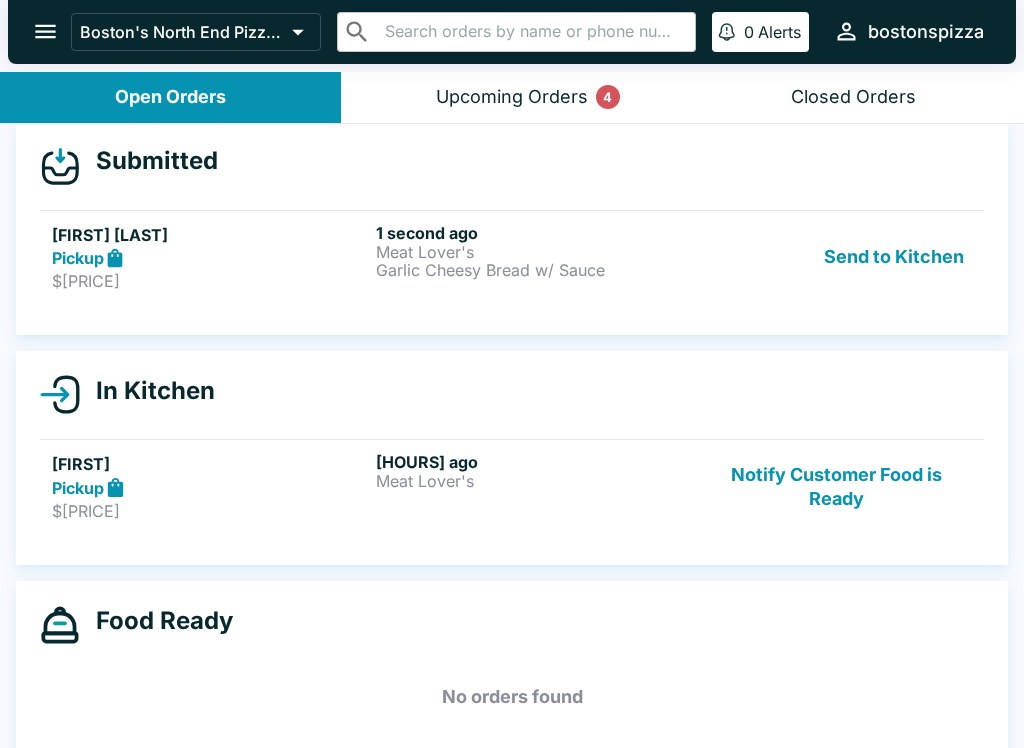 click on "Garlic Cheesy Bread w/ Sauce" at bounding box center [534, 270] 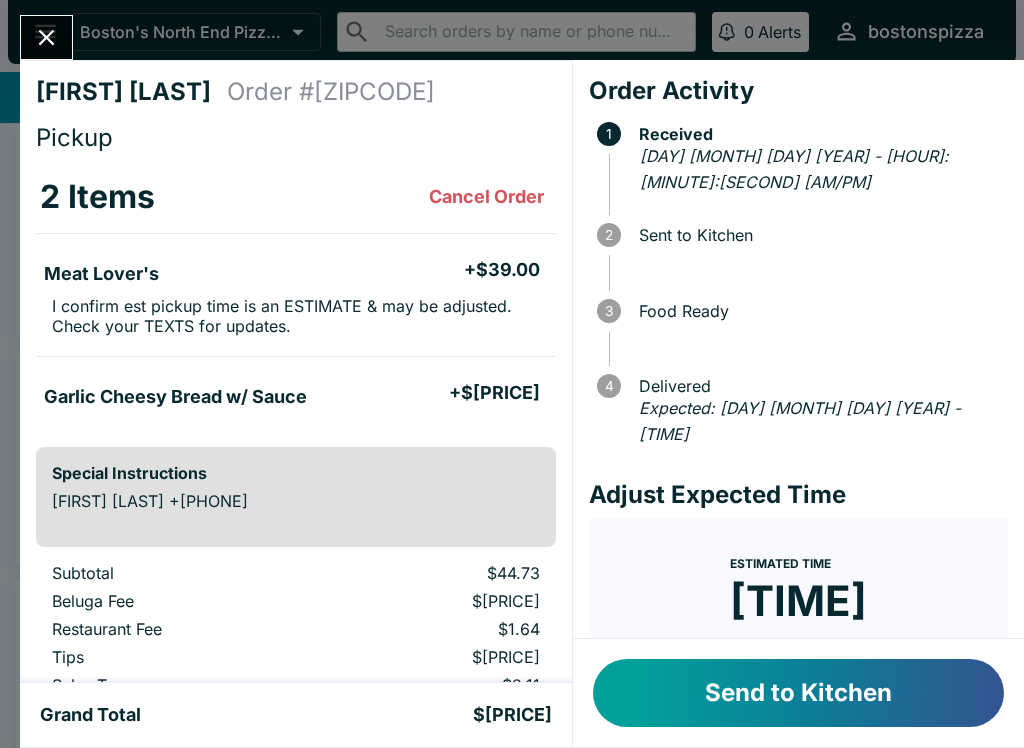 click on "Send to Kitchen" at bounding box center (798, 693) 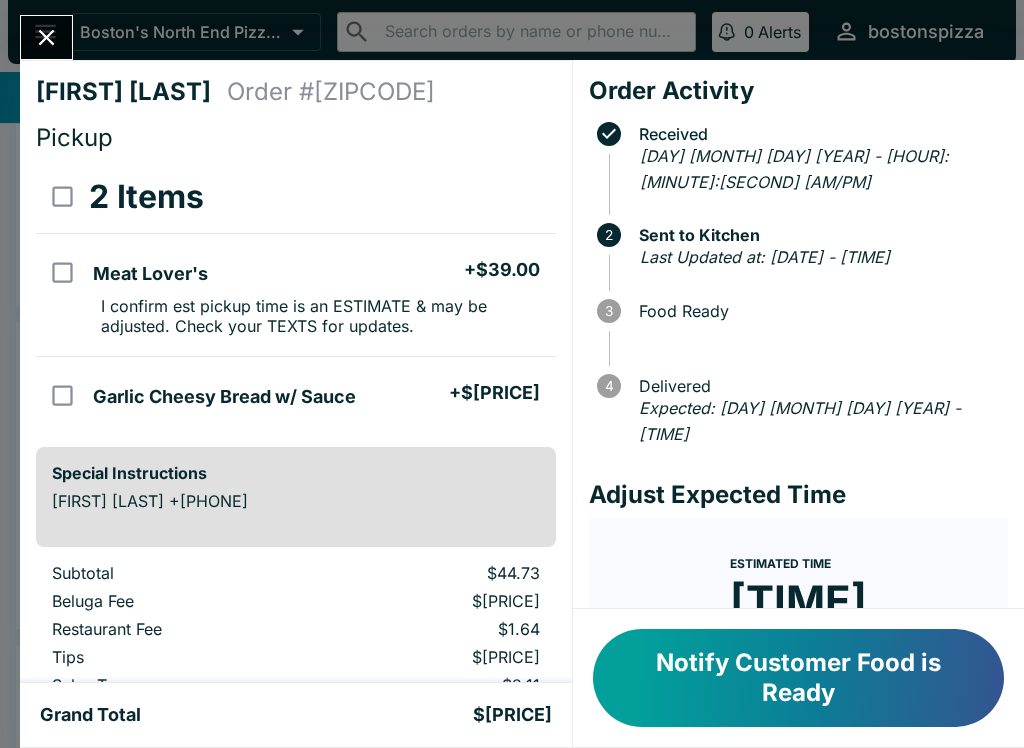 click on "Notify Customer Food is Ready" at bounding box center (798, 678) 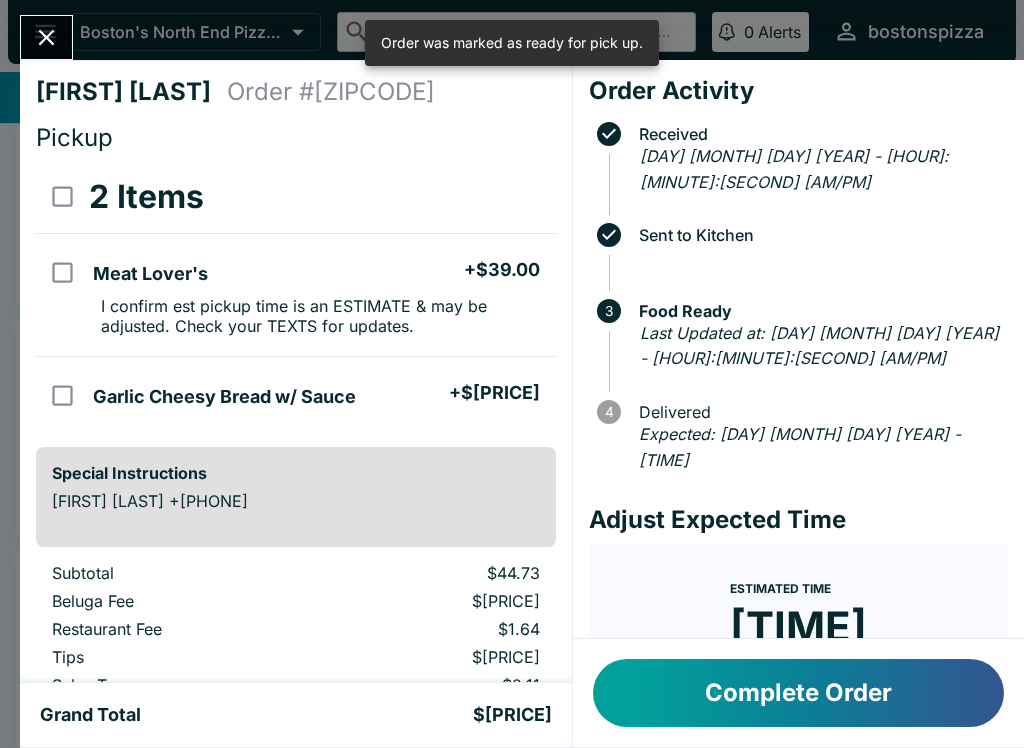 click 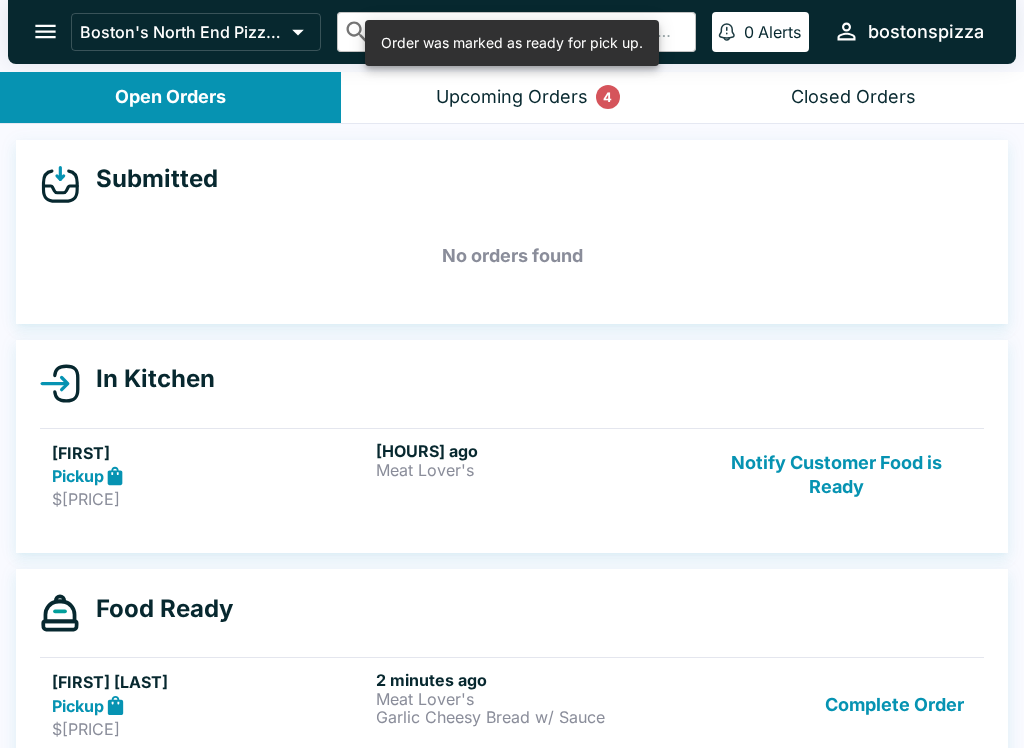 scroll, scrollTop: -3, scrollLeft: 0, axis: vertical 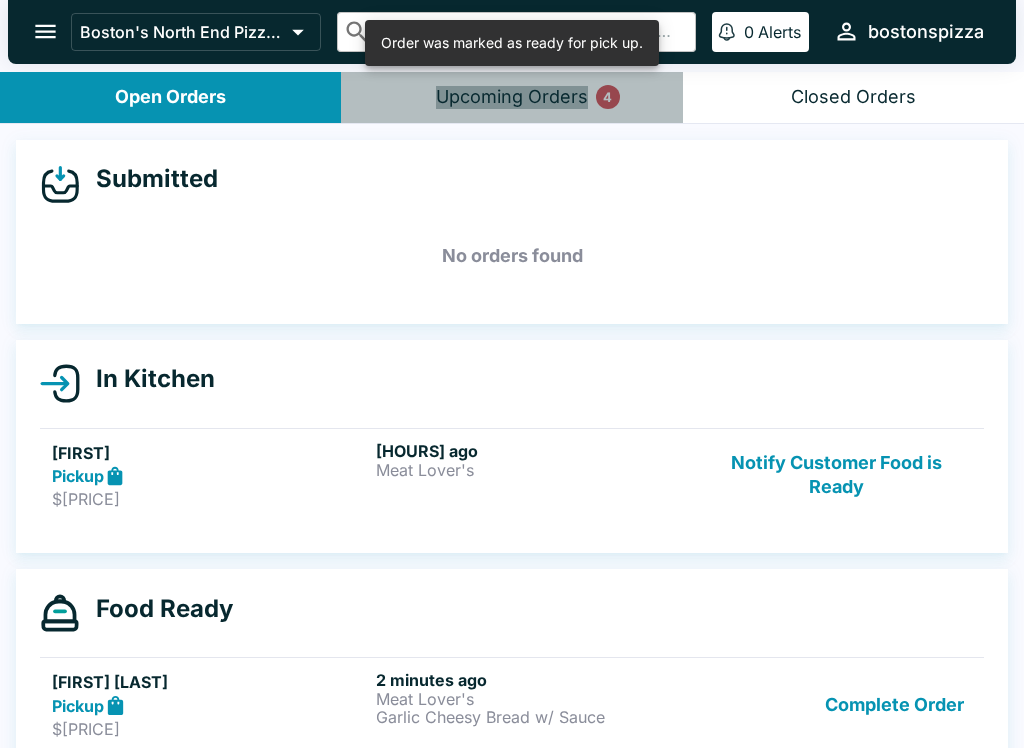 click on "Upcoming Orders 4" at bounding box center (512, 97) 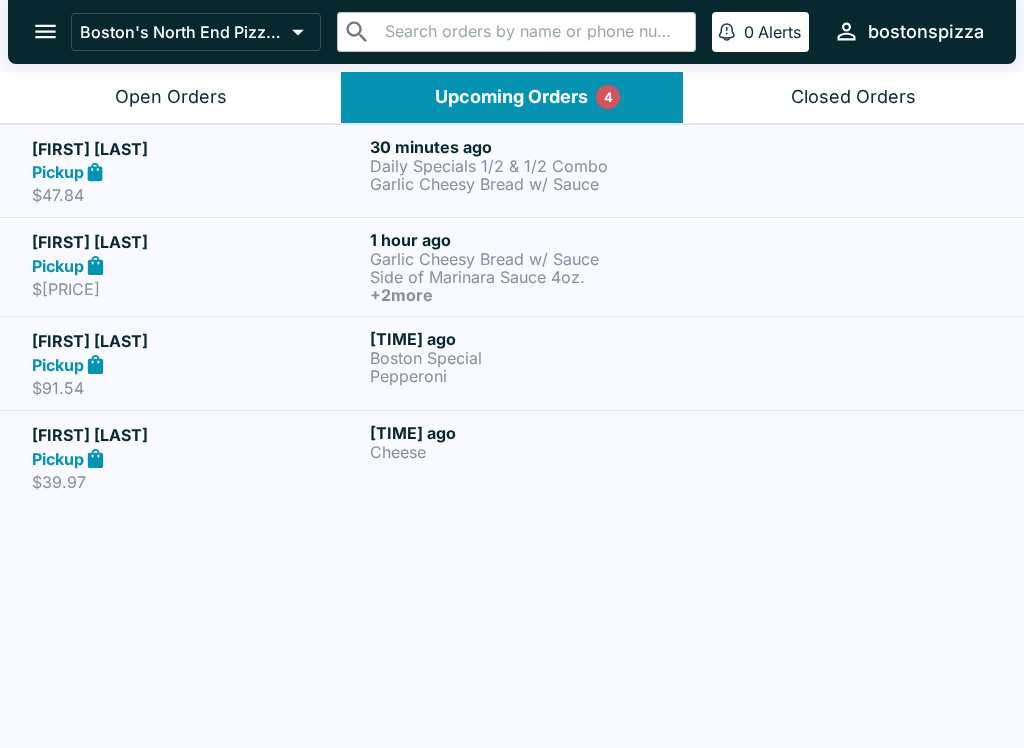 click on "Open Orders" at bounding box center (171, 97) 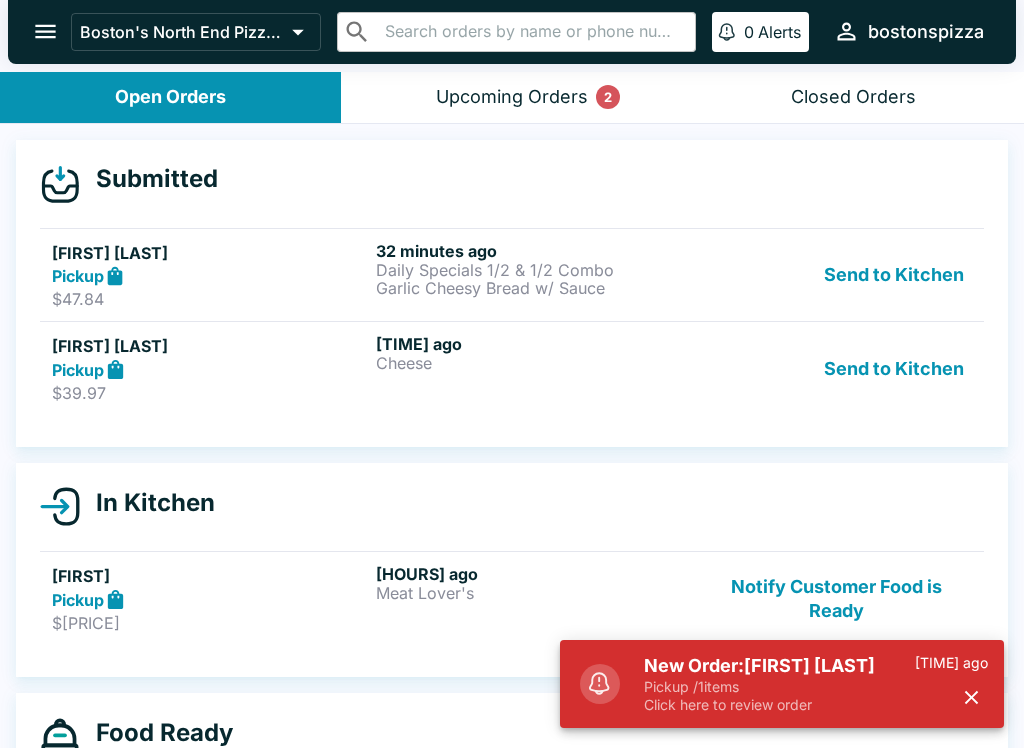 scroll, scrollTop: 0, scrollLeft: 0, axis: both 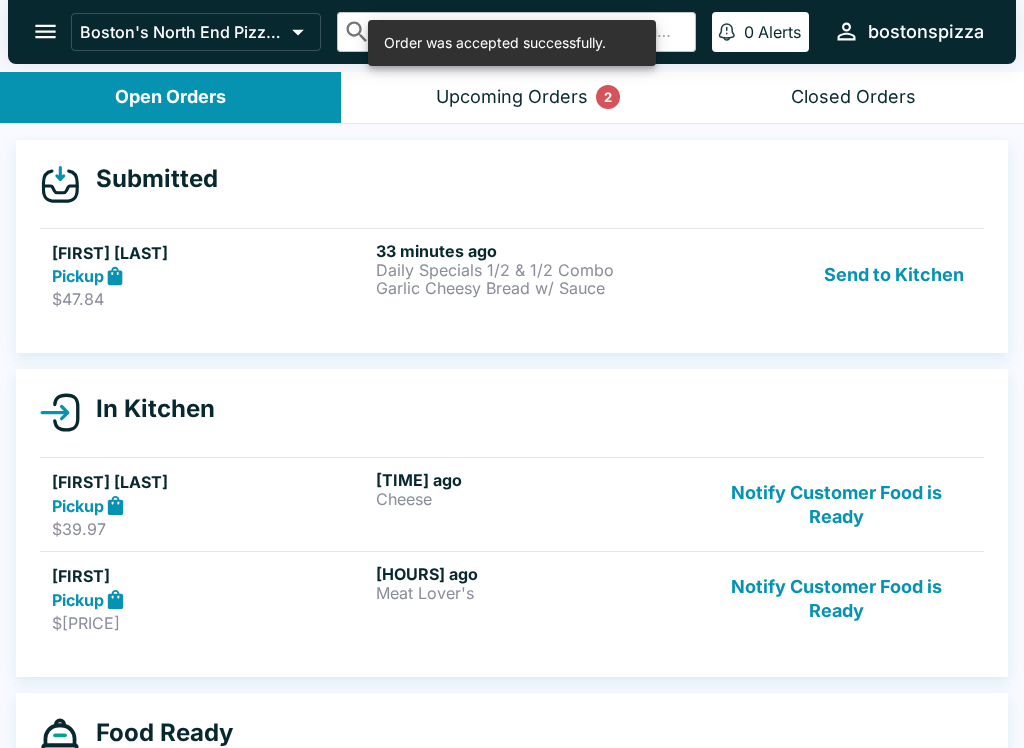 click on "Garlic Cheesy Bread w/ Sauce" at bounding box center (534, 288) 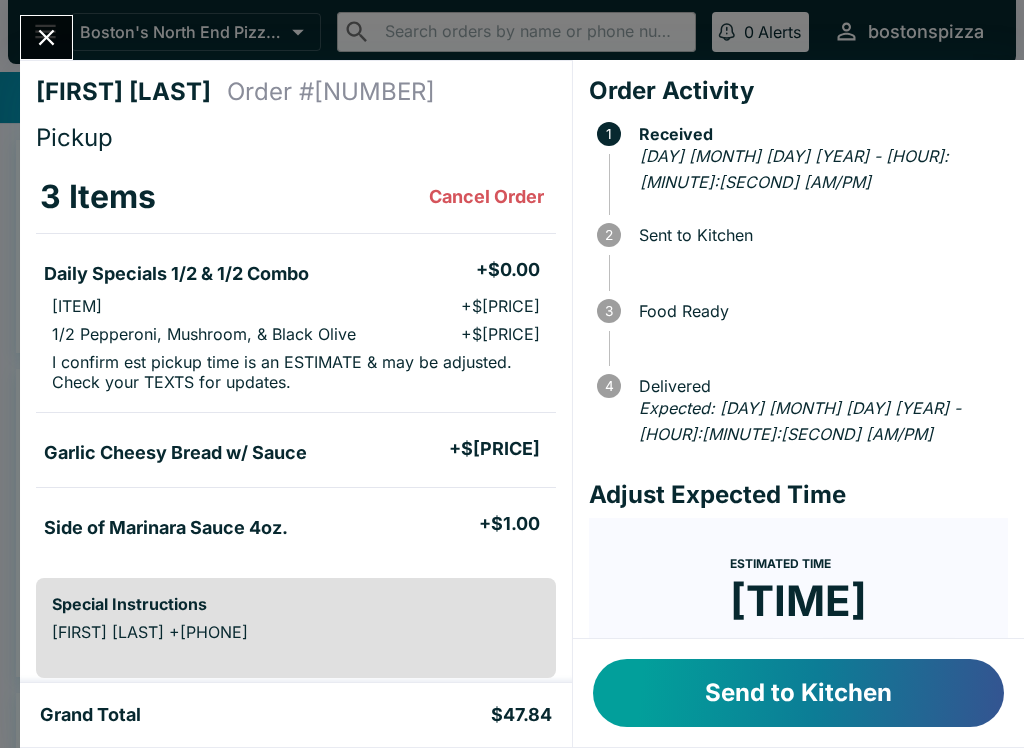 click on "Send to Kitchen" at bounding box center [798, 693] 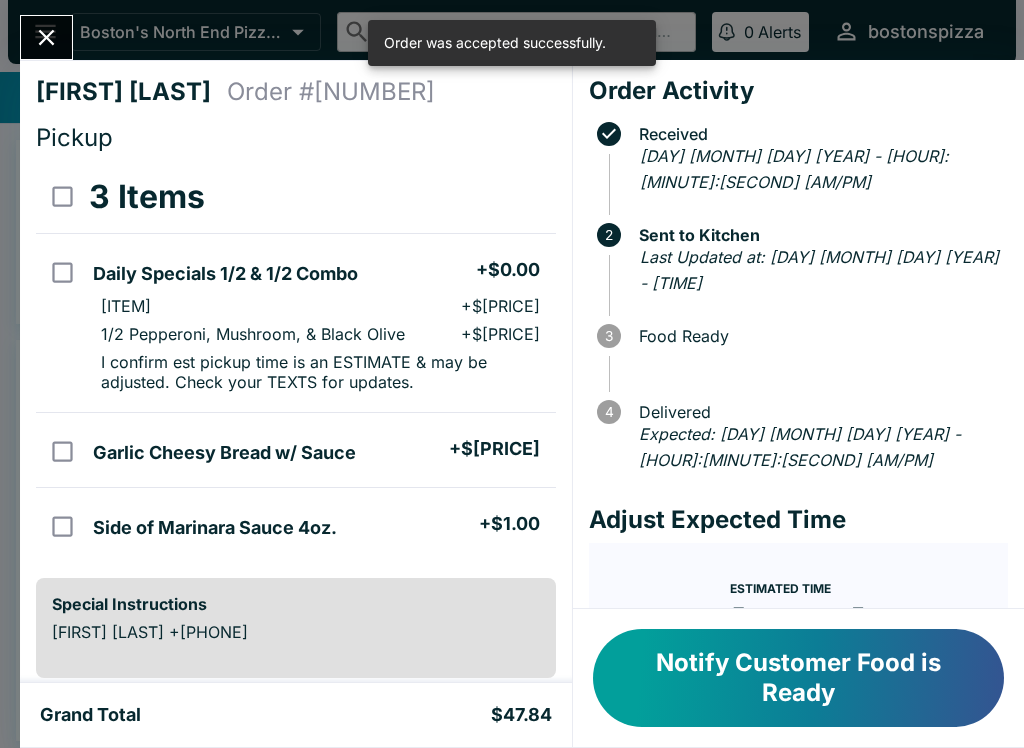 click at bounding box center [46, 37] 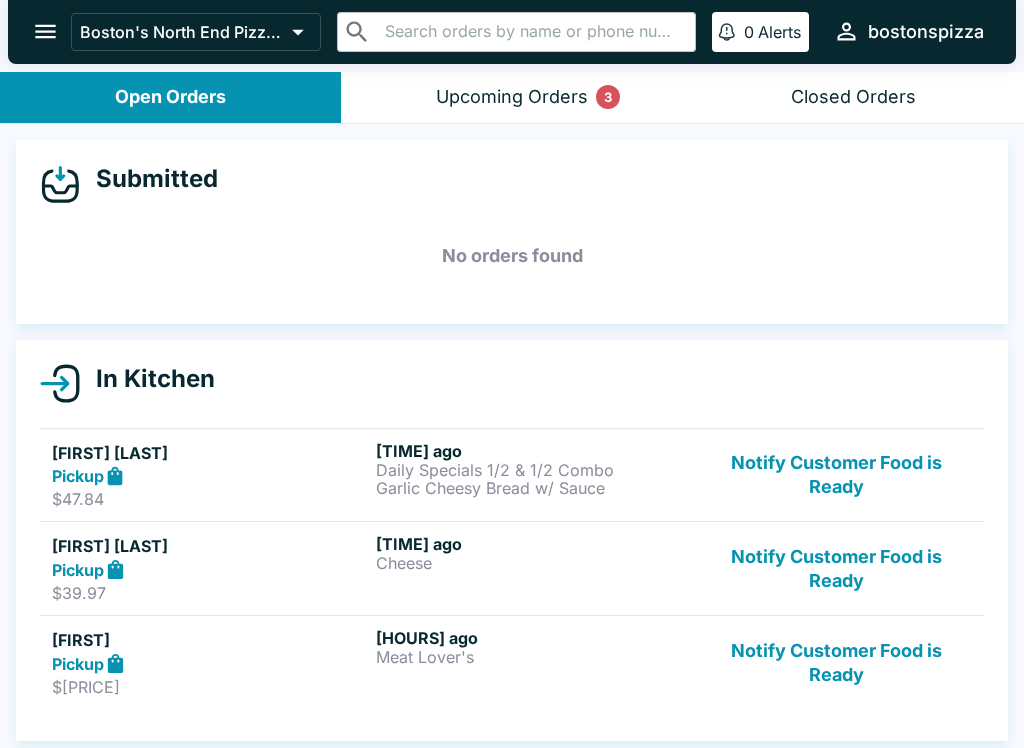 click on "Upcoming Orders 3" at bounding box center [512, 97] 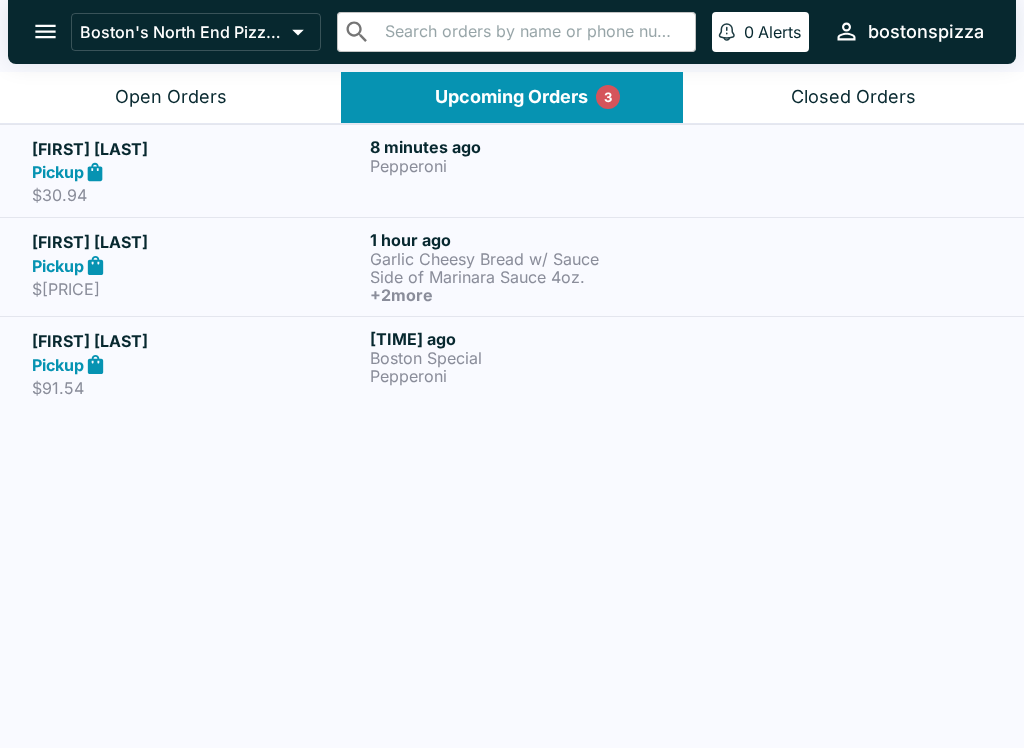 click on "8 minutes ago" at bounding box center [535, 147] 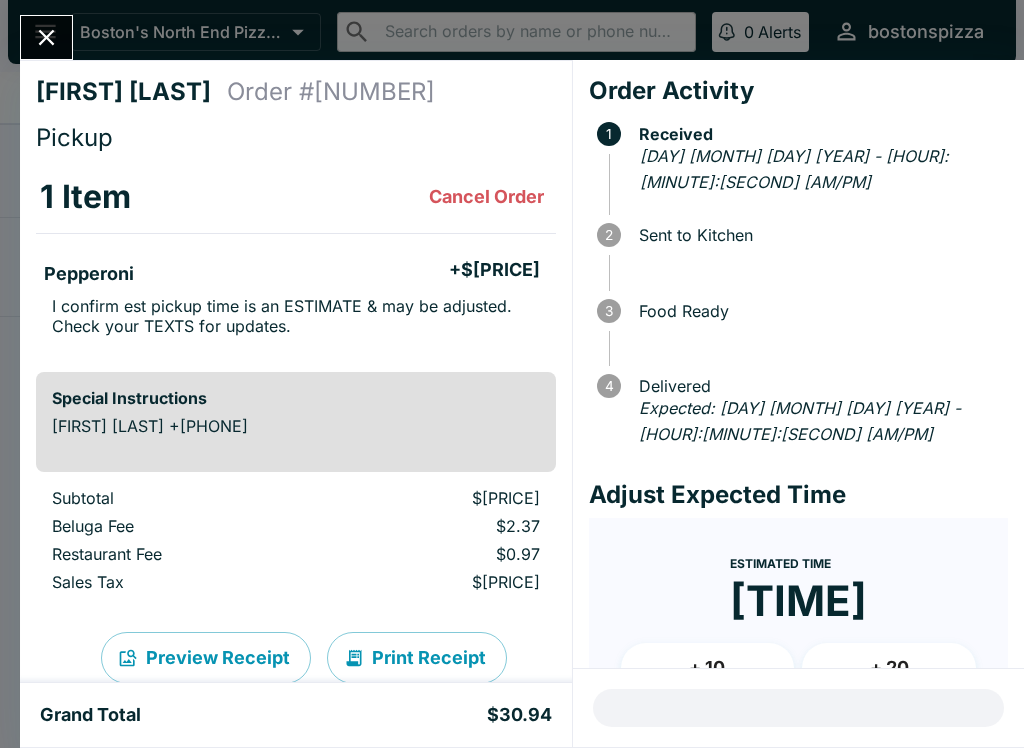 click 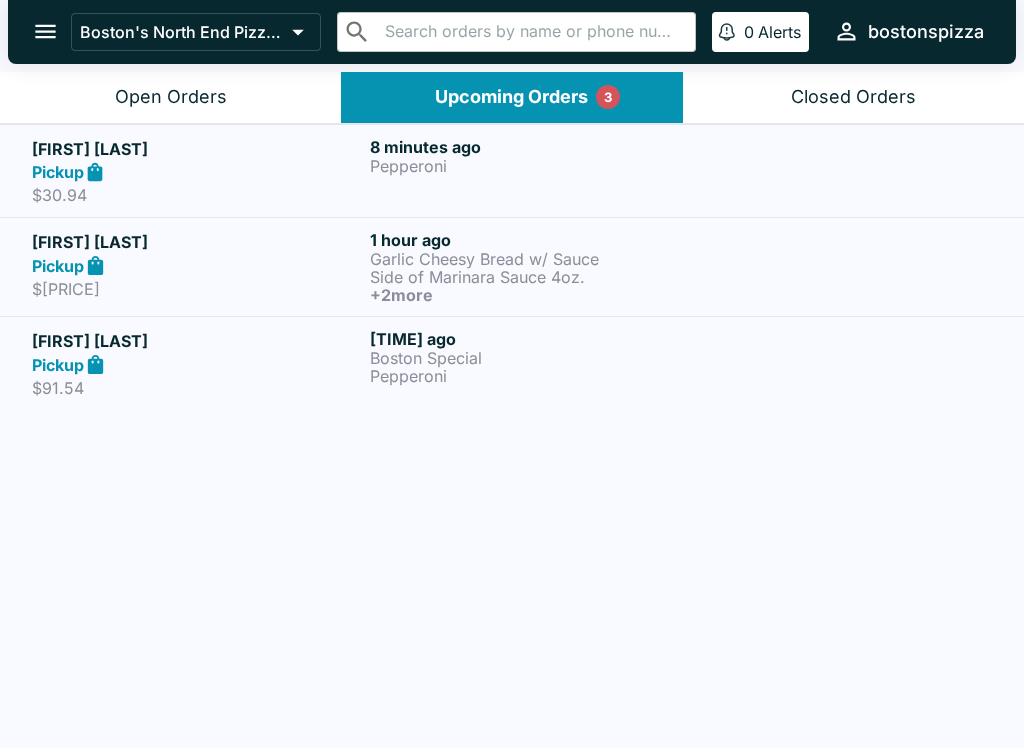 click on "Open Orders" at bounding box center [170, 97] 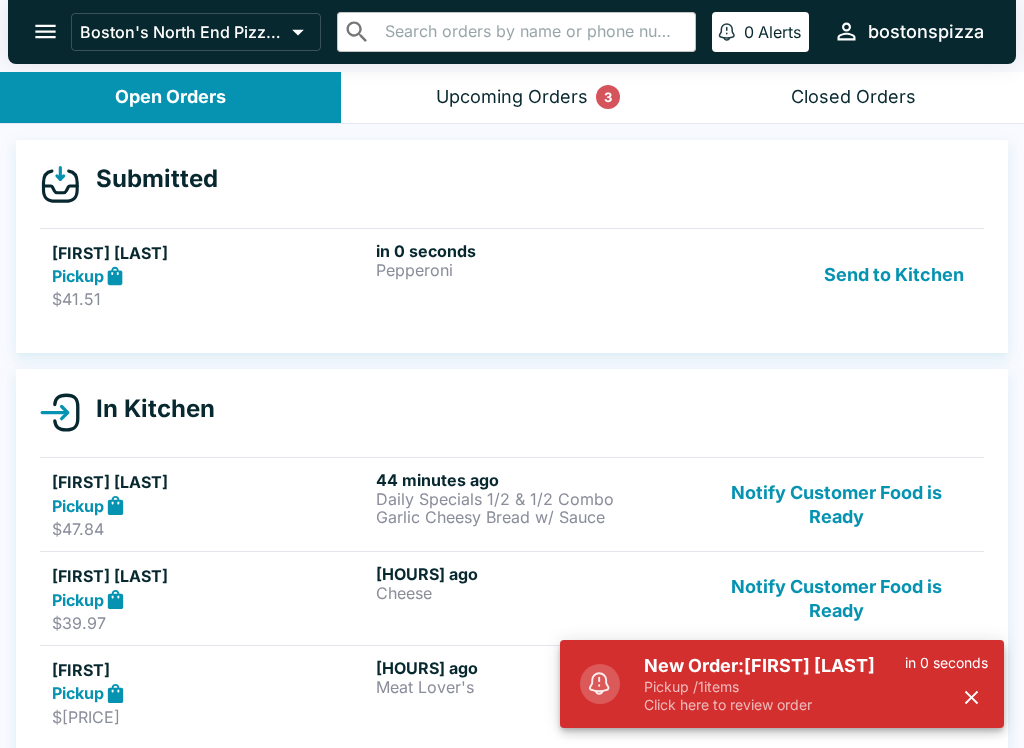 click on "Pepperoni" at bounding box center (534, 270) 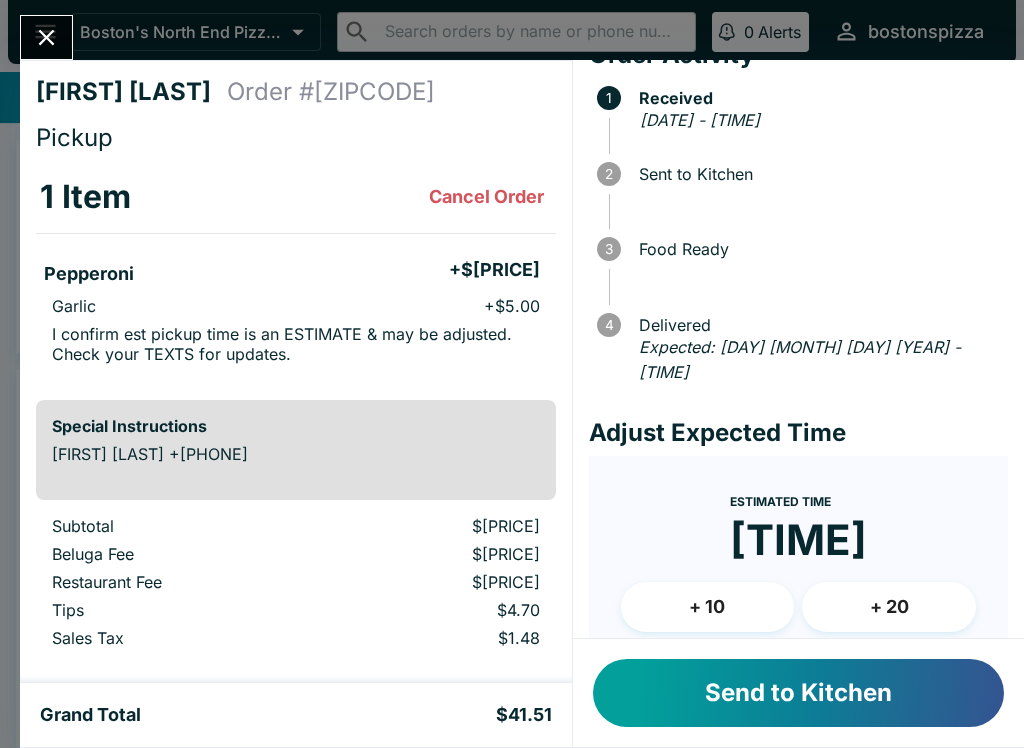 scroll, scrollTop: 33, scrollLeft: 0, axis: vertical 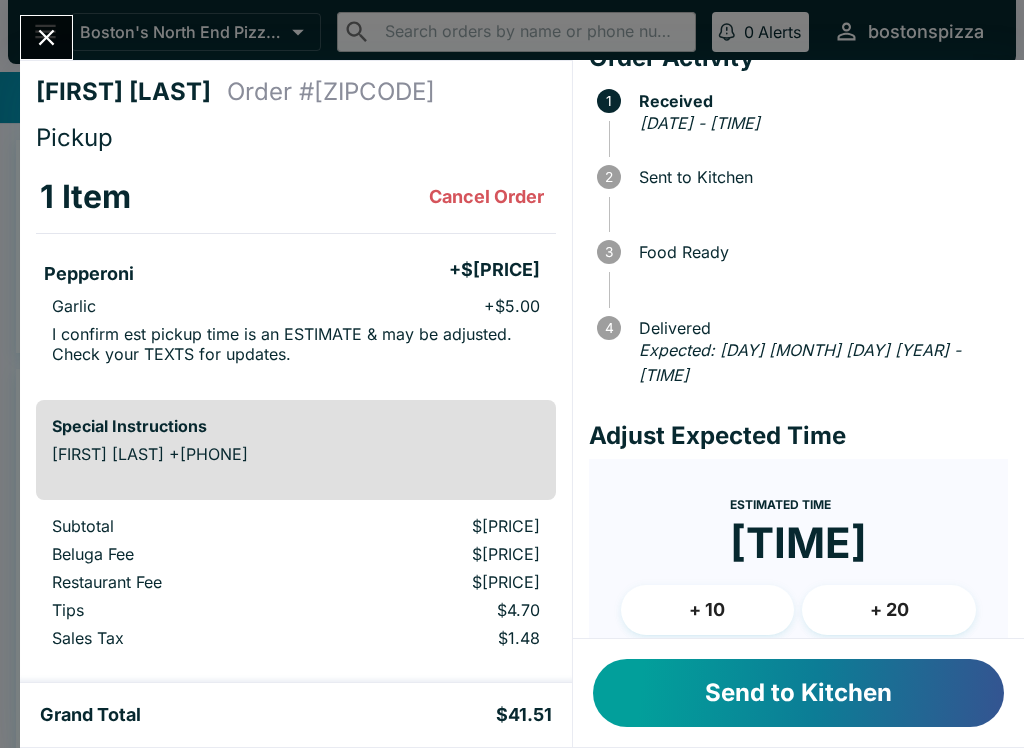 click on "Send to Kitchen" at bounding box center (798, 693) 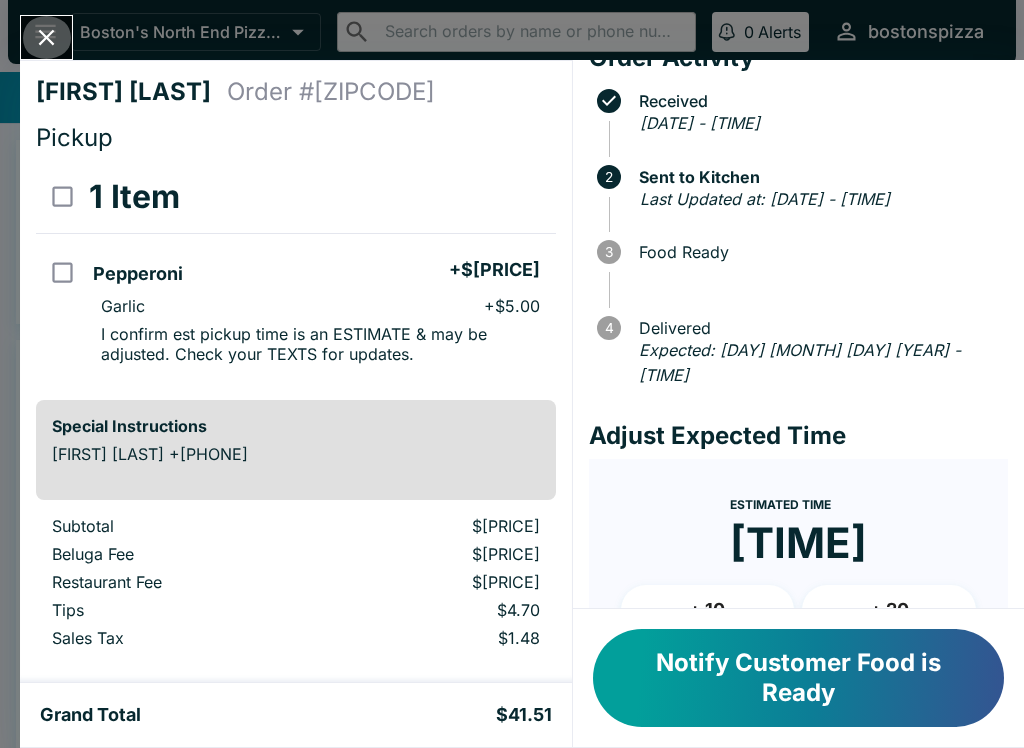 click 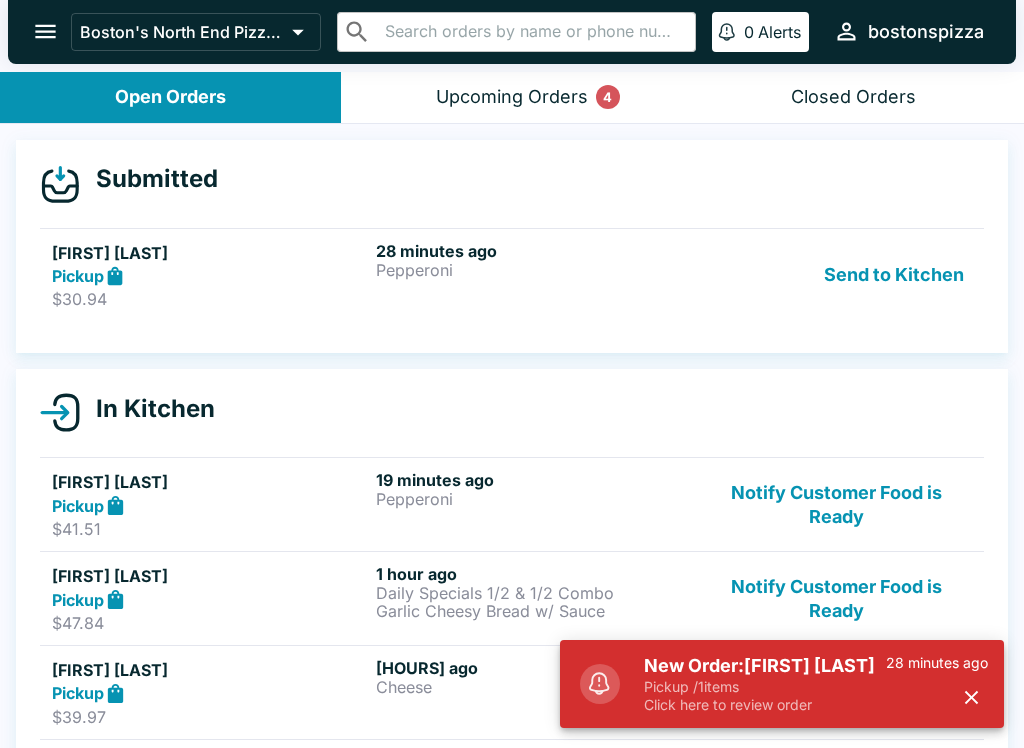 click on "New Order: [FIRST] [LAST] Pickup / [NUMBER] items Click here to review order [MINUTES] ago" at bounding box center [816, 684] 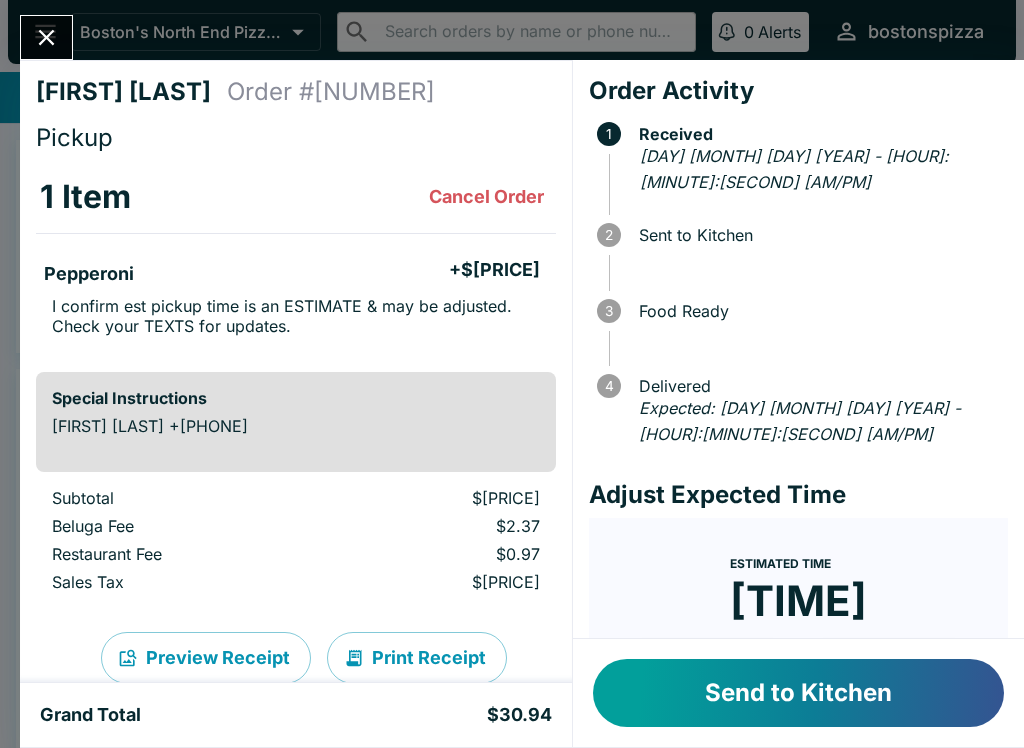 click on "Send to Kitchen" at bounding box center [798, 693] 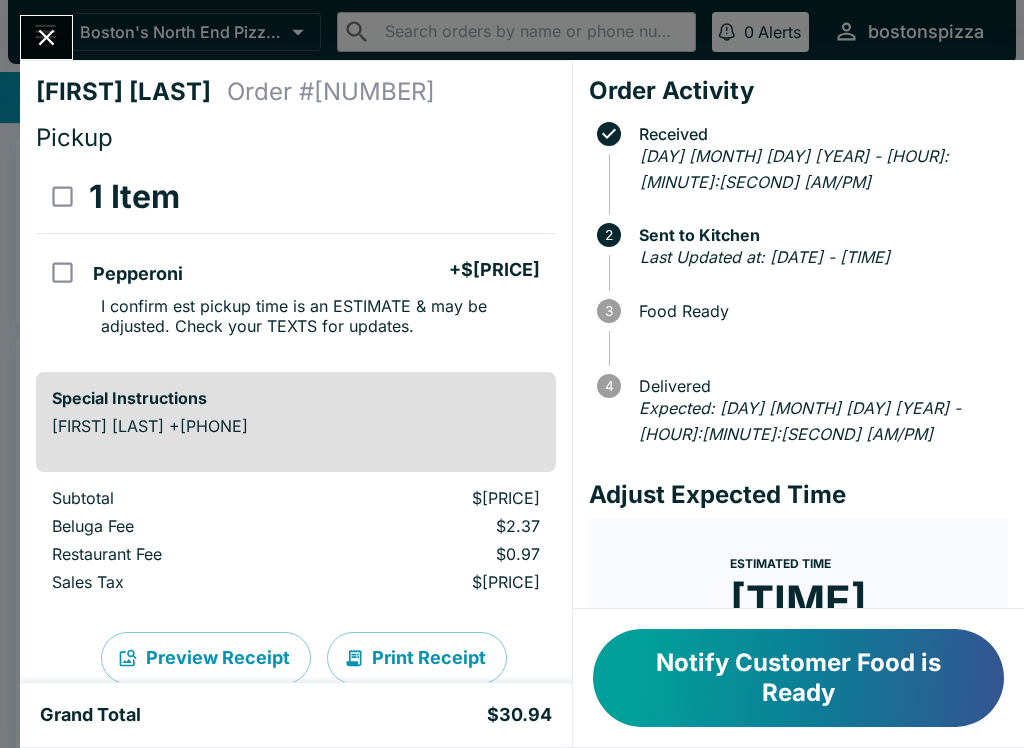 click 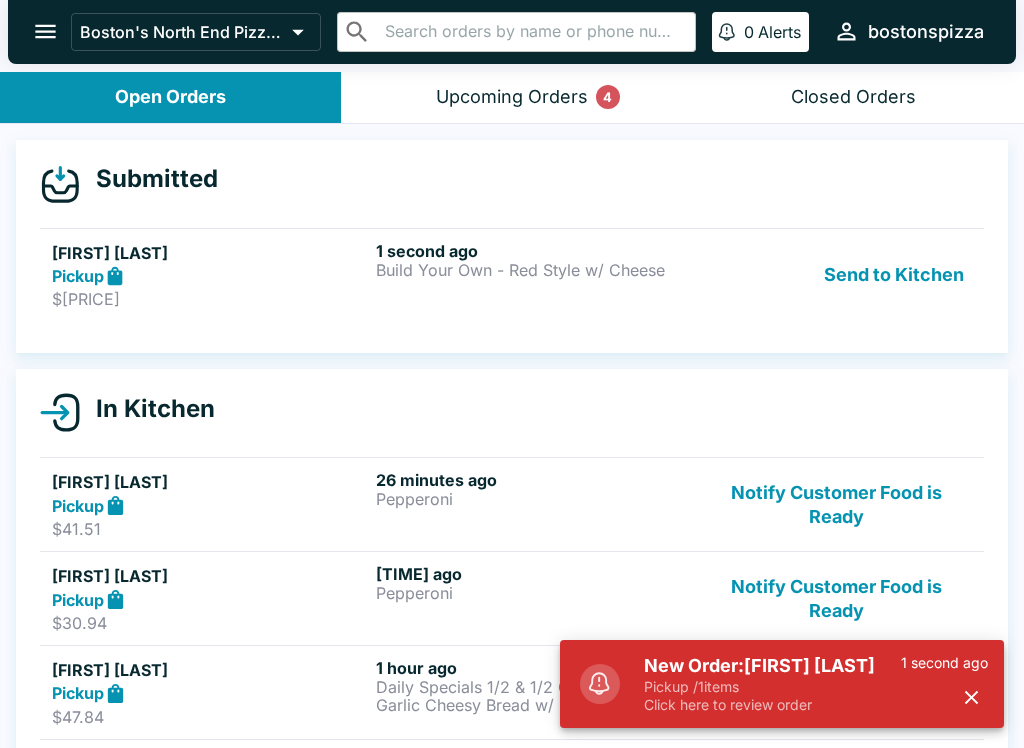 click on "[FIRST] [LAST] Pickup $[PRICE] [TIME] ago Build Your Own - Red Style w/ Cheese Send to Kitchen" at bounding box center (512, 275) 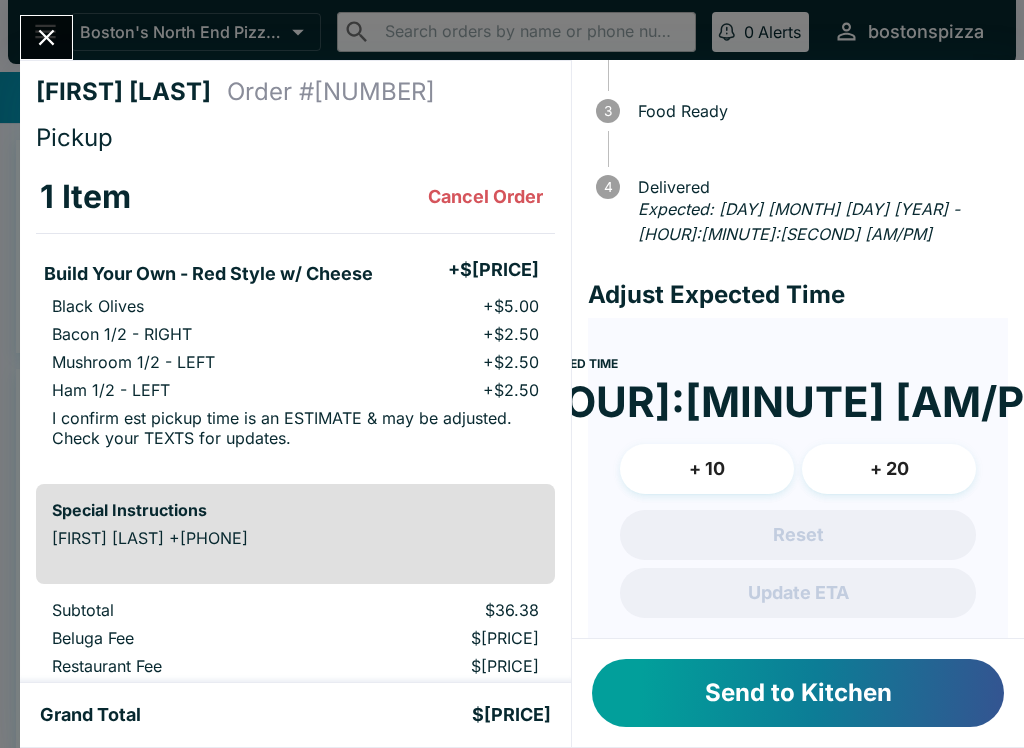 scroll, scrollTop: 173, scrollLeft: 0, axis: vertical 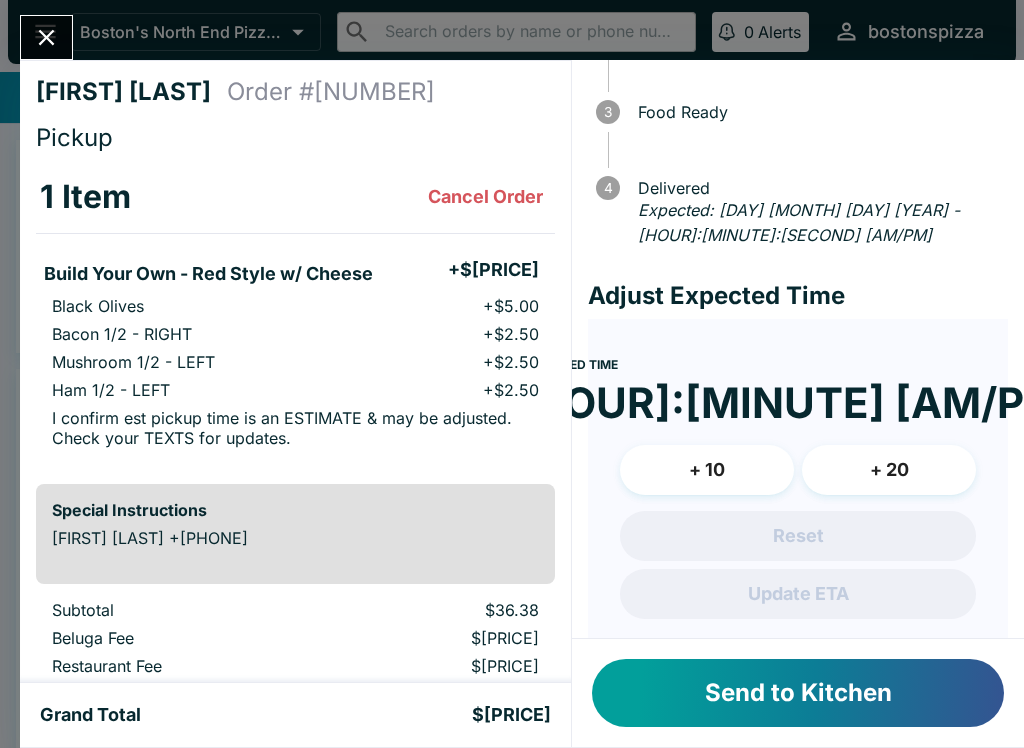 click on "Send to Kitchen" at bounding box center (798, 693) 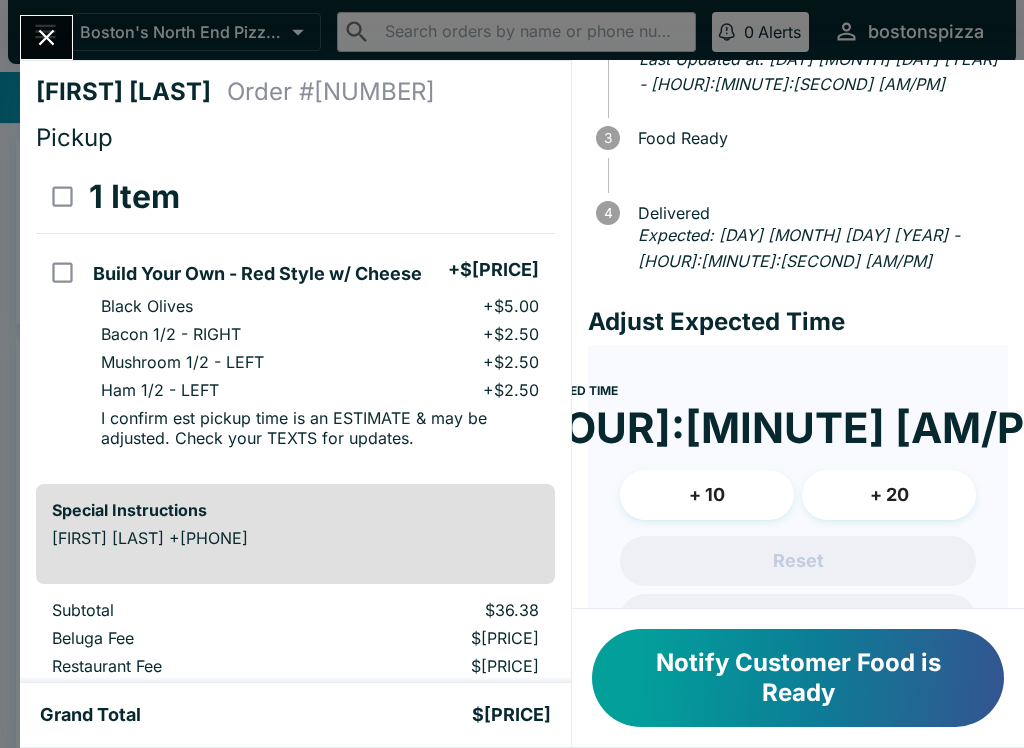 click 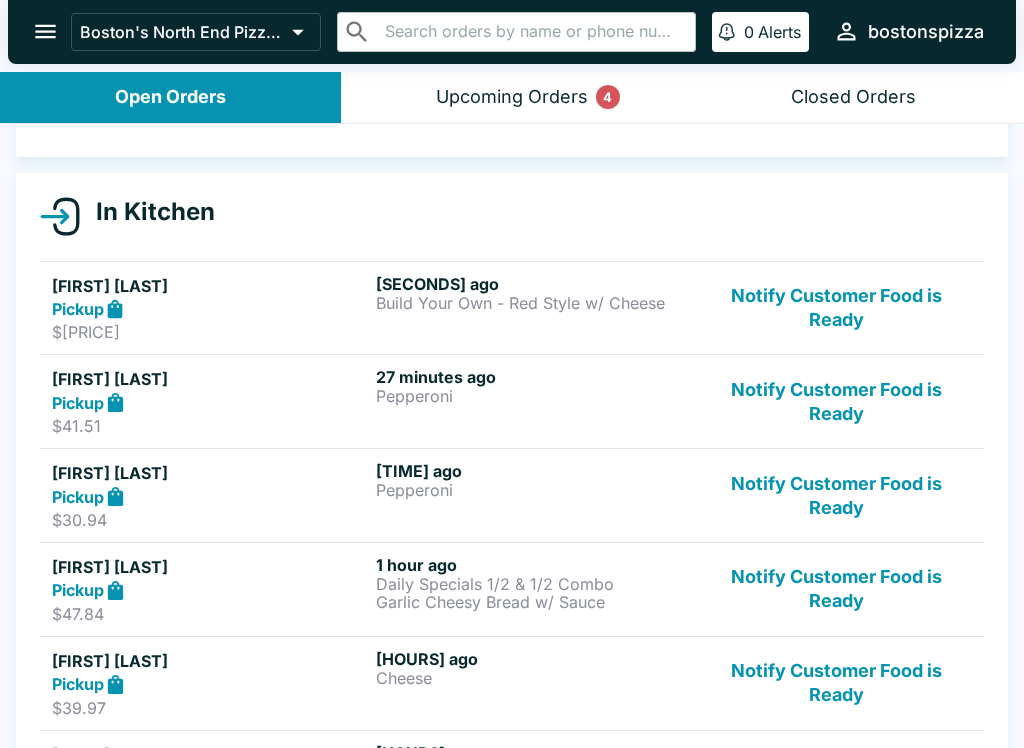 scroll, scrollTop: 168, scrollLeft: 0, axis: vertical 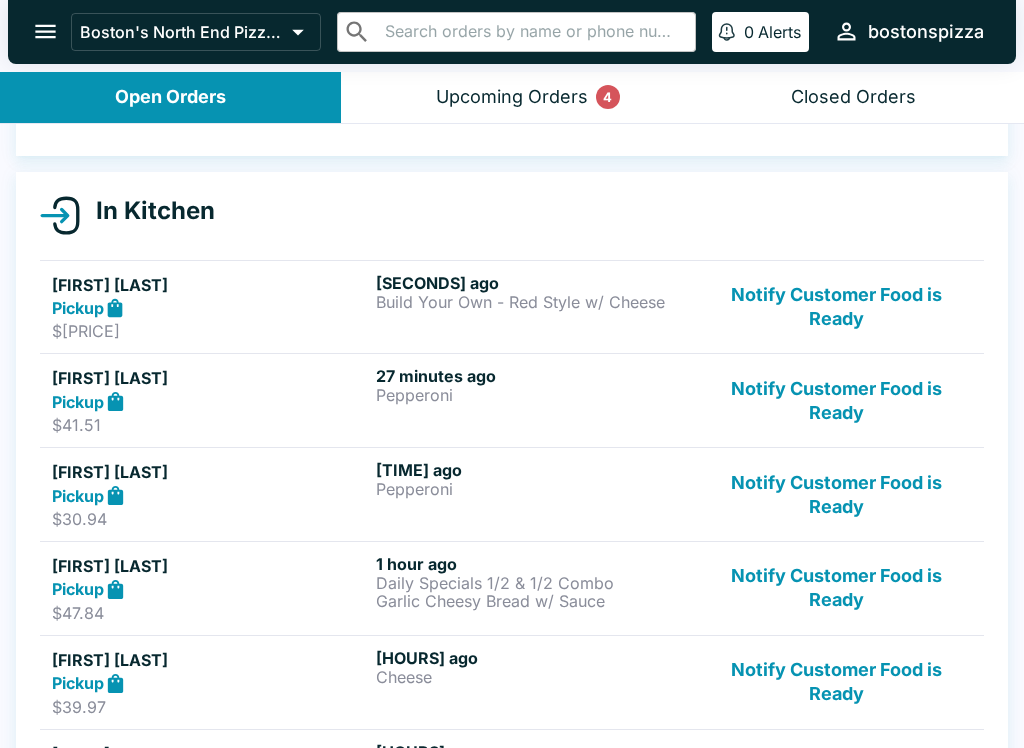 click on "Notify Customer Food is Ready" at bounding box center (836, 400) 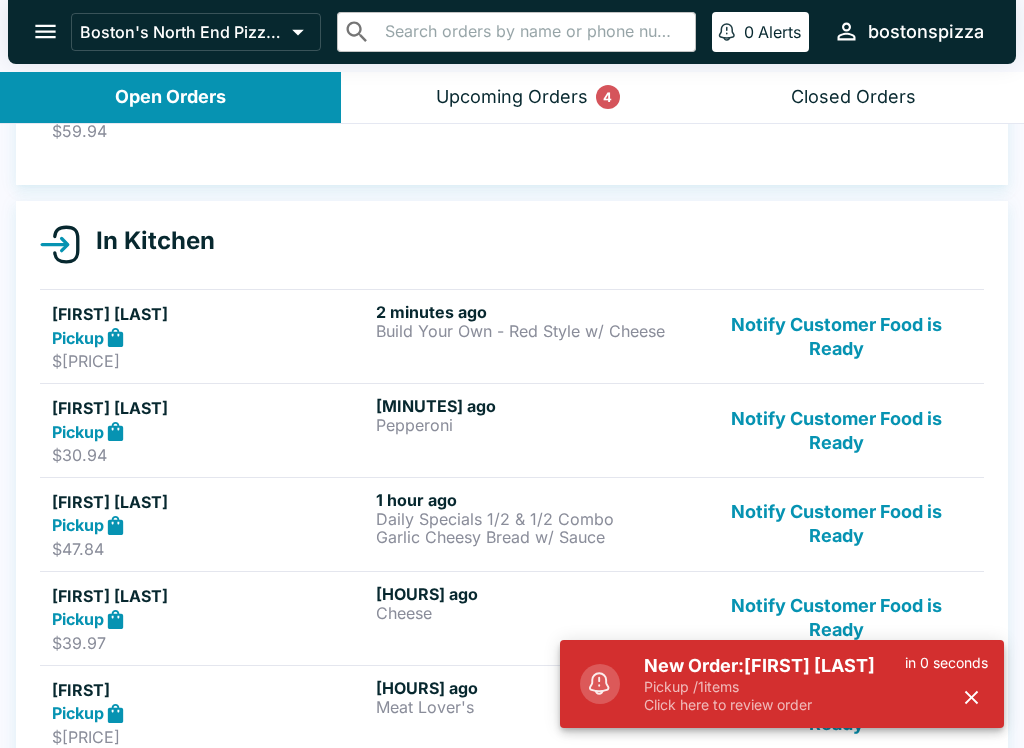 click on "New Order:  [FIRST] [LAST]" at bounding box center (774, 666) 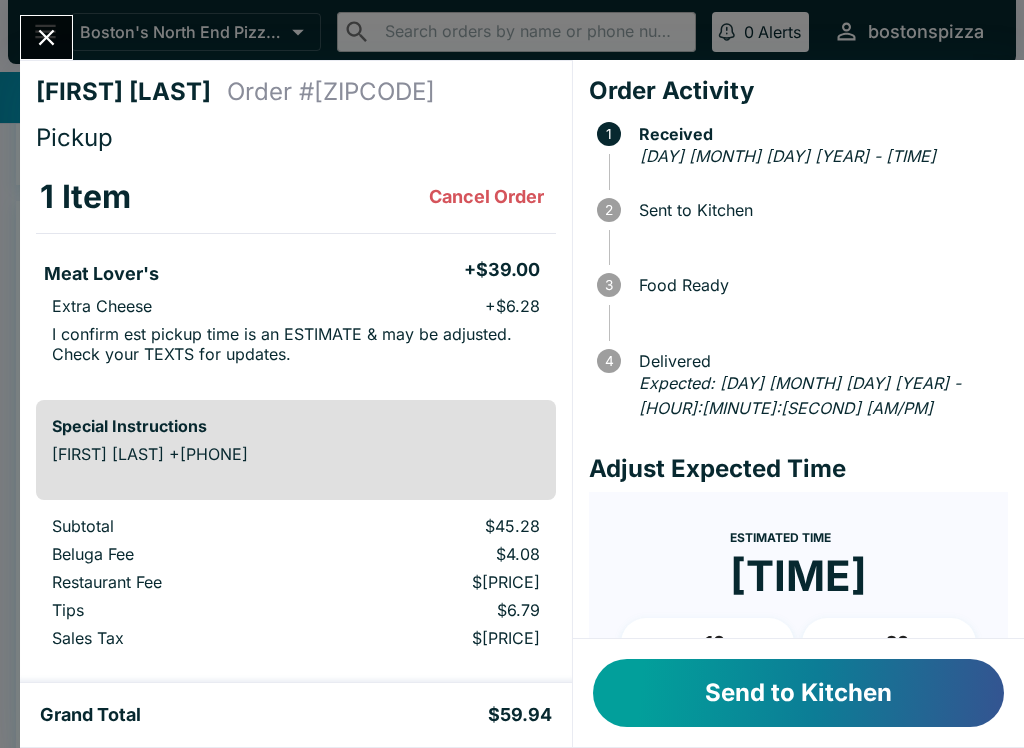 click on "Send to Kitchen" at bounding box center [798, 693] 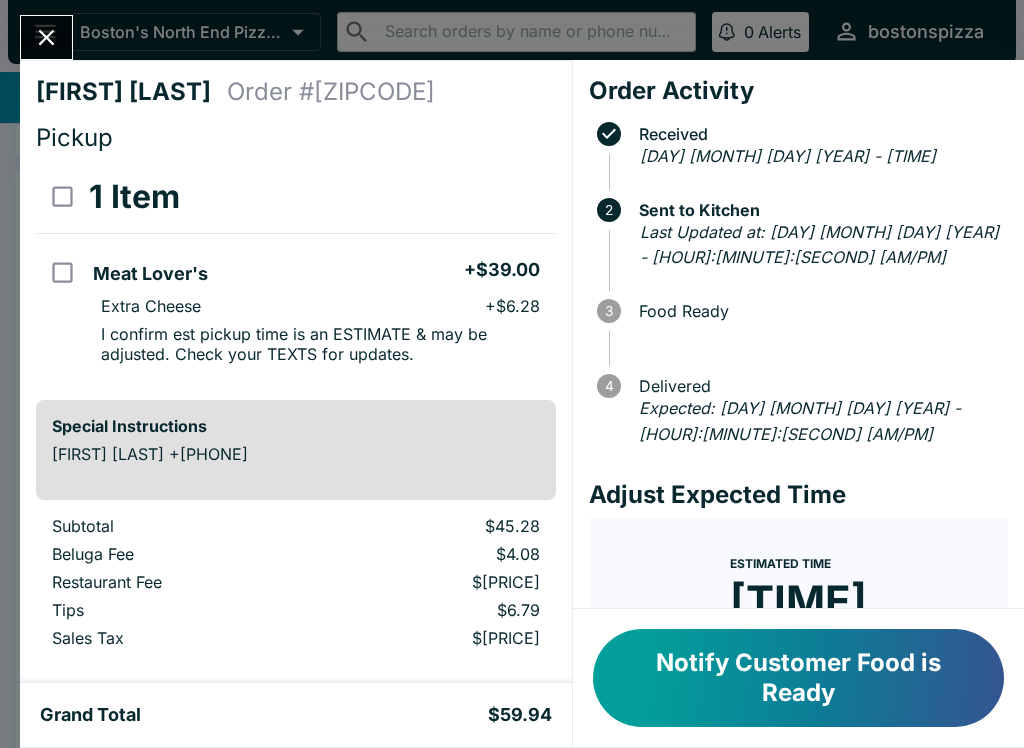 click at bounding box center (46, 37) 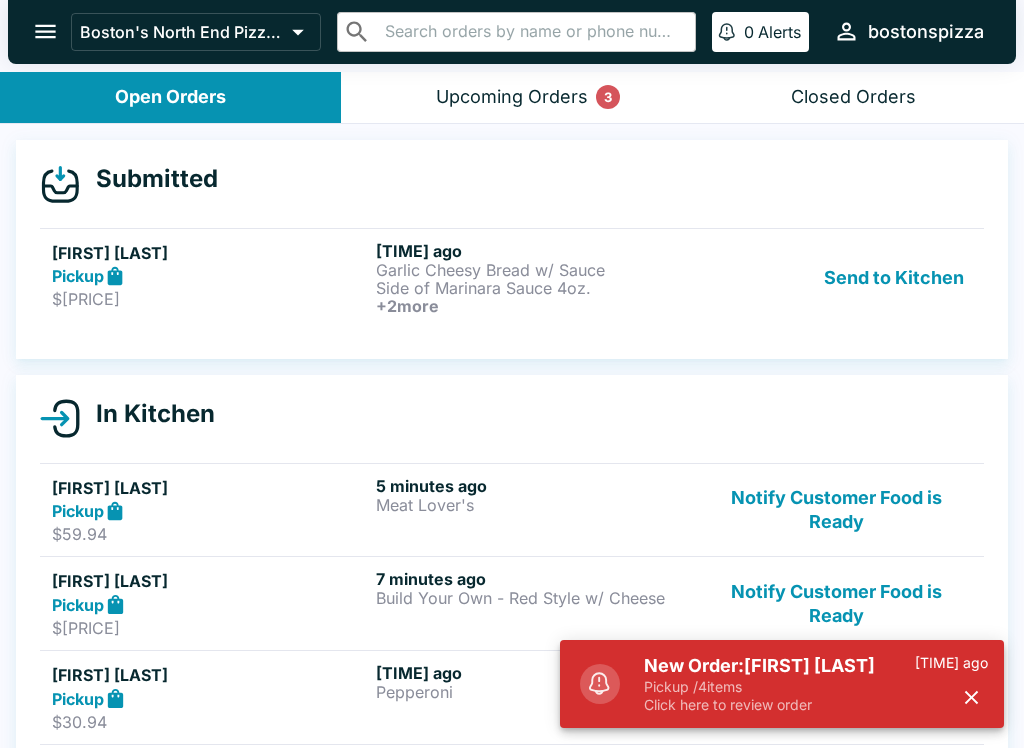 scroll, scrollTop: 0, scrollLeft: 0, axis: both 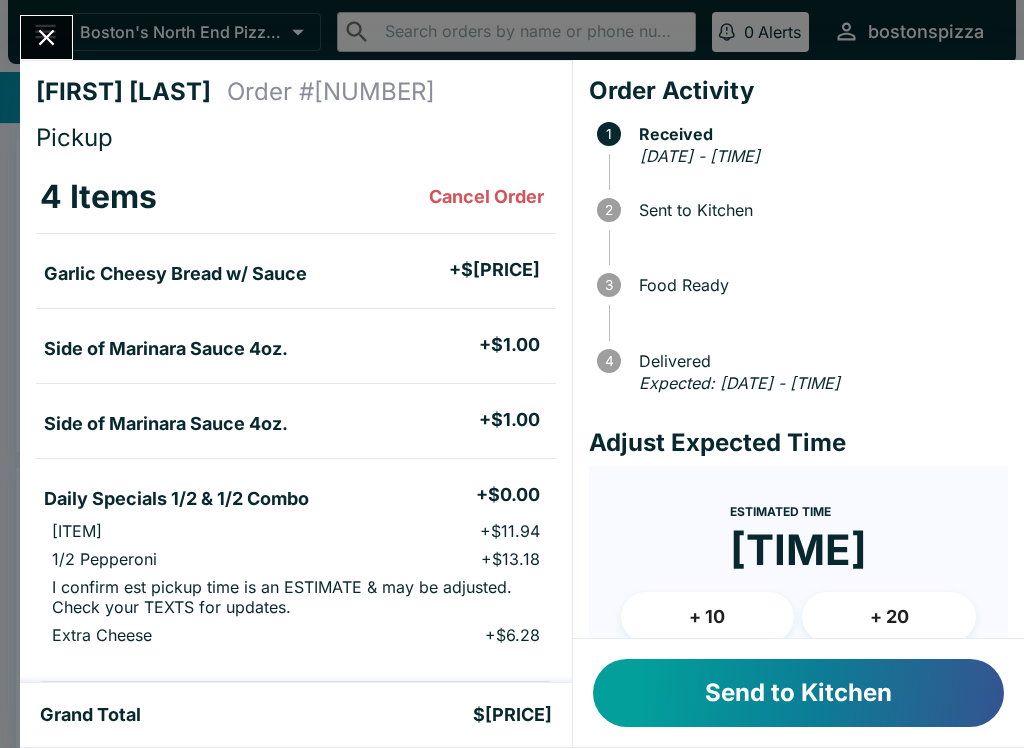 click on "Send to Kitchen" at bounding box center [798, 693] 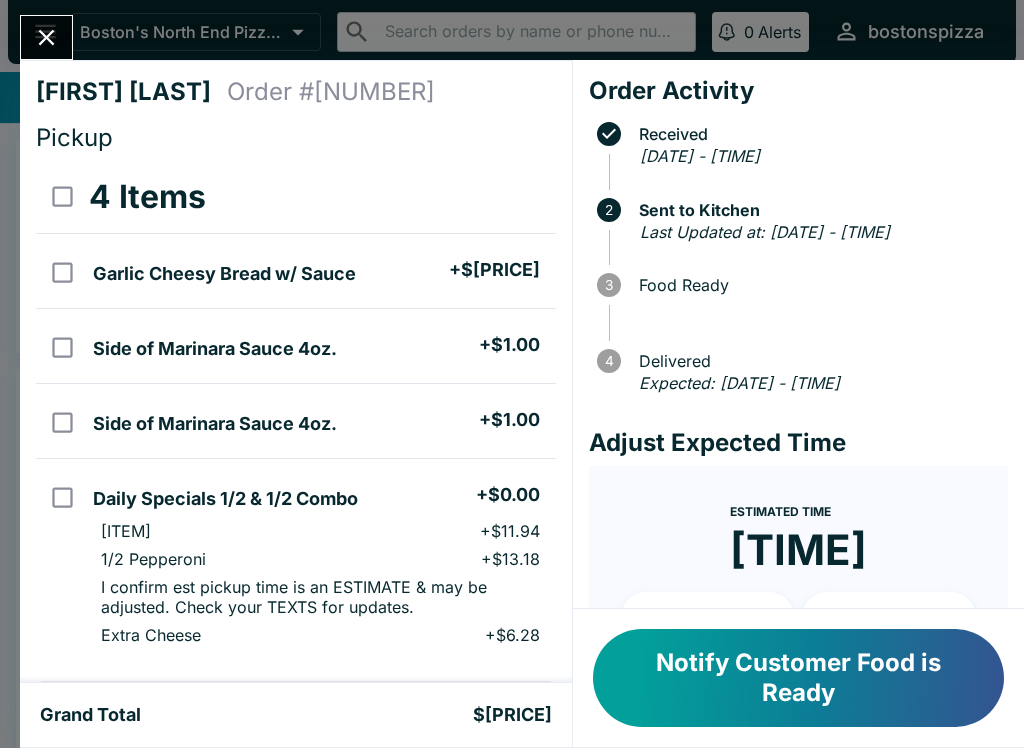click at bounding box center [46, 37] 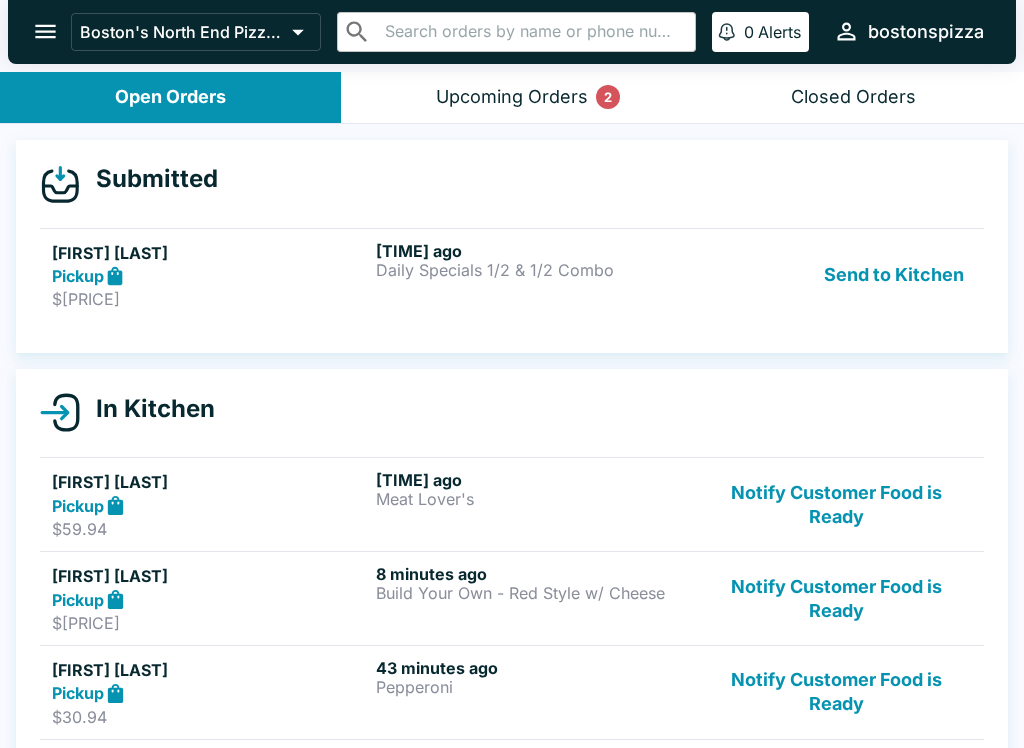 click on "[TIME] ago [ITEM]" at bounding box center [534, 275] 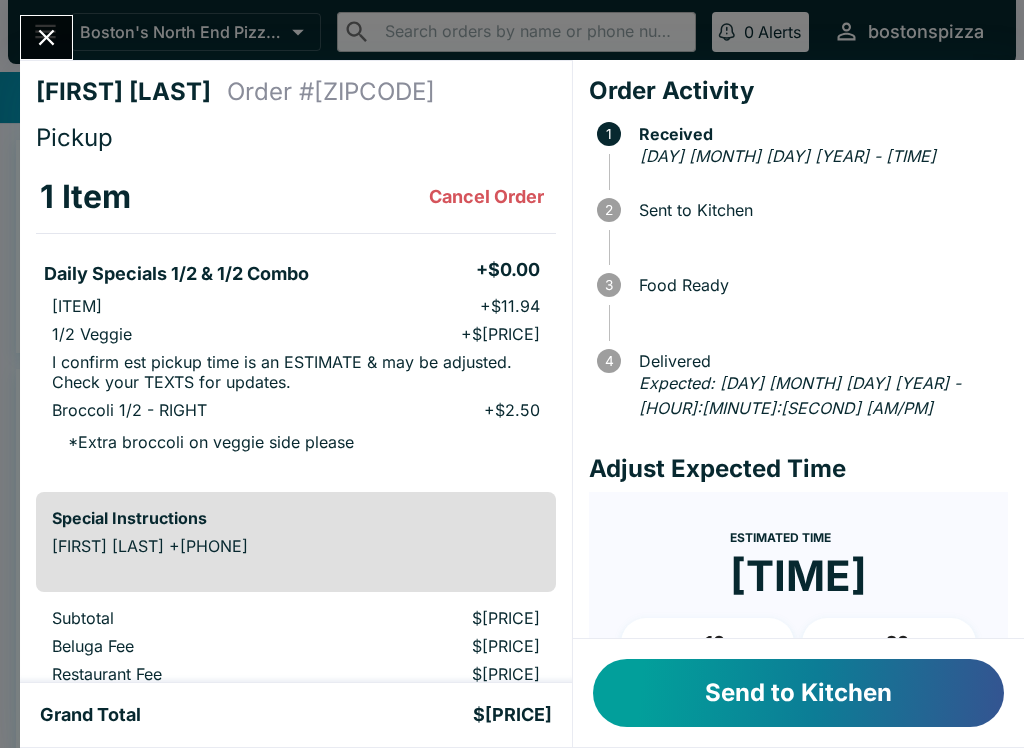 click on "Send to Kitchen" at bounding box center (798, 693) 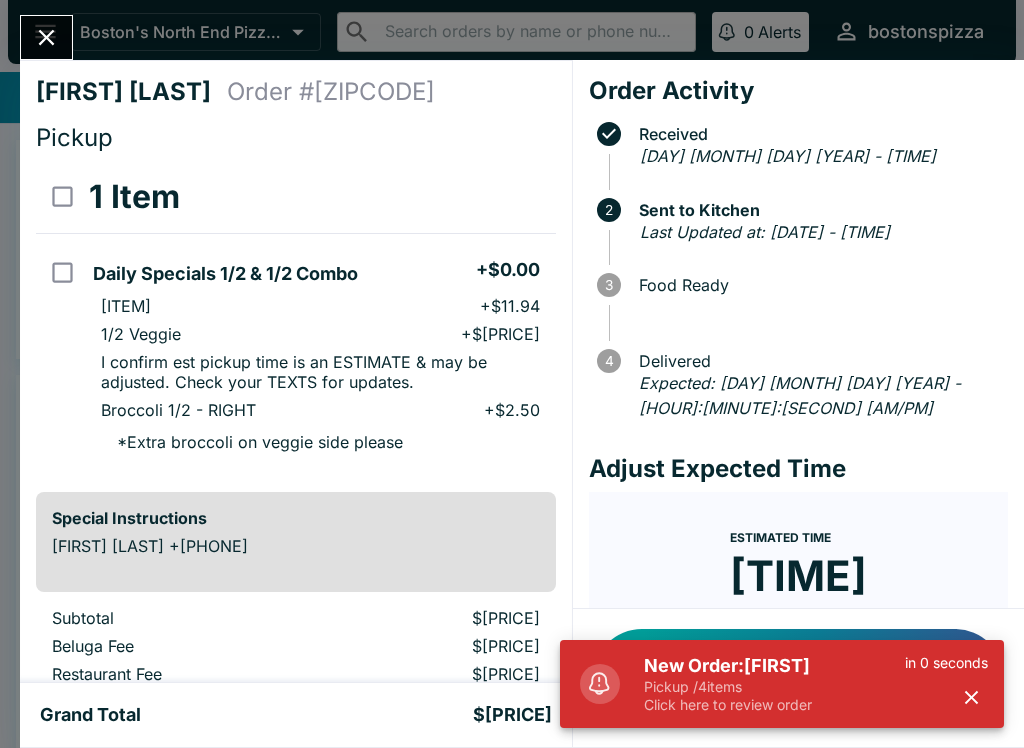 click on "Click here to review order" at bounding box center [774, 705] 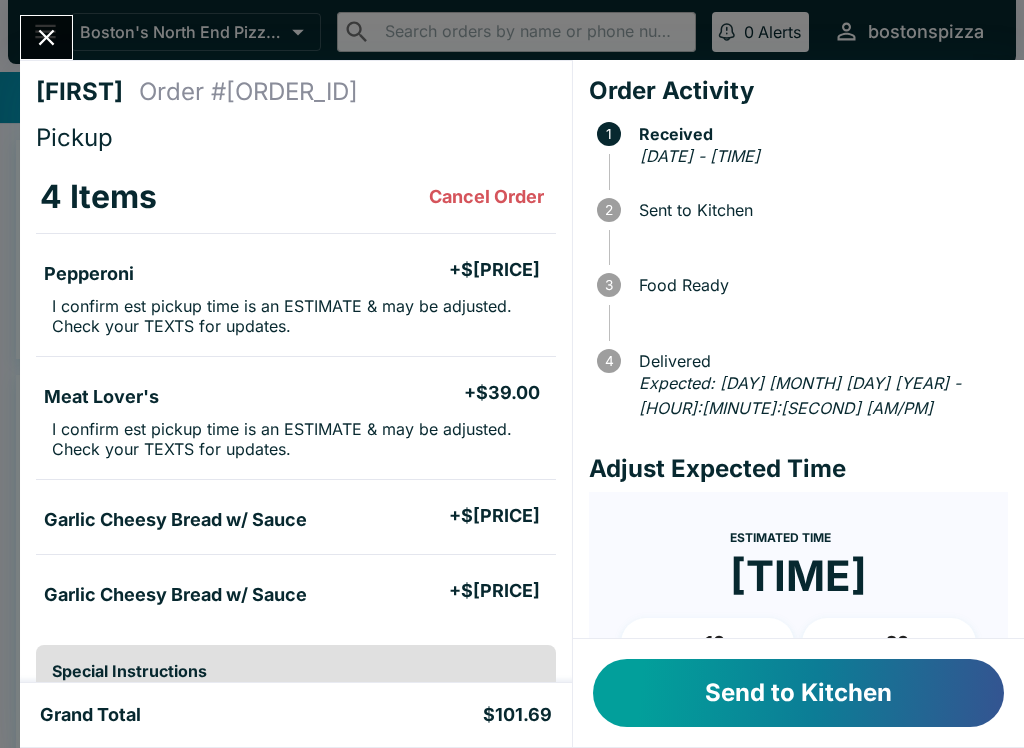 click on "Send to Kitchen" at bounding box center [798, 693] 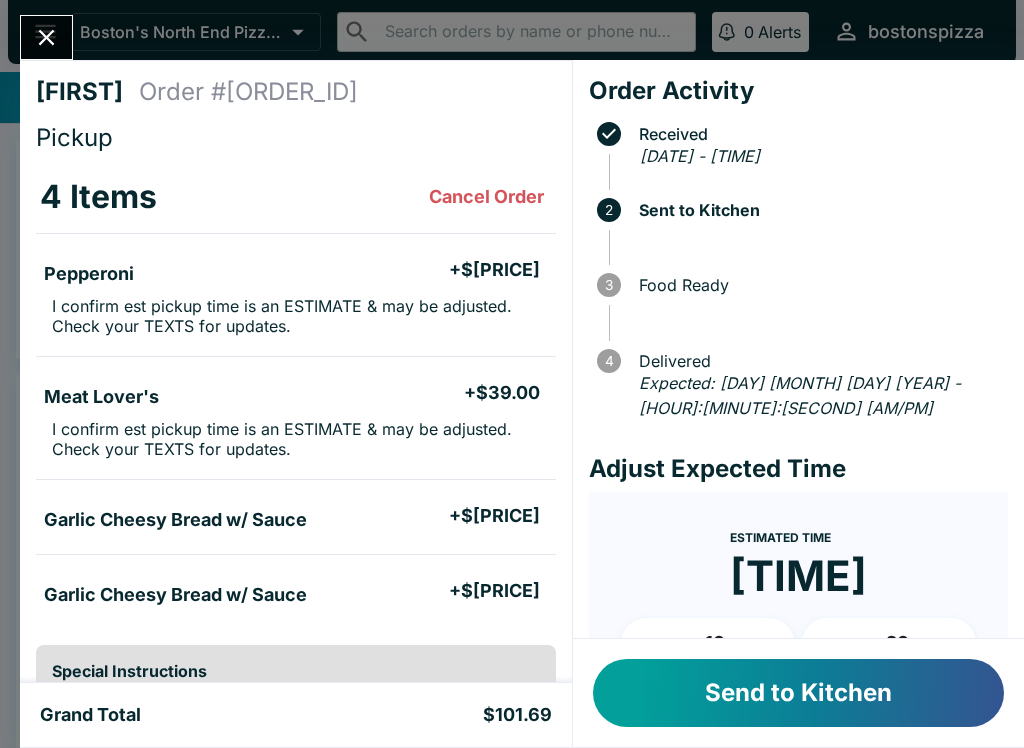 scroll, scrollTop: 0, scrollLeft: 0, axis: both 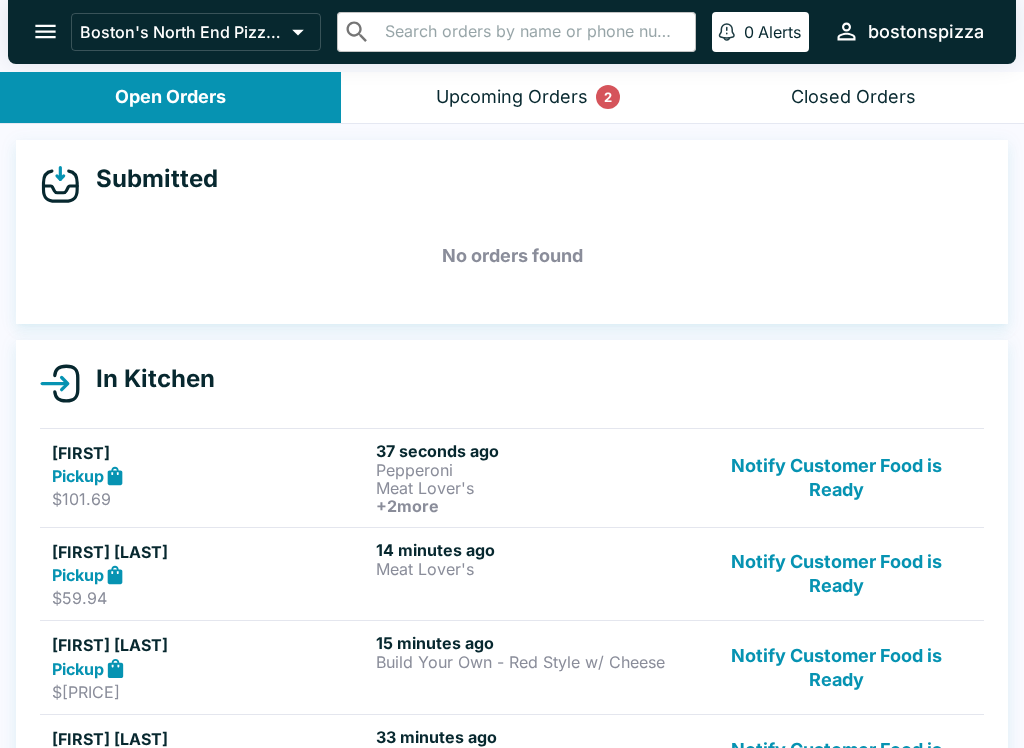 click on "Pepperoni" at bounding box center (534, 470) 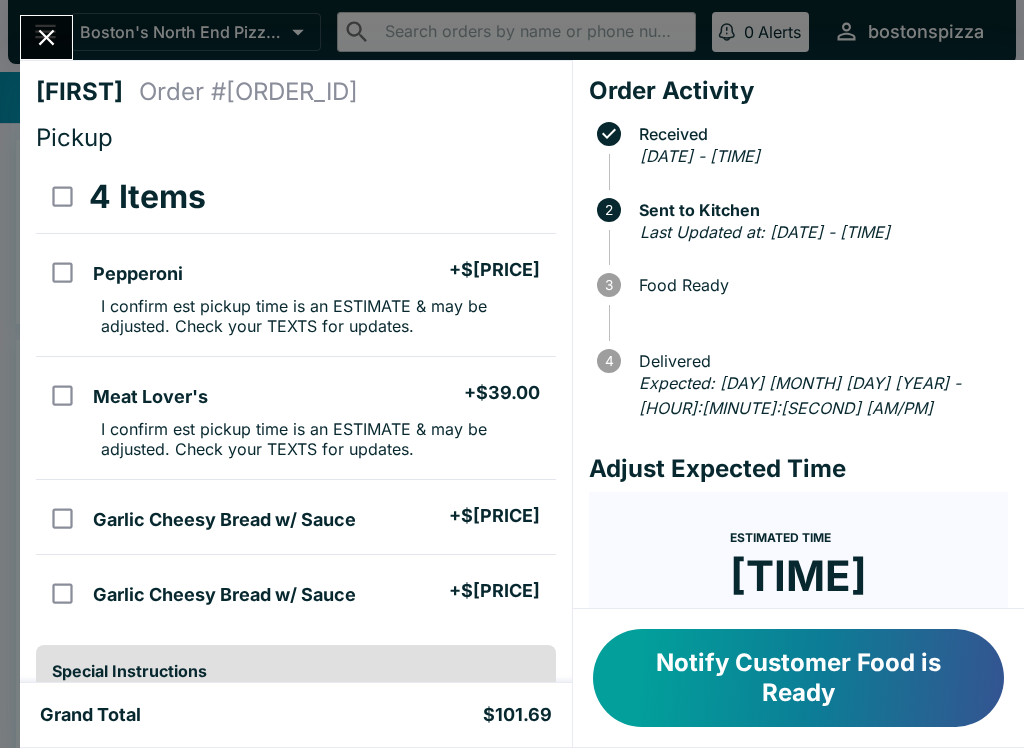 scroll, scrollTop: 0, scrollLeft: 0, axis: both 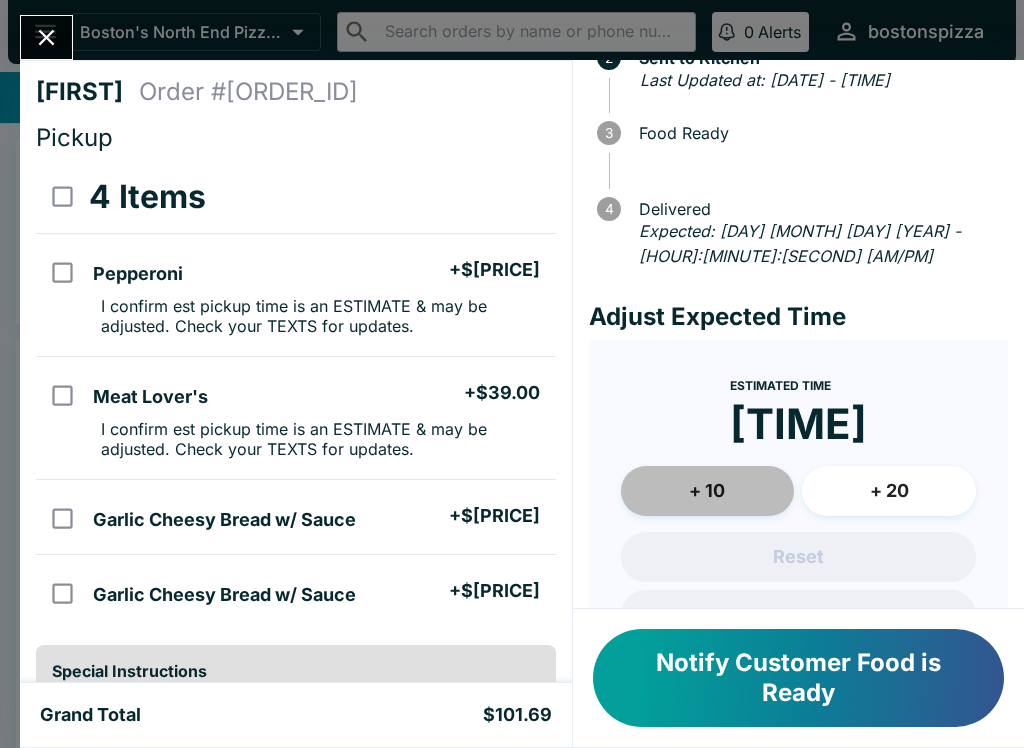 click on "+ 10" at bounding box center (708, 491) 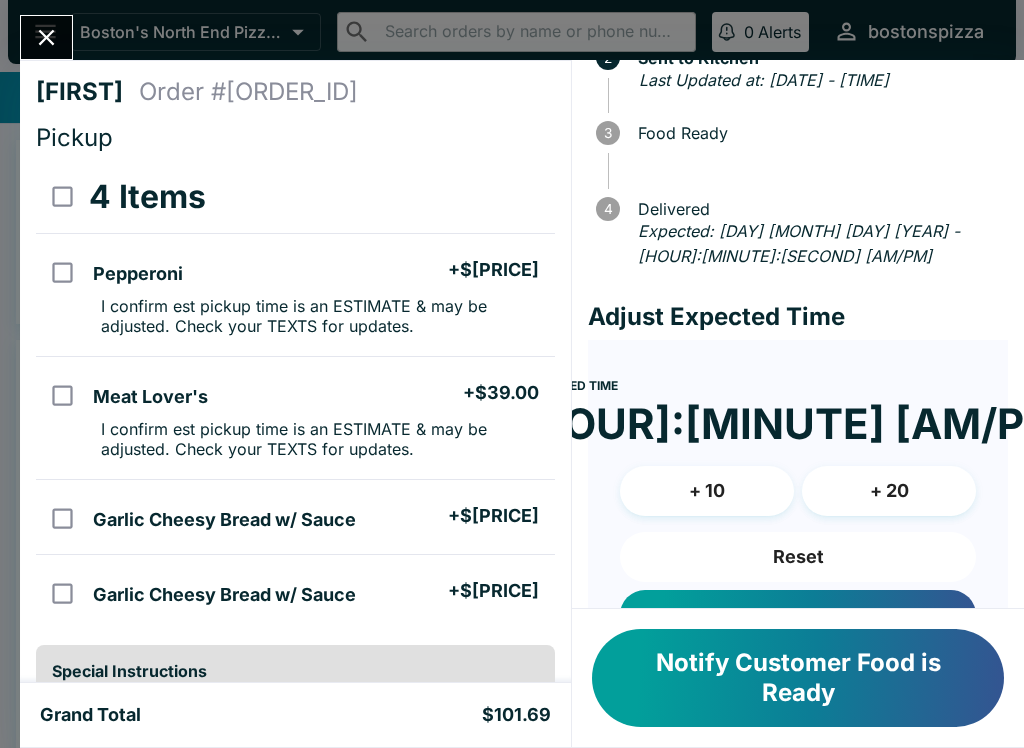 click on "Update ETA" at bounding box center (798, 615) 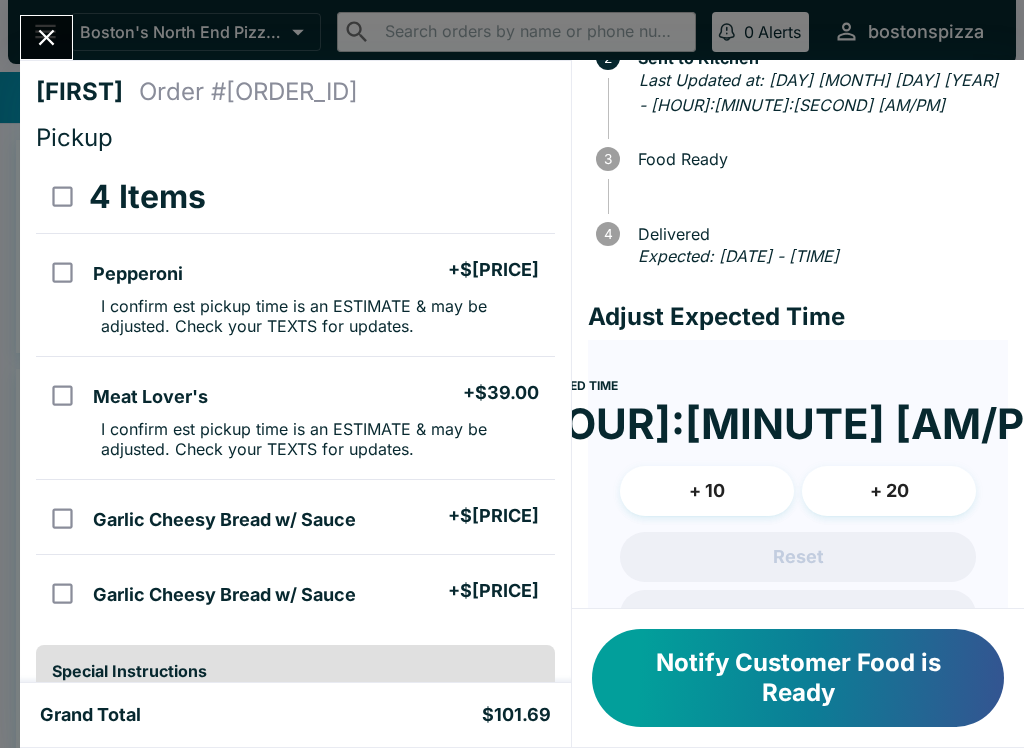 click 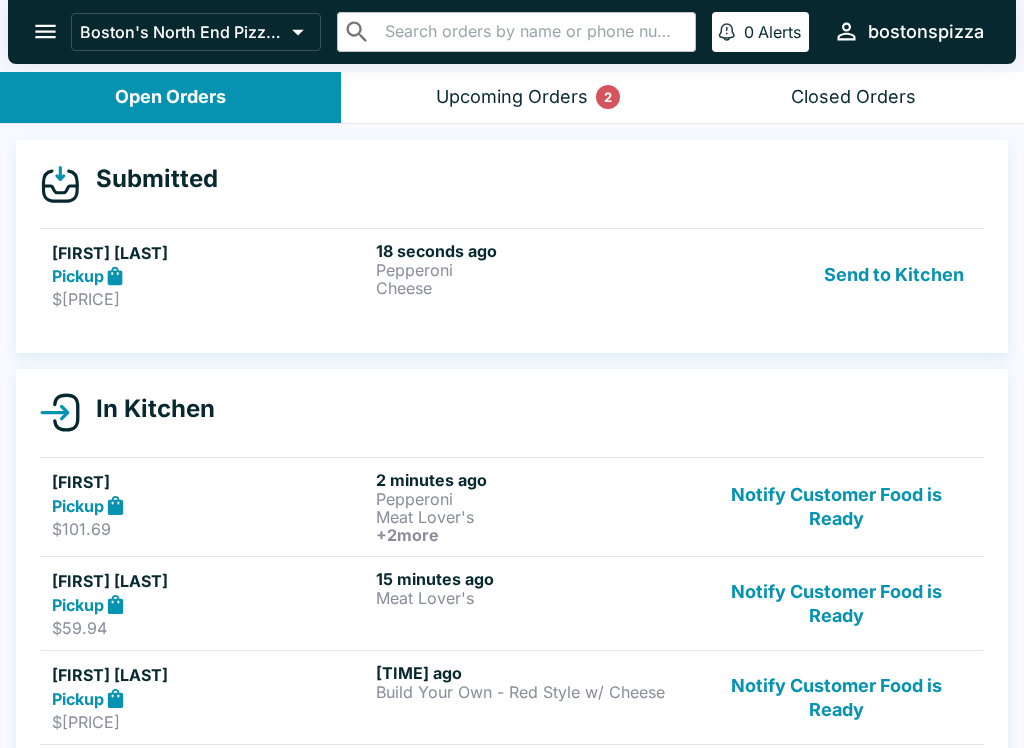 click on "Pickup" at bounding box center [210, 276] 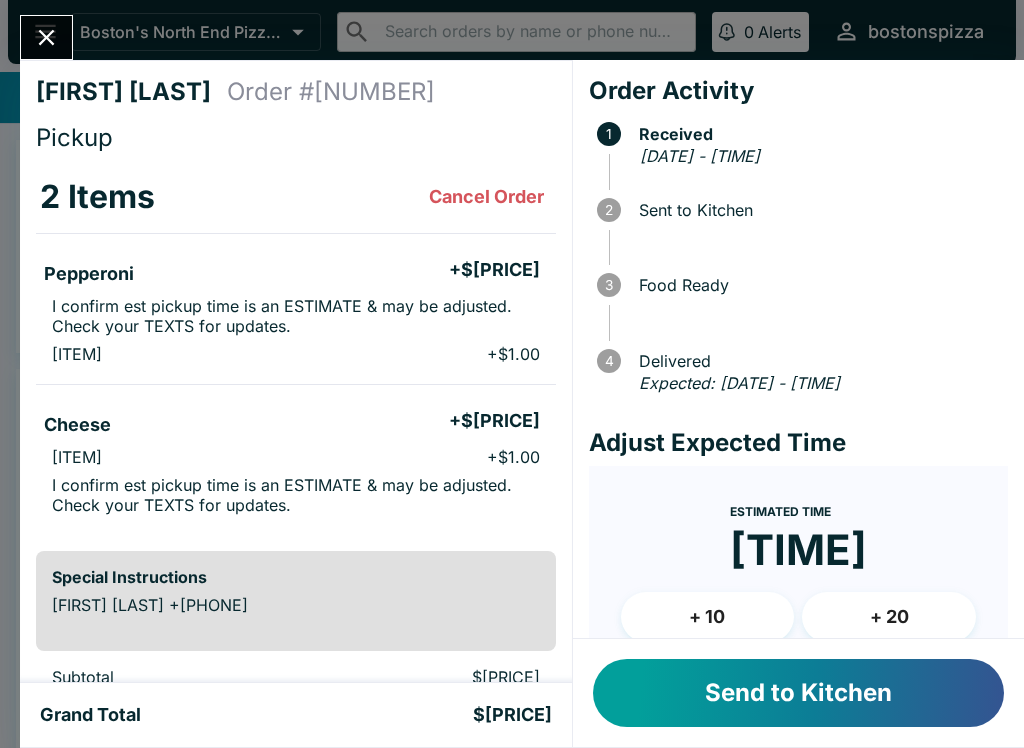 click on "Send to Kitchen" at bounding box center [798, 693] 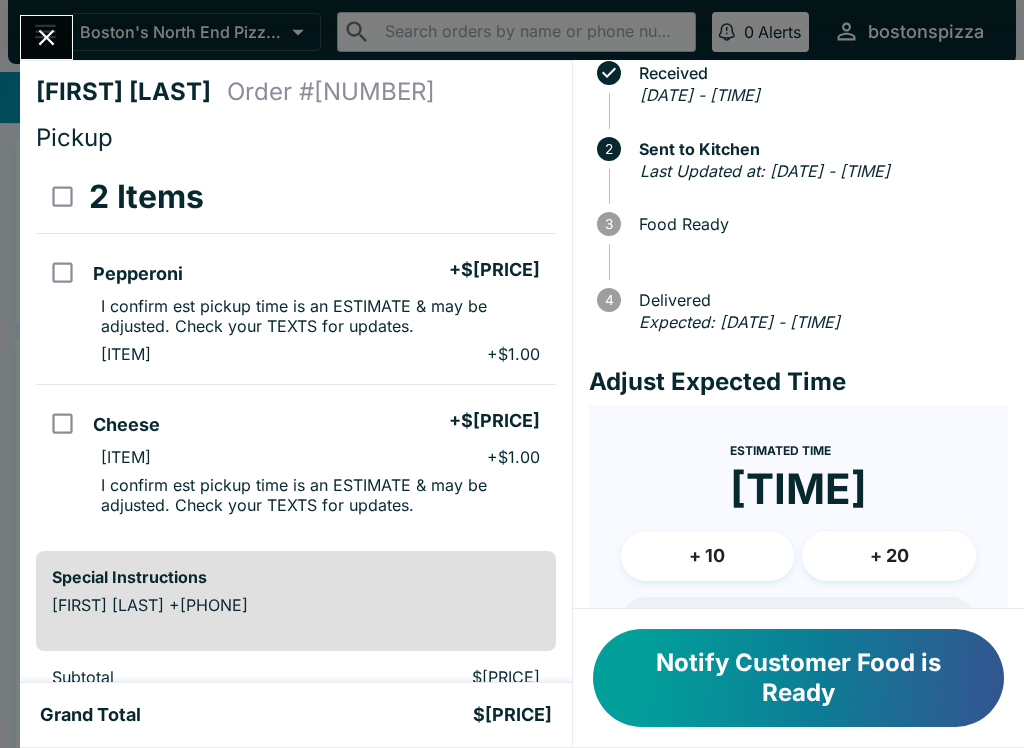 click on "+ 10" at bounding box center (708, 556) 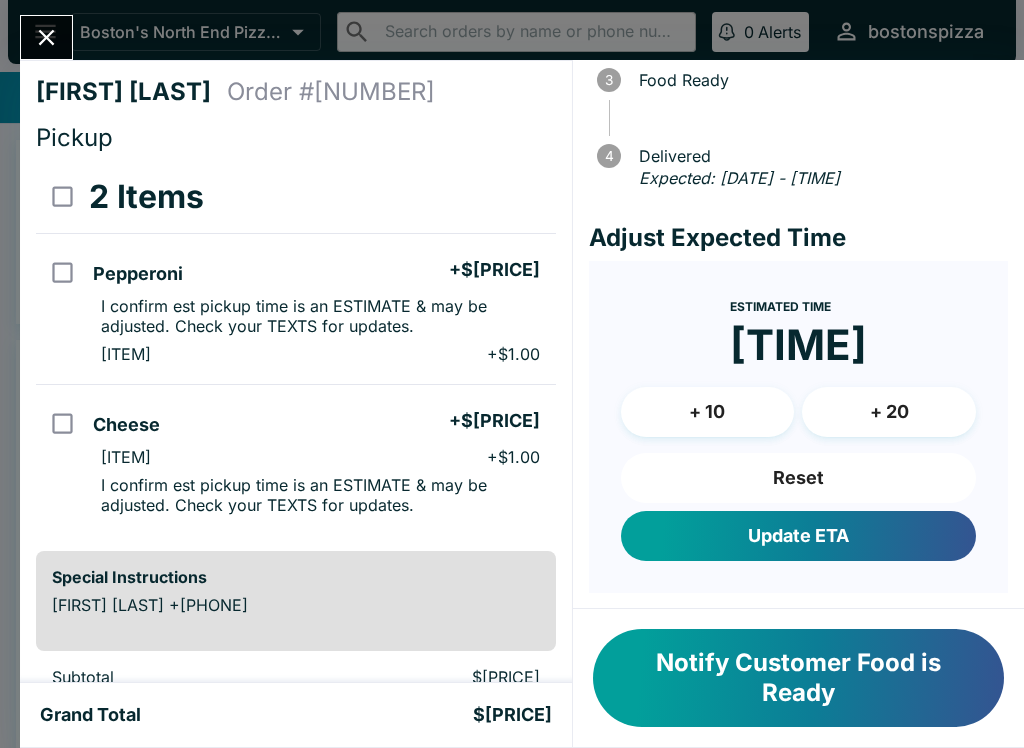 scroll, scrollTop: 203, scrollLeft: 0, axis: vertical 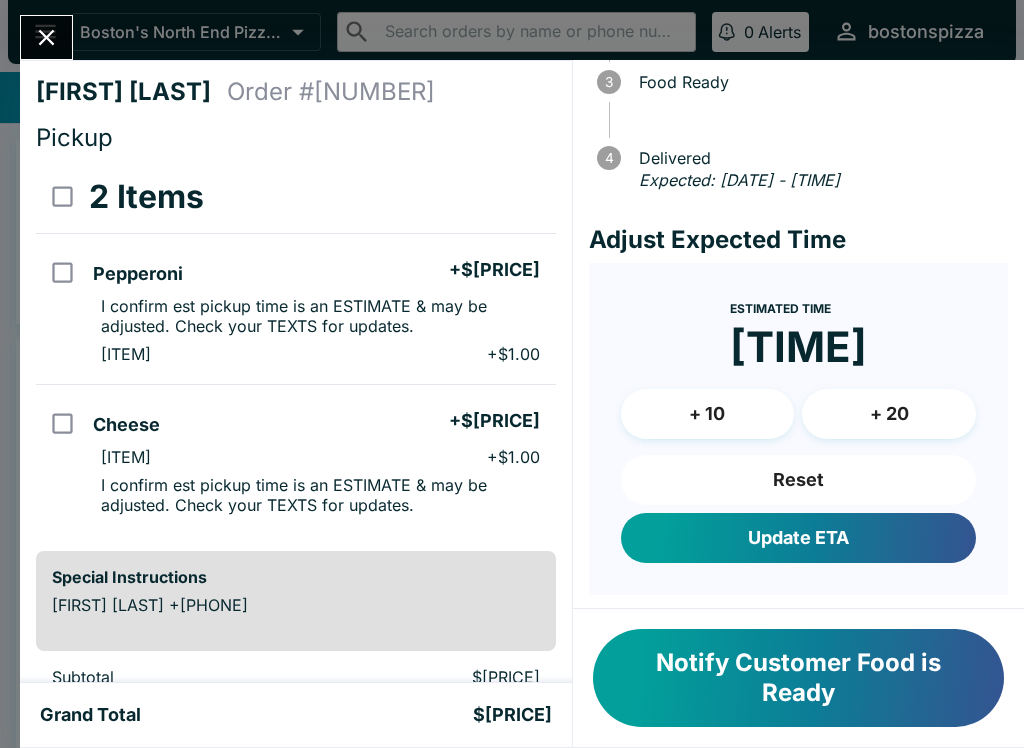click on "Update ETA" at bounding box center (798, 538) 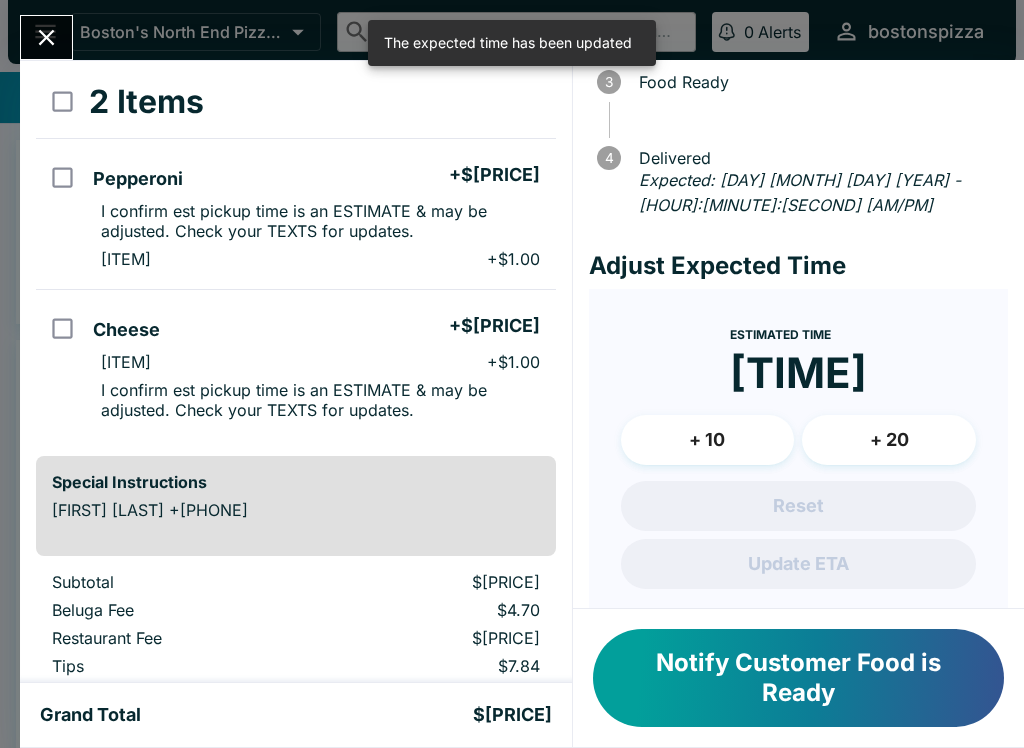 scroll, scrollTop: 99, scrollLeft: 0, axis: vertical 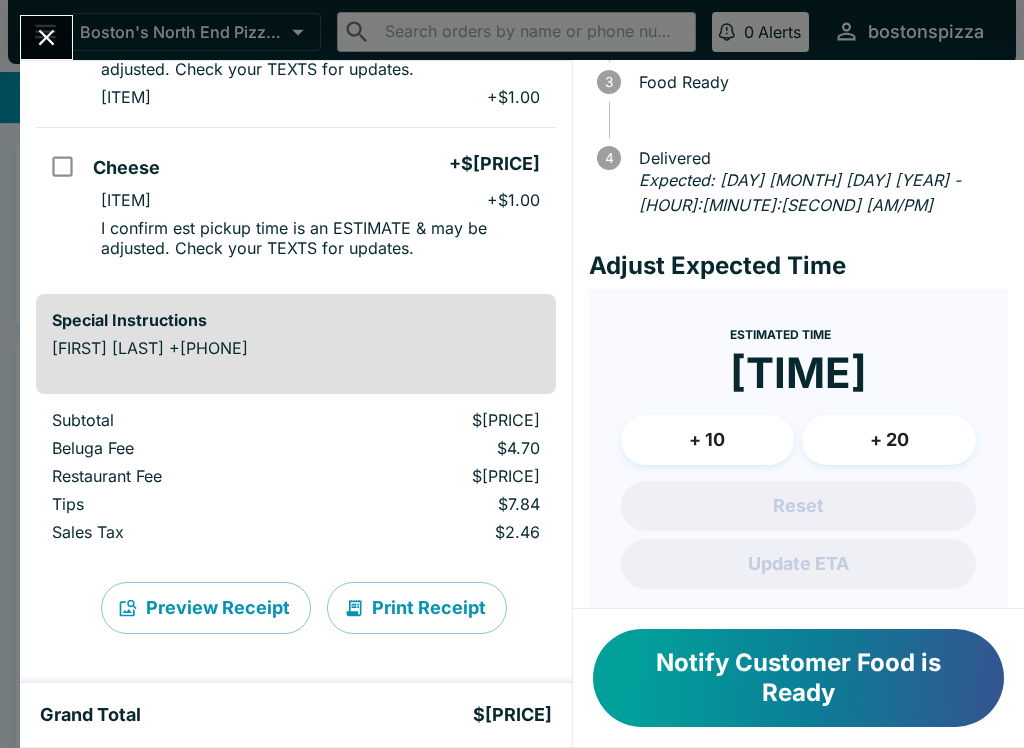 click 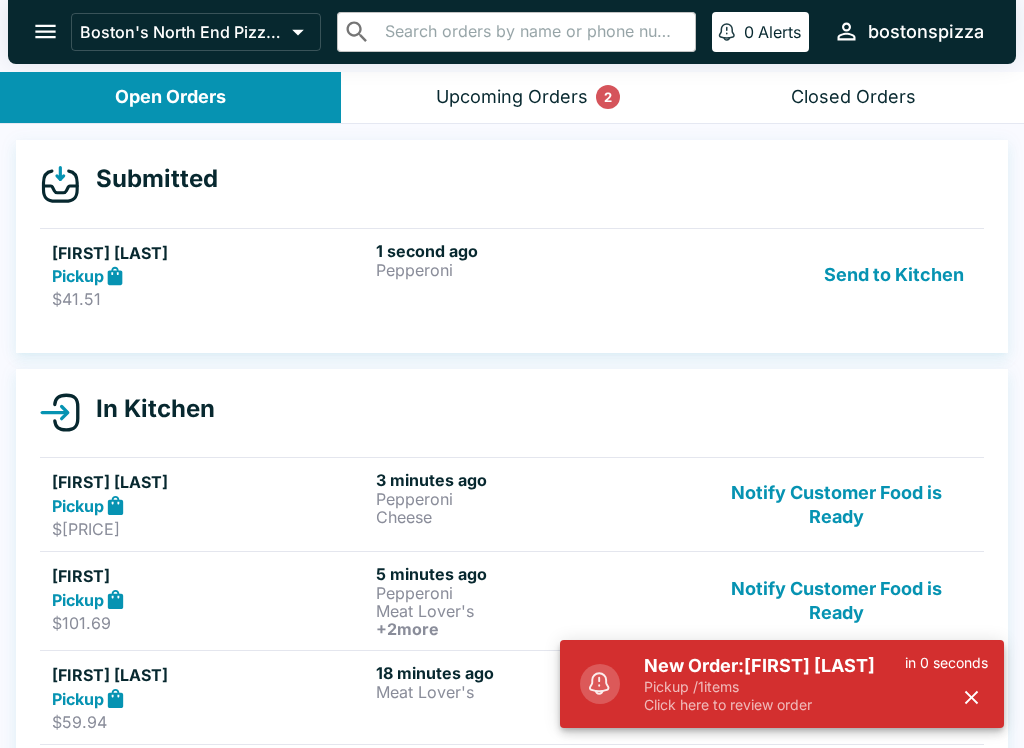 click on "Pickup / [NUMBER] items" at bounding box center (774, 687) 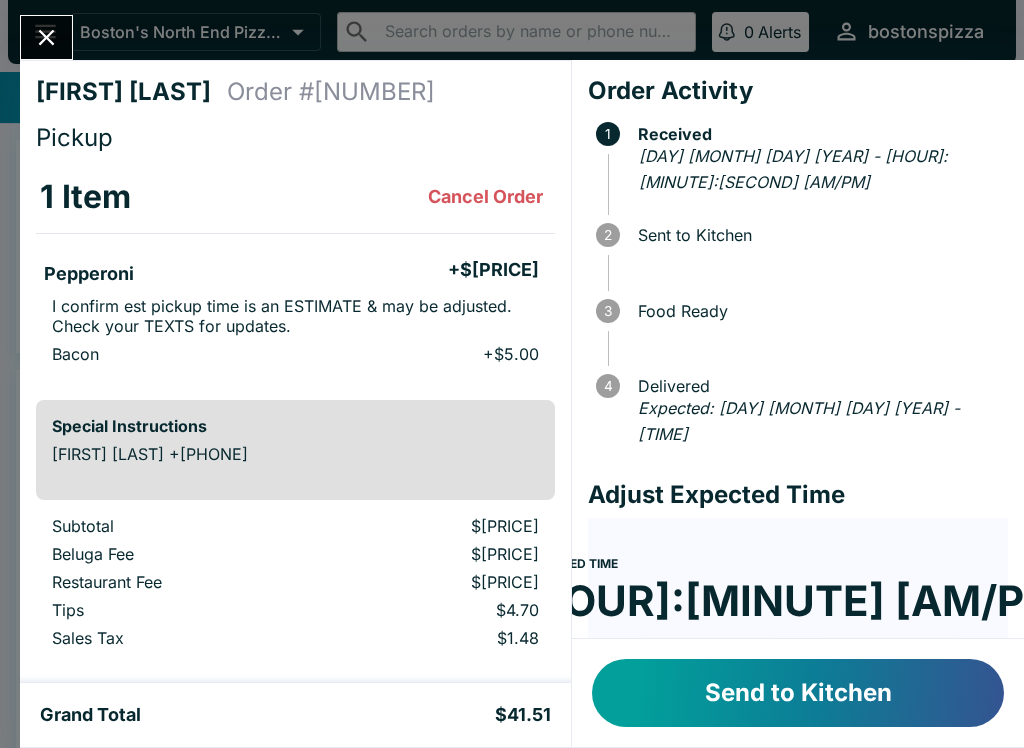 click on "Send to Kitchen" at bounding box center (798, 693) 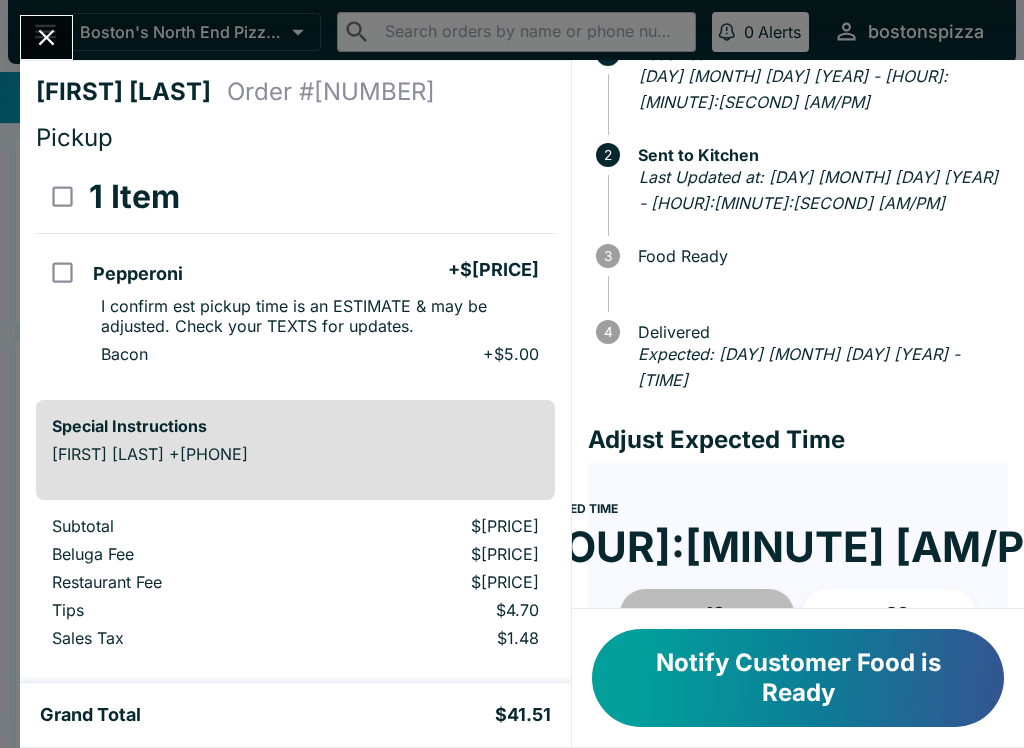 click on "+ 10" at bounding box center (707, 614) 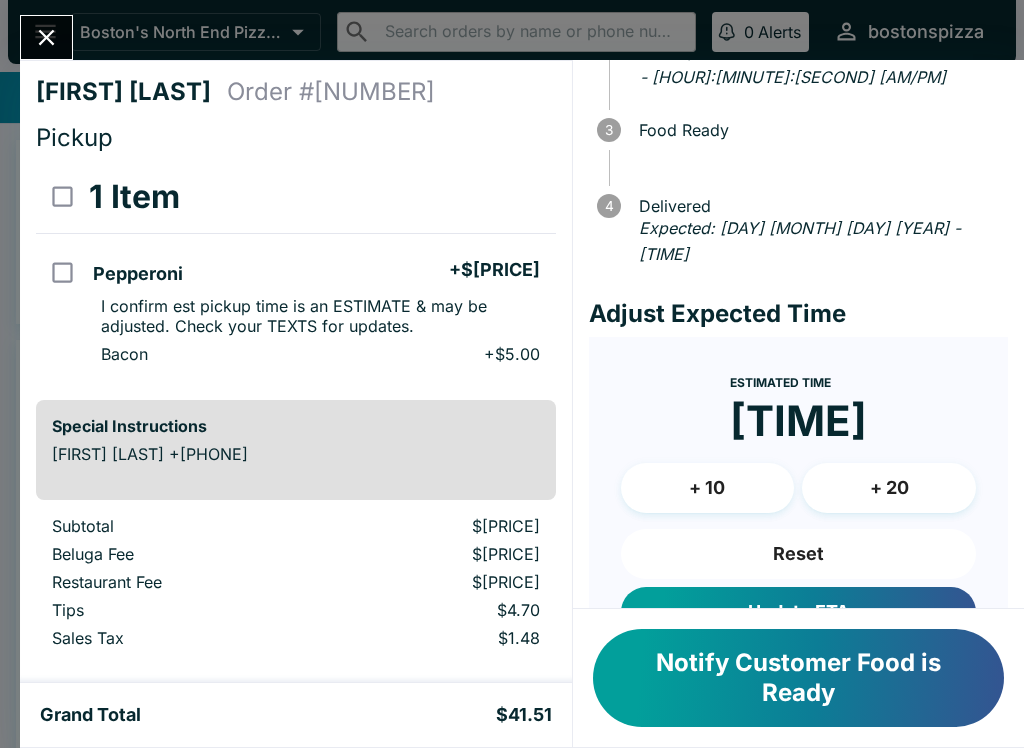 scroll, scrollTop: 203, scrollLeft: 0, axis: vertical 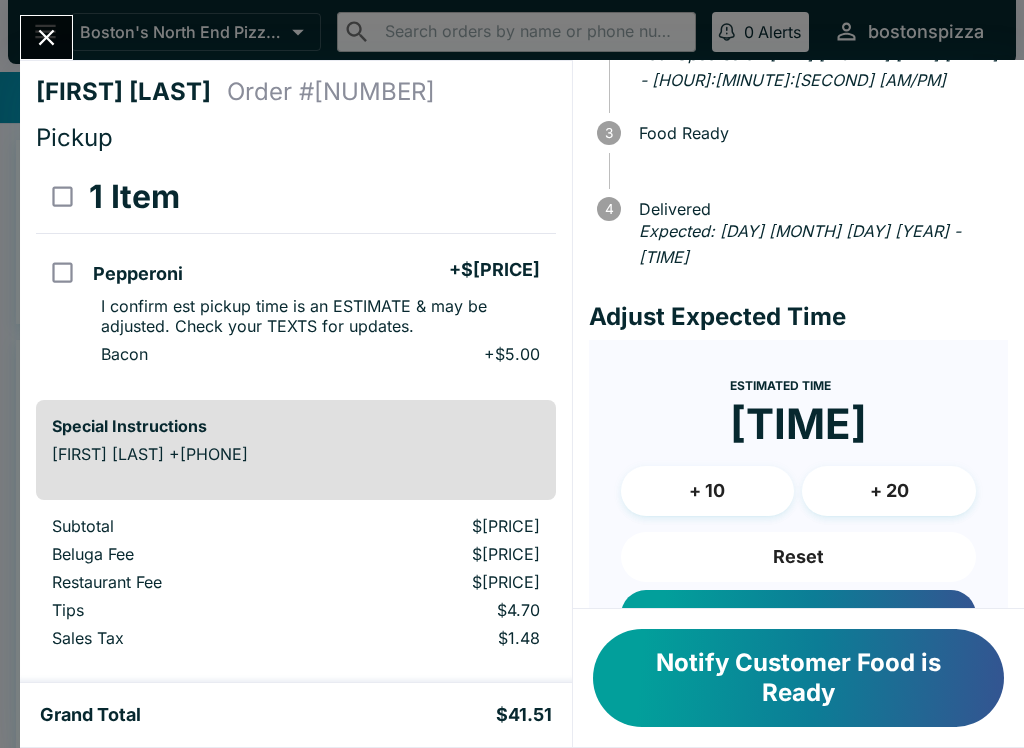 click 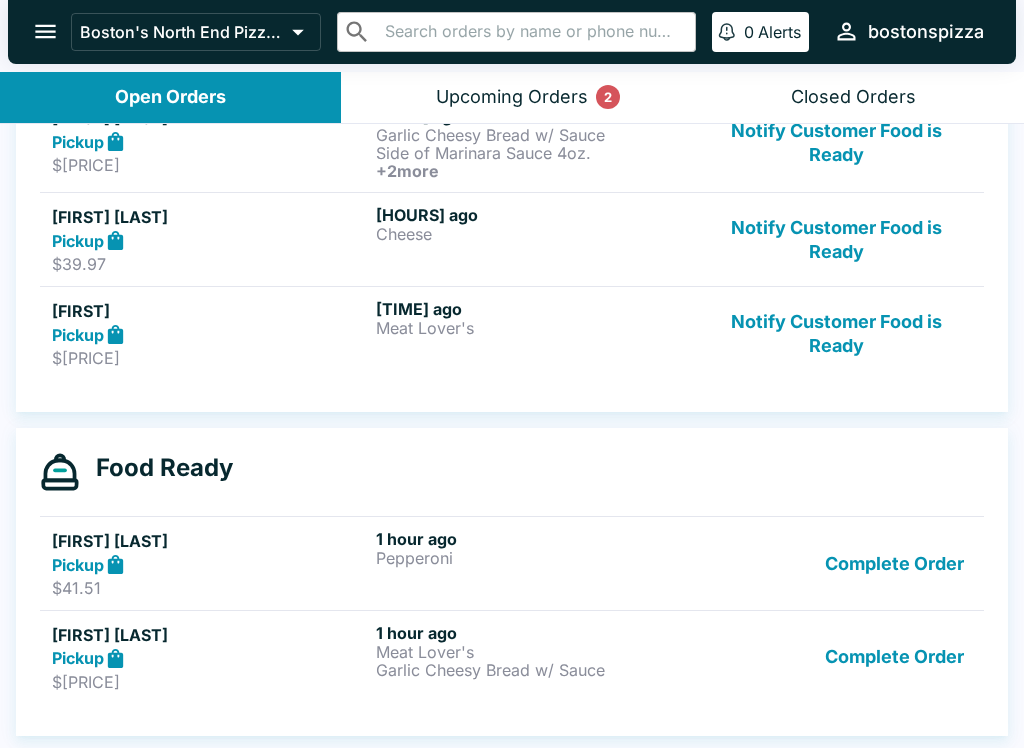 scroll, scrollTop: 1090, scrollLeft: 0, axis: vertical 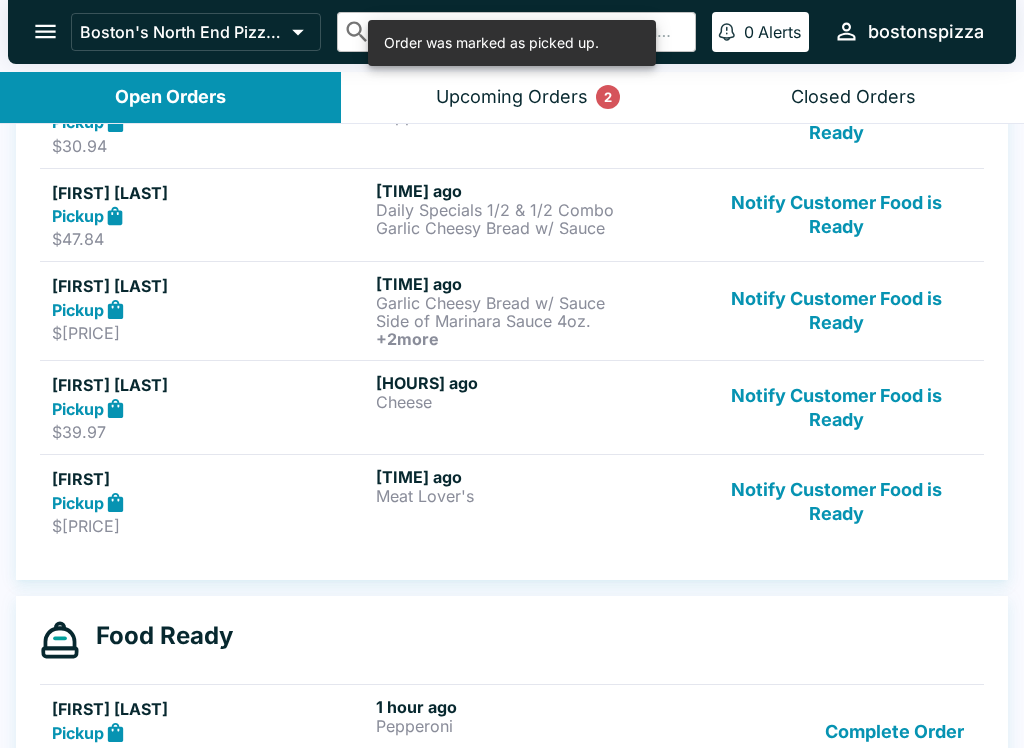 click on "Notify Customer Food is Ready" at bounding box center [836, 501] 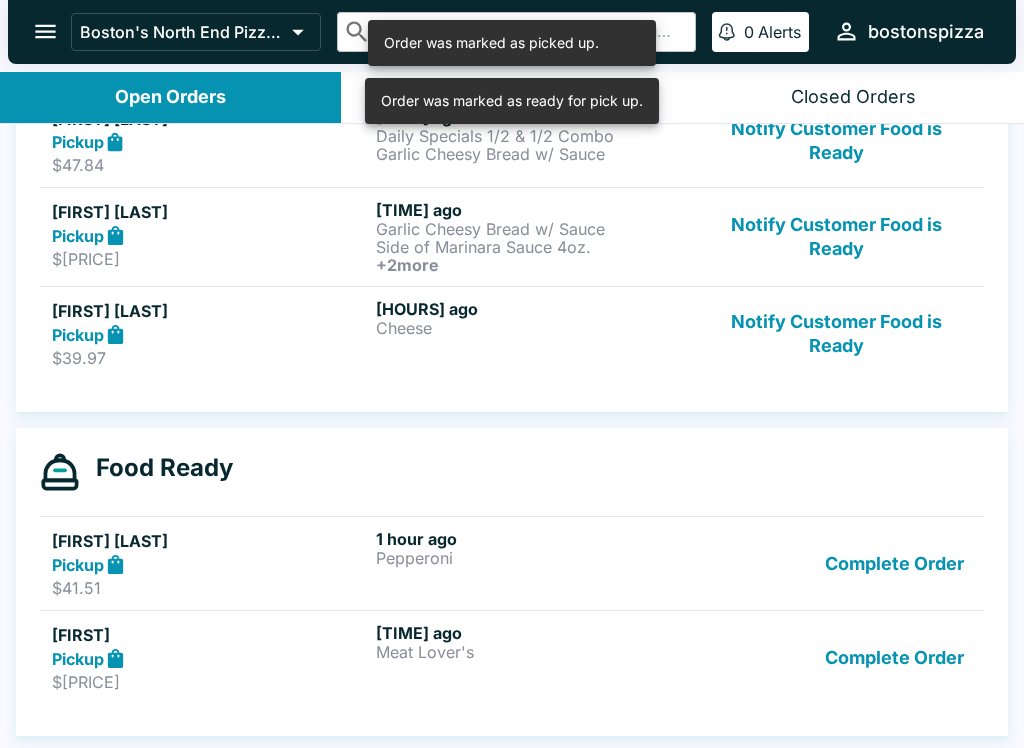 click on "Complete Order" at bounding box center [894, 657] 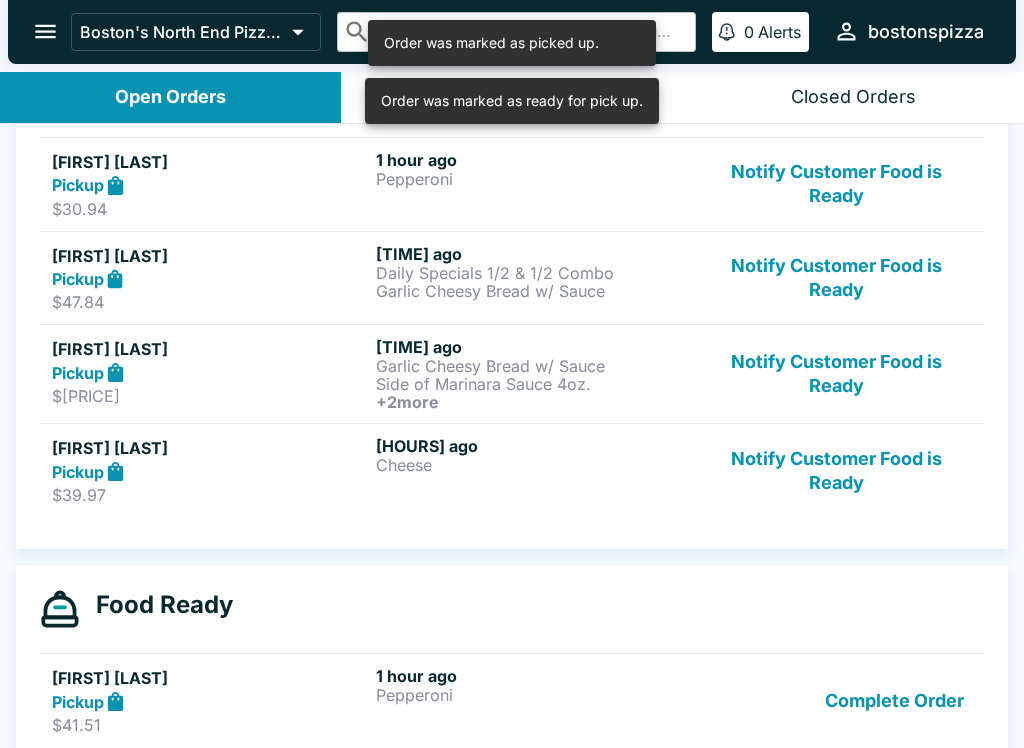 scroll, scrollTop: 848, scrollLeft: 0, axis: vertical 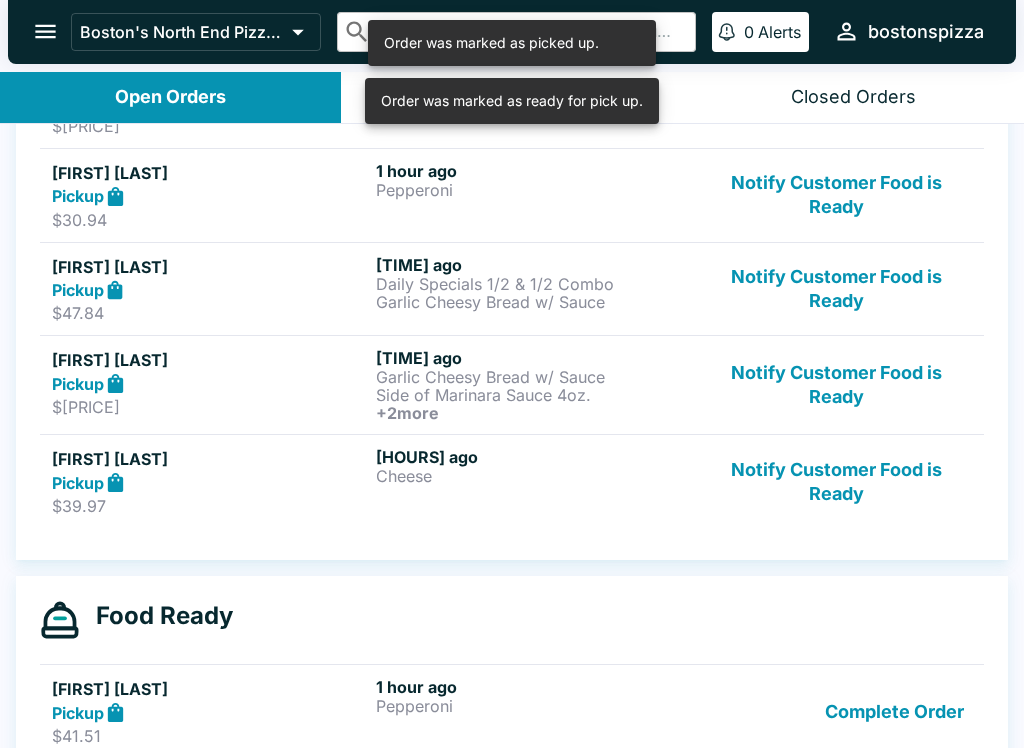 click on "Notify Customer Food is Ready" at bounding box center [836, 481] 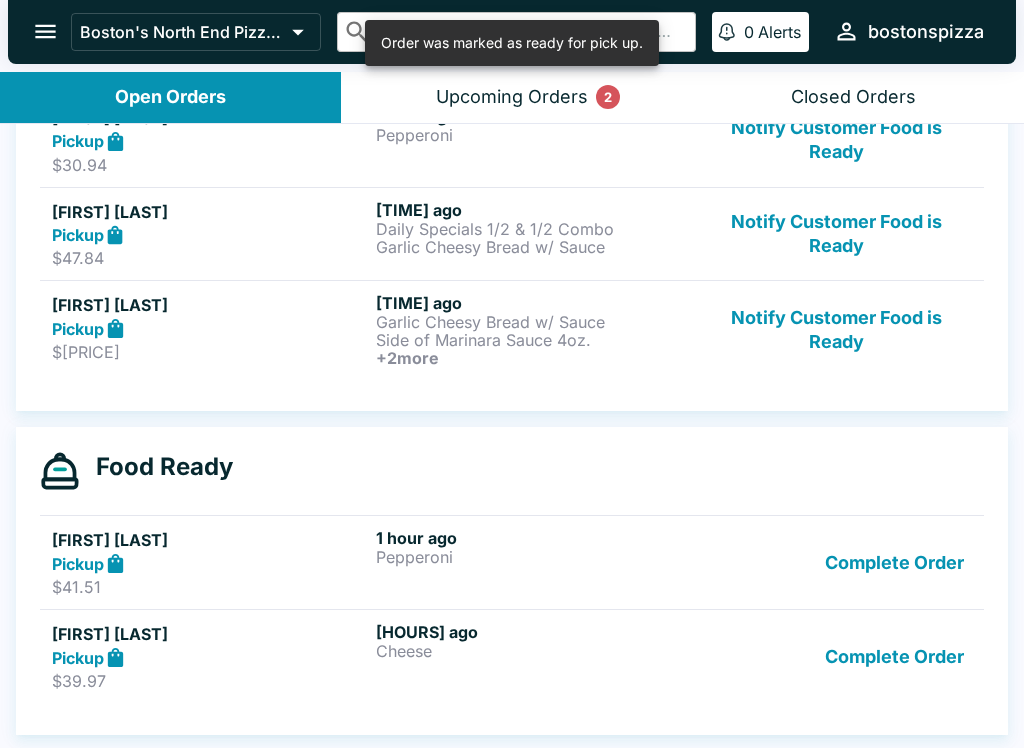 click on "Complete Order" at bounding box center (894, 656) 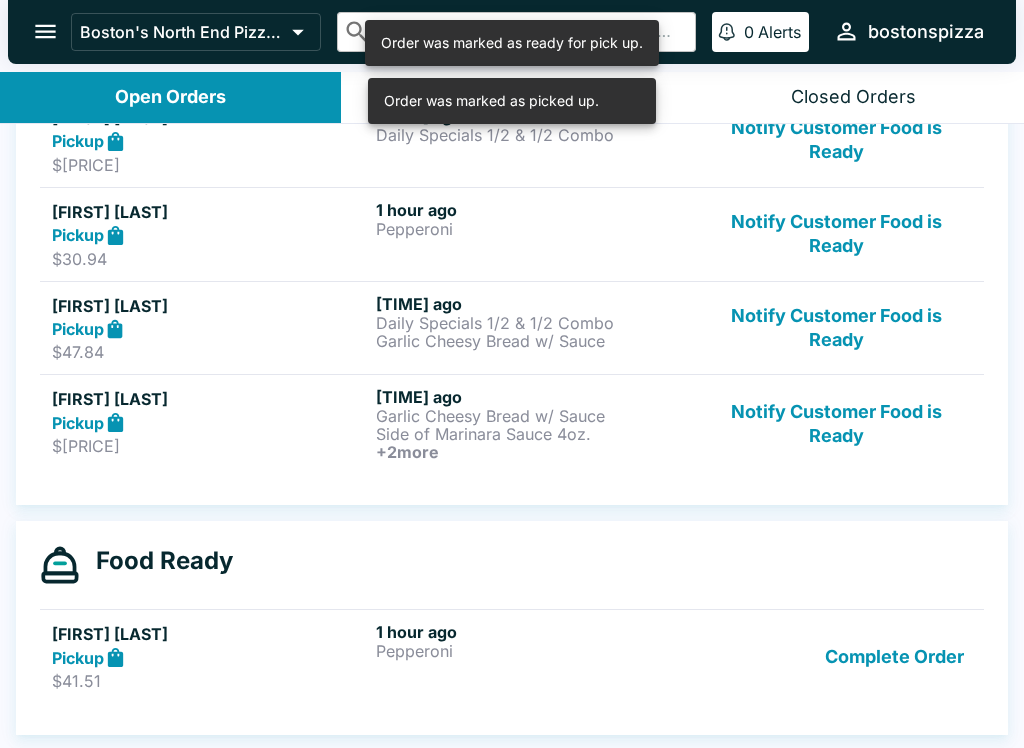scroll, scrollTop: 809, scrollLeft: 0, axis: vertical 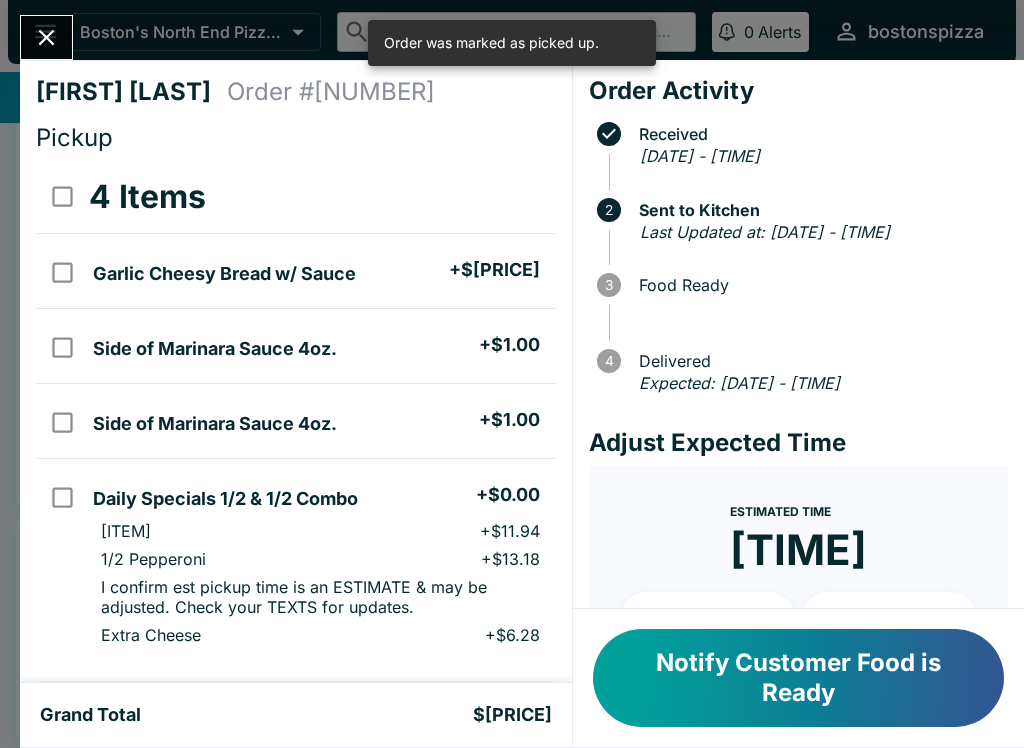 click 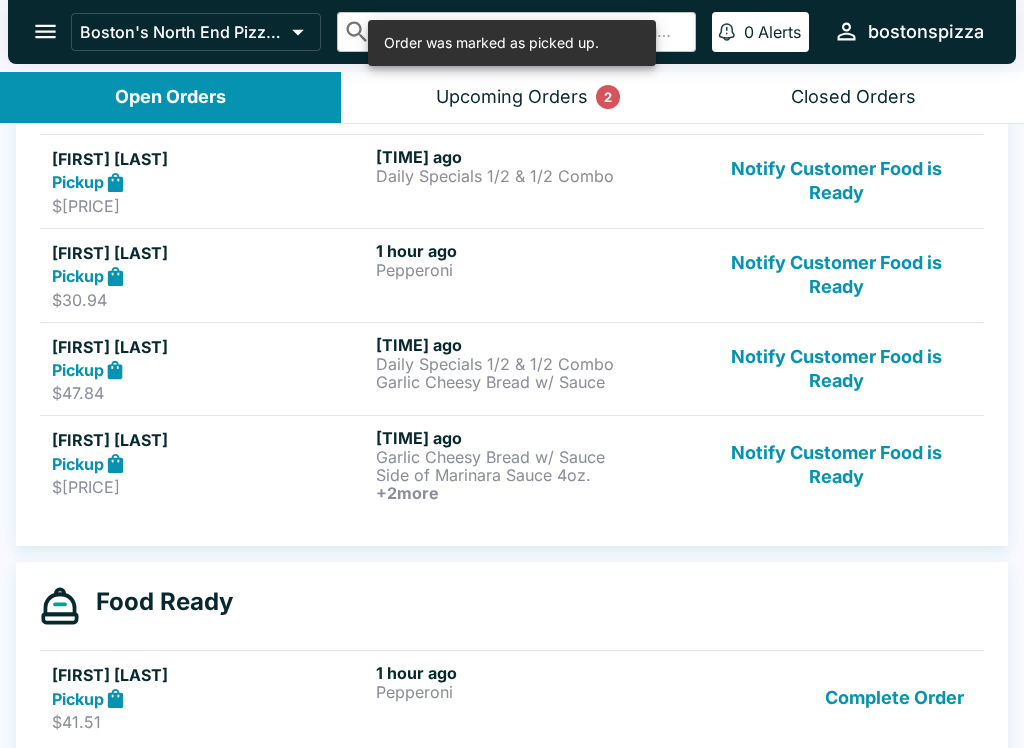scroll, scrollTop: 752, scrollLeft: 0, axis: vertical 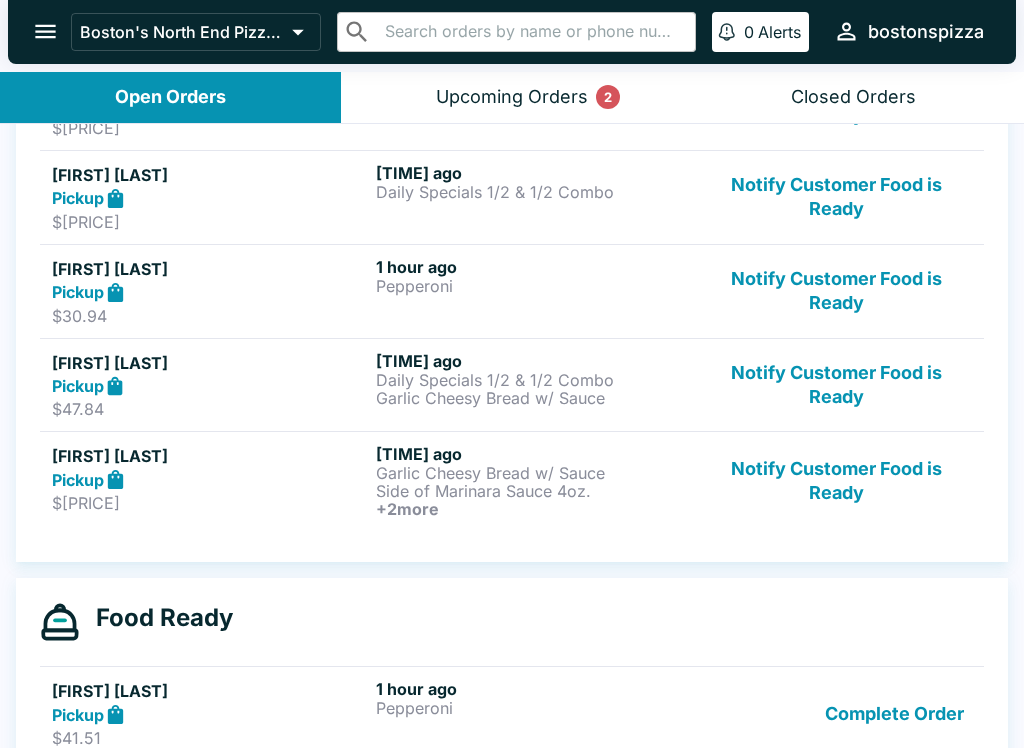 click on "Notify Customer Food is Ready" at bounding box center (836, 291) 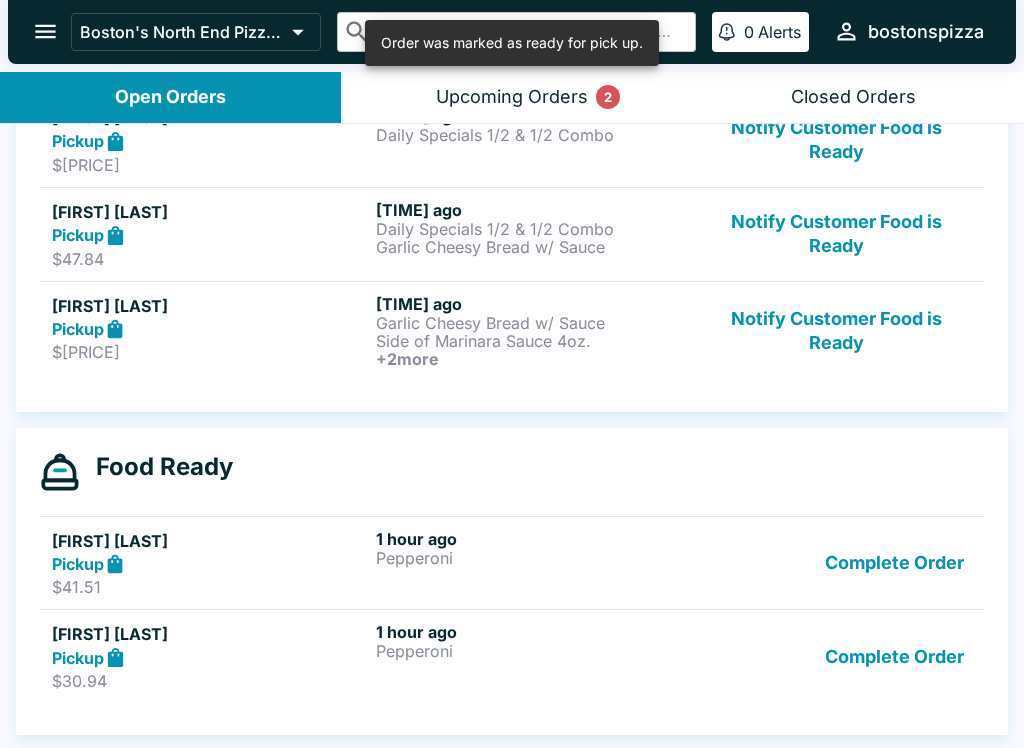 click on "Complete Order" at bounding box center (894, 656) 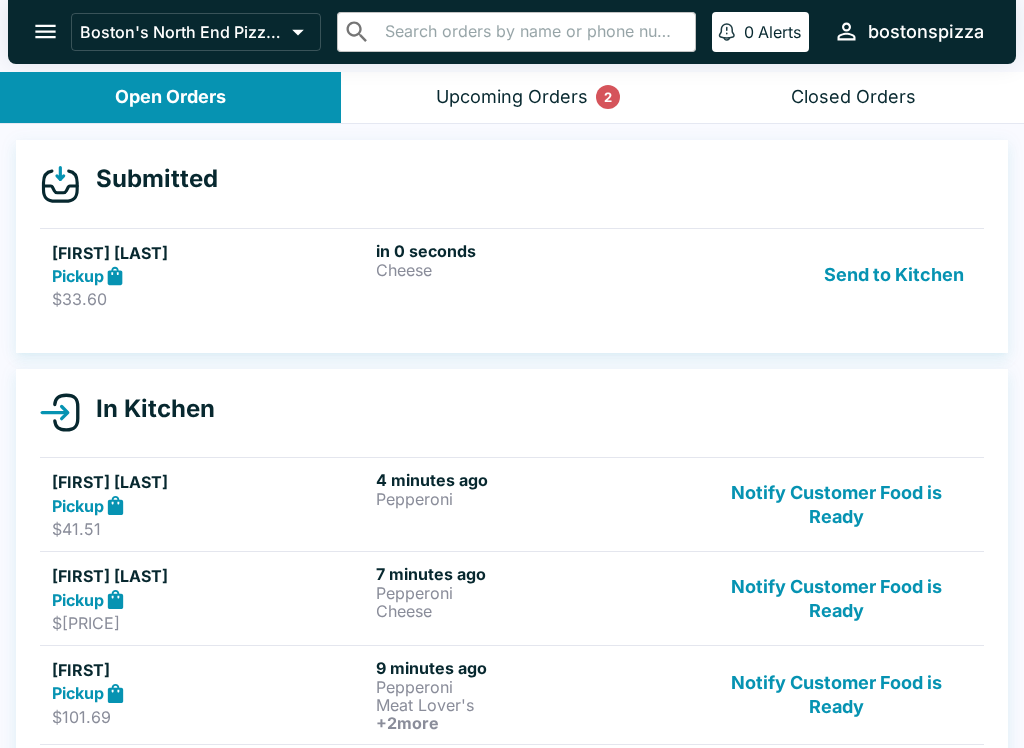scroll, scrollTop: 0, scrollLeft: 0, axis: both 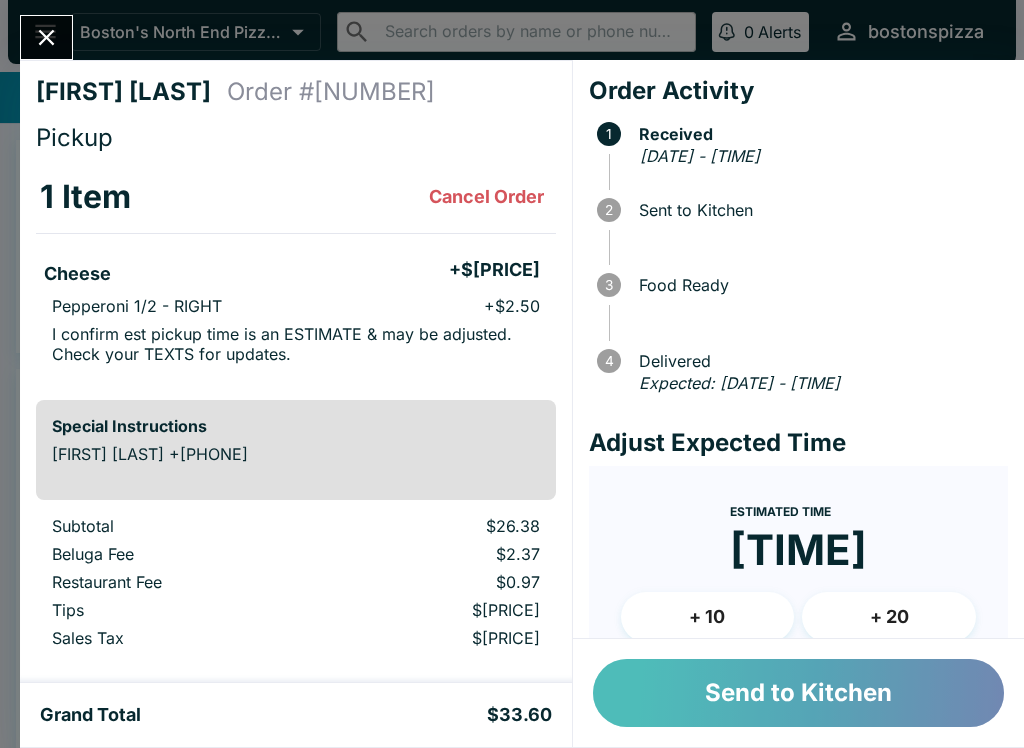 click on "Send to Kitchen" at bounding box center (798, 693) 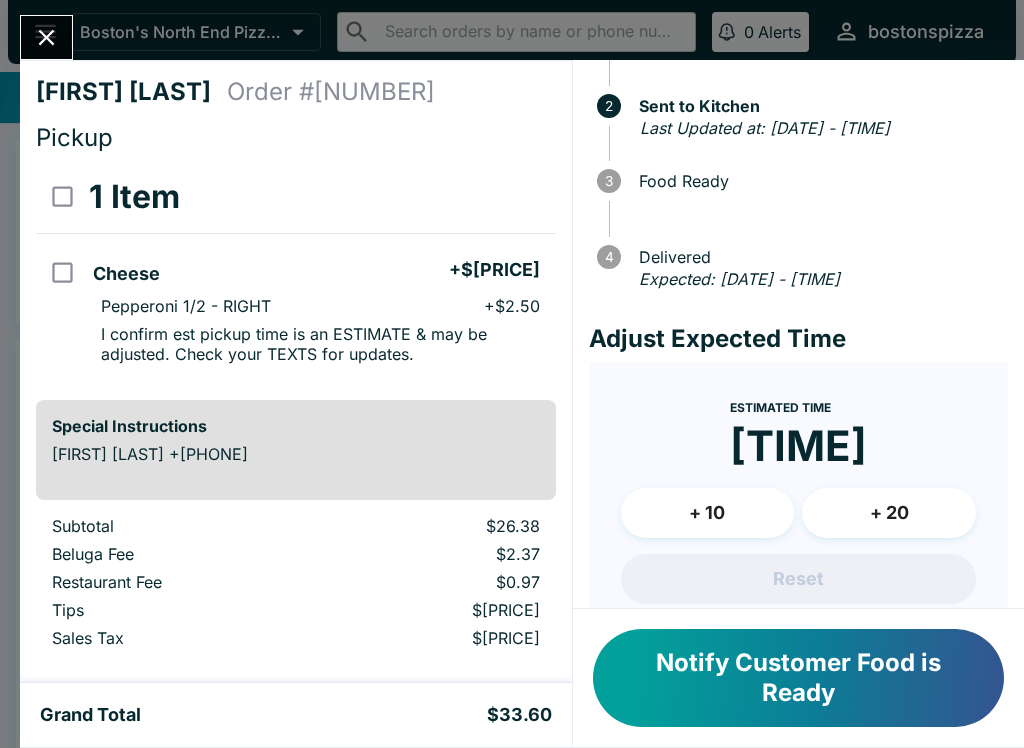 scroll, scrollTop: 126, scrollLeft: 0, axis: vertical 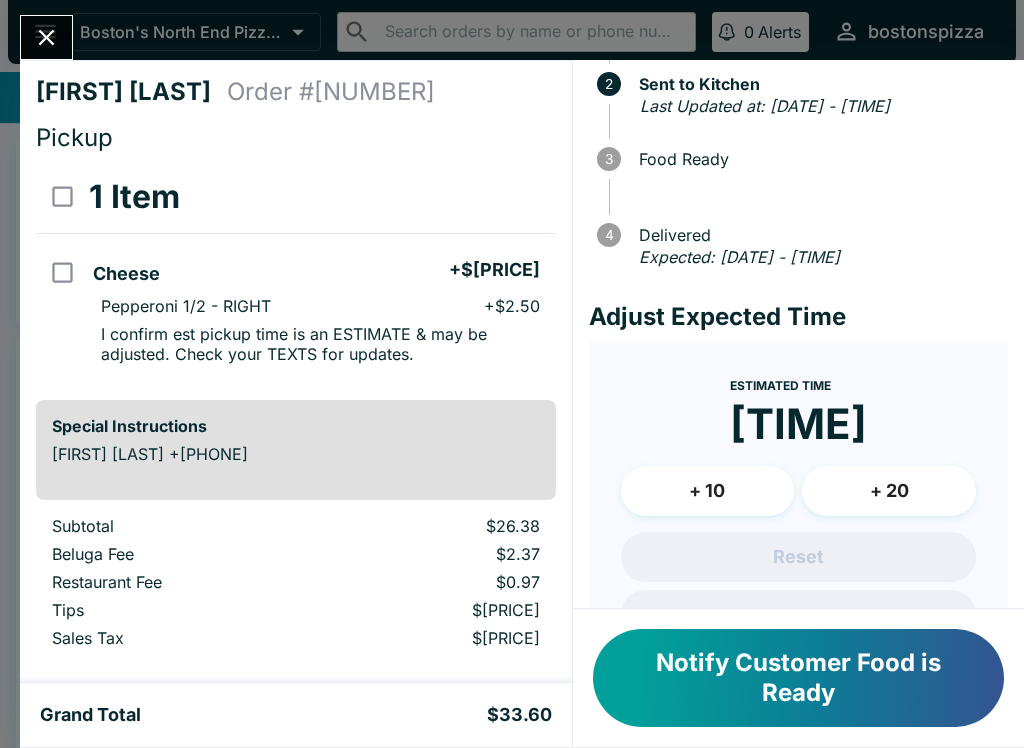 click on "+ 10" at bounding box center [708, 491] 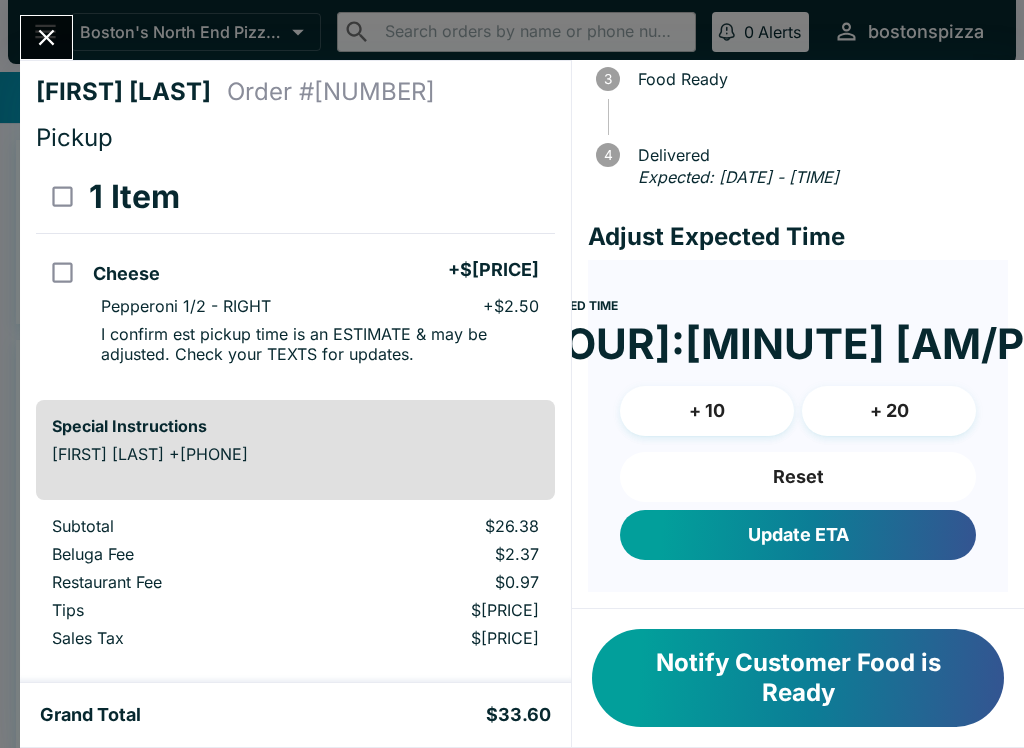 scroll, scrollTop: 203, scrollLeft: 0, axis: vertical 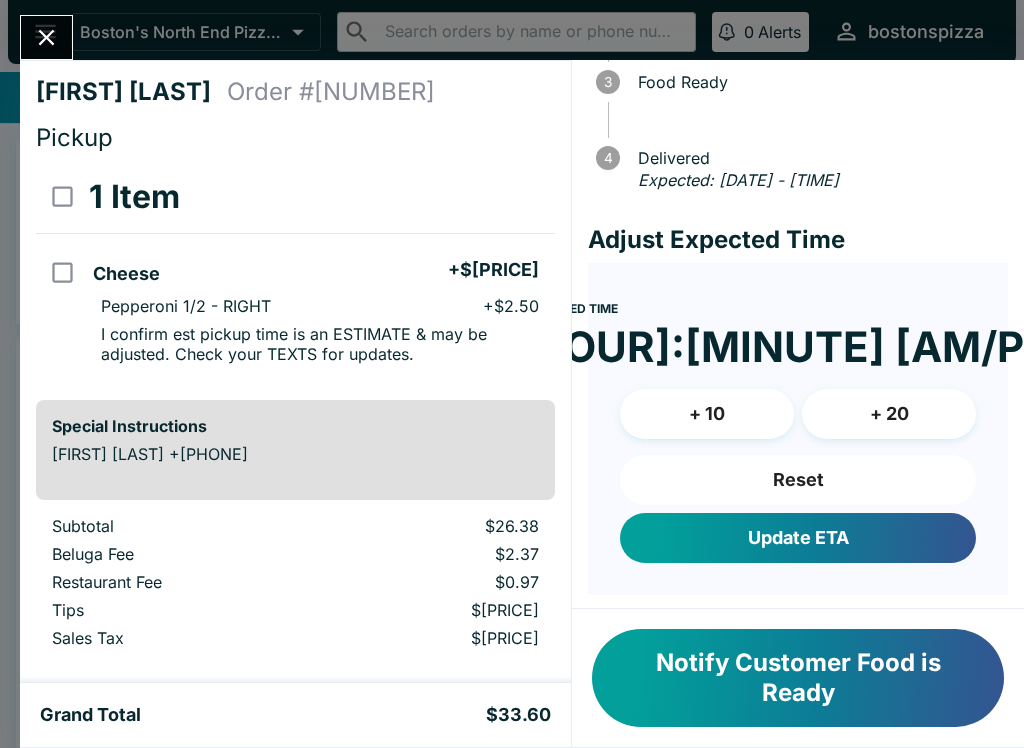 click at bounding box center [46, 37] 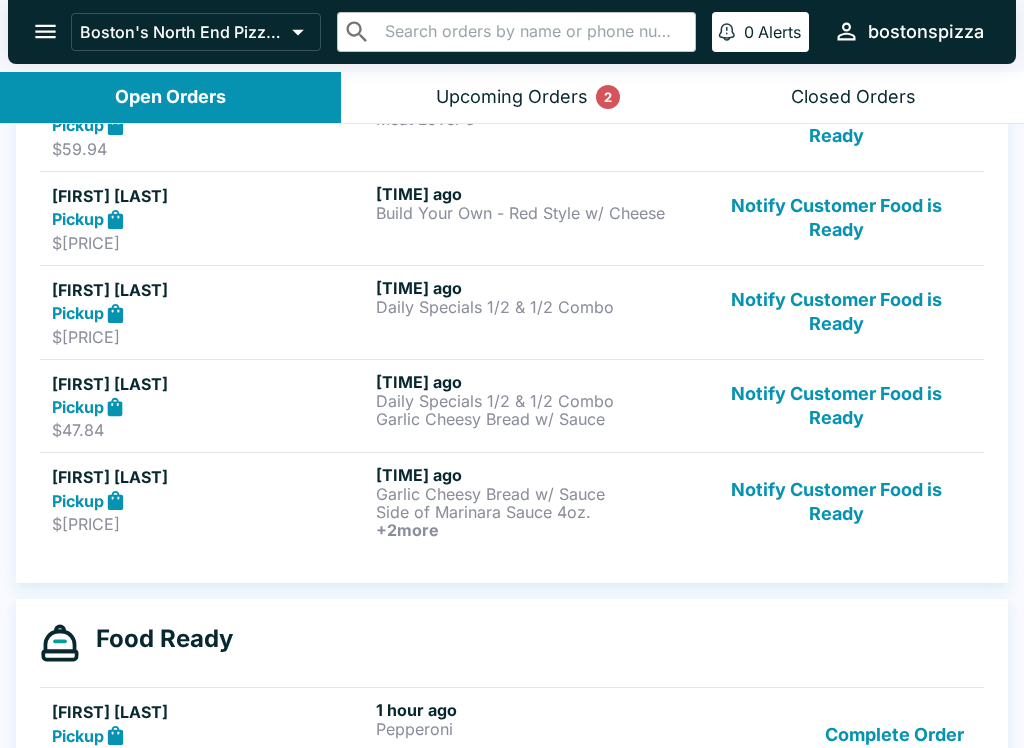 scroll, scrollTop: 732, scrollLeft: 0, axis: vertical 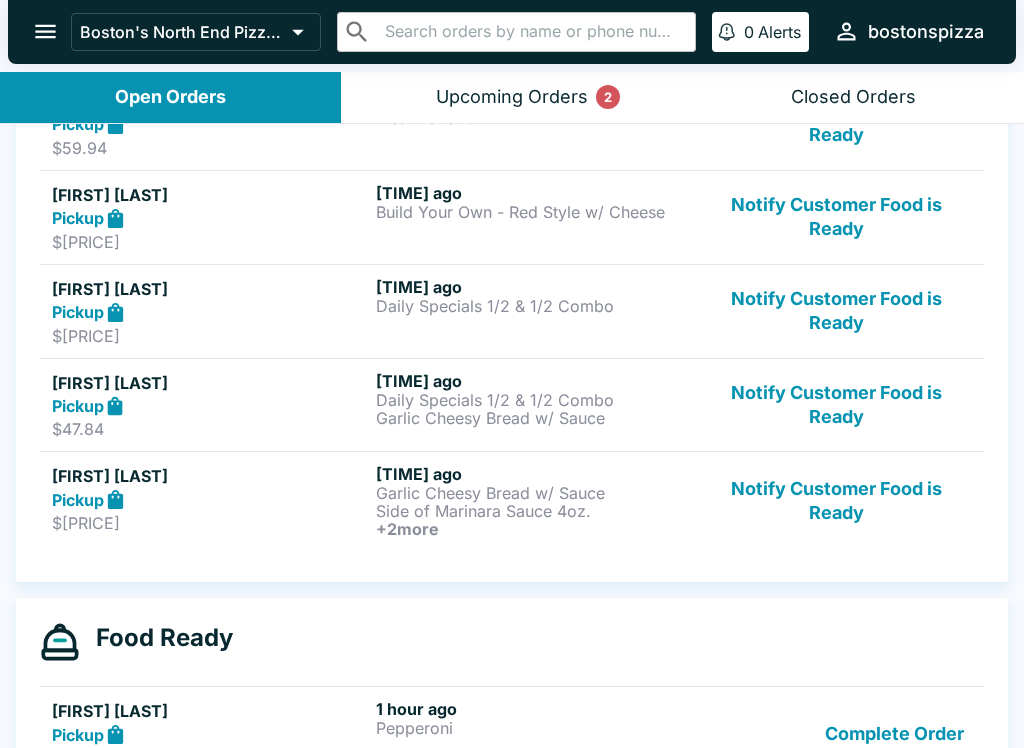 click on "Notify Customer Food is Ready" at bounding box center (836, 501) 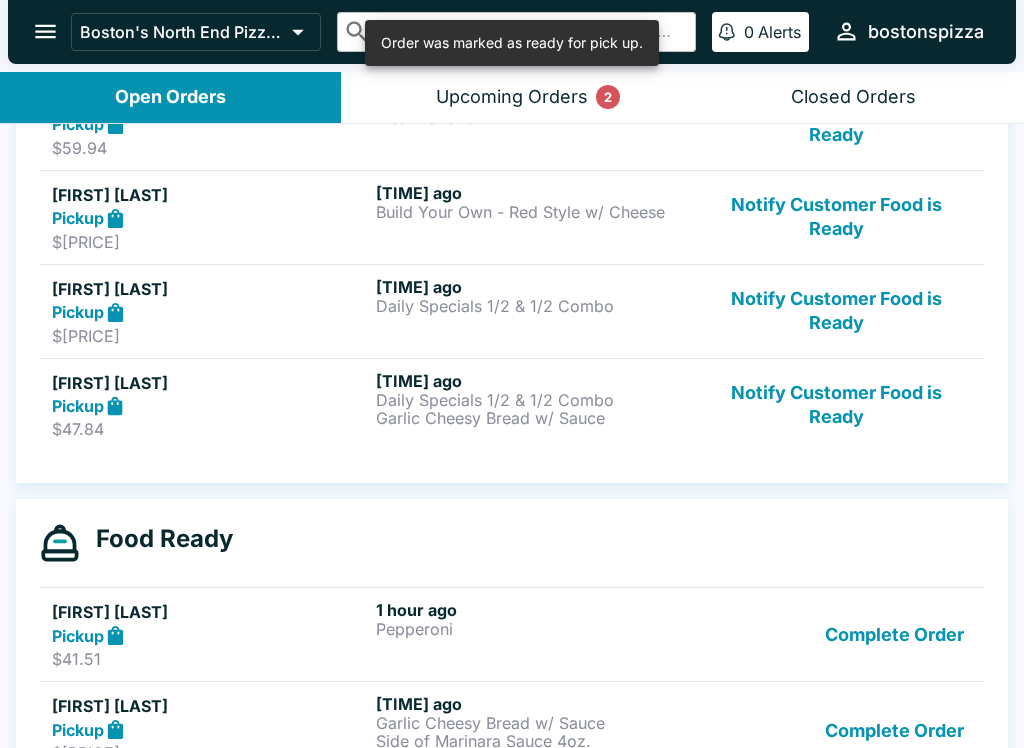 click on "Notify Customer Food is Ready" at bounding box center [836, 217] 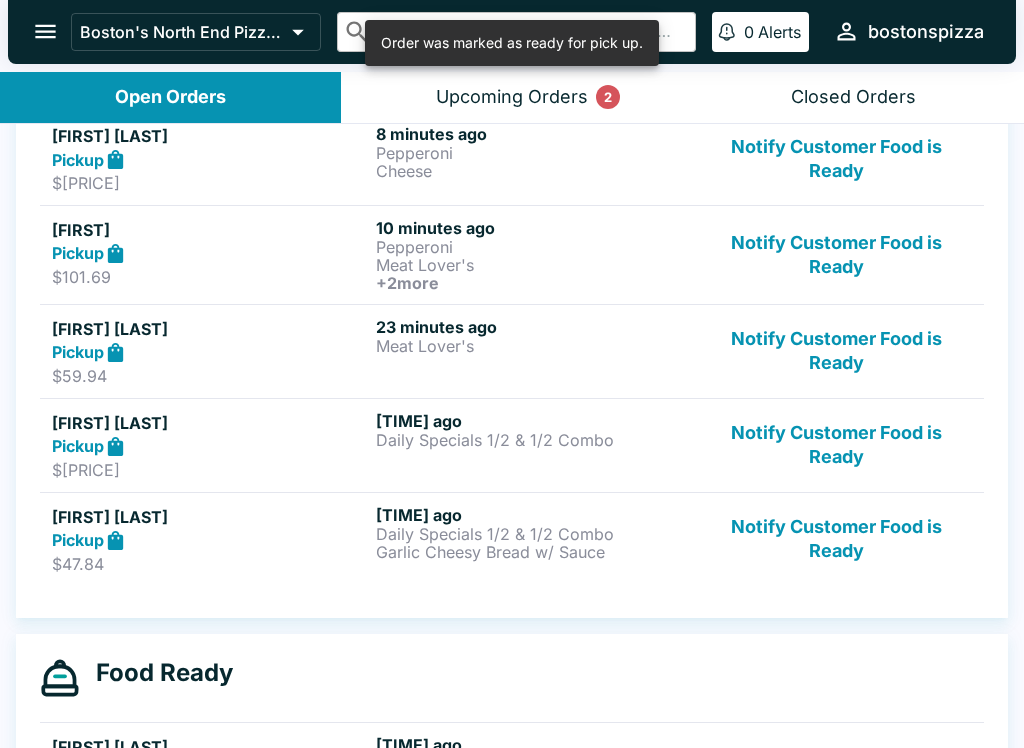 scroll, scrollTop: 503, scrollLeft: 0, axis: vertical 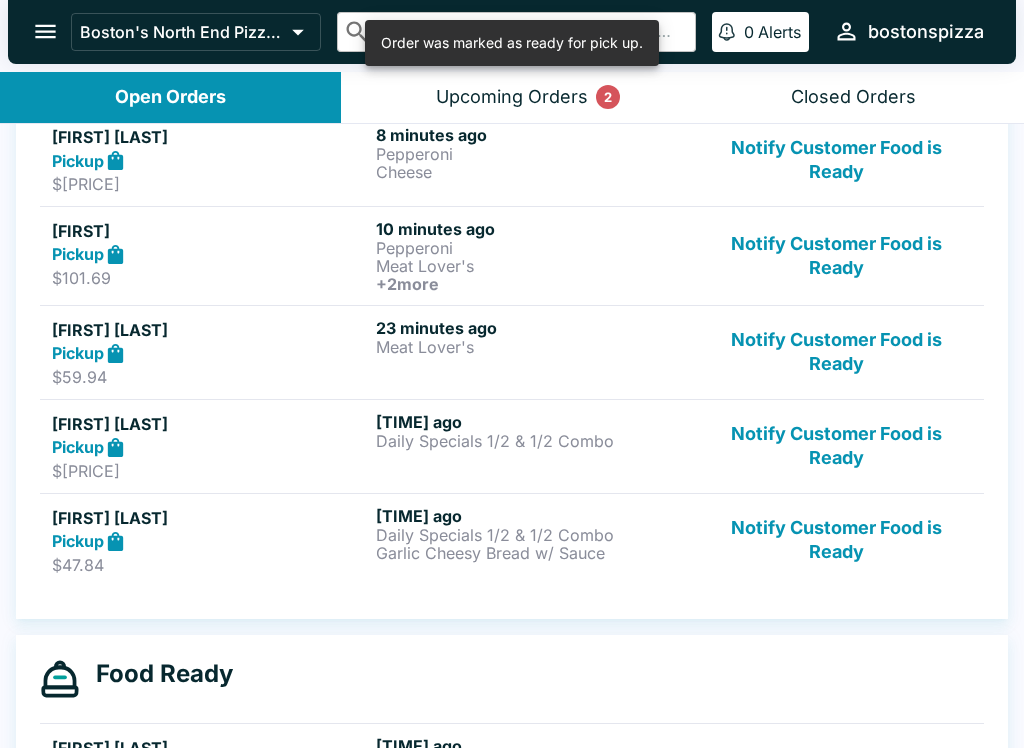 click on "Notify Customer Food is Ready" at bounding box center (836, 446) 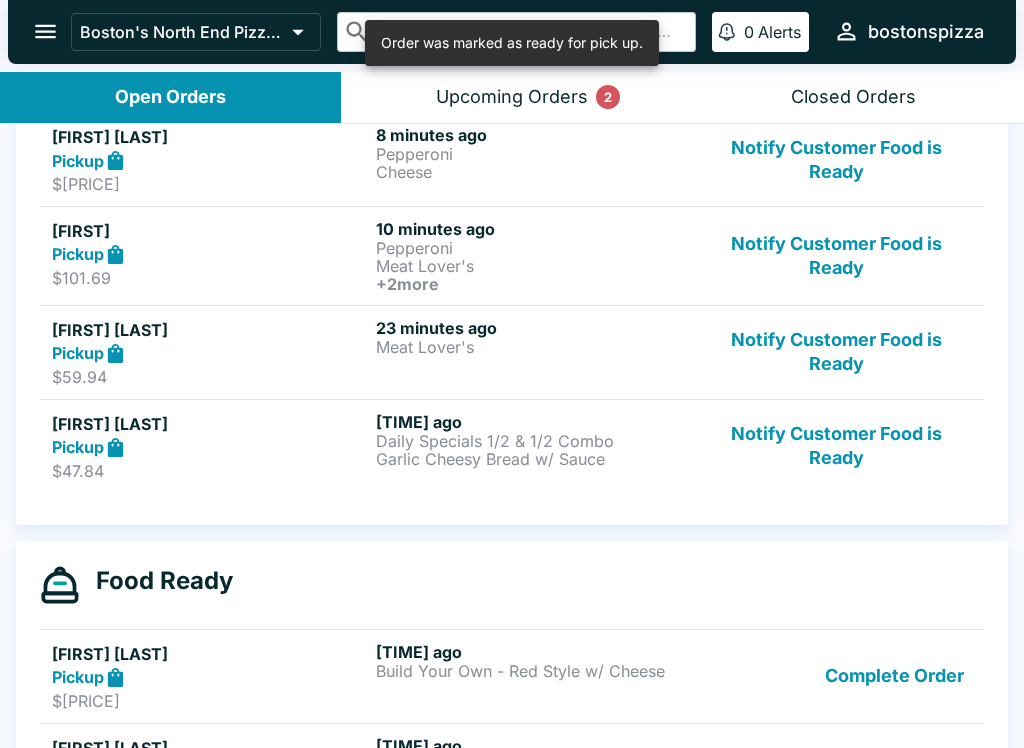 click on "Notify Customer Food is Ready" at bounding box center (836, 352) 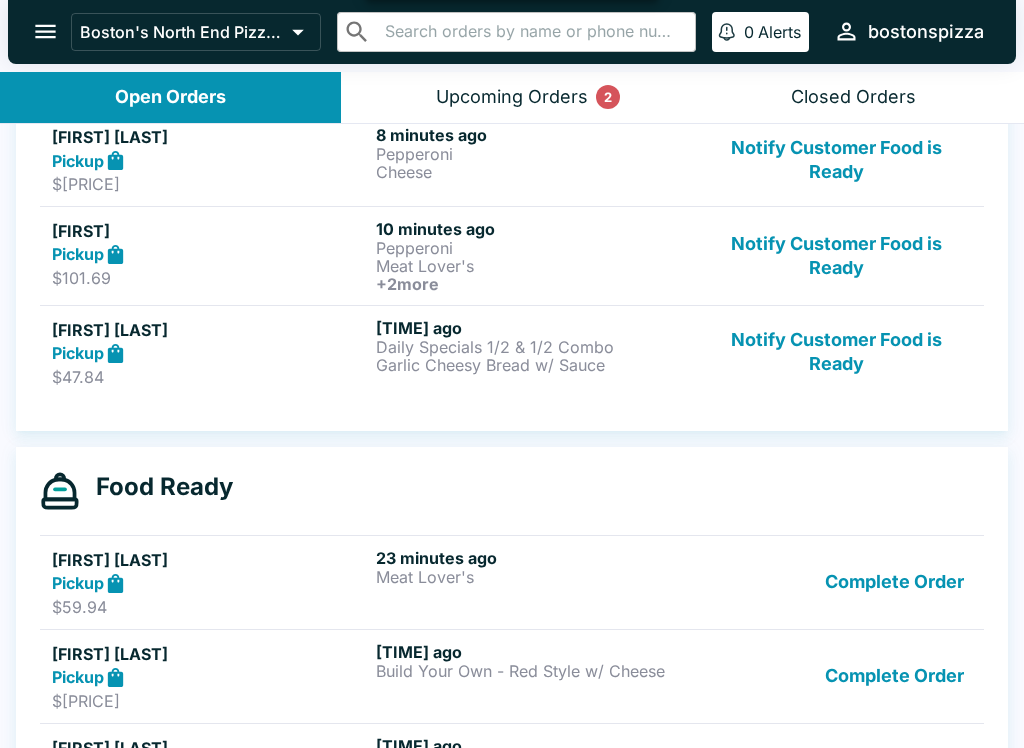 click on "Daily Specials 1/2 & 1/2 Combo" at bounding box center (534, 347) 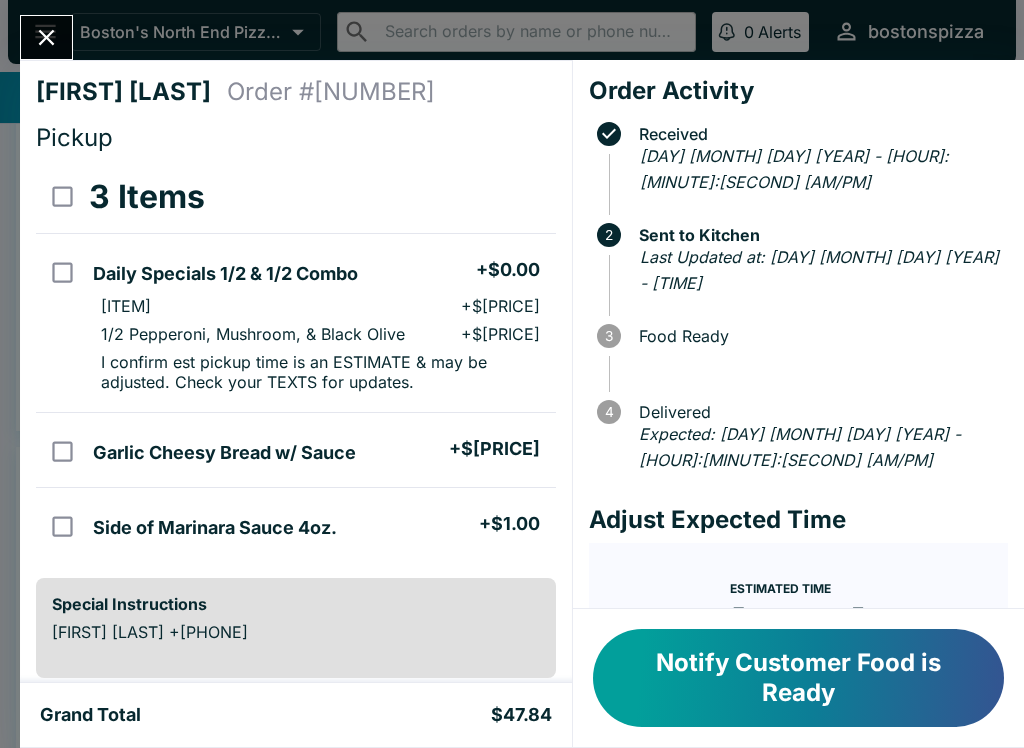 click 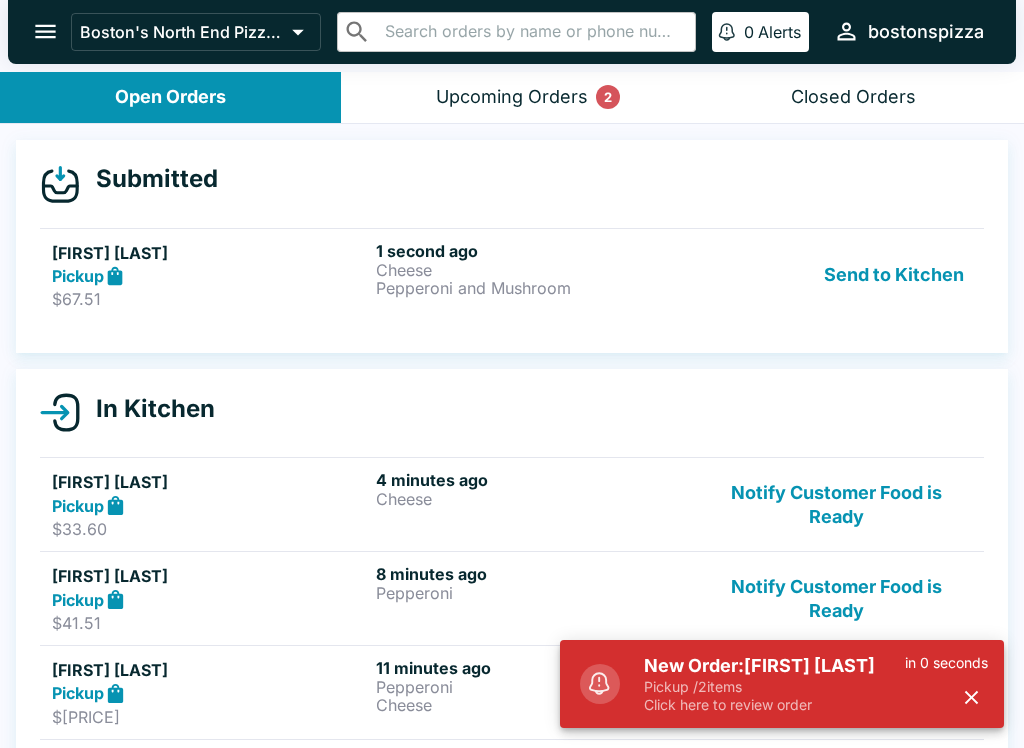scroll, scrollTop: 0, scrollLeft: 0, axis: both 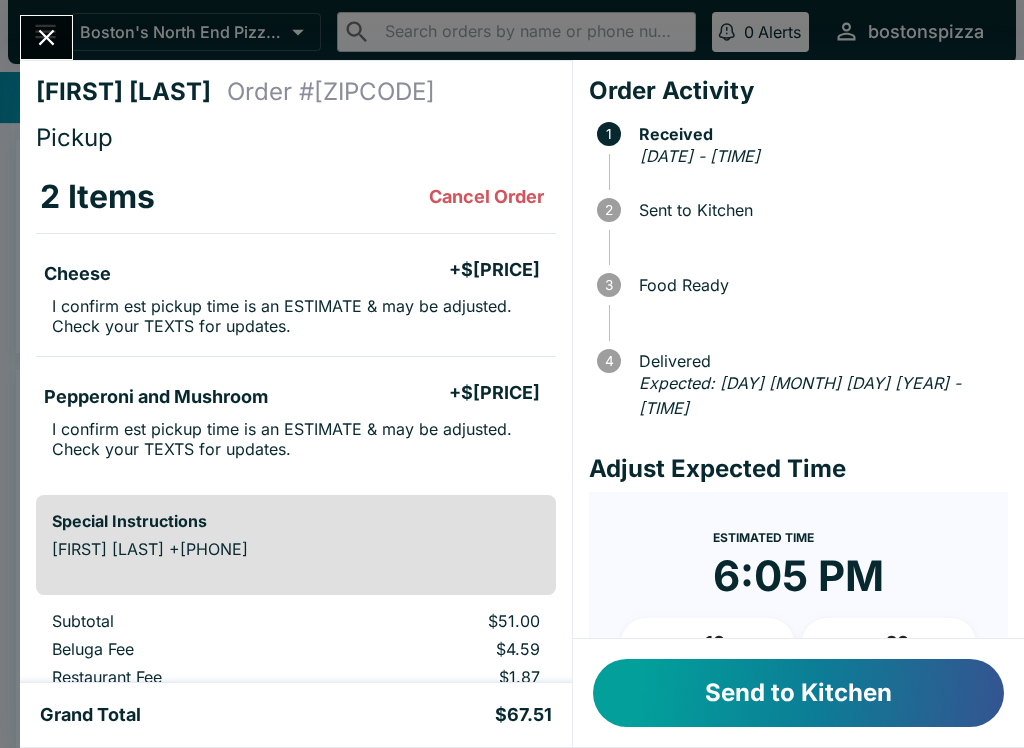 click on "+ 10" at bounding box center [708, 643] 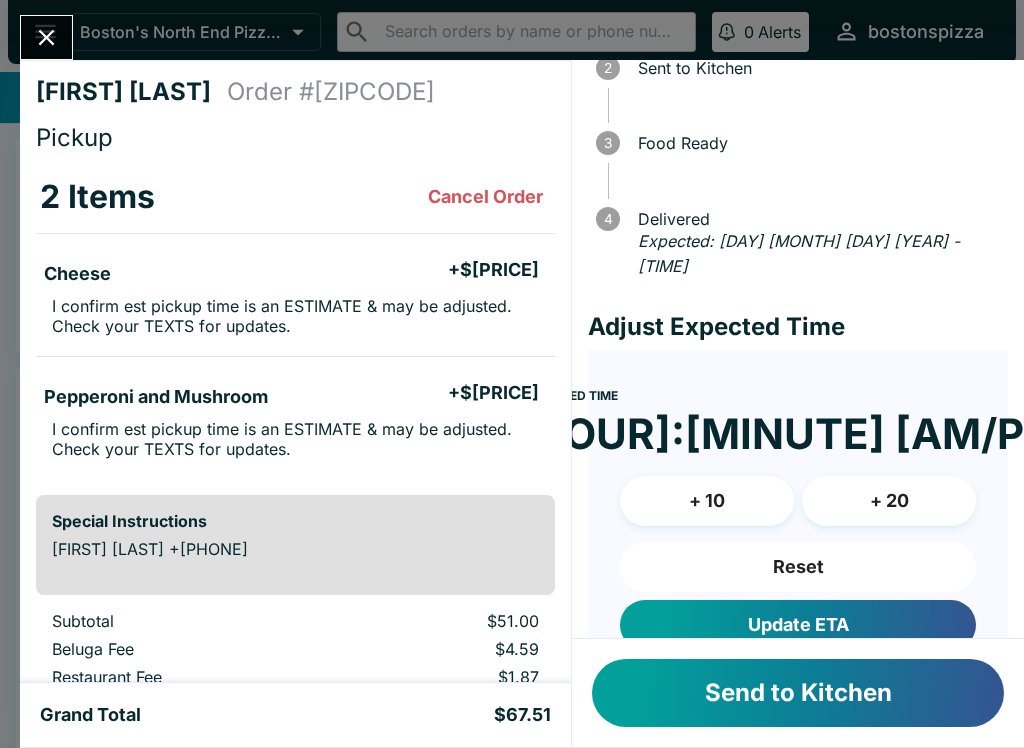 scroll, scrollTop: 146, scrollLeft: 0, axis: vertical 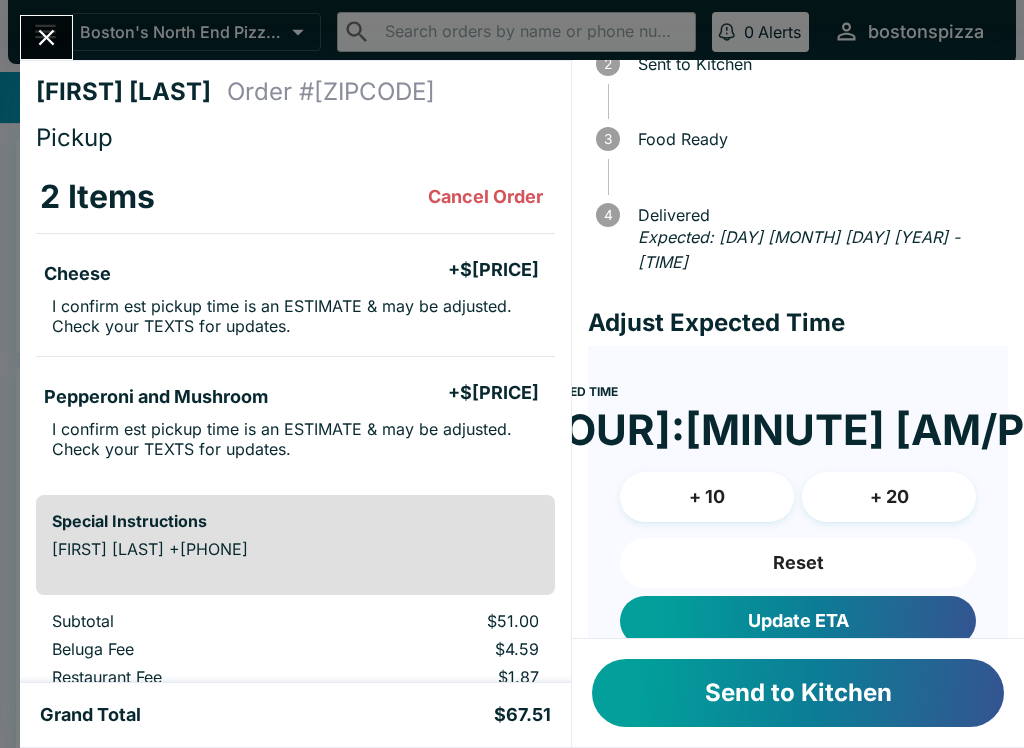 click on "Send to Kitchen" at bounding box center [798, 693] 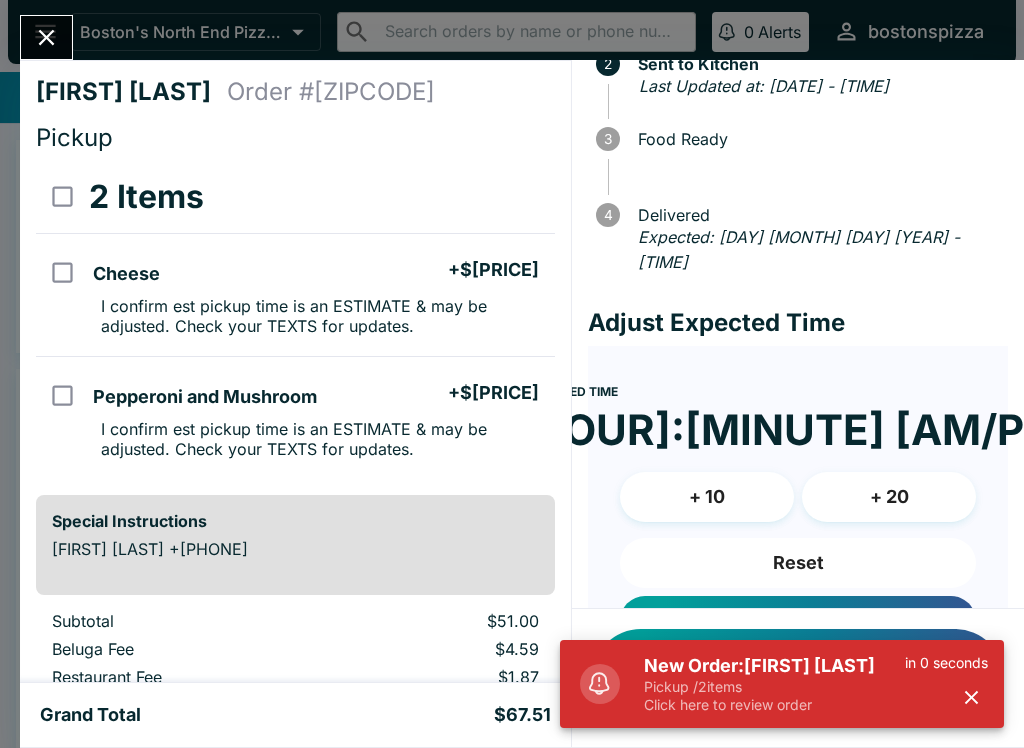 click on "Click here to review order" at bounding box center [774, 705] 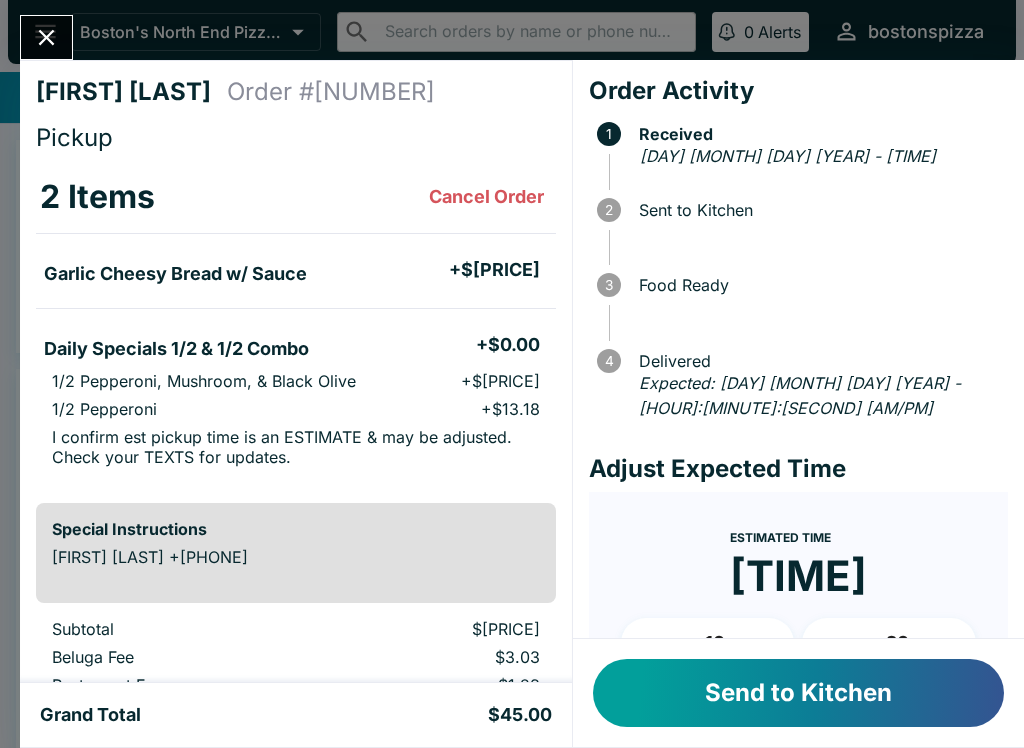 click on "Send to Kitchen" at bounding box center [798, 693] 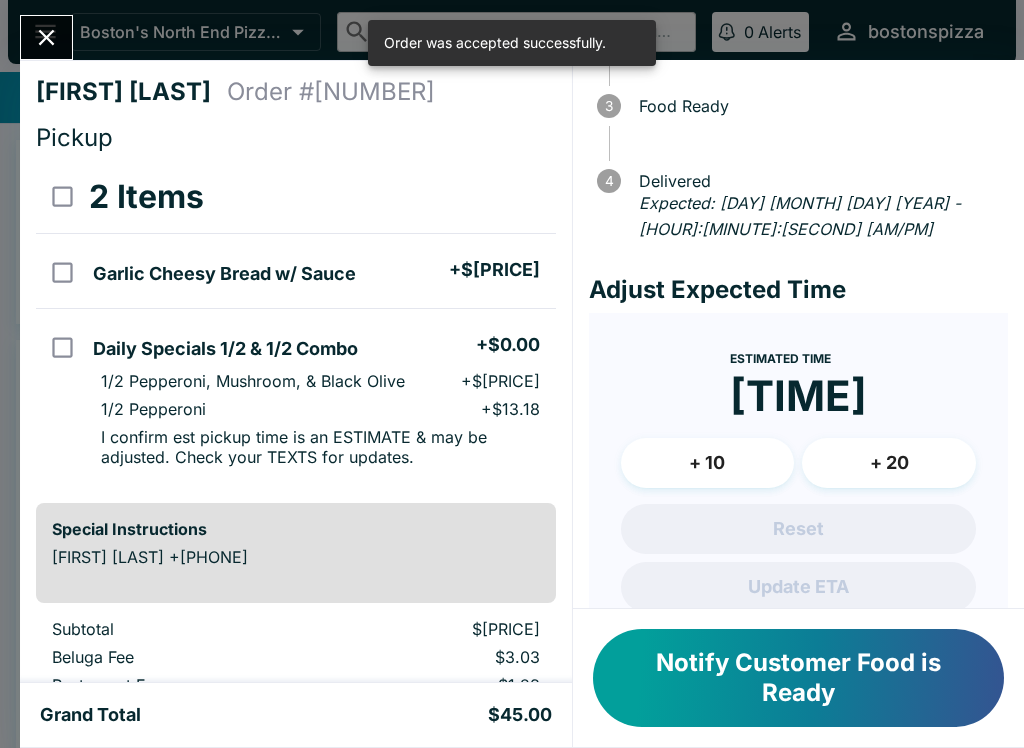 scroll, scrollTop: 203, scrollLeft: 0, axis: vertical 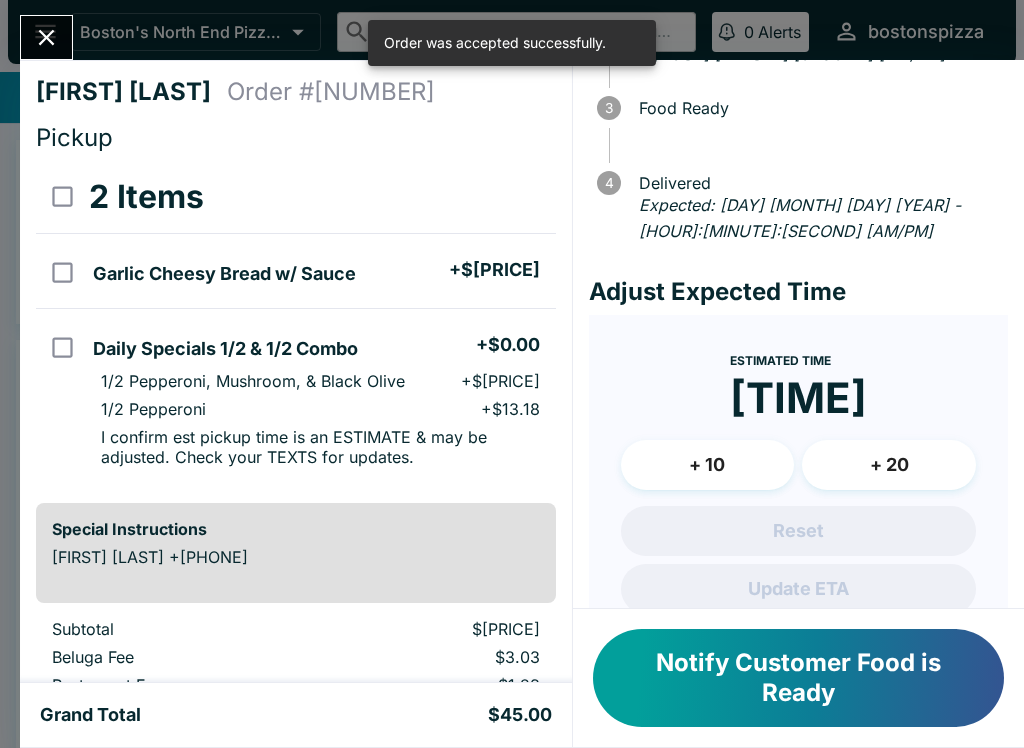 click on "+ 10" at bounding box center [708, 465] 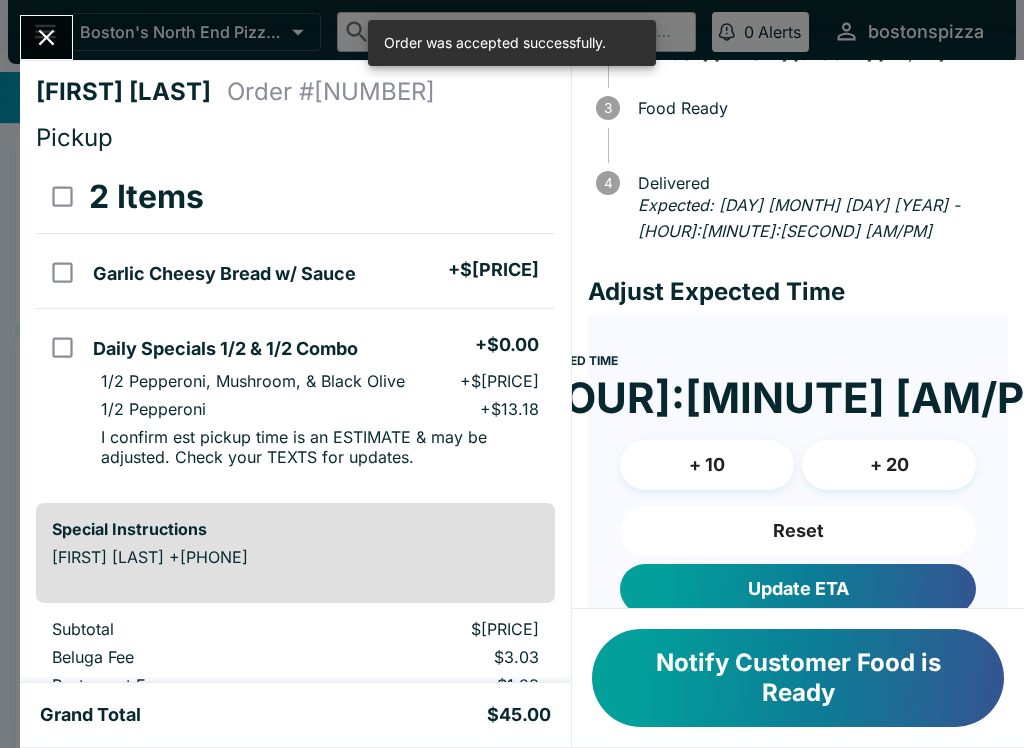 click on "Update ETA" at bounding box center (798, 589) 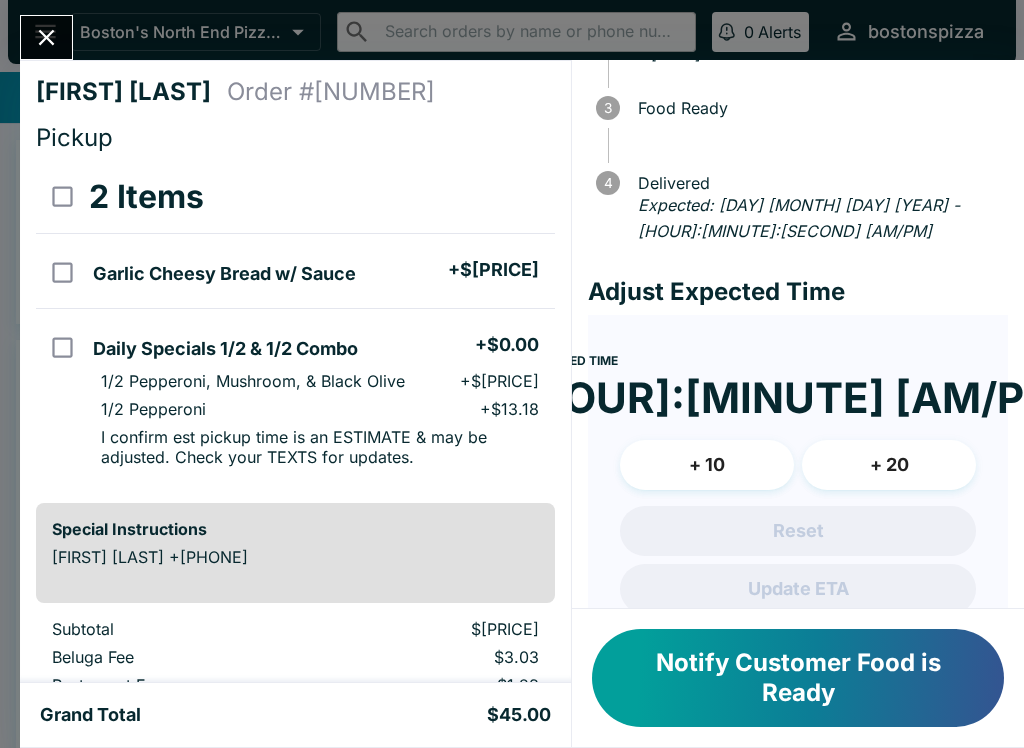 click 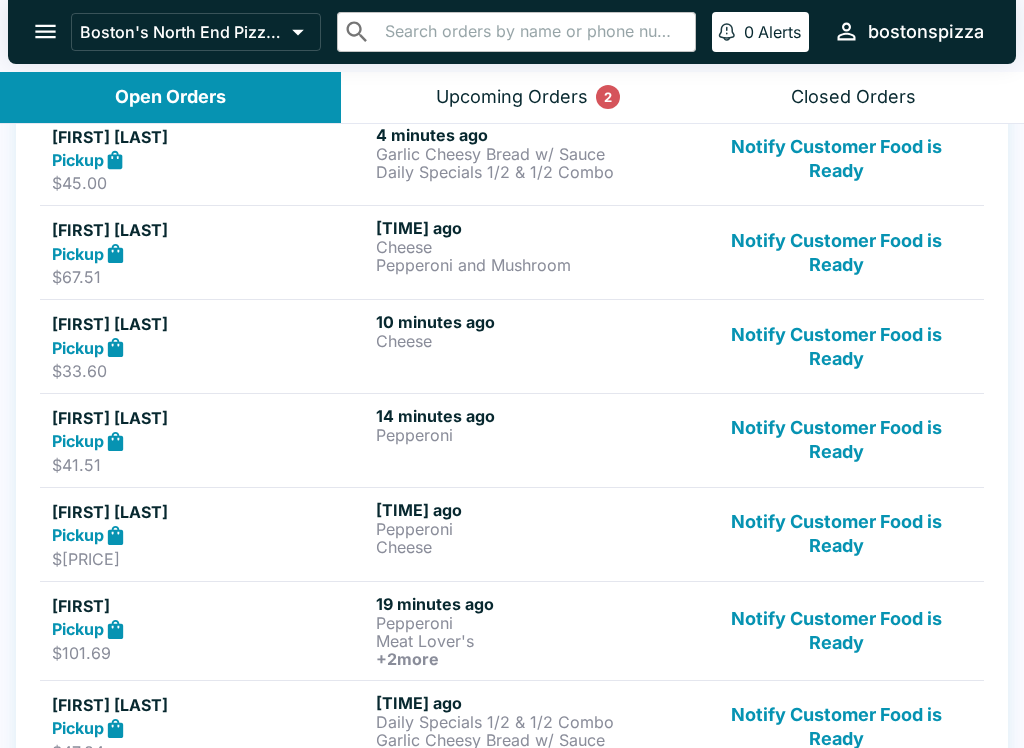 scroll, scrollTop: 323, scrollLeft: 0, axis: vertical 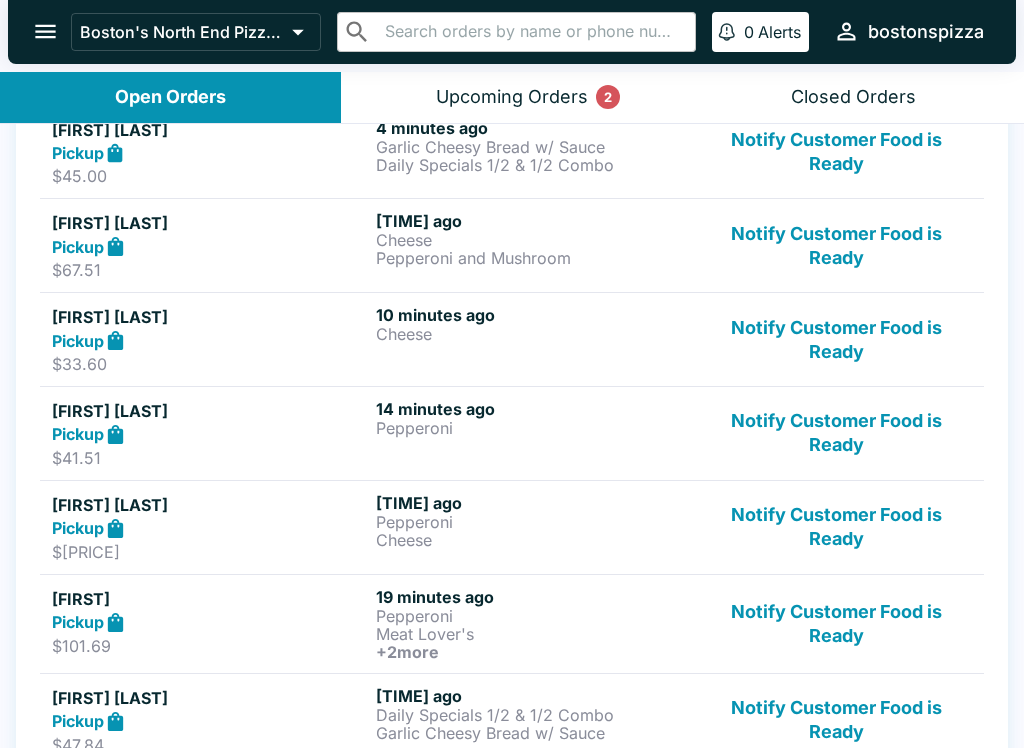 click on "Cheese" at bounding box center [534, 334] 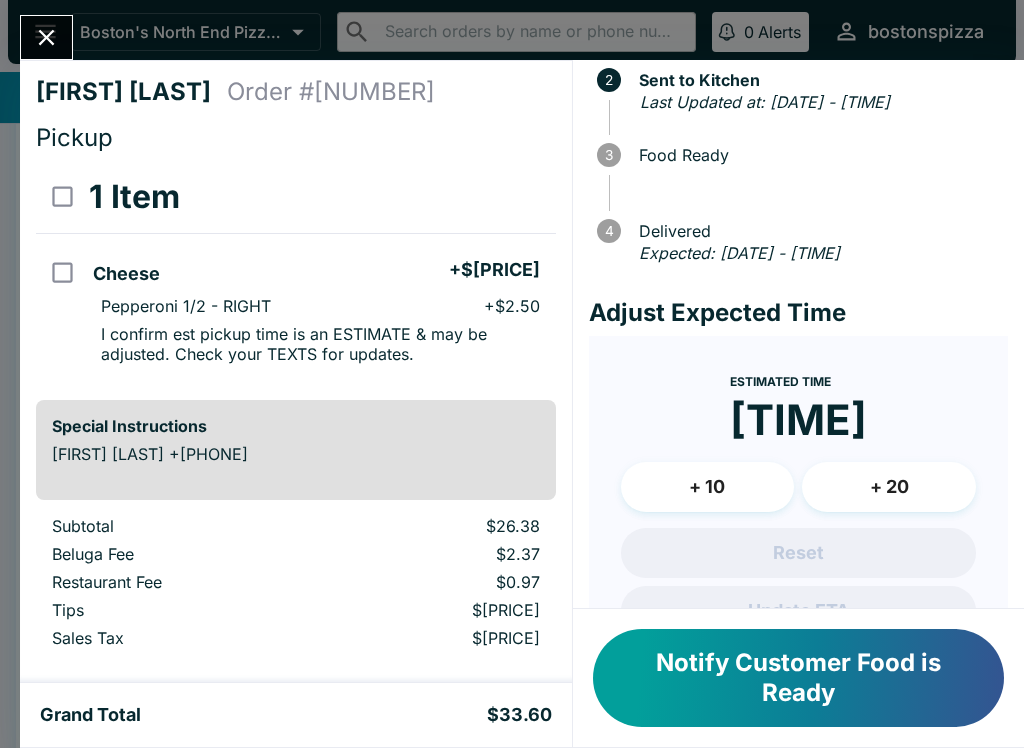 scroll, scrollTop: 129, scrollLeft: 0, axis: vertical 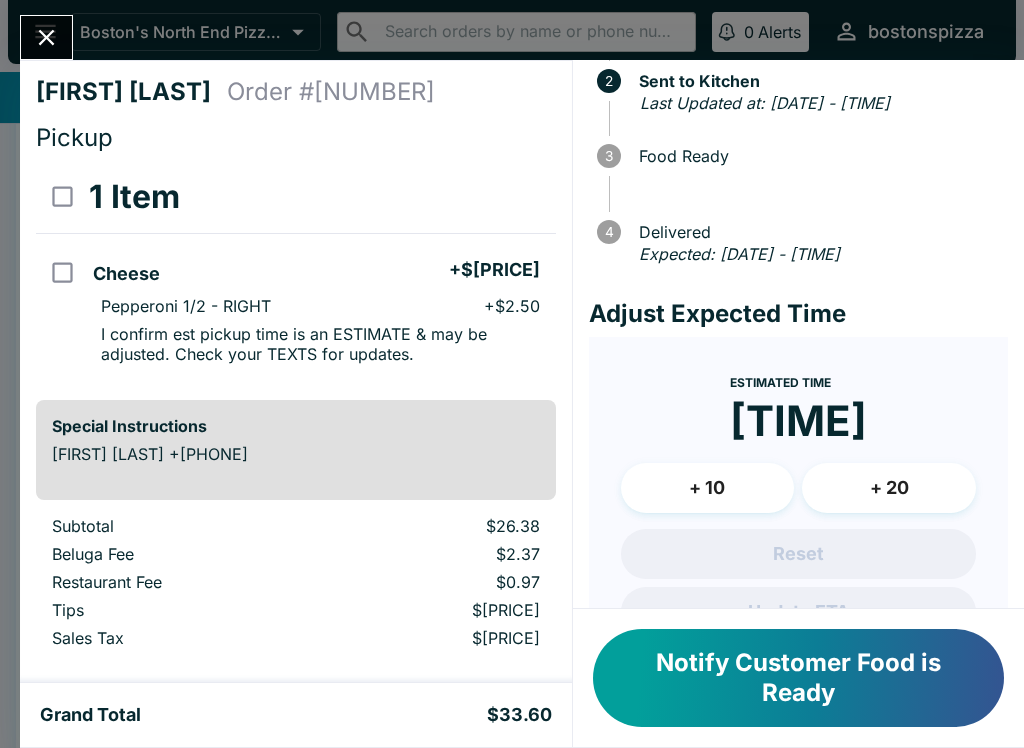 click on "+ 10" at bounding box center [708, 488] 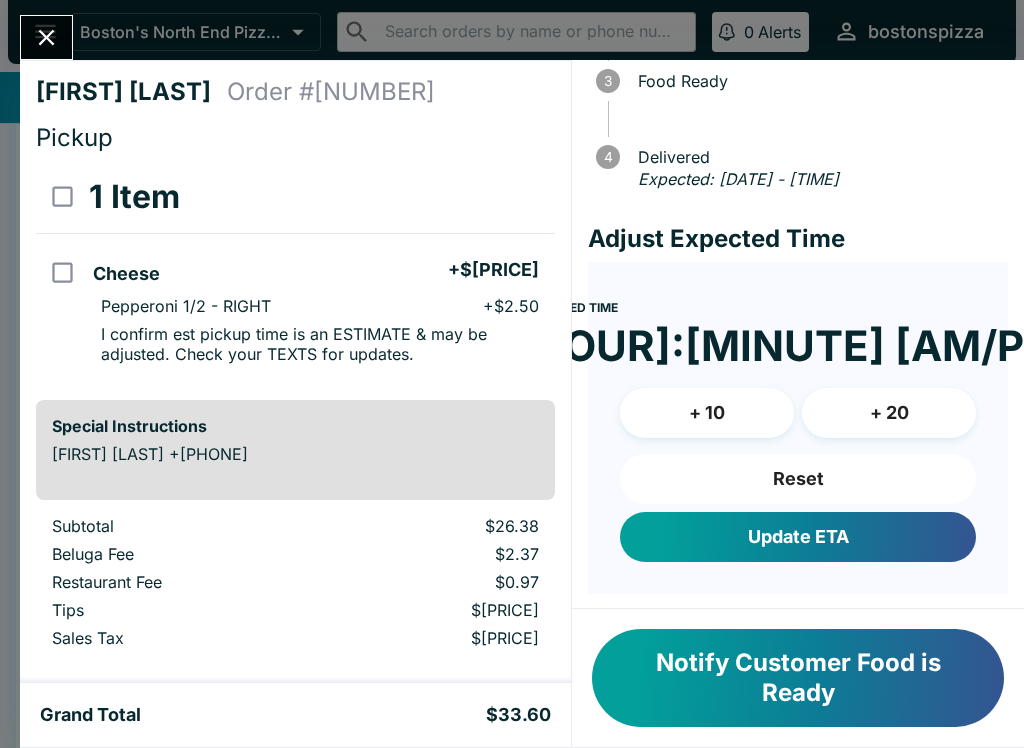scroll, scrollTop: 203, scrollLeft: 0, axis: vertical 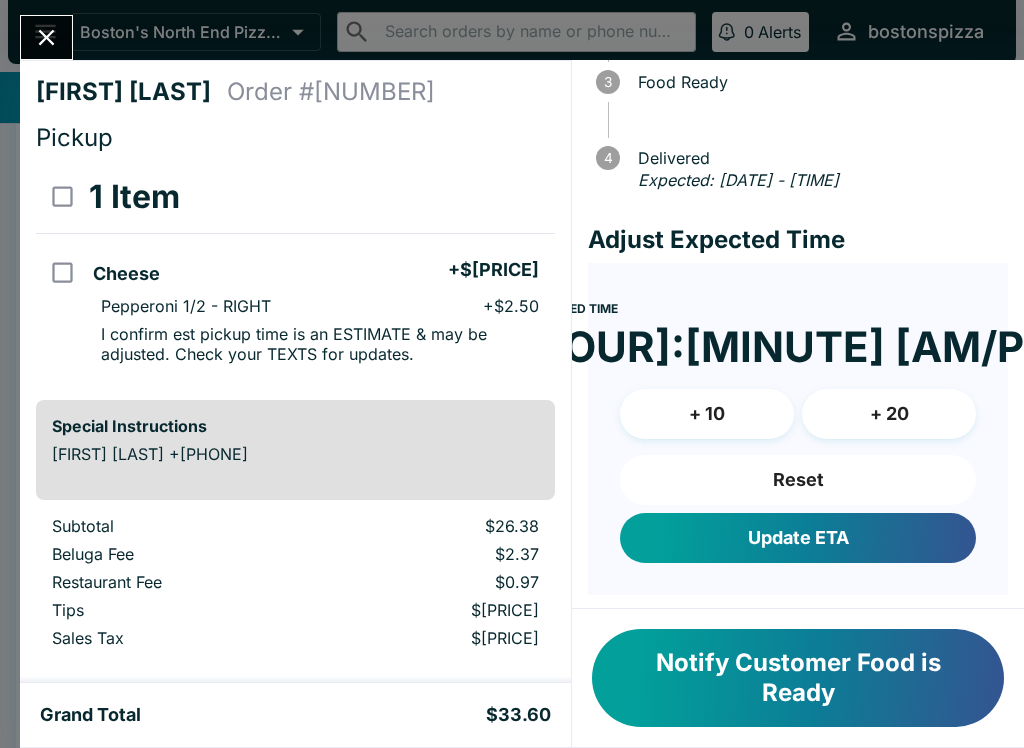 click on "Update ETA" at bounding box center (798, 538) 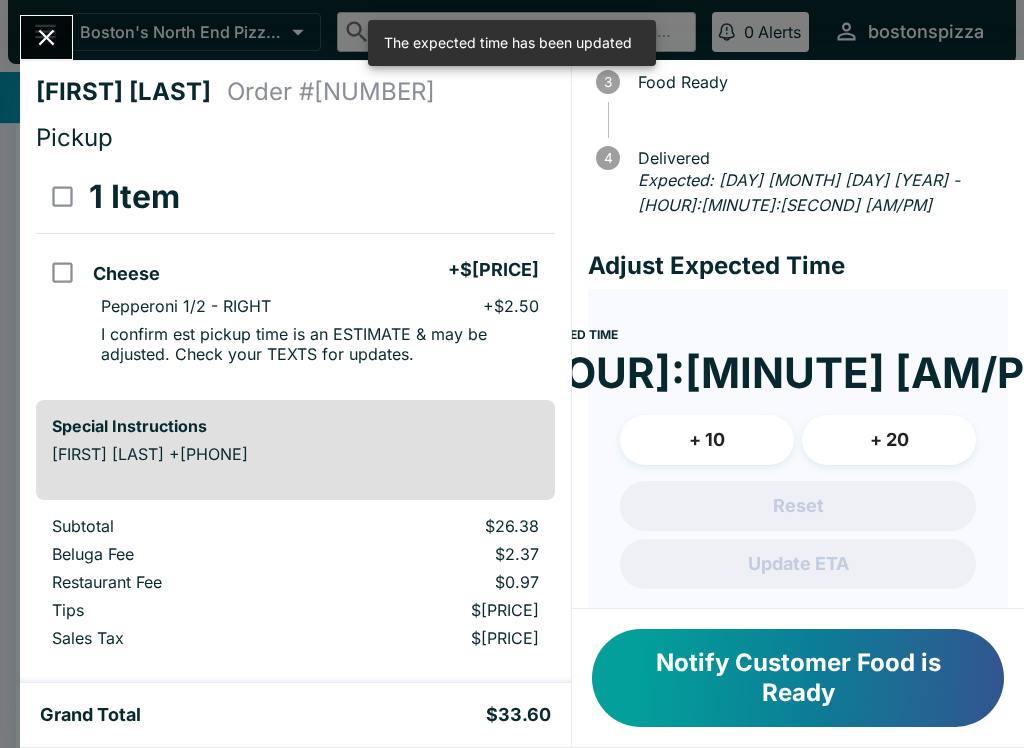 click 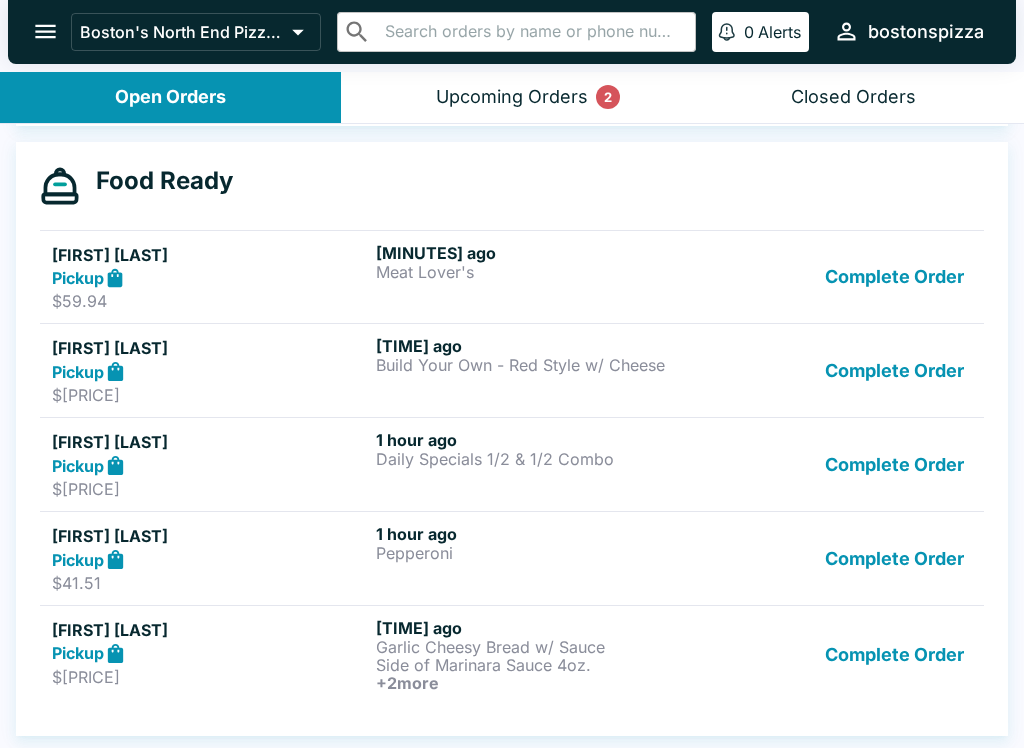 scroll, scrollTop: 996, scrollLeft: 0, axis: vertical 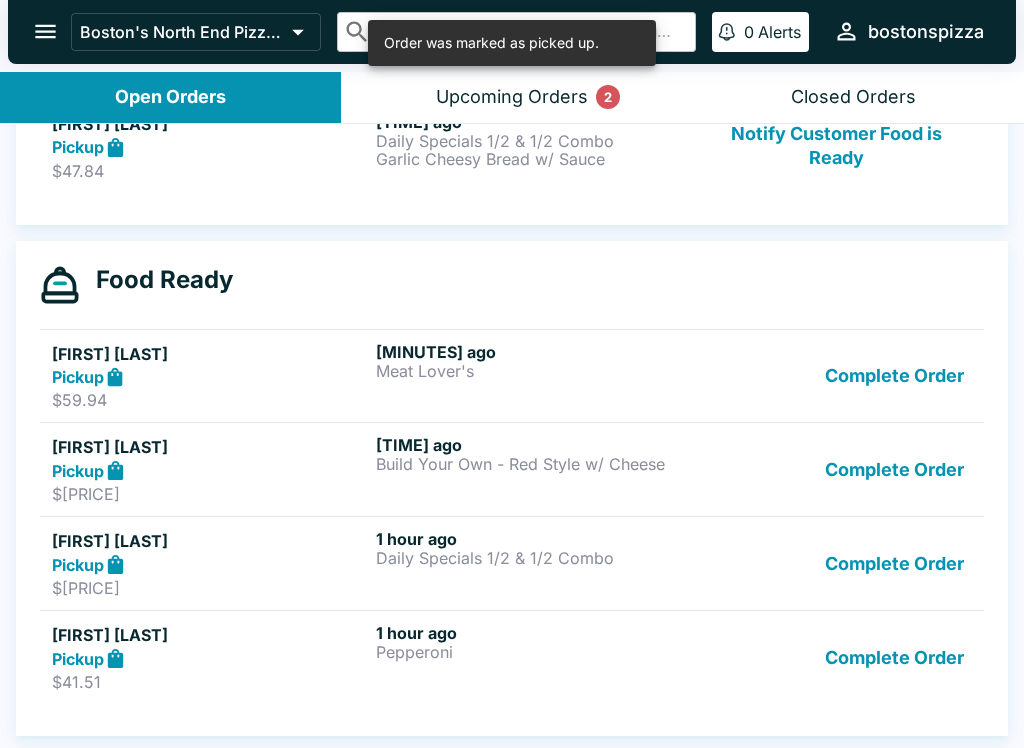 click on "Complete Order" at bounding box center (894, 657) 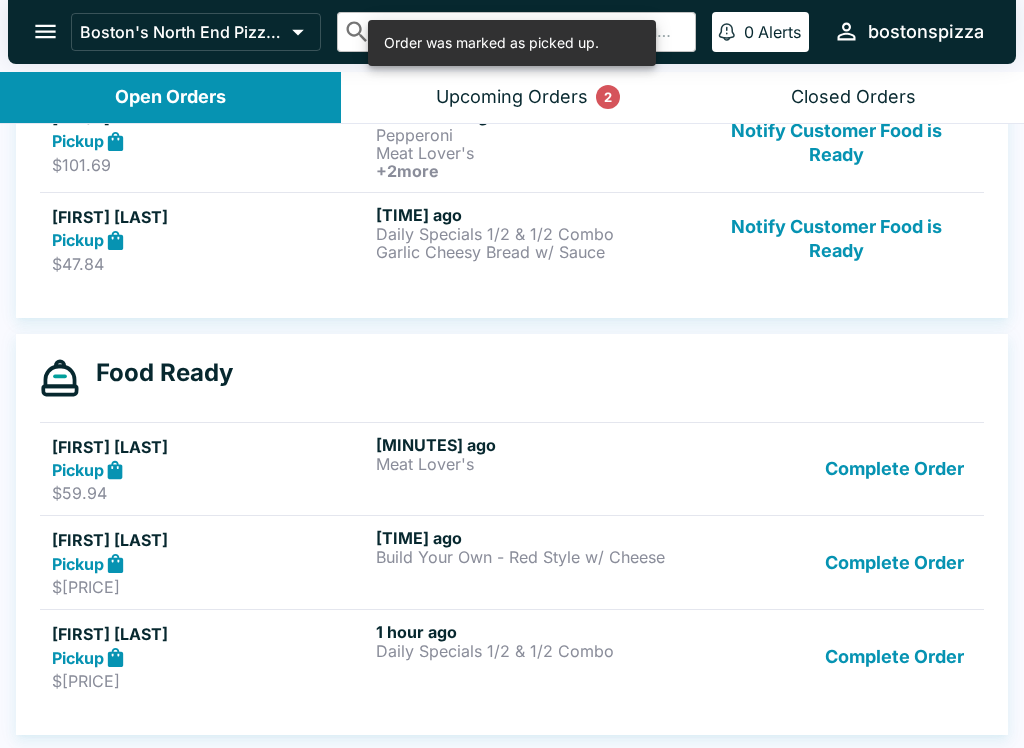 click on "Complete Order" at bounding box center [894, 656] 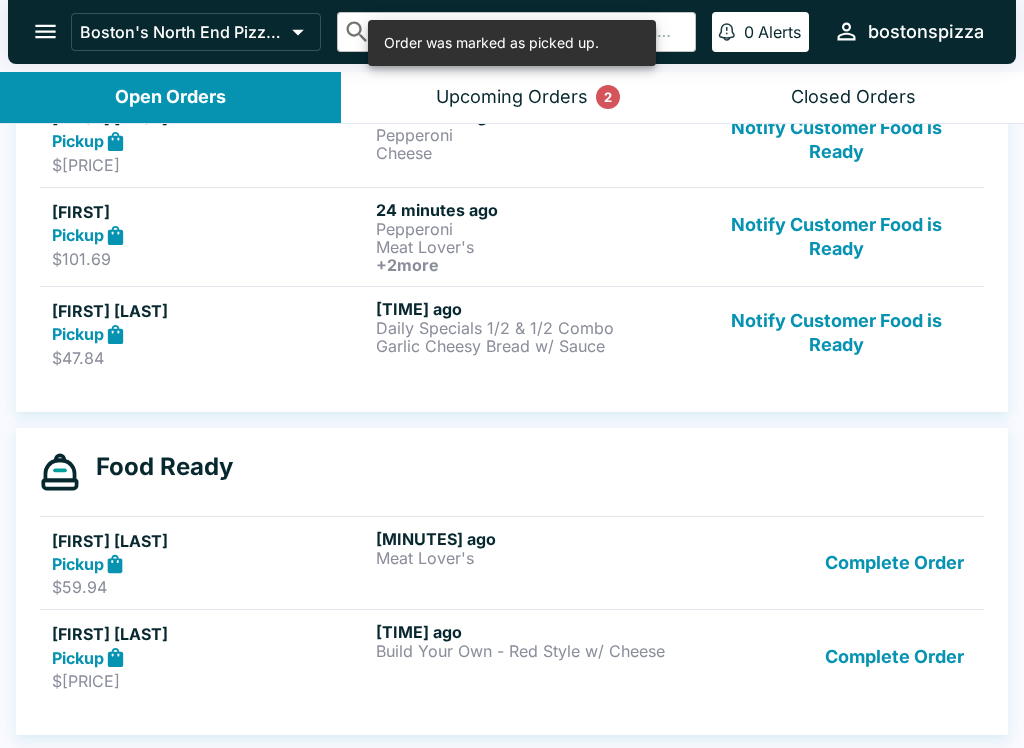 click on "Complete Order" at bounding box center (894, 656) 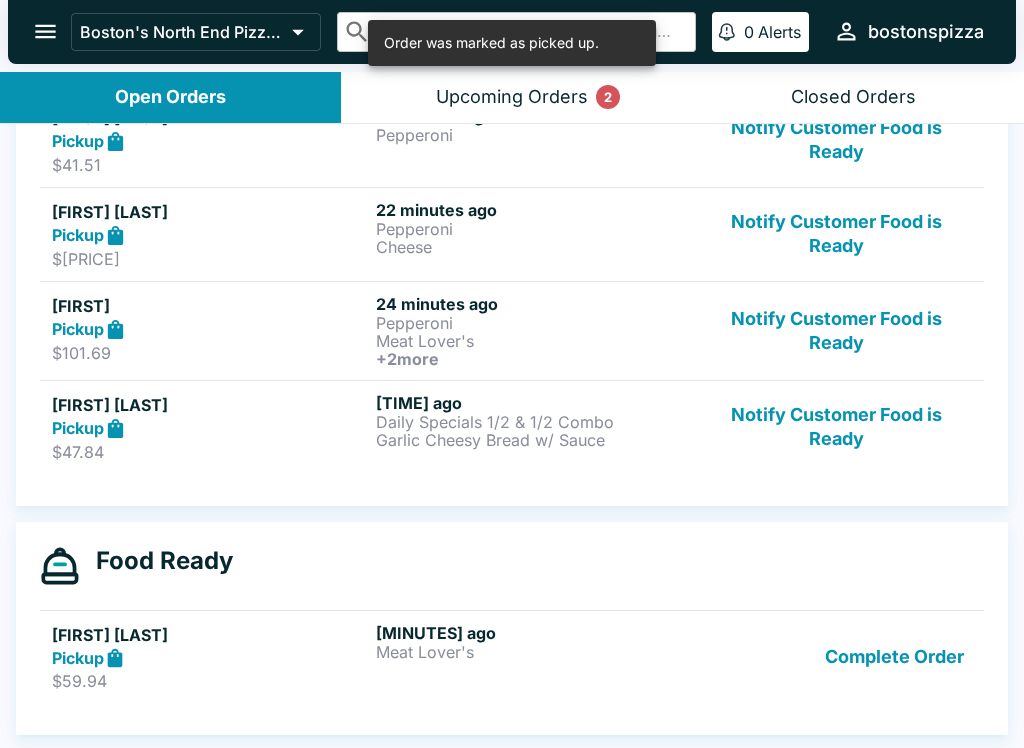 click on "Complete Order" at bounding box center (894, 657) 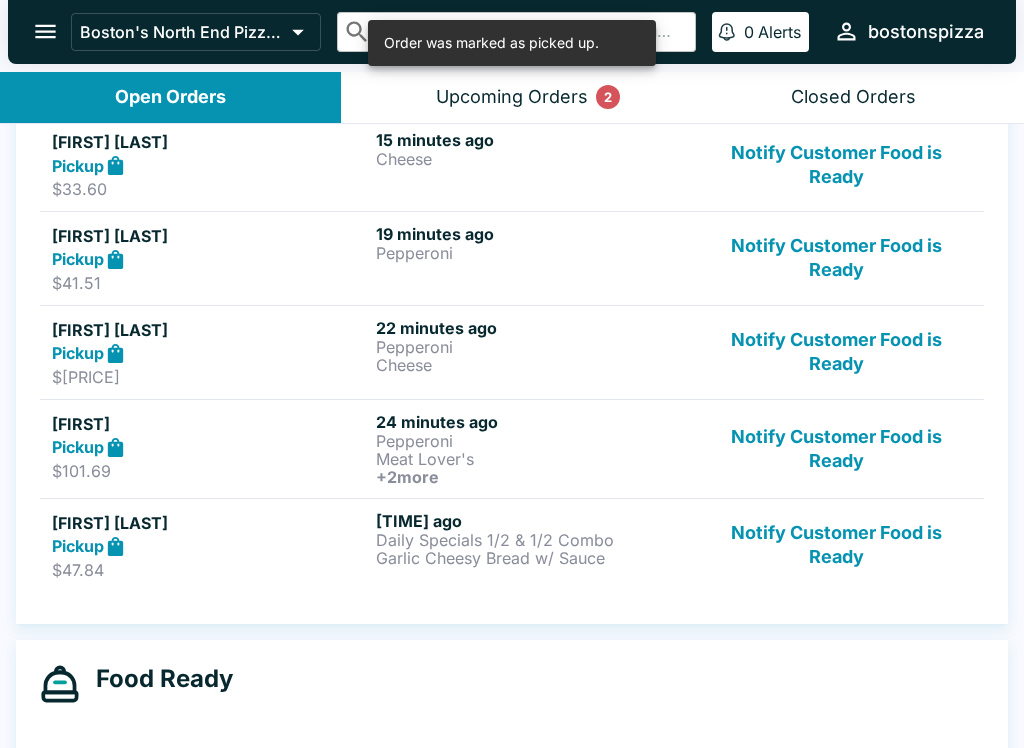 scroll, scrollTop: 494, scrollLeft: 0, axis: vertical 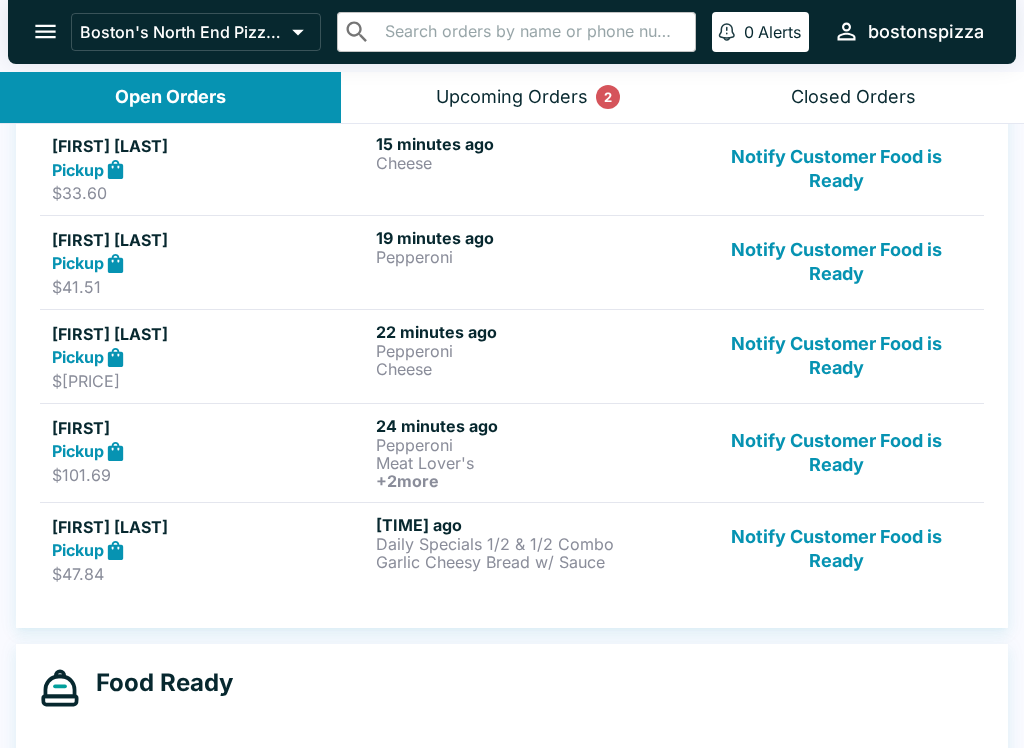 click on "Daily Specials 1/2 & 1/2 Combo" at bounding box center (534, 544) 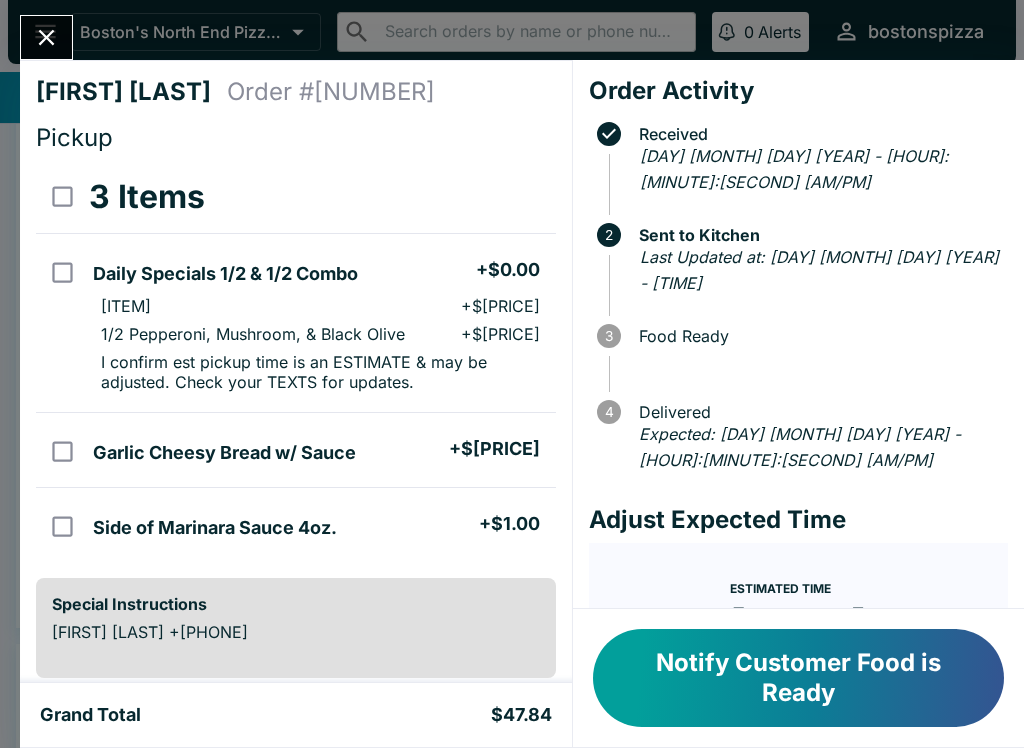 click on "Notify Customer Food is Ready" at bounding box center (798, 678) 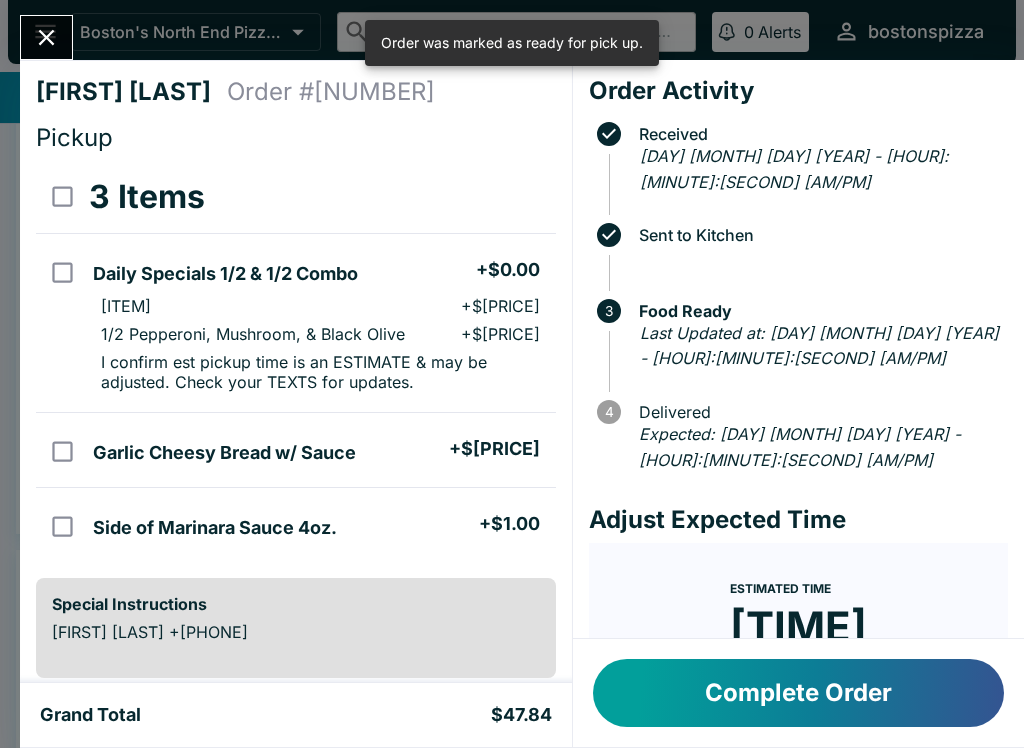 click on "Complete Order" at bounding box center [798, 693] 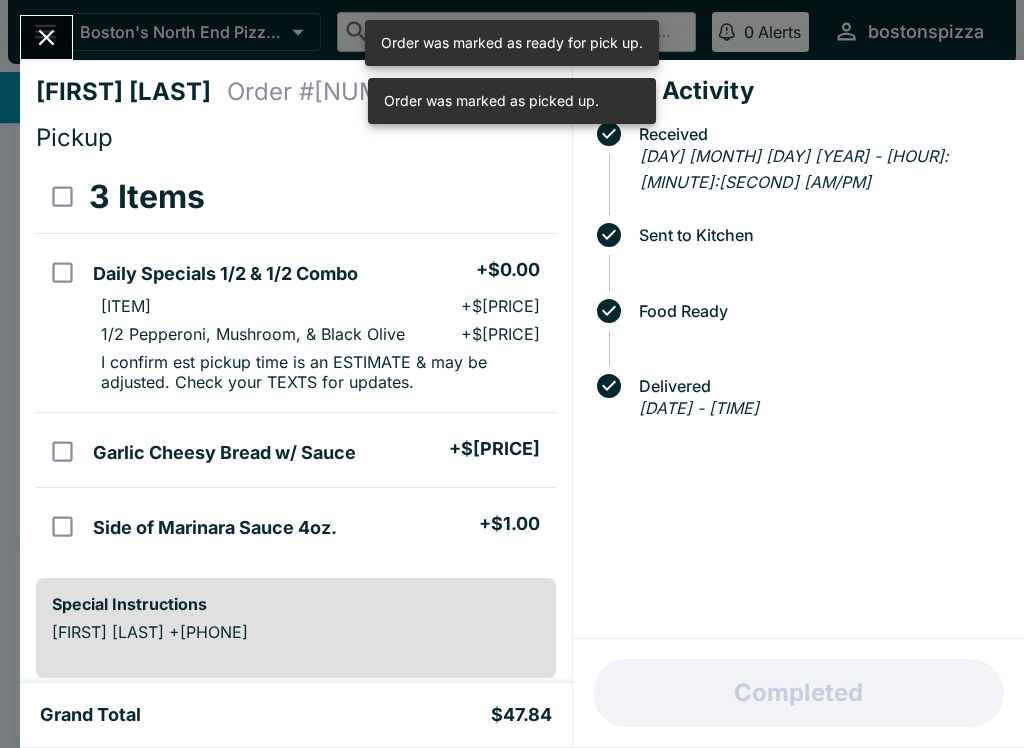 scroll, scrollTop: 492, scrollLeft: 0, axis: vertical 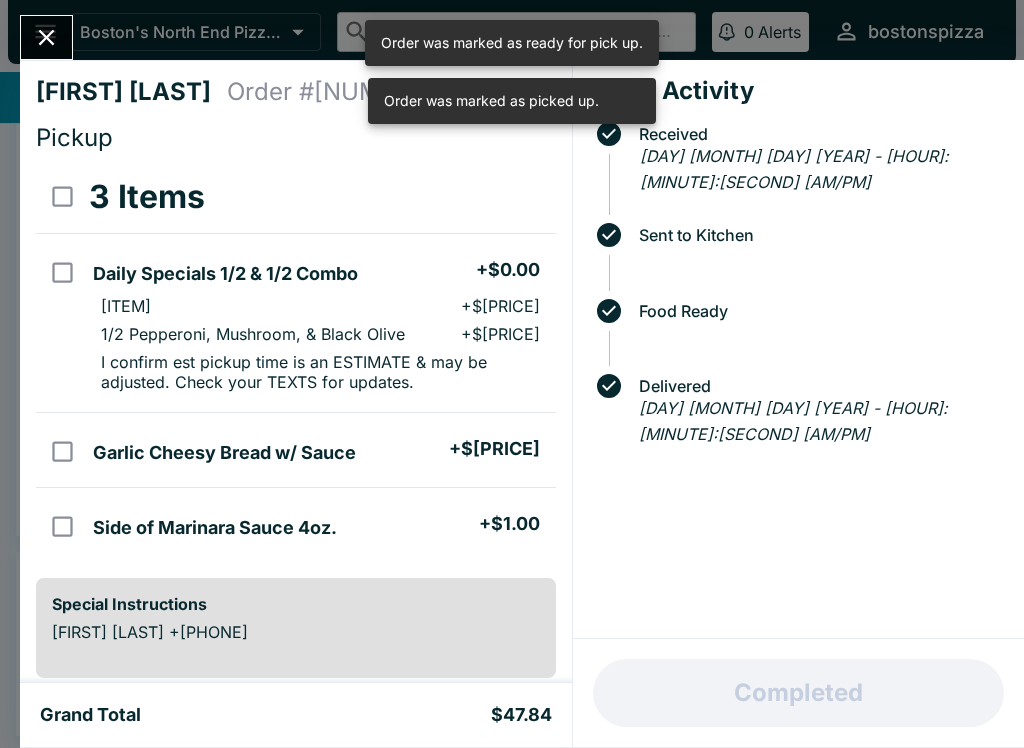 click 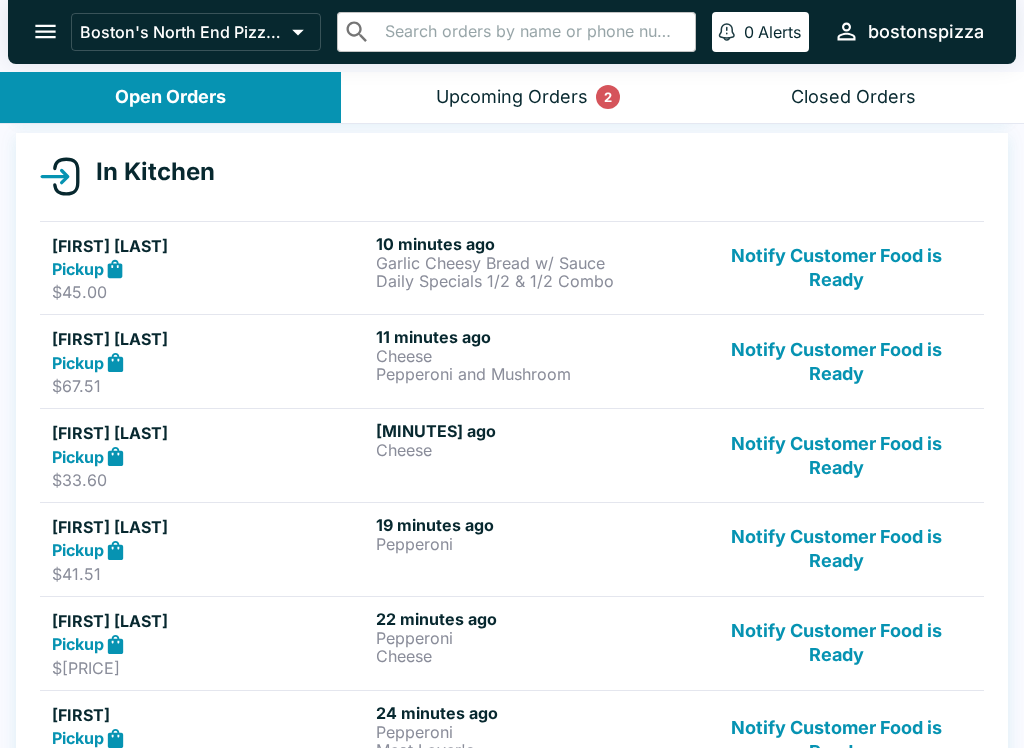 scroll, scrollTop: 218, scrollLeft: 0, axis: vertical 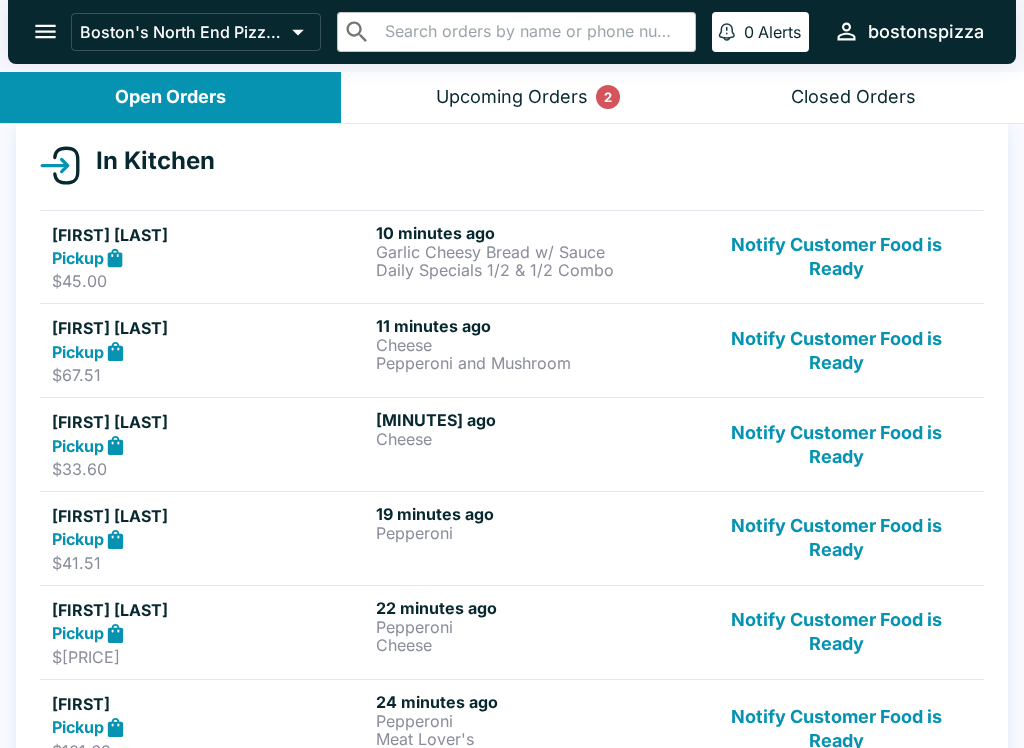 click on "Notify Customer Food is Ready" at bounding box center [836, 444] 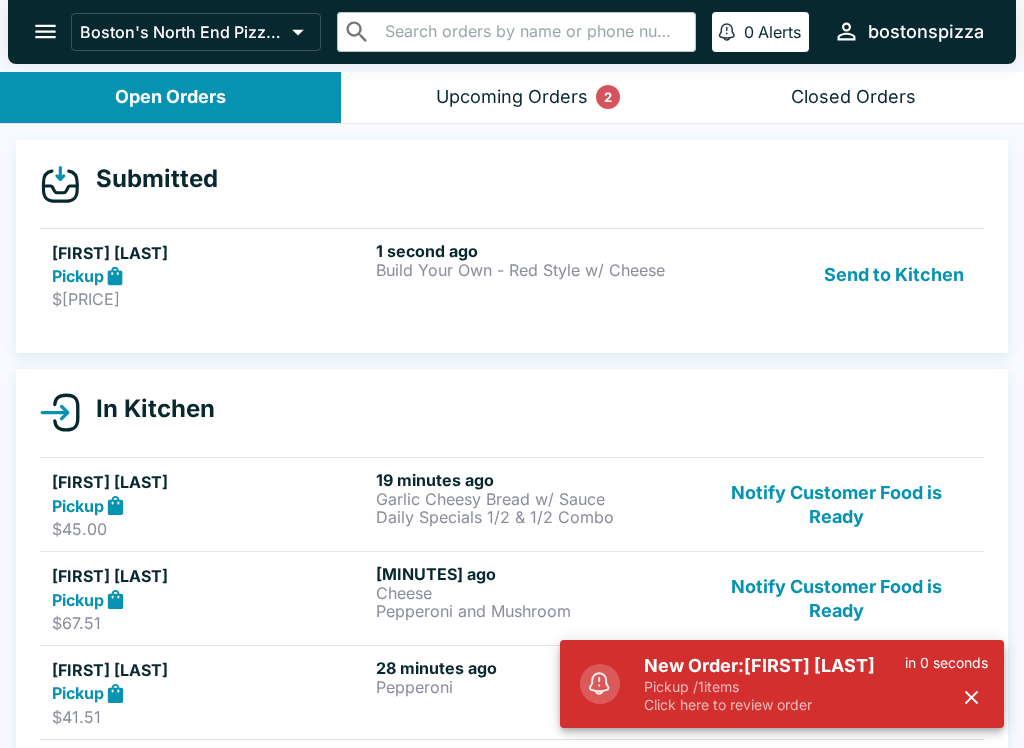 scroll, scrollTop: 0, scrollLeft: 0, axis: both 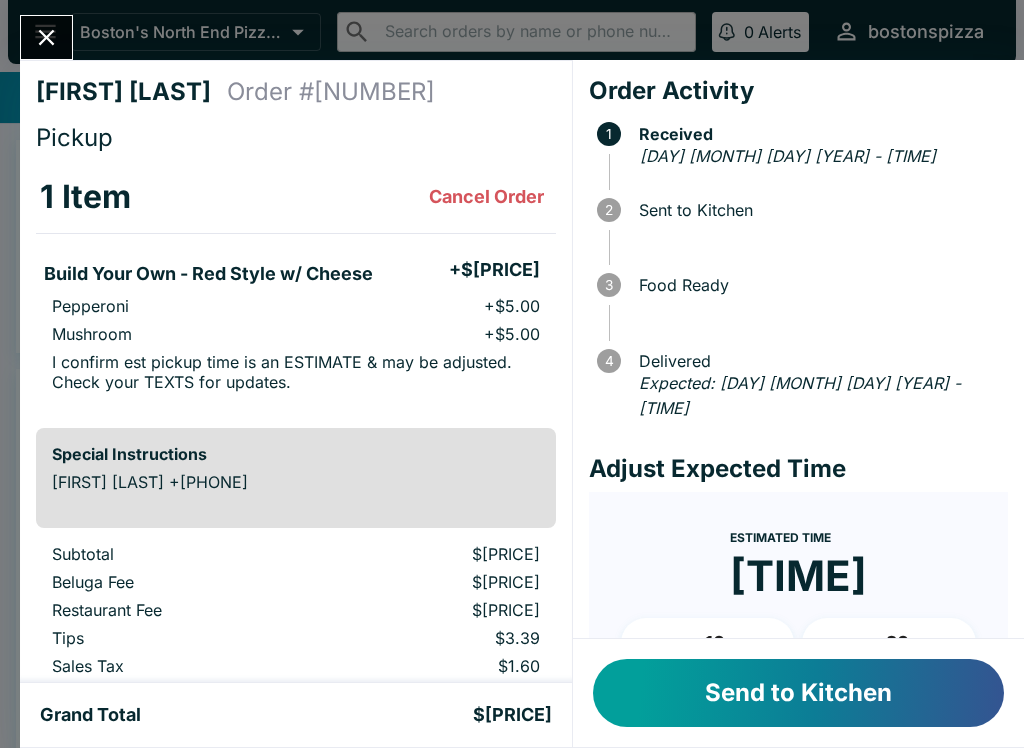 click on "Send to Kitchen" at bounding box center (798, 693) 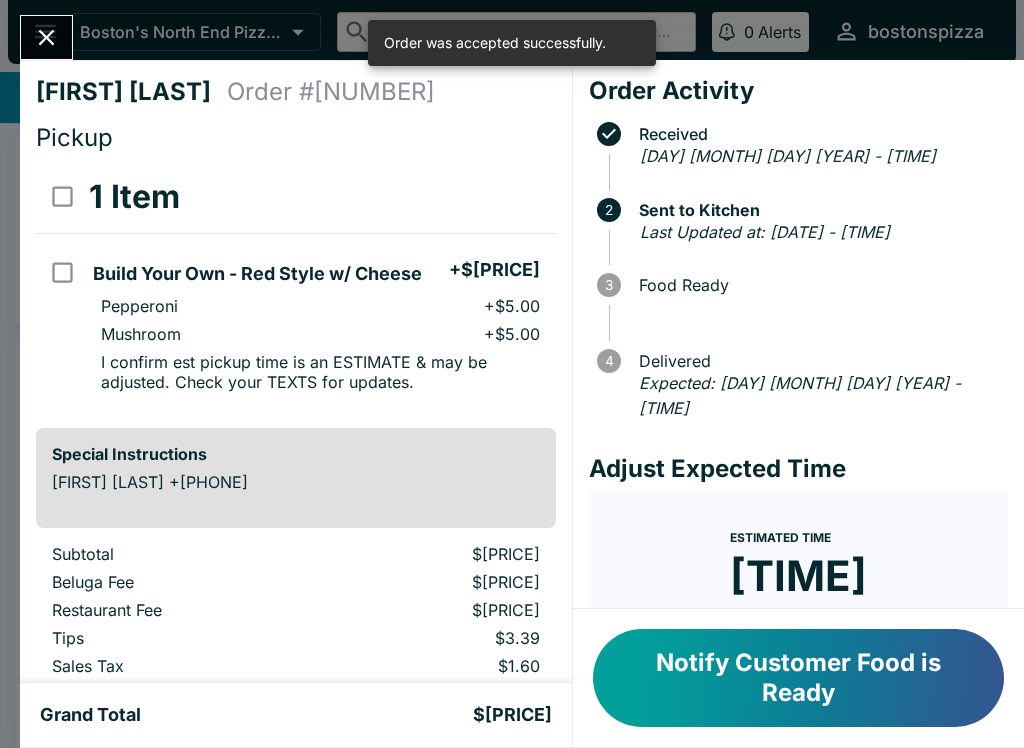 scroll, scrollTop: 101, scrollLeft: 0, axis: vertical 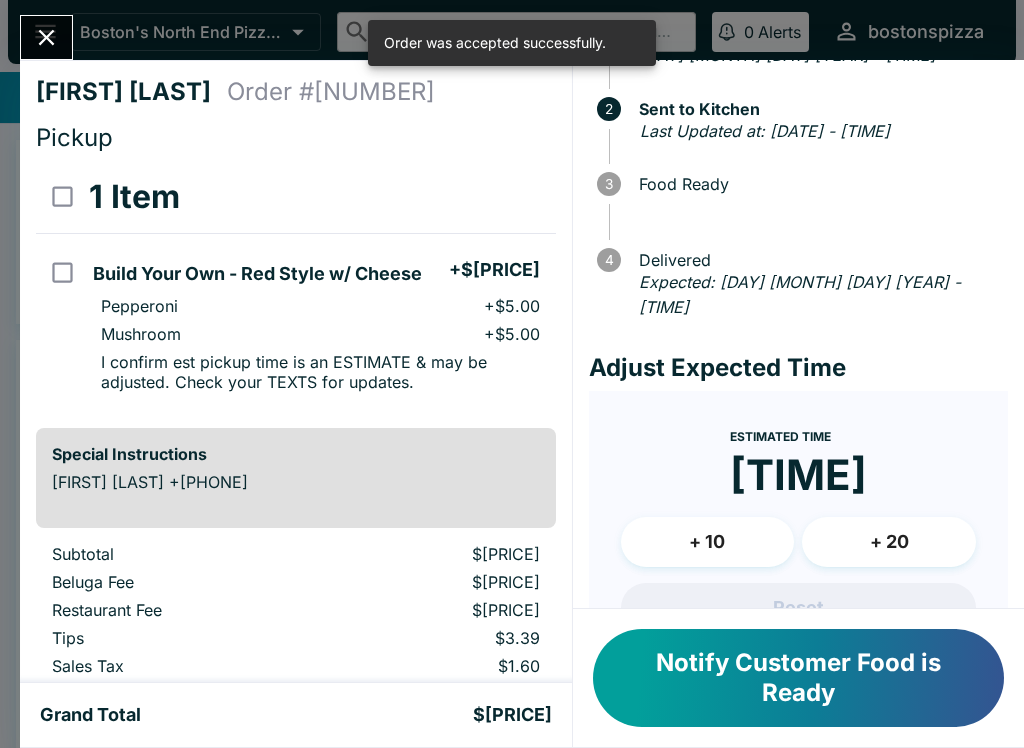 click on "+ 10" at bounding box center [708, 542] 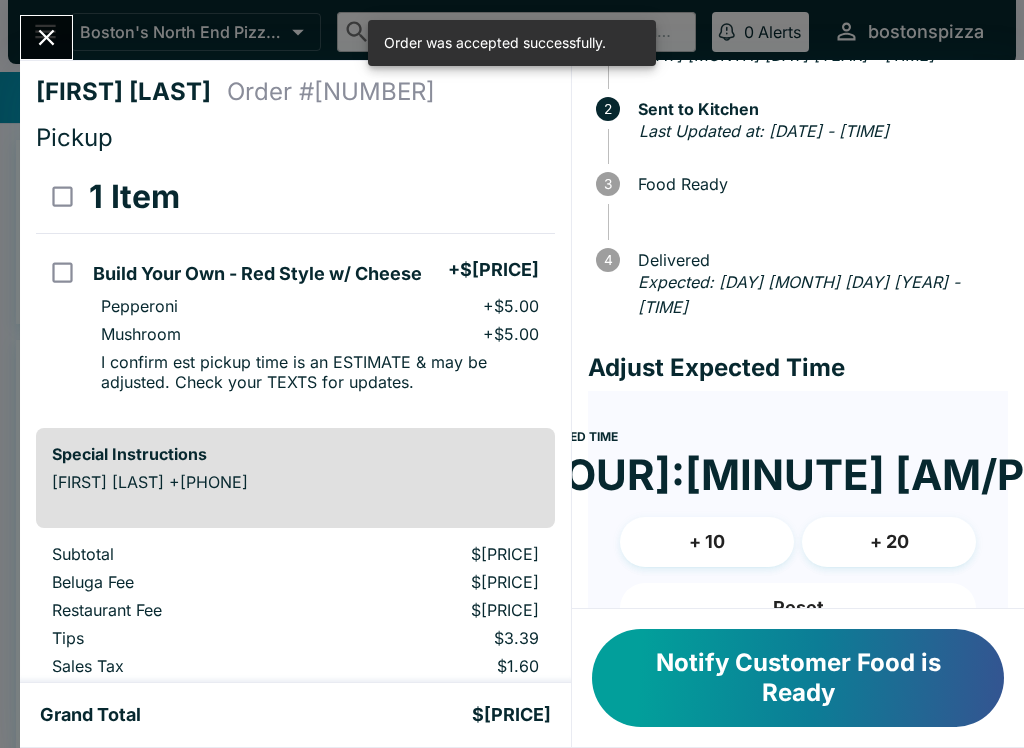 click on "Reset" at bounding box center (798, 608) 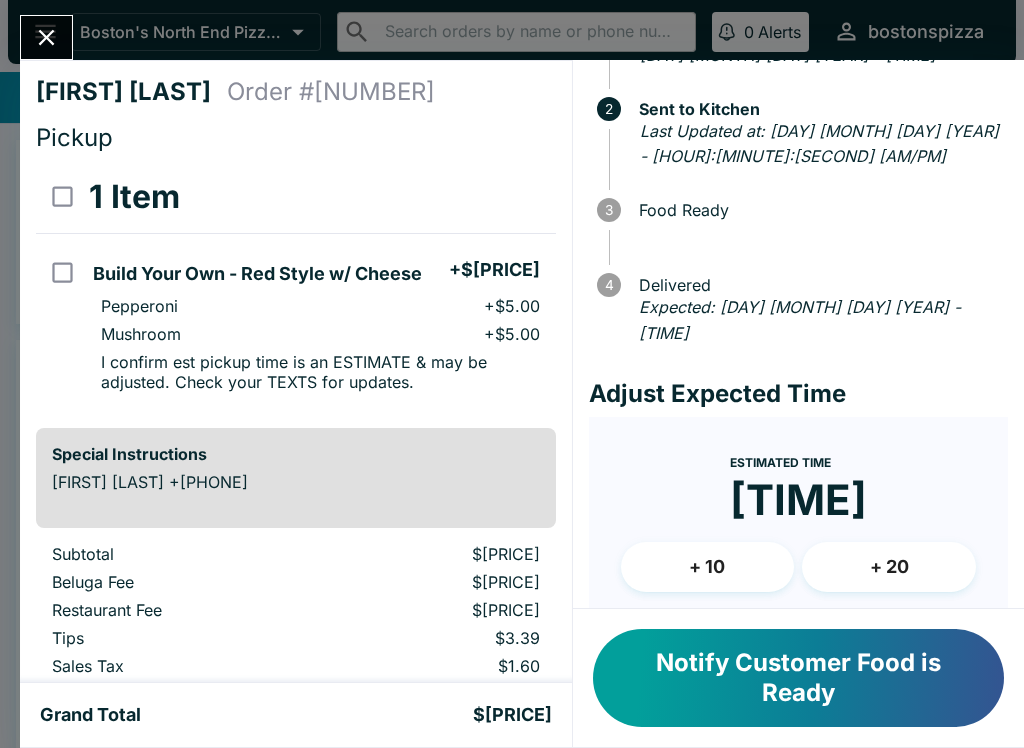click 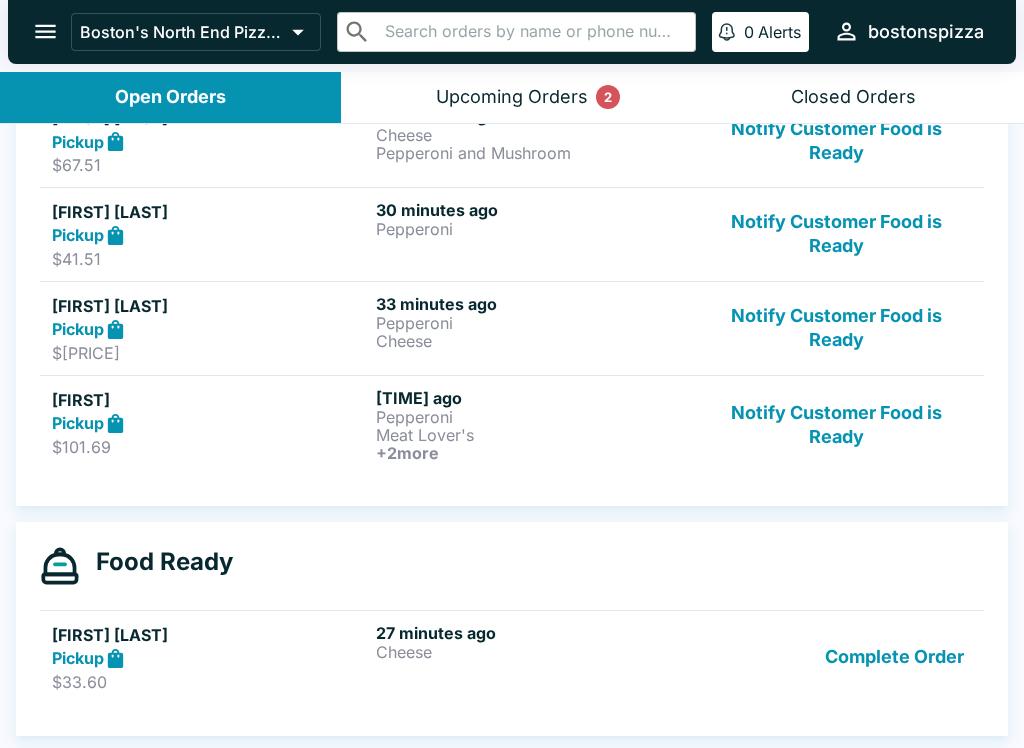 scroll, scrollTop: 522, scrollLeft: 0, axis: vertical 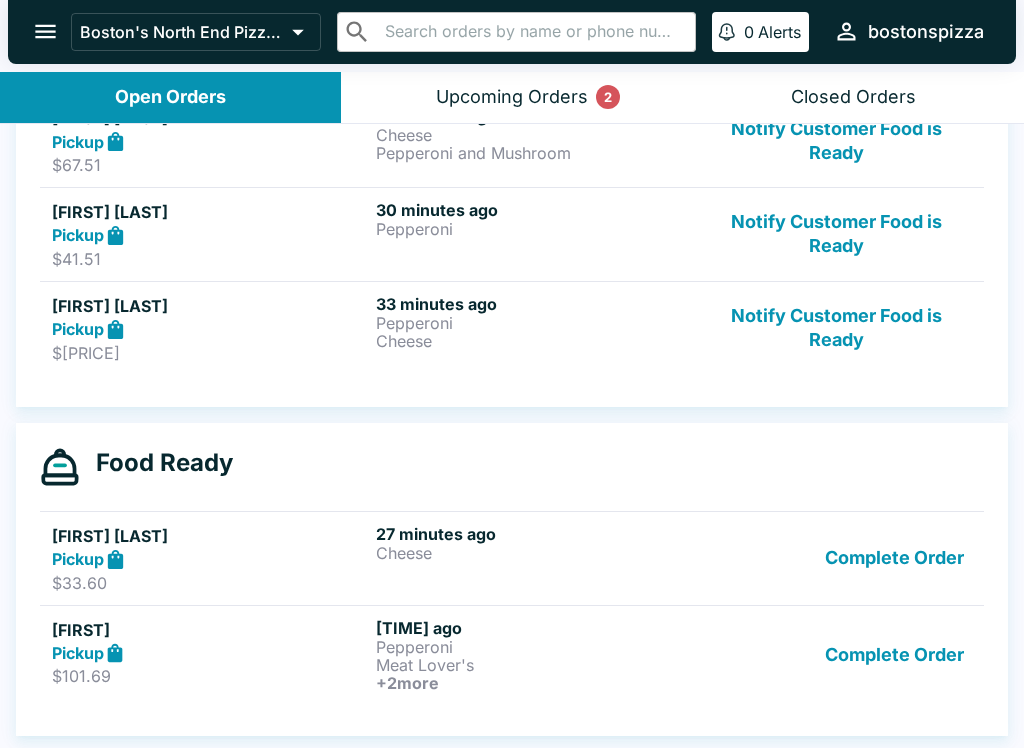 click on "Notify Customer Food is Ready" at bounding box center [836, 234] 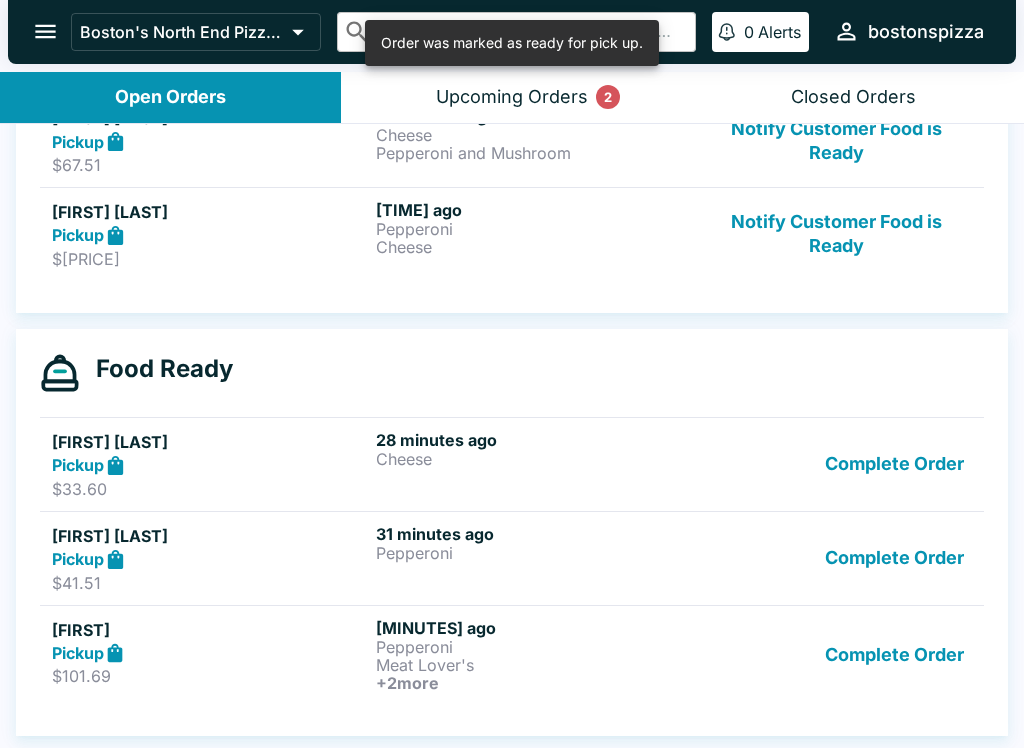 scroll, scrollTop: 3, scrollLeft: 0, axis: vertical 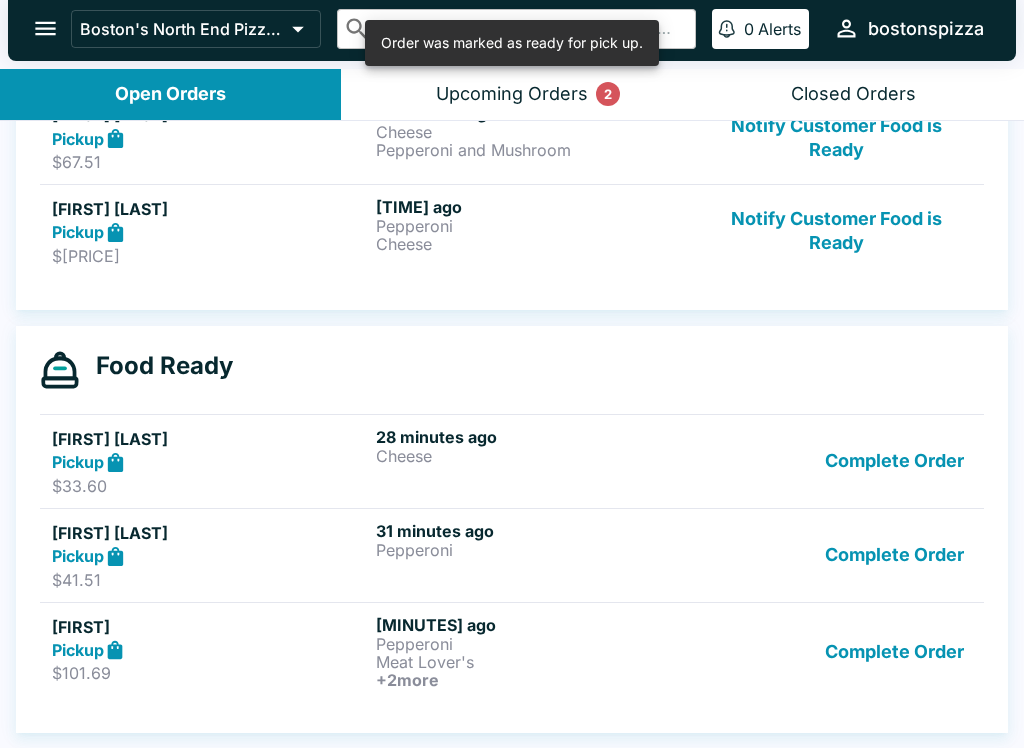 click on "Complete Order" at bounding box center (894, 555) 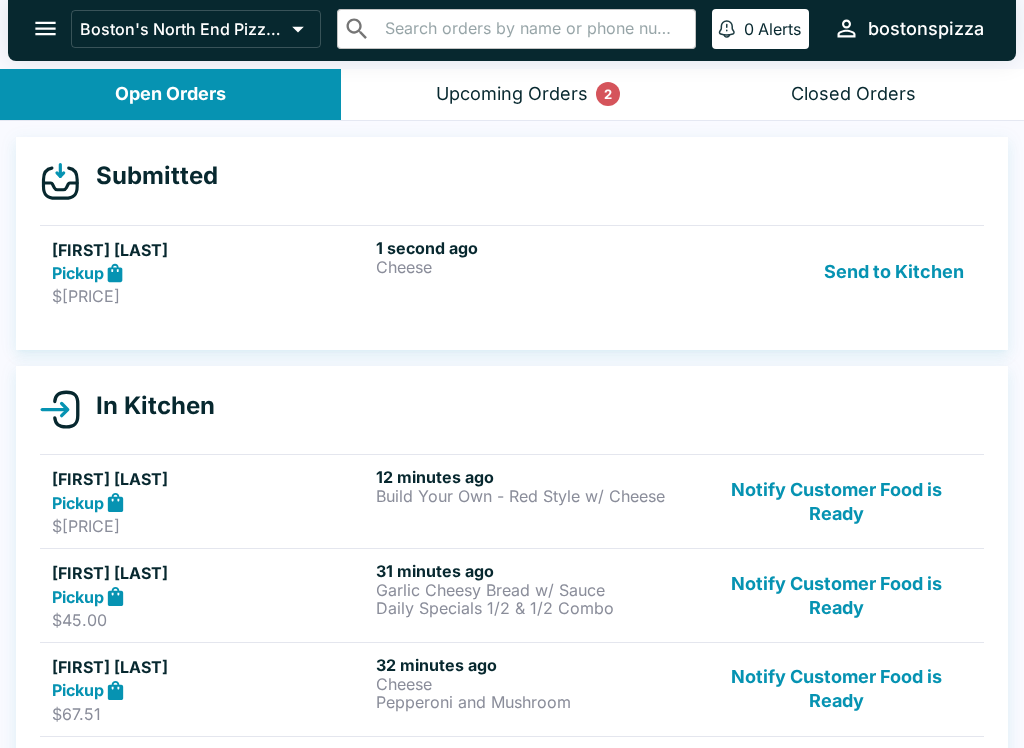 scroll, scrollTop: 0, scrollLeft: 0, axis: both 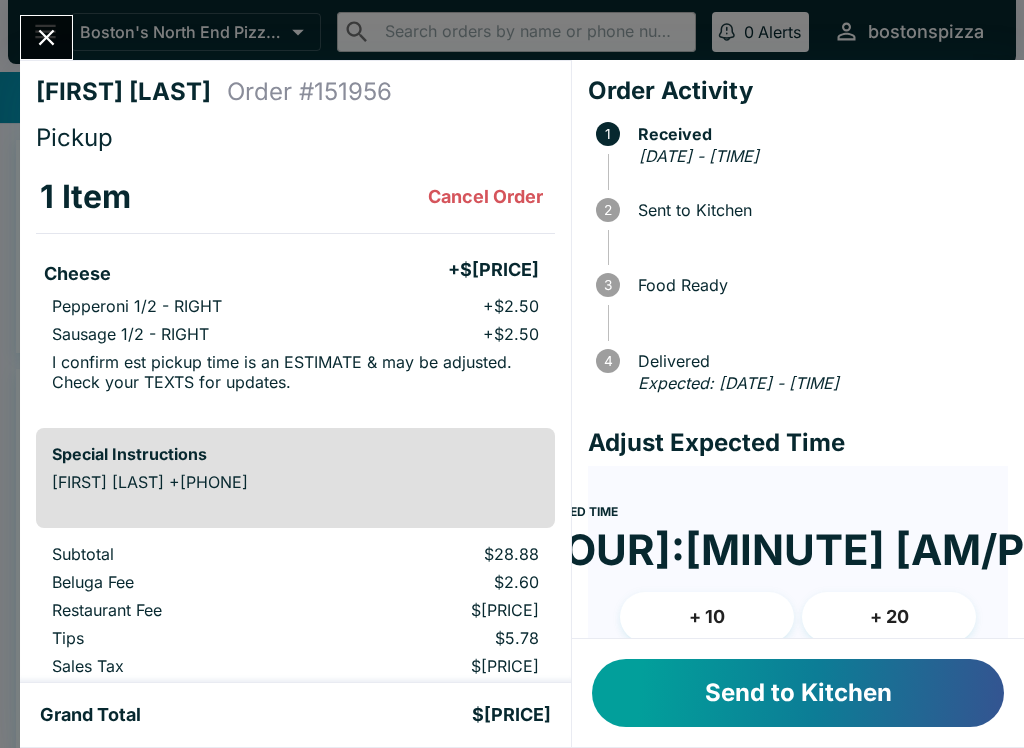 click on "+ 10" at bounding box center [707, 617] 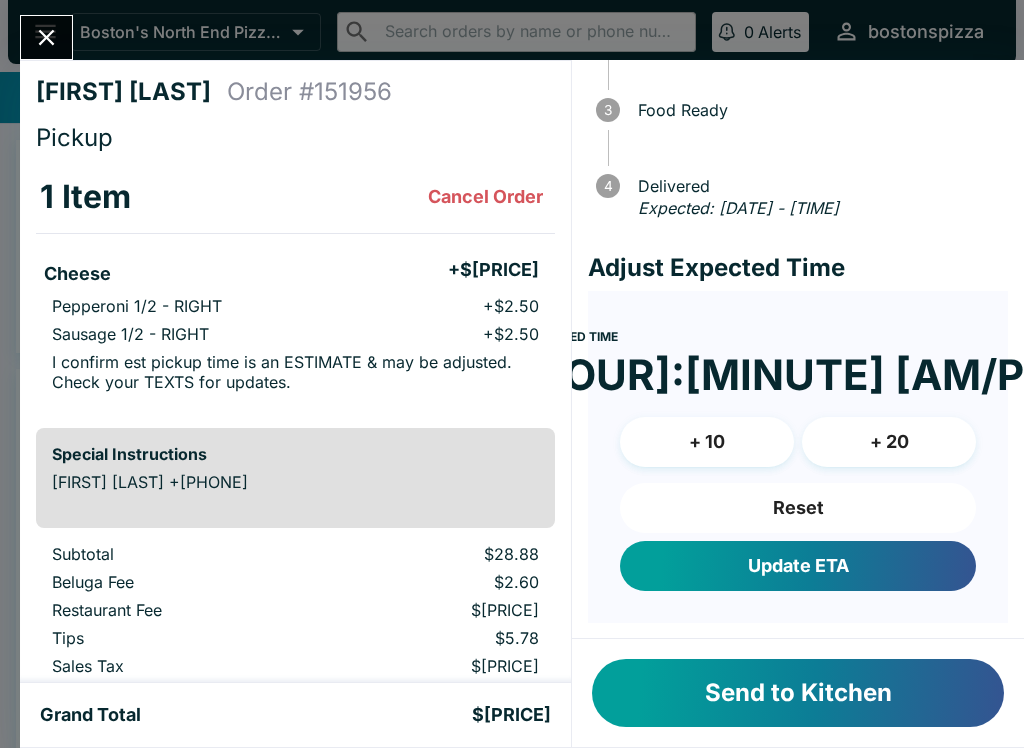 scroll, scrollTop: 173, scrollLeft: 0, axis: vertical 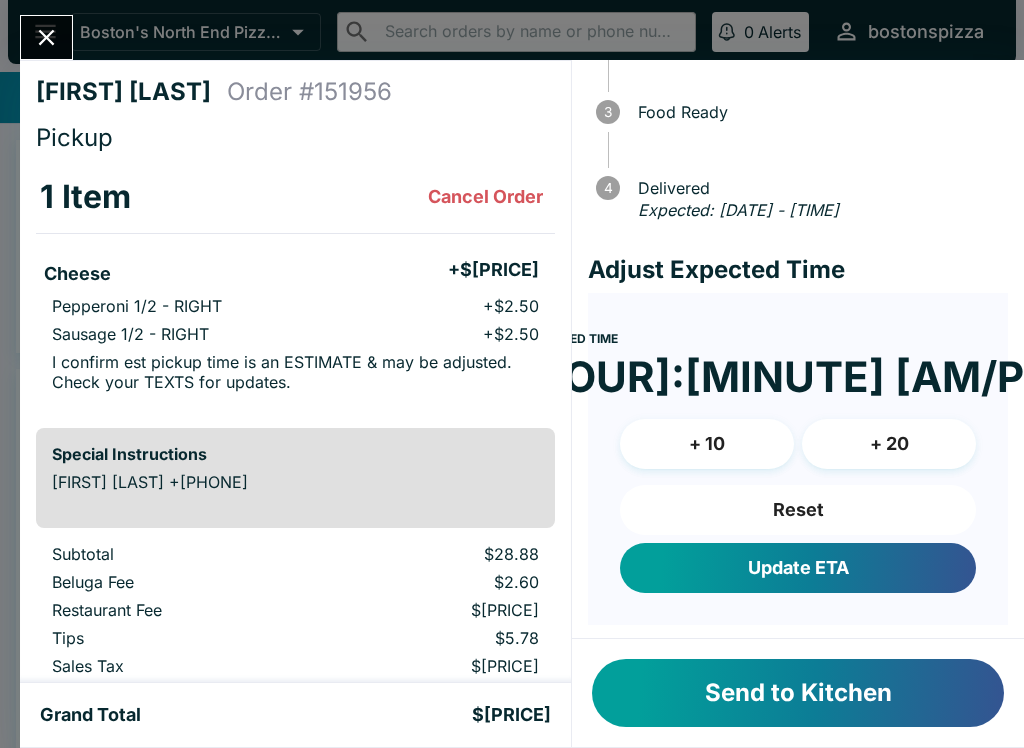 click on "Update ETA" at bounding box center (798, 568) 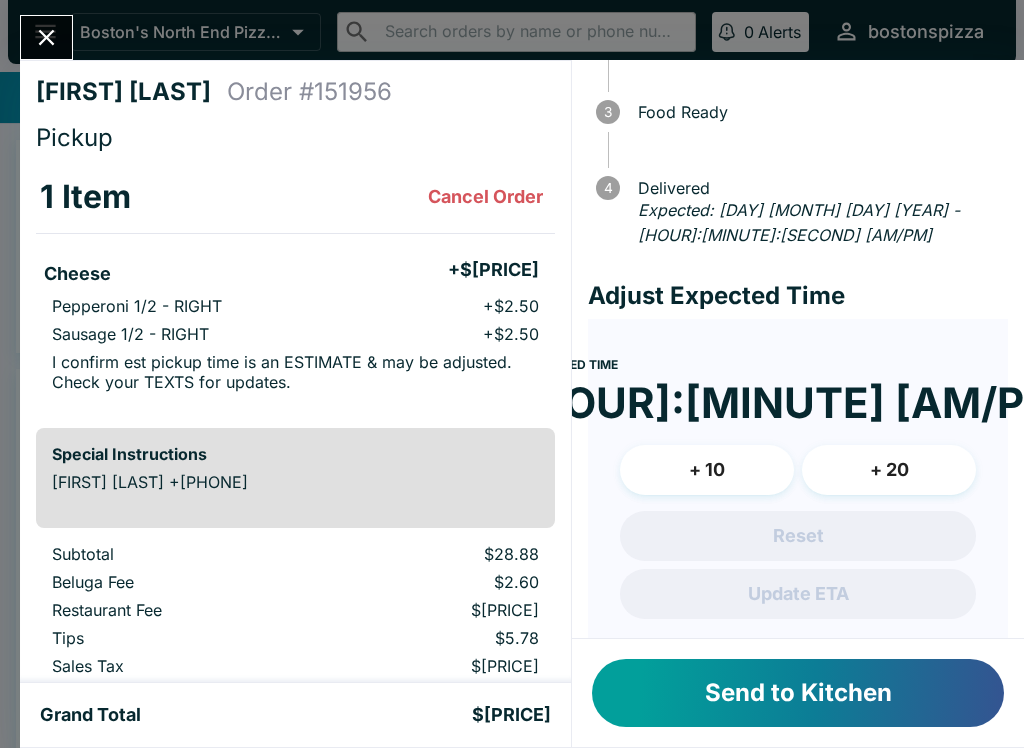 click on "Send to Kitchen" at bounding box center (798, 693) 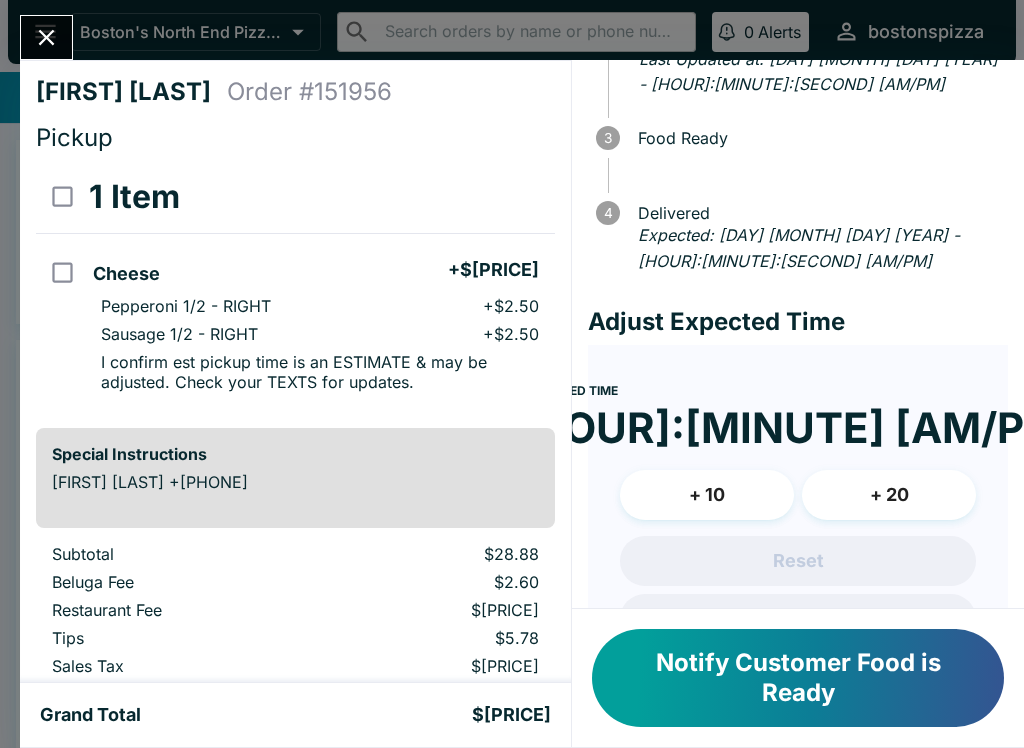 scroll, scrollTop: 0, scrollLeft: 0, axis: both 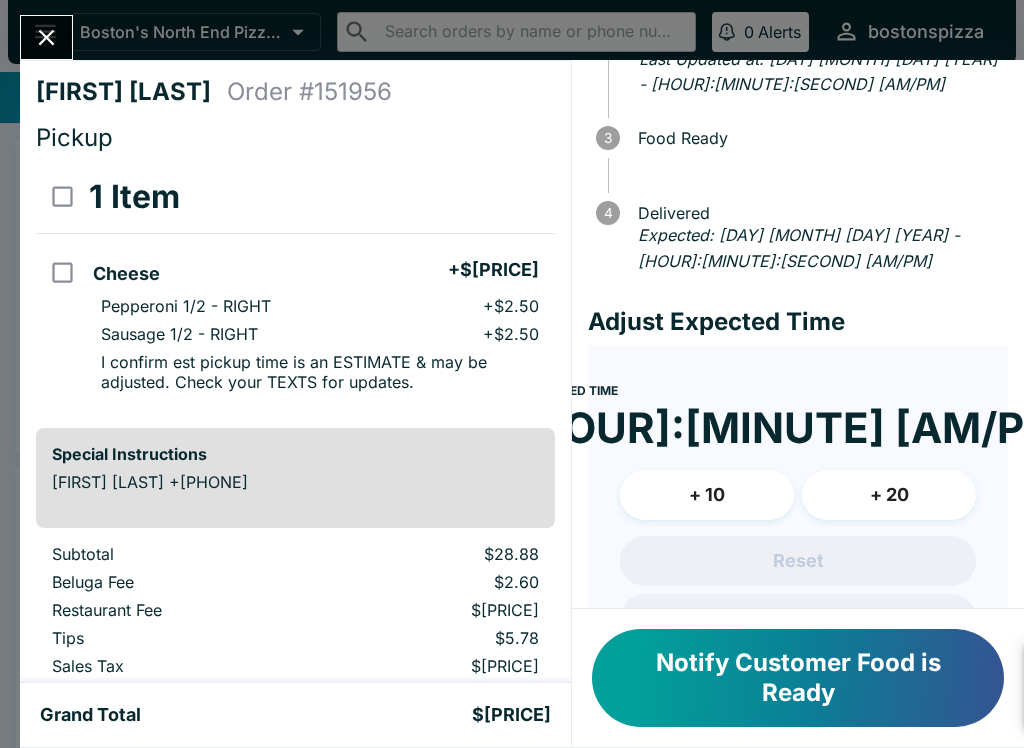 click at bounding box center [46, 37] 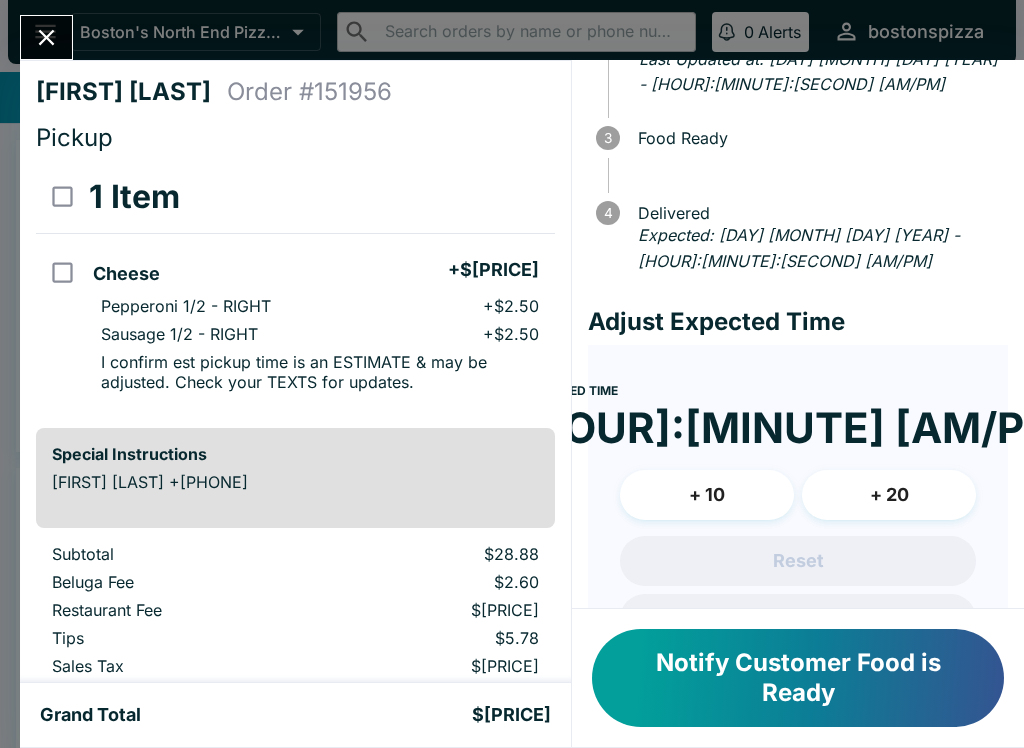 click at bounding box center [46, 37] 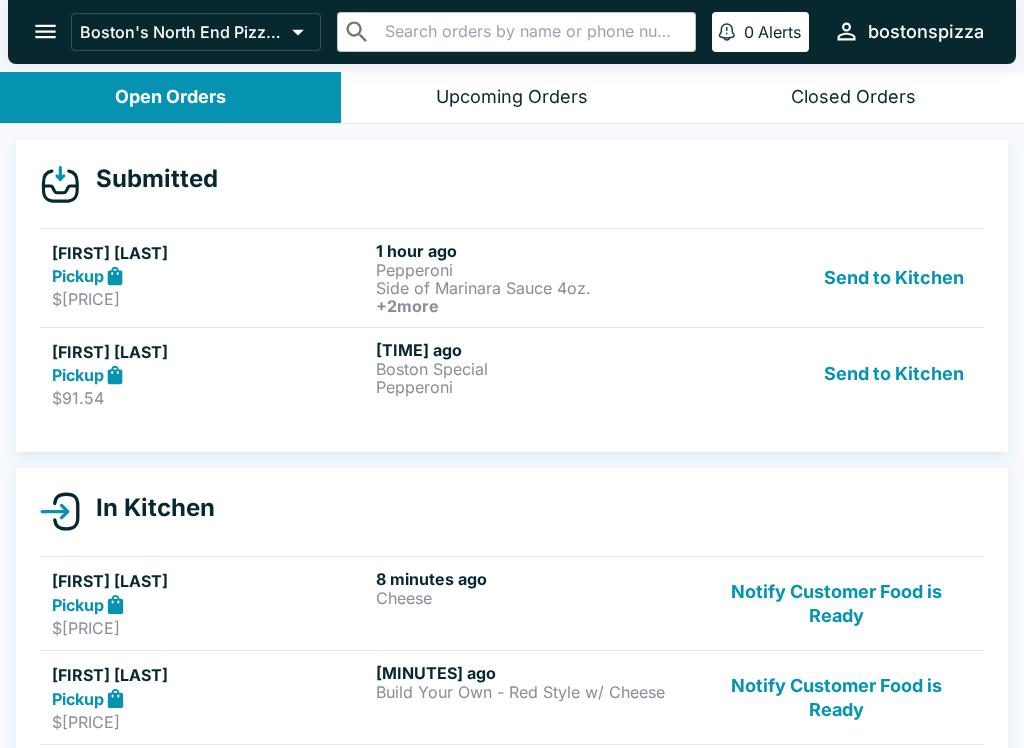 click on "Pickup" at bounding box center [210, 375] 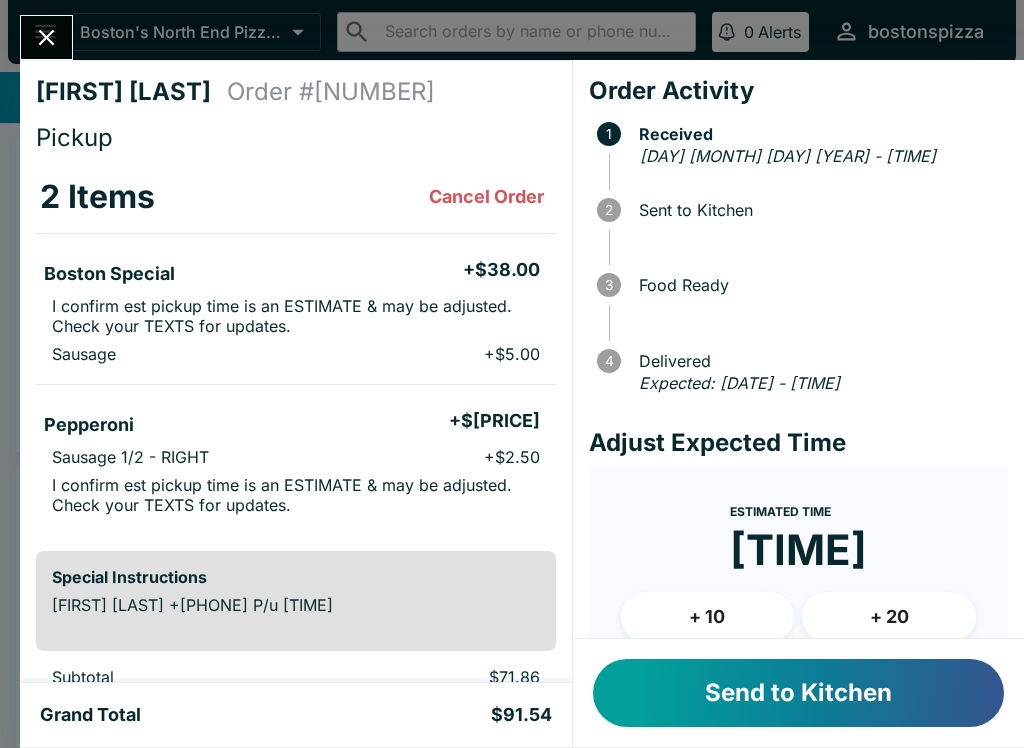 click on "Send to Kitchen" at bounding box center [798, 693] 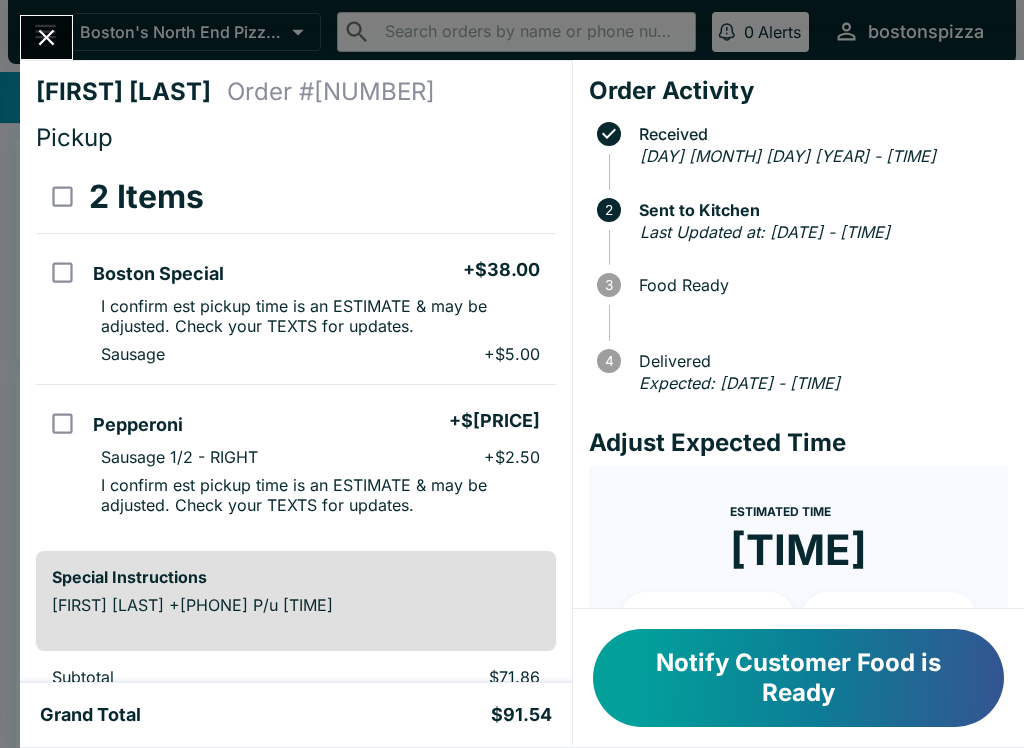 click 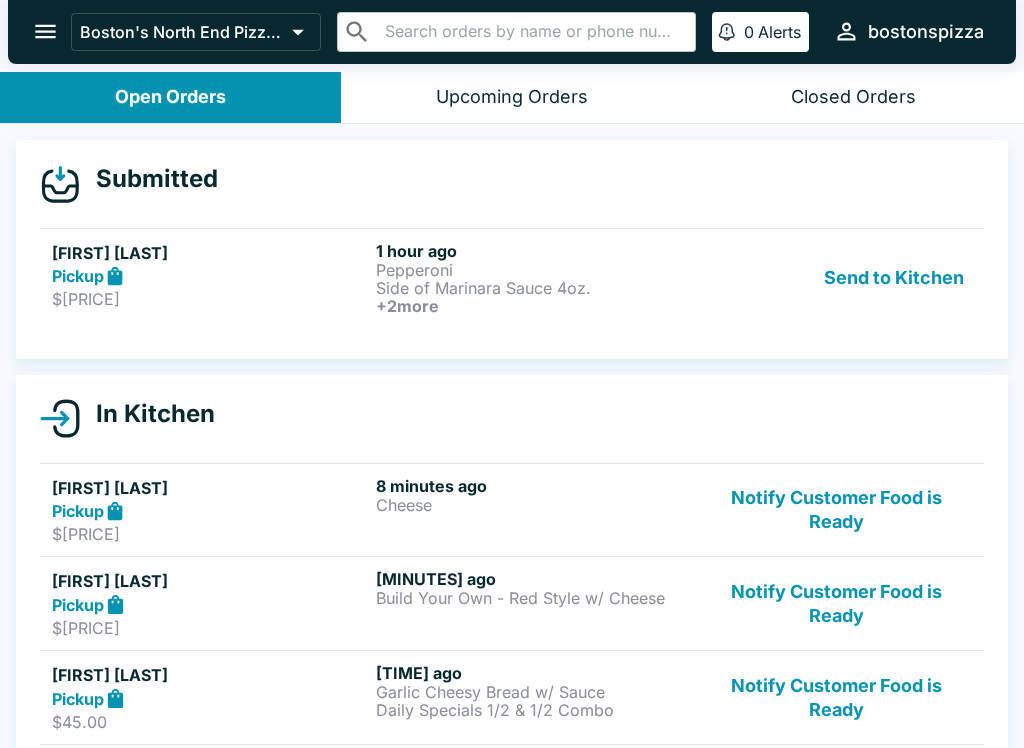 click on "Pickup" at bounding box center (210, 276) 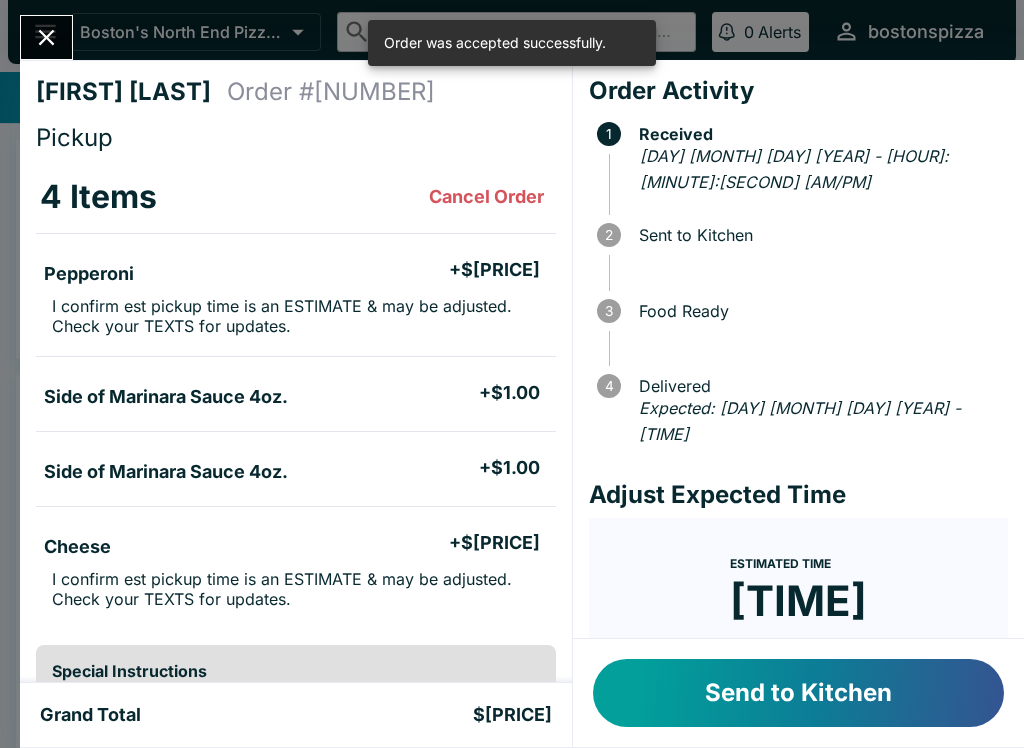 click on "Send to Kitchen" at bounding box center [798, 693] 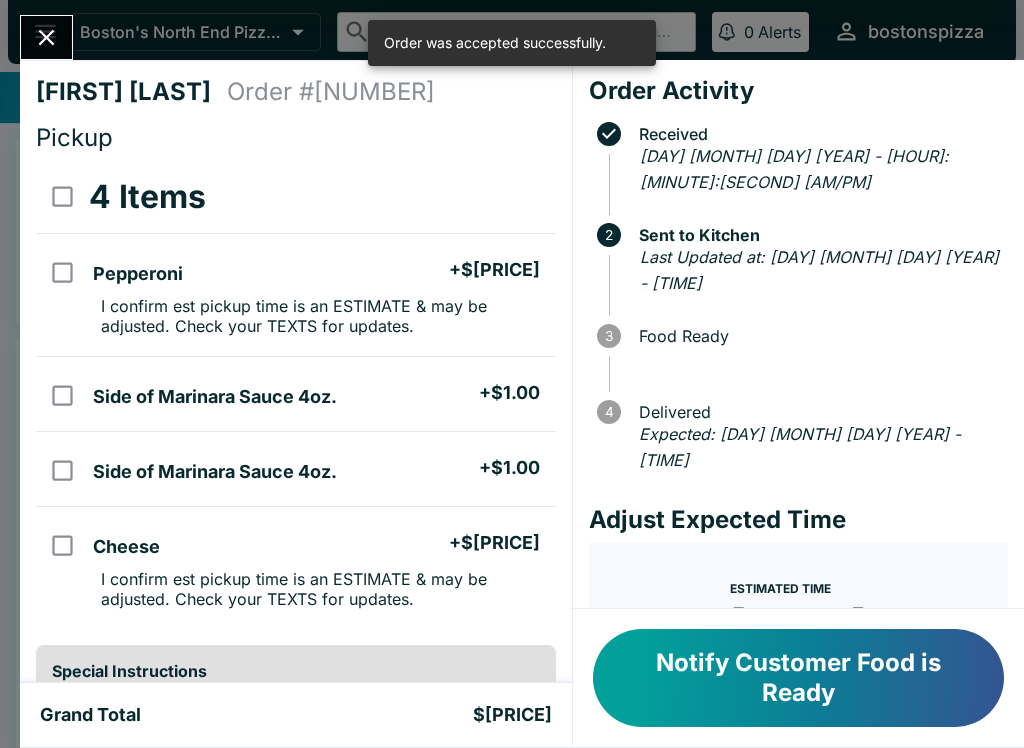 click 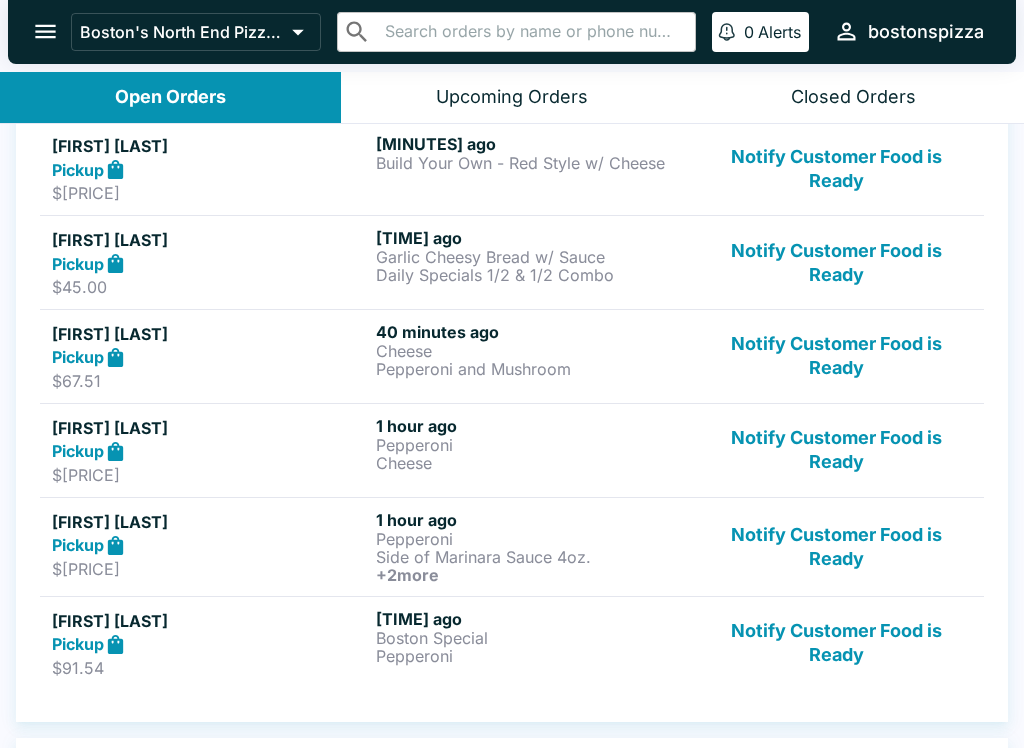 scroll, scrollTop: 409, scrollLeft: 0, axis: vertical 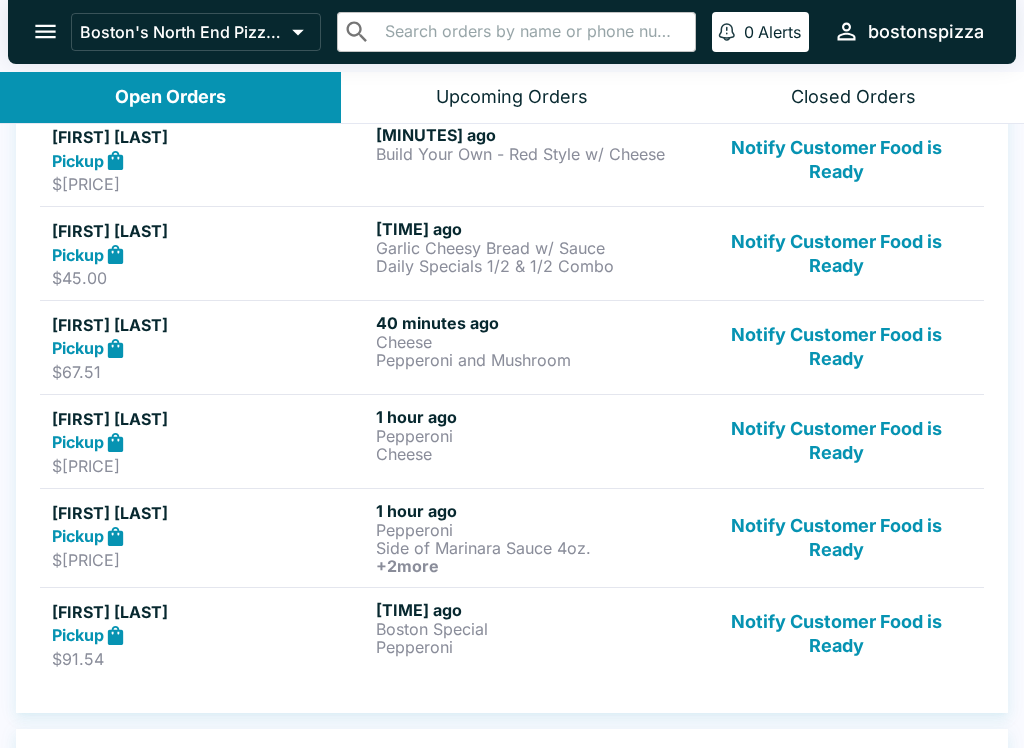 click on "$67.51" at bounding box center (210, 372) 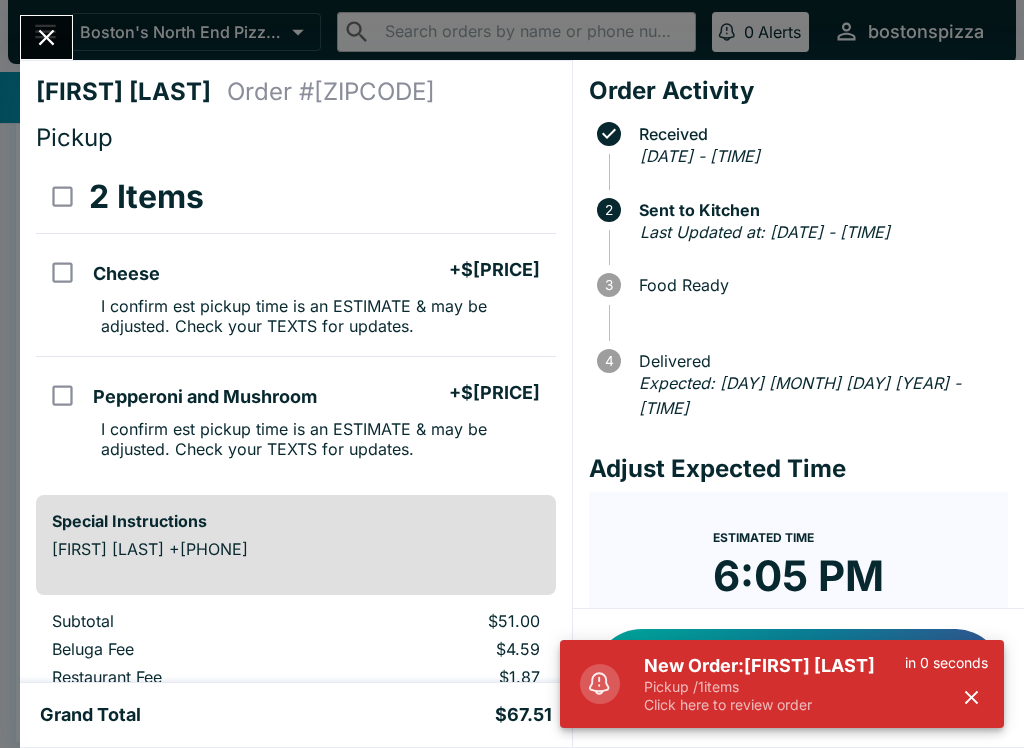 click on "New Order: [FIRST] [LAST]" at bounding box center [774, 666] 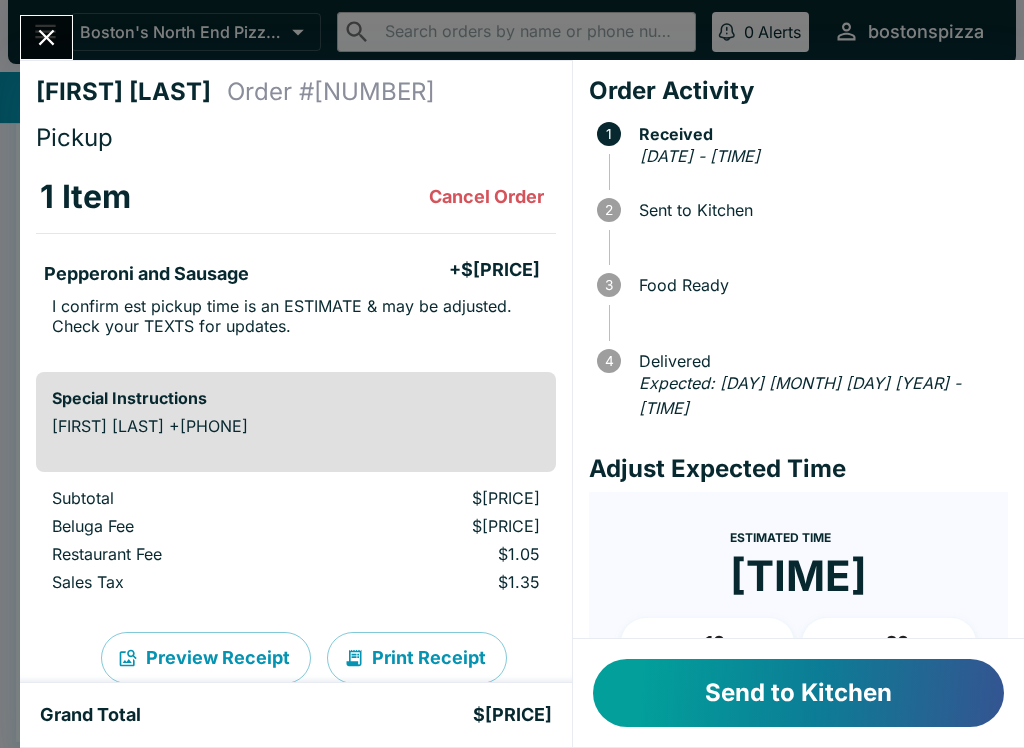 click on "Send to Kitchen" at bounding box center (798, 693) 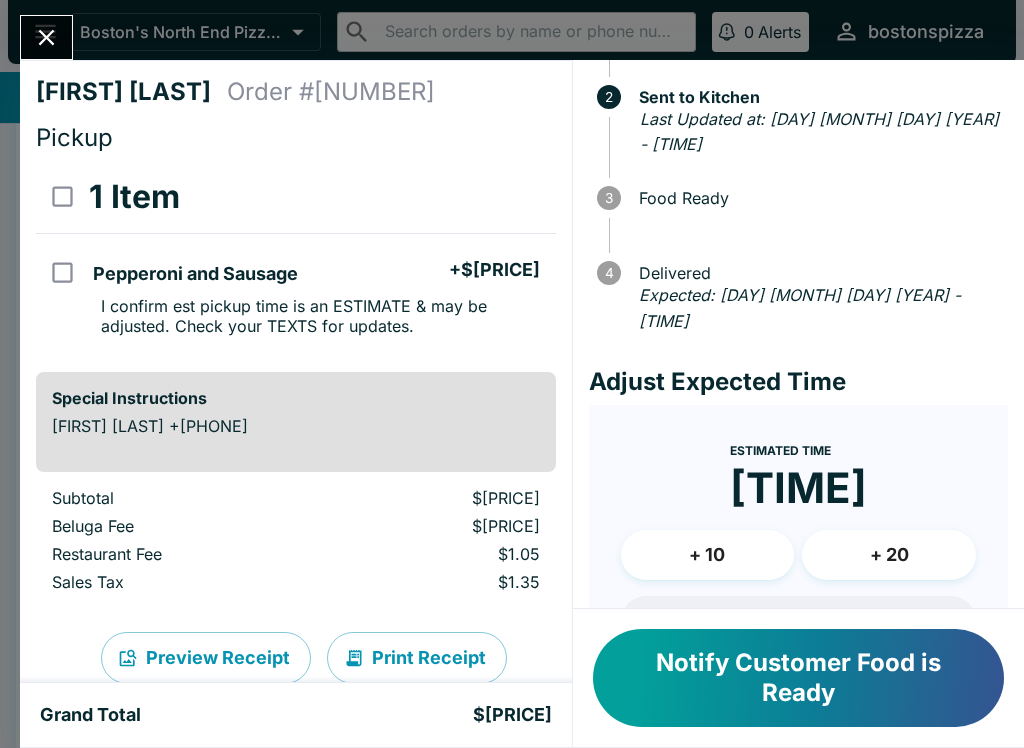 scroll, scrollTop: 113, scrollLeft: 0, axis: vertical 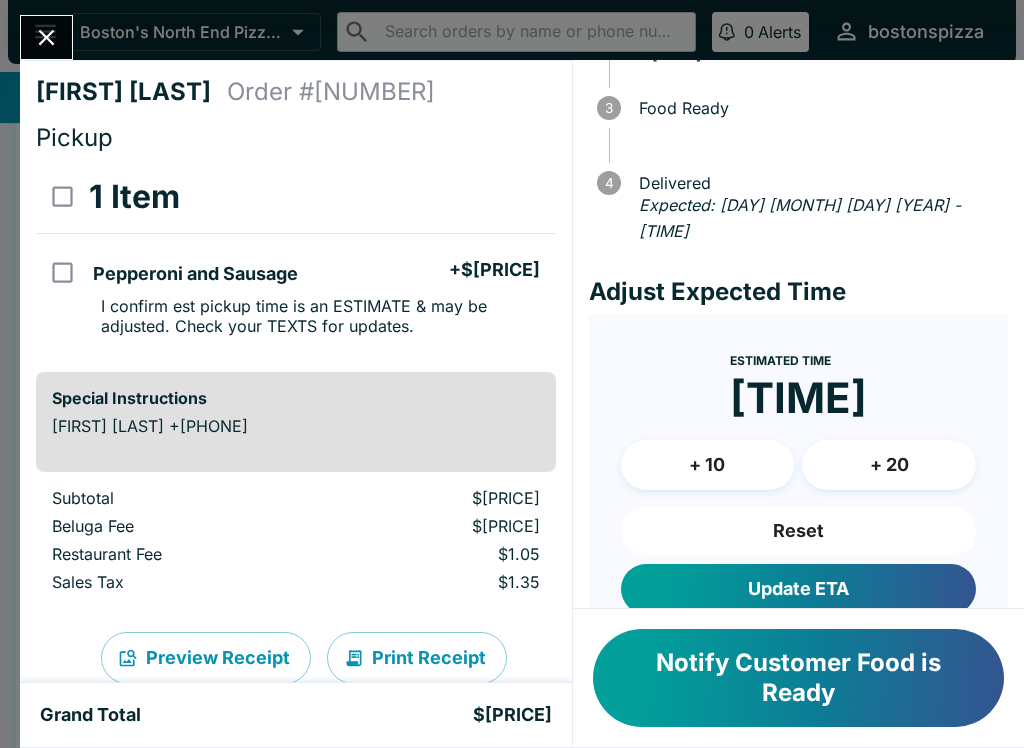 click on "Update ETA" at bounding box center (798, 589) 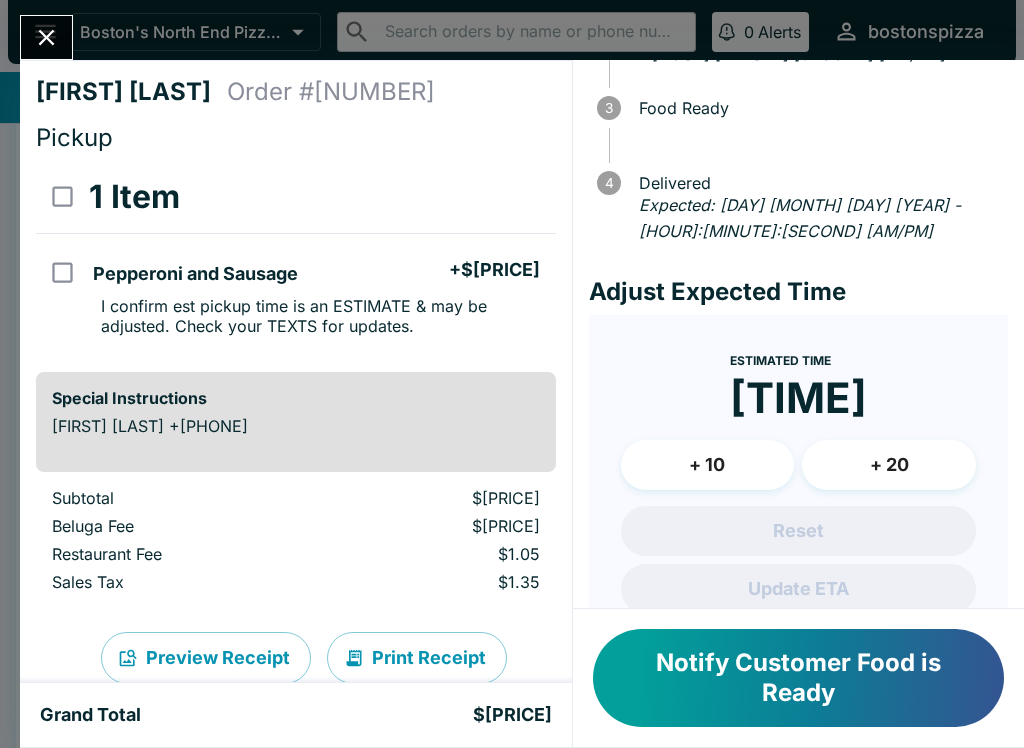 click at bounding box center (46, 37) 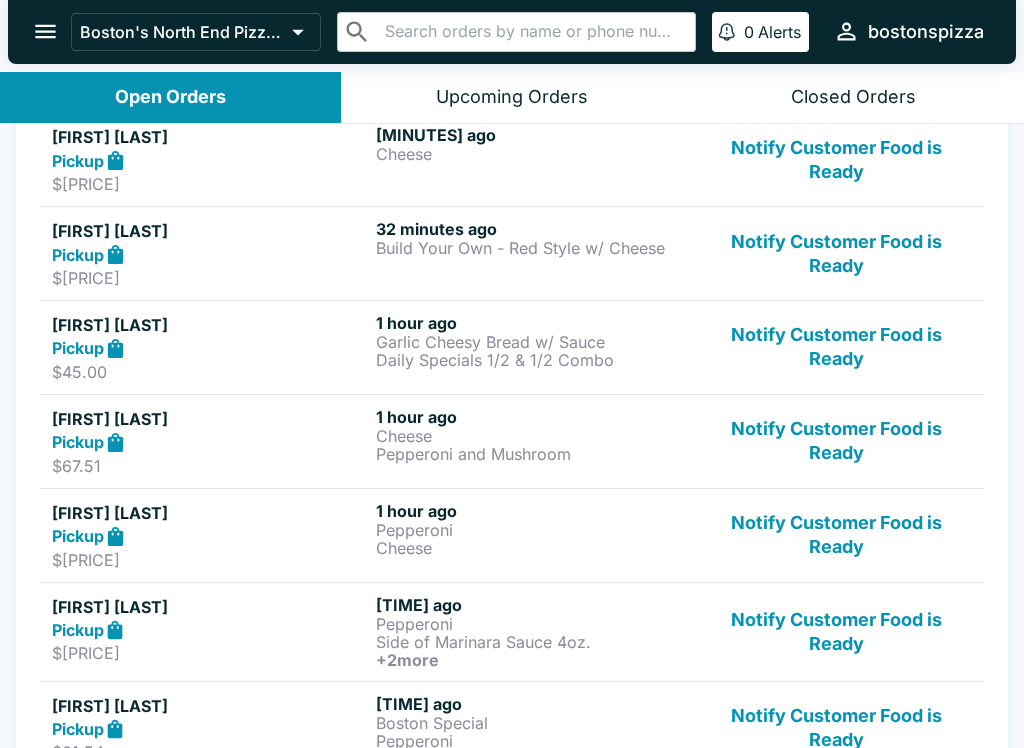 click on "Pickup" at bounding box center (210, 160) 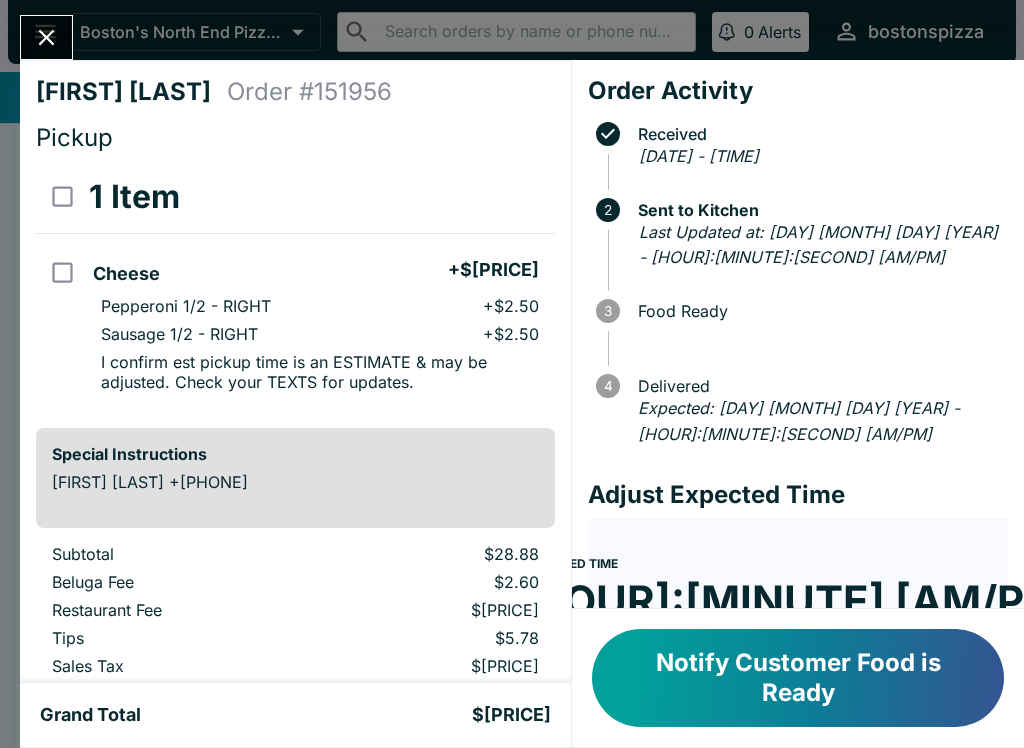click 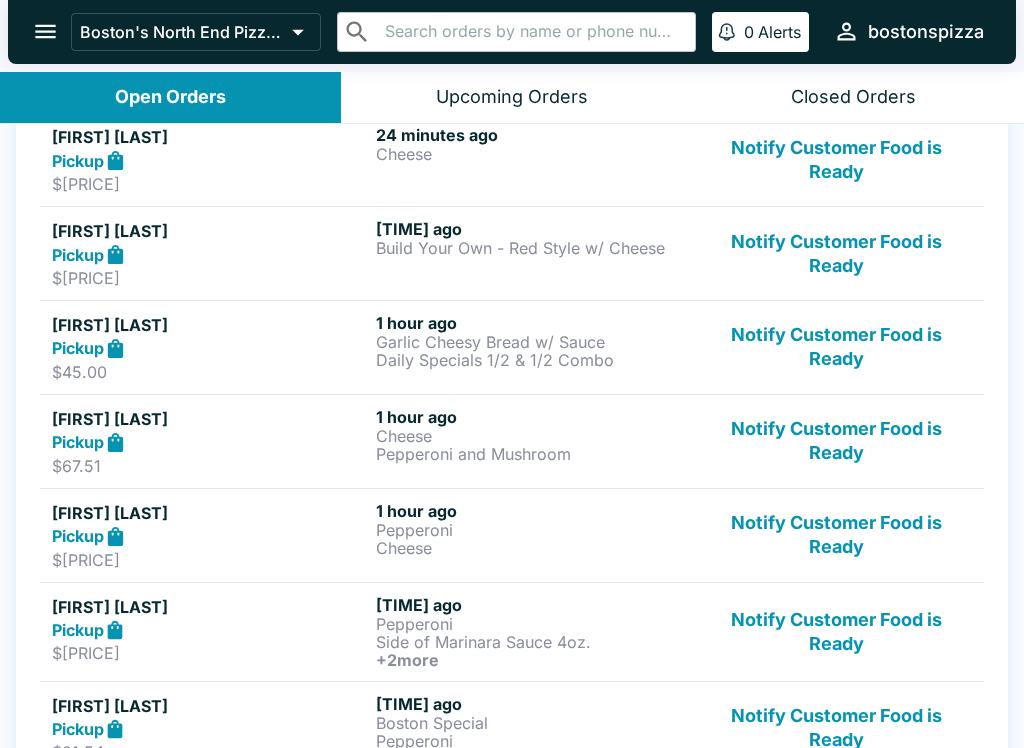 scroll, scrollTop: 398, scrollLeft: 0, axis: vertical 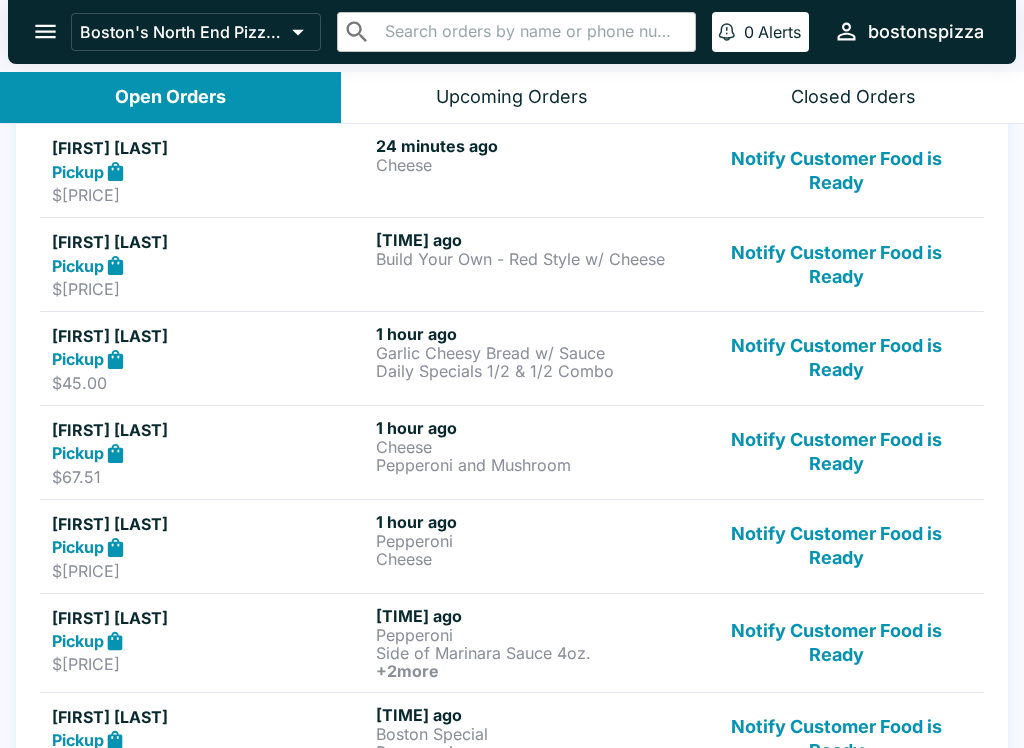 click on "Notify Customer Food is Ready" at bounding box center [836, 264] 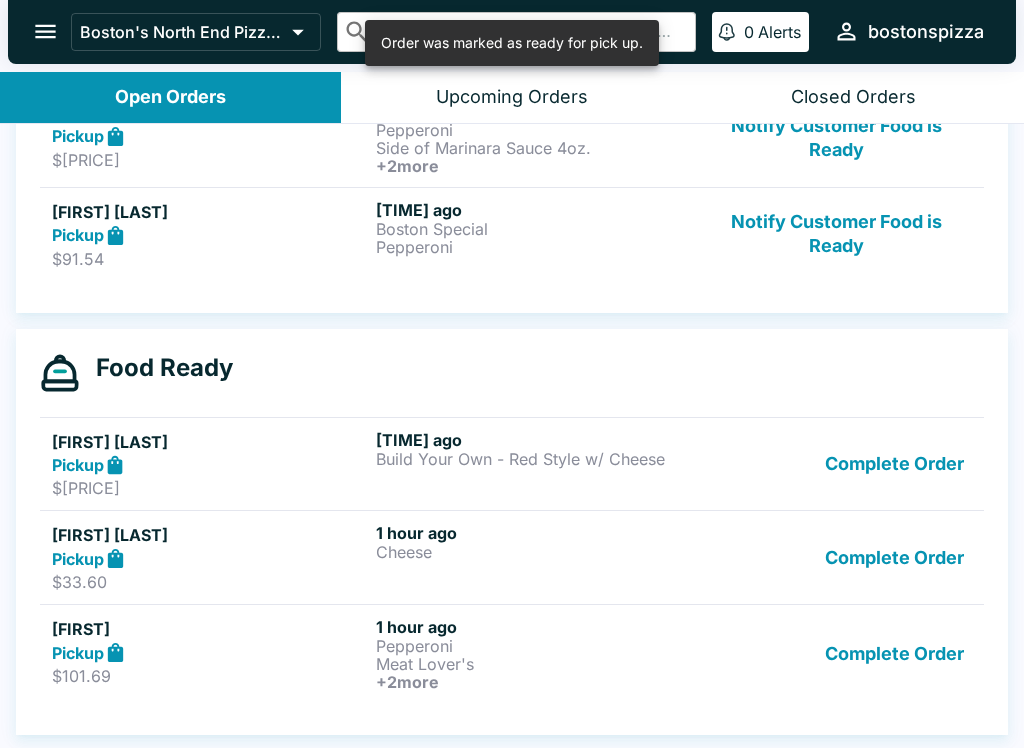 click on "Complete Order" at bounding box center (894, 464) 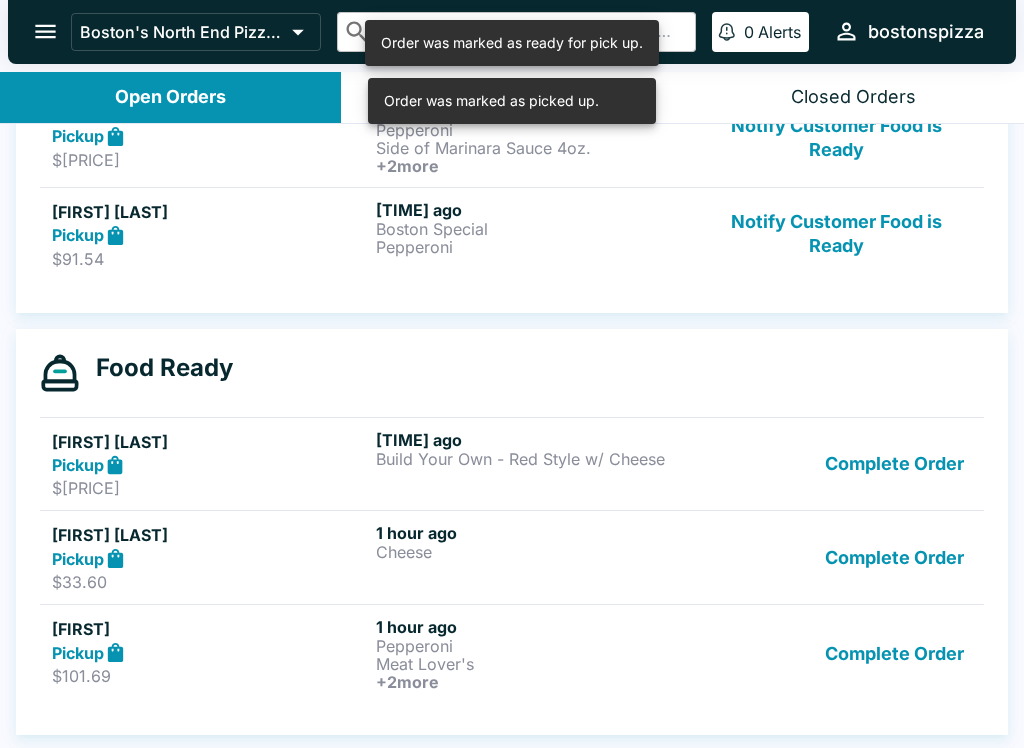 scroll, scrollTop: 809, scrollLeft: 0, axis: vertical 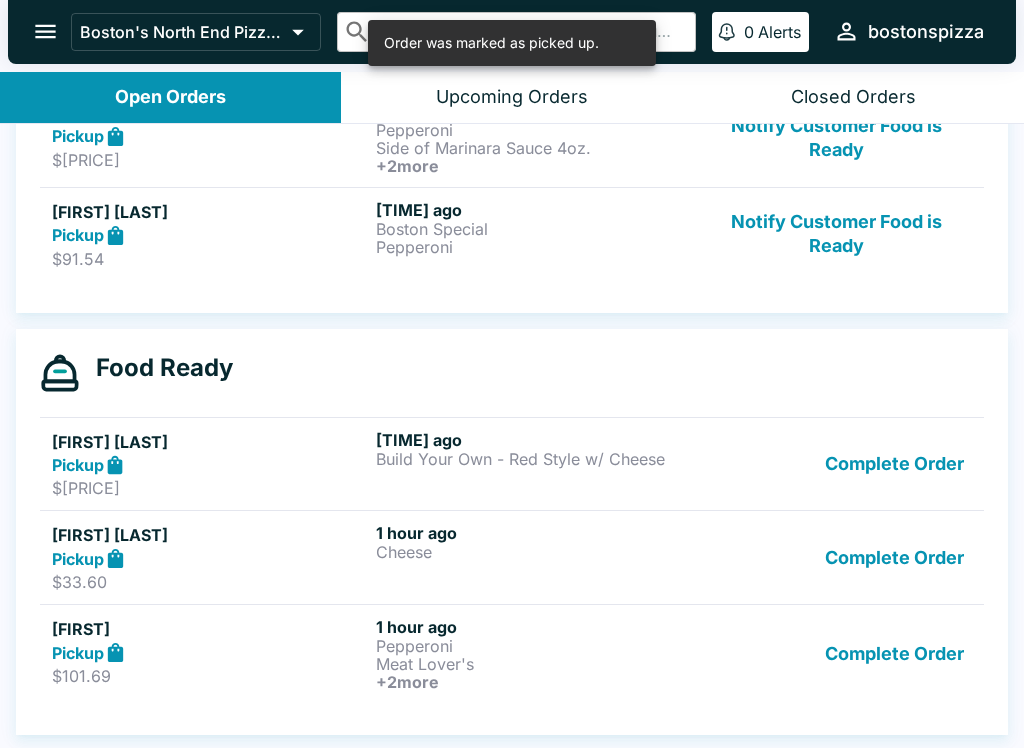 click on "Complete Order" at bounding box center (894, 464) 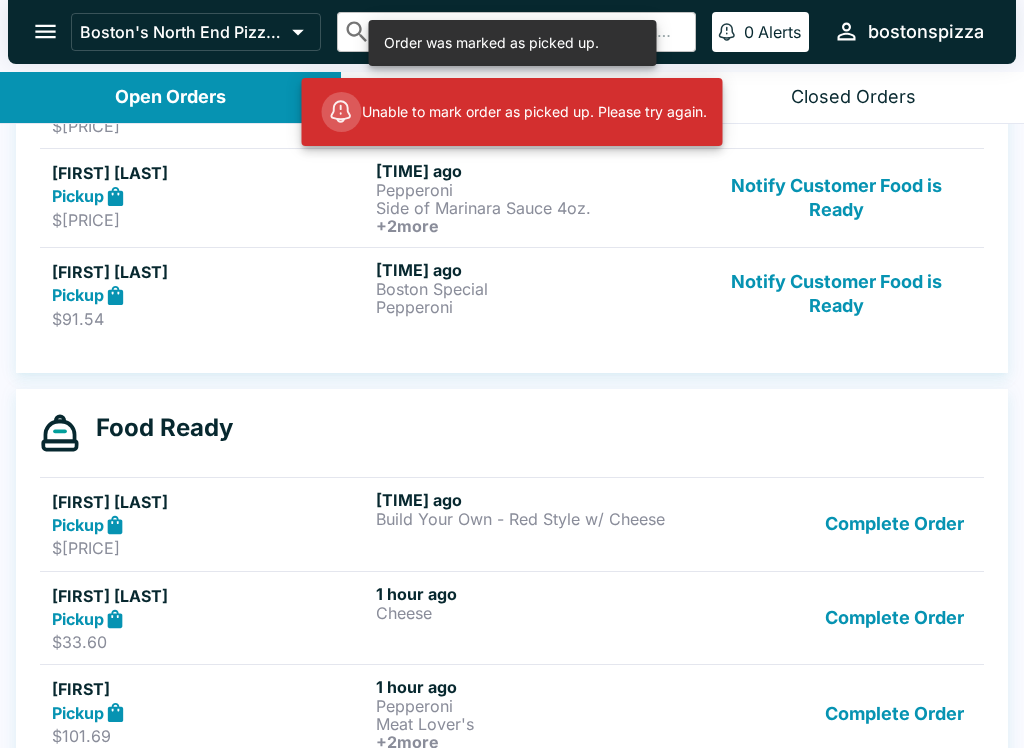scroll, scrollTop: 722, scrollLeft: 0, axis: vertical 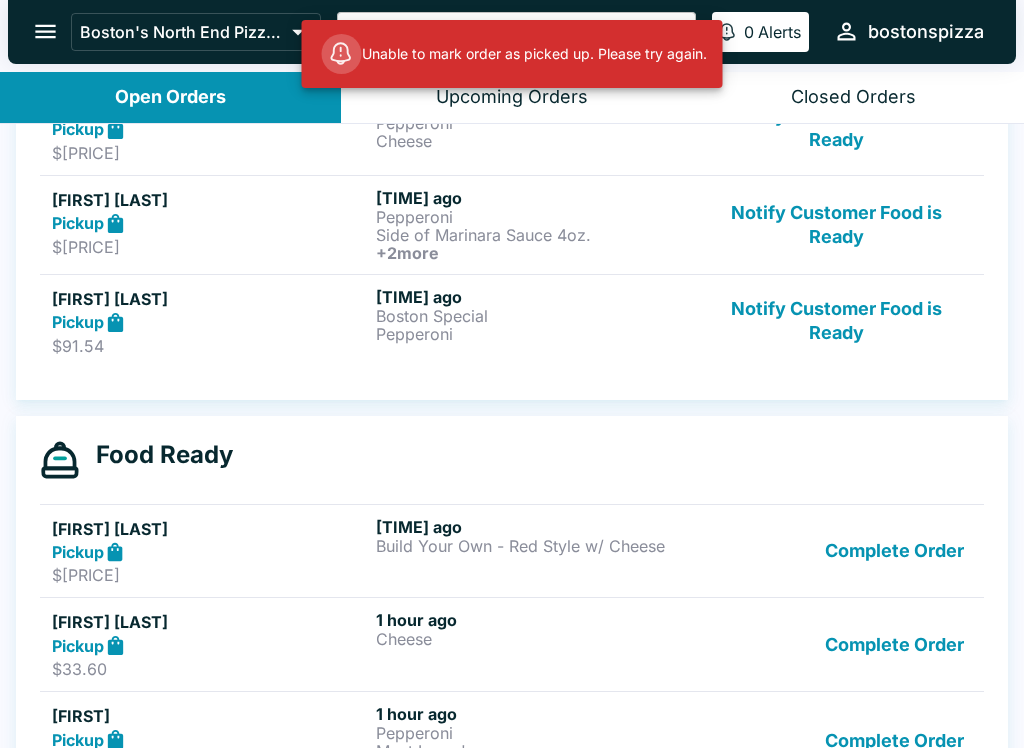 click on "Complete Order" at bounding box center (894, 644) 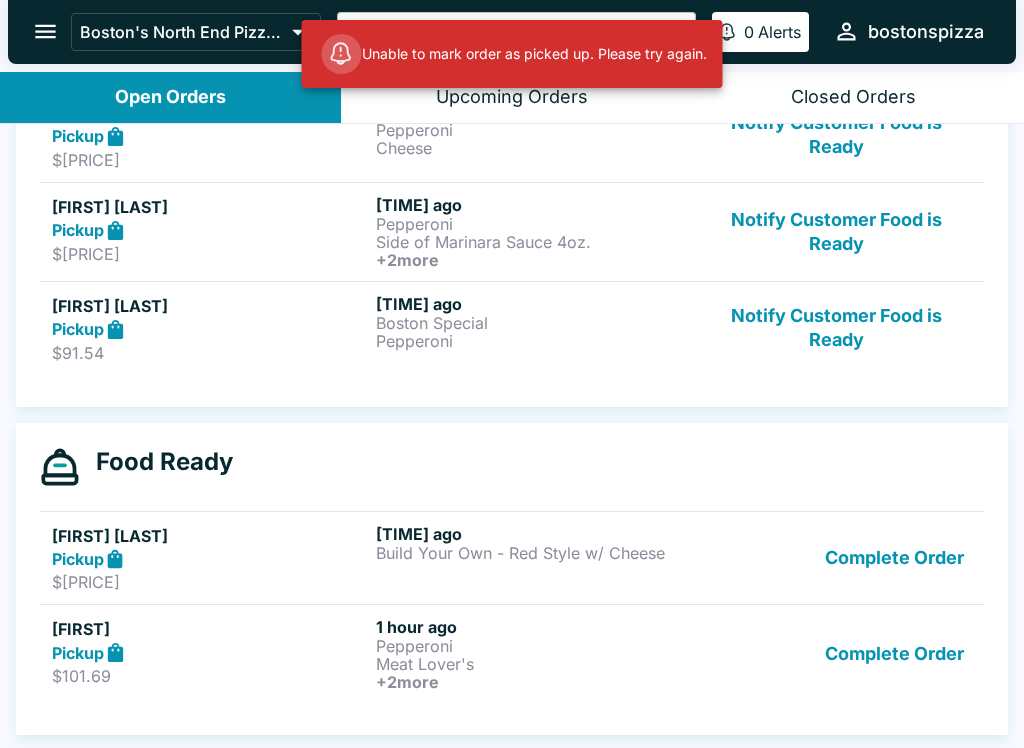 scroll, scrollTop: 715, scrollLeft: 0, axis: vertical 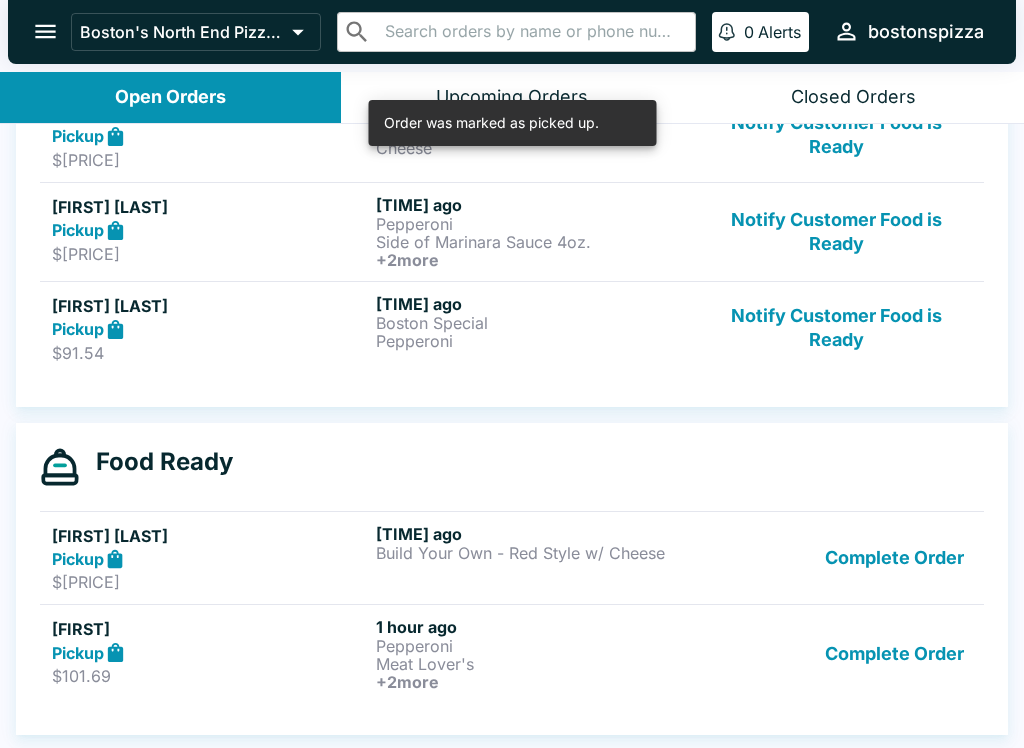click on "Complete Order" at bounding box center [894, 654] 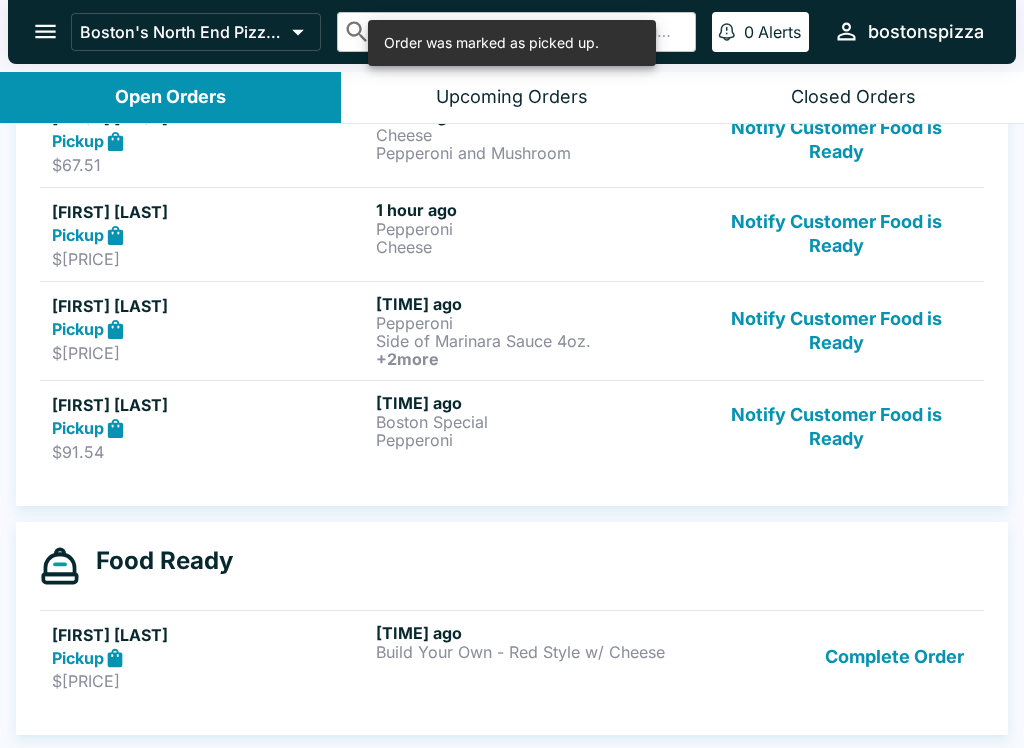 click on "Complete Order" at bounding box center [894, 657] 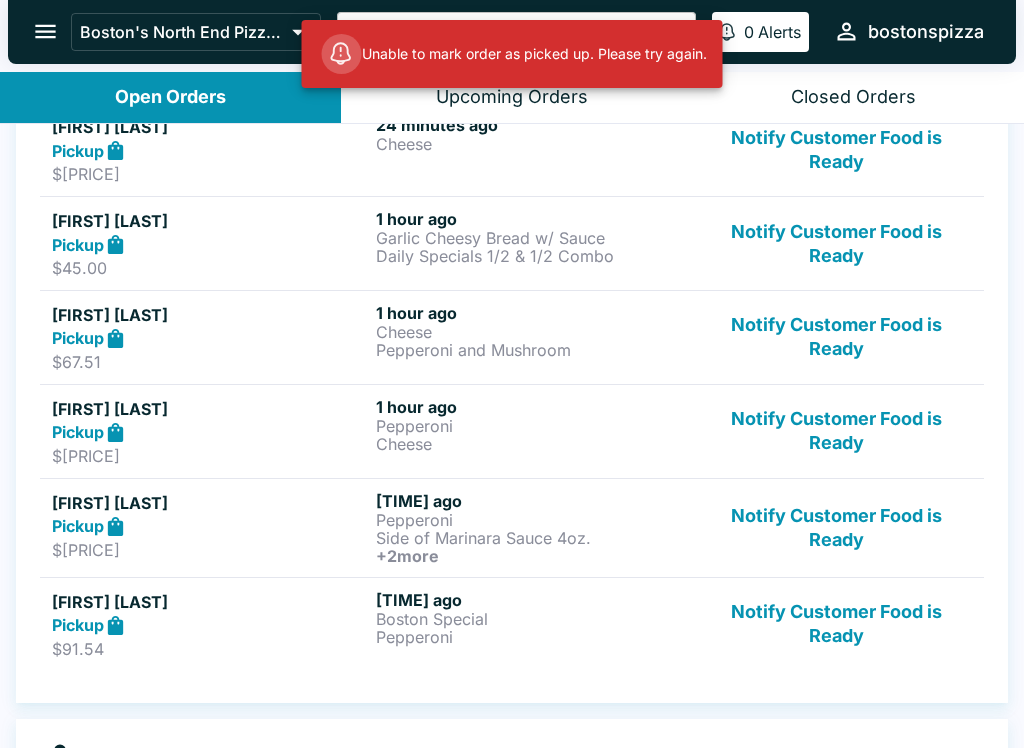 scroll, scrollTop: 487, scrollLeft: 0, axis: vertical 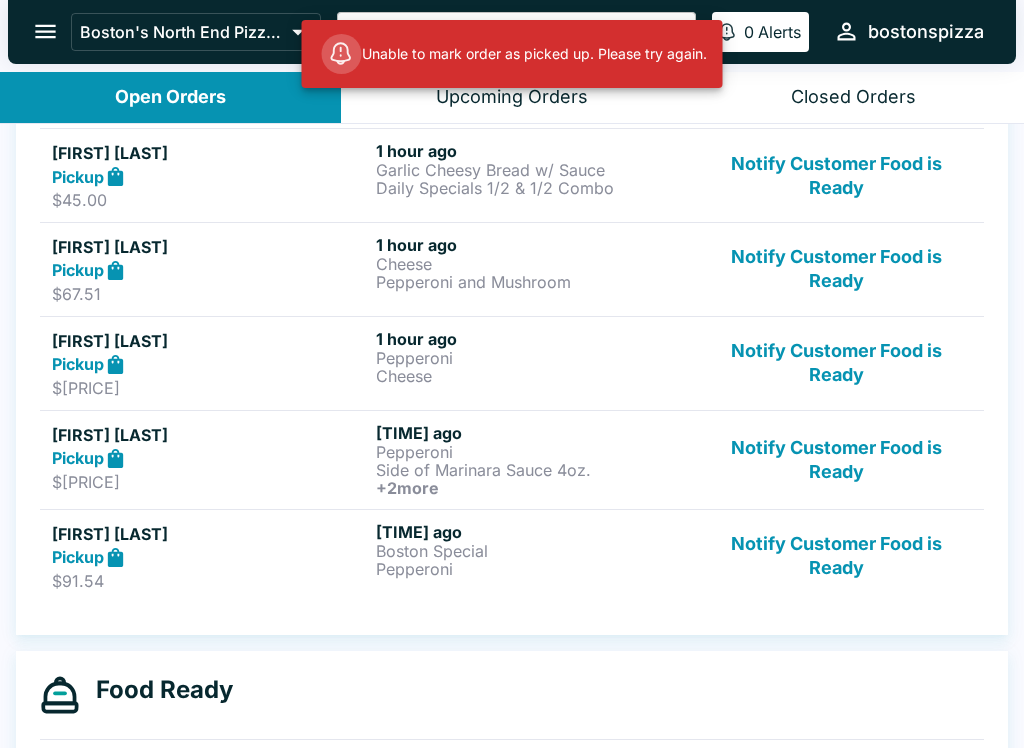 click on "Notify Customer Food is Ready" at bounding box center [836, 363] 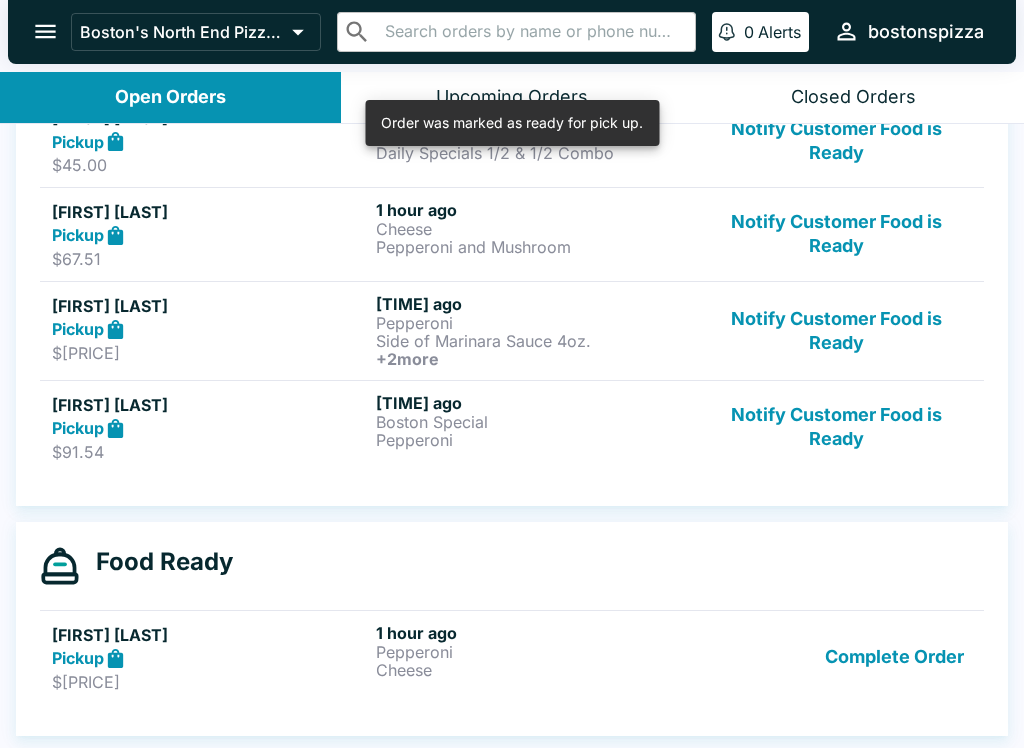 click on "Complete Order" at bounding box center [894, 657] 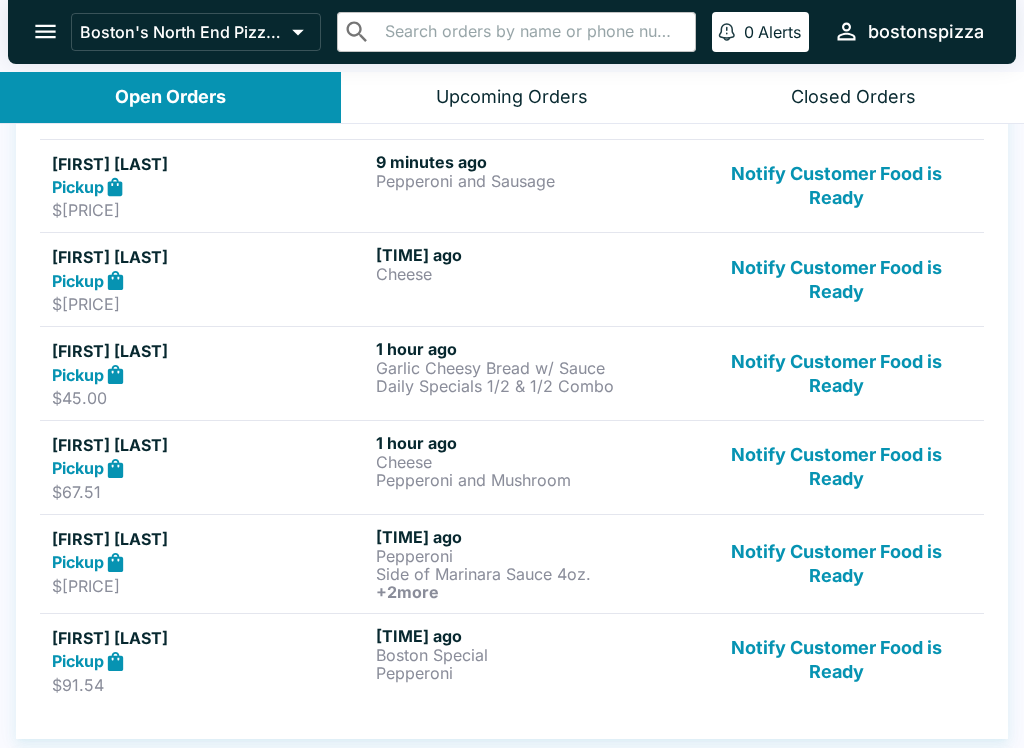 scroll, scrollTop: 288, scrollLeft: 0, axis: vertical 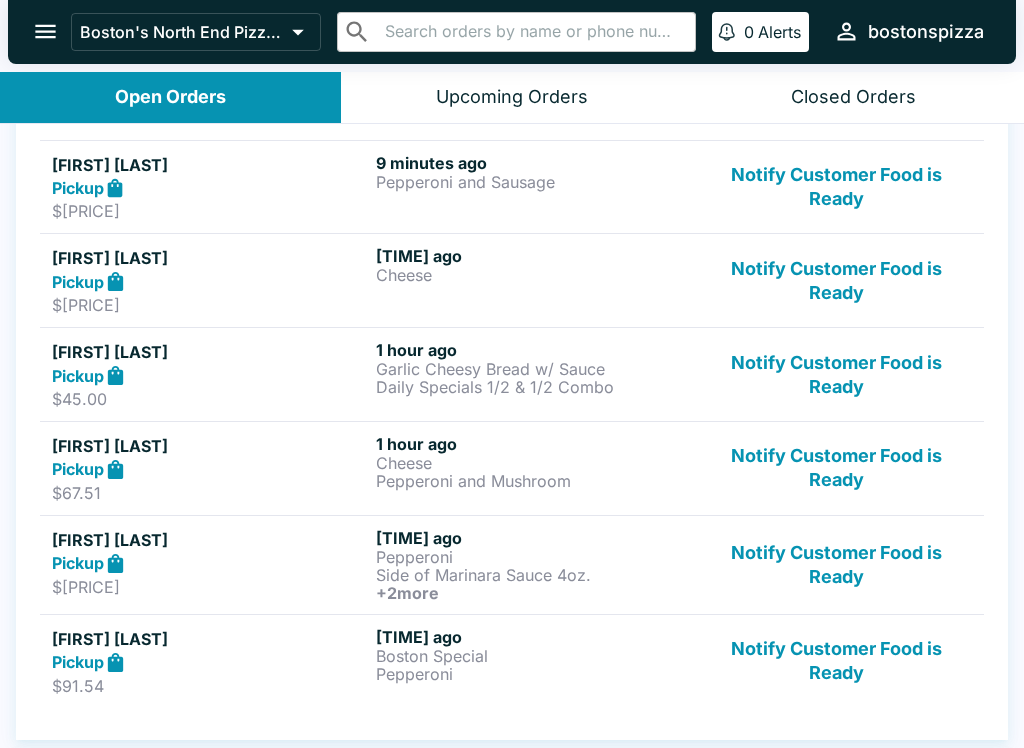 click on "Notify Customer Food is Ready" at bounding box center [836, 374] 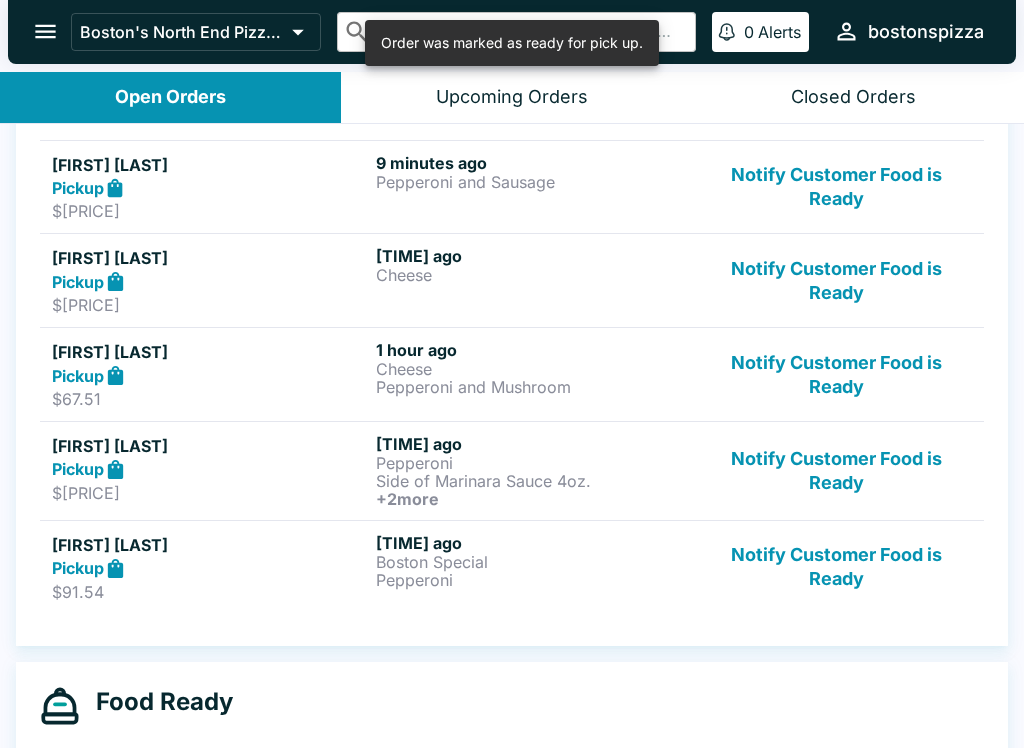 click on "Notify Customer Food is Ready" at bounding box center [836, 374] 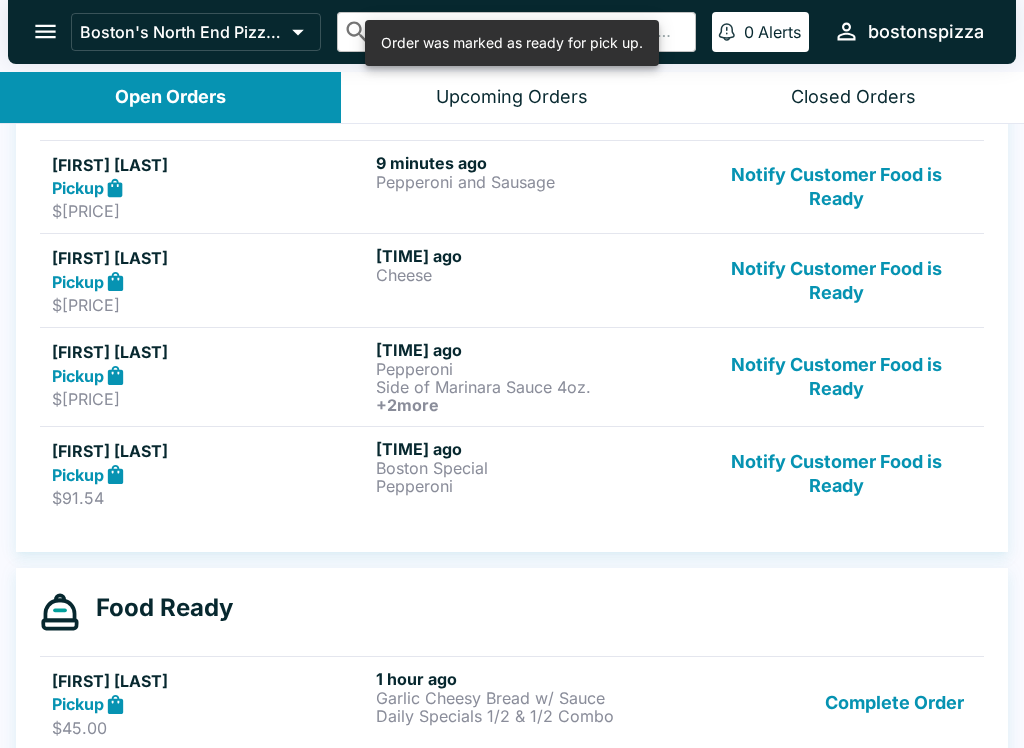 click on "Notify Customer Food is Ready" at bounding box center [836, 377] 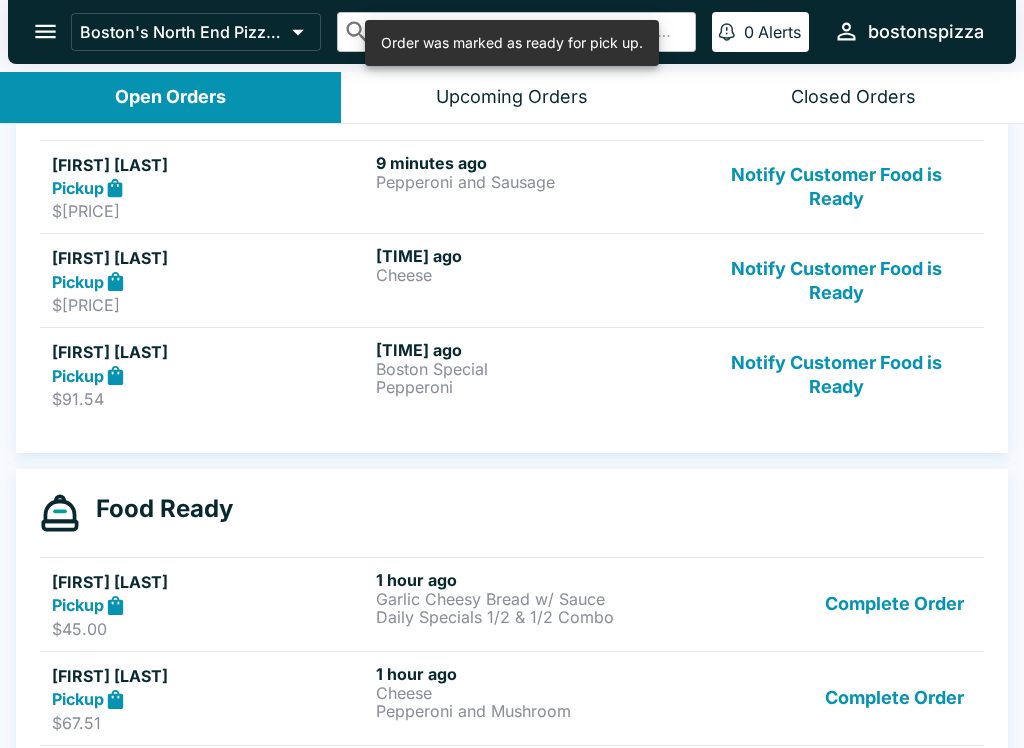 click on "Notify Customer Food is Ready" at bounding box center (836, 374) 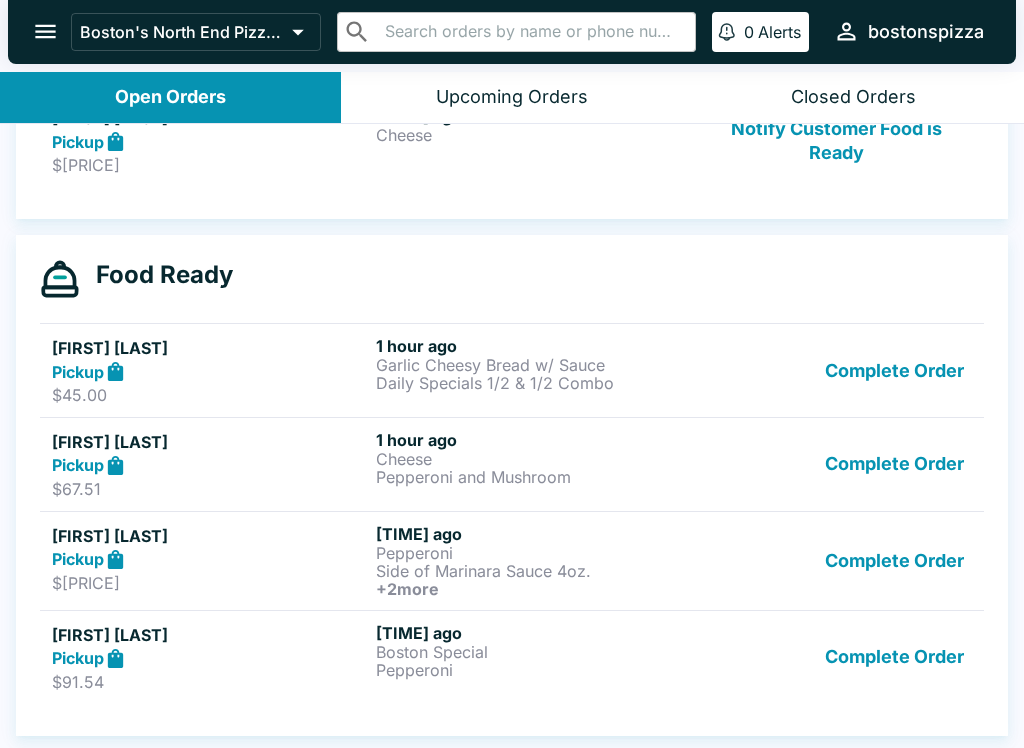 scroll, scrollTop: 428, scrollLeft: 0, axis: vertical 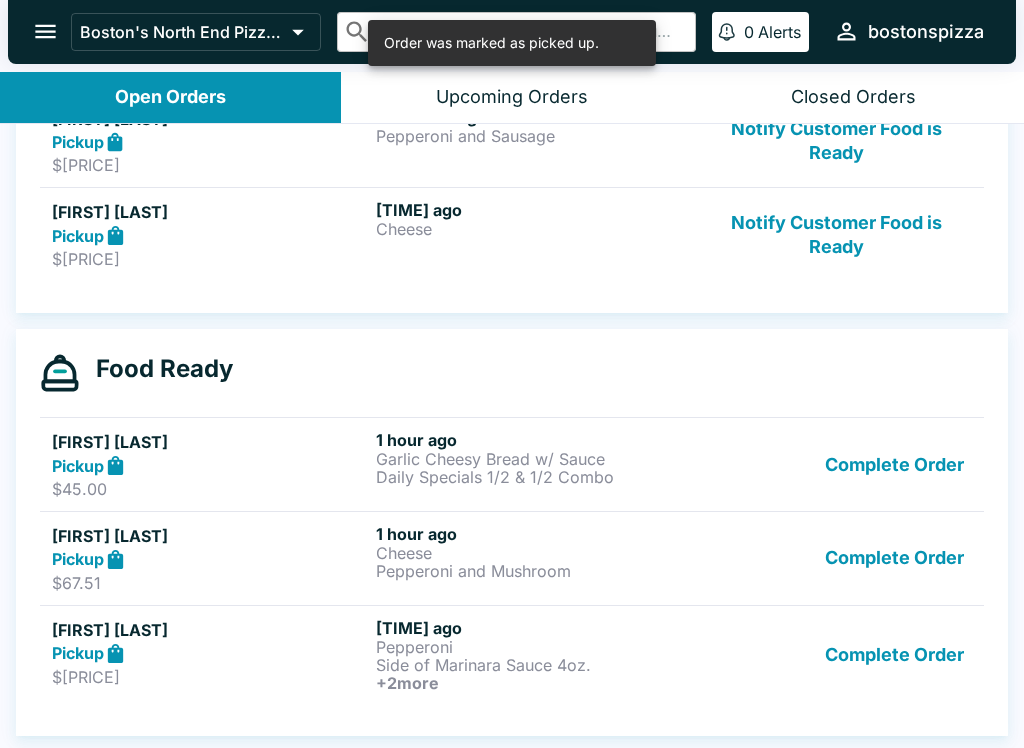 click on "Complete Order" at bounding box center (894, 655) 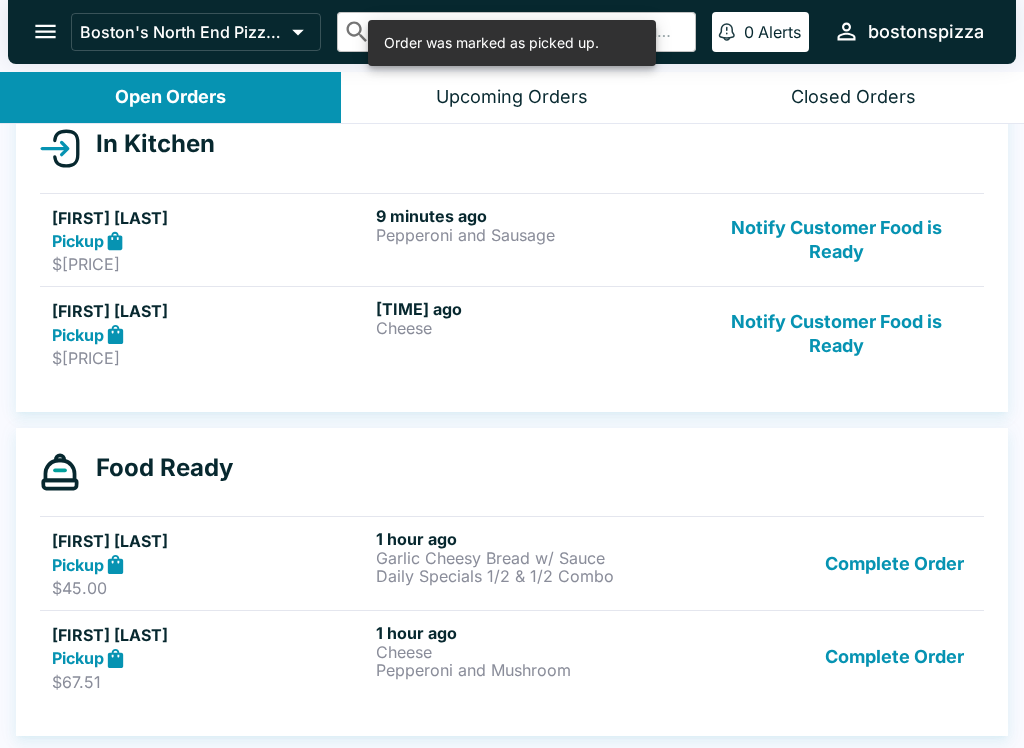 click on "Complete Order" at bounding box center (894, 657) 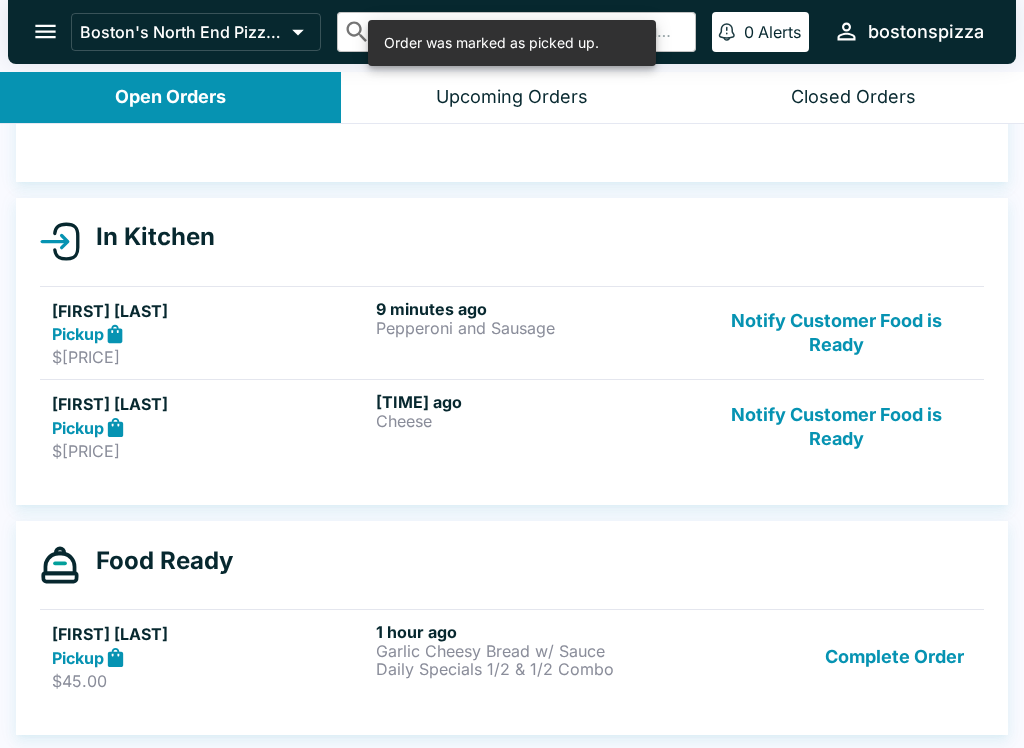 click on "Complete Order" at bounding box center [894, 656] 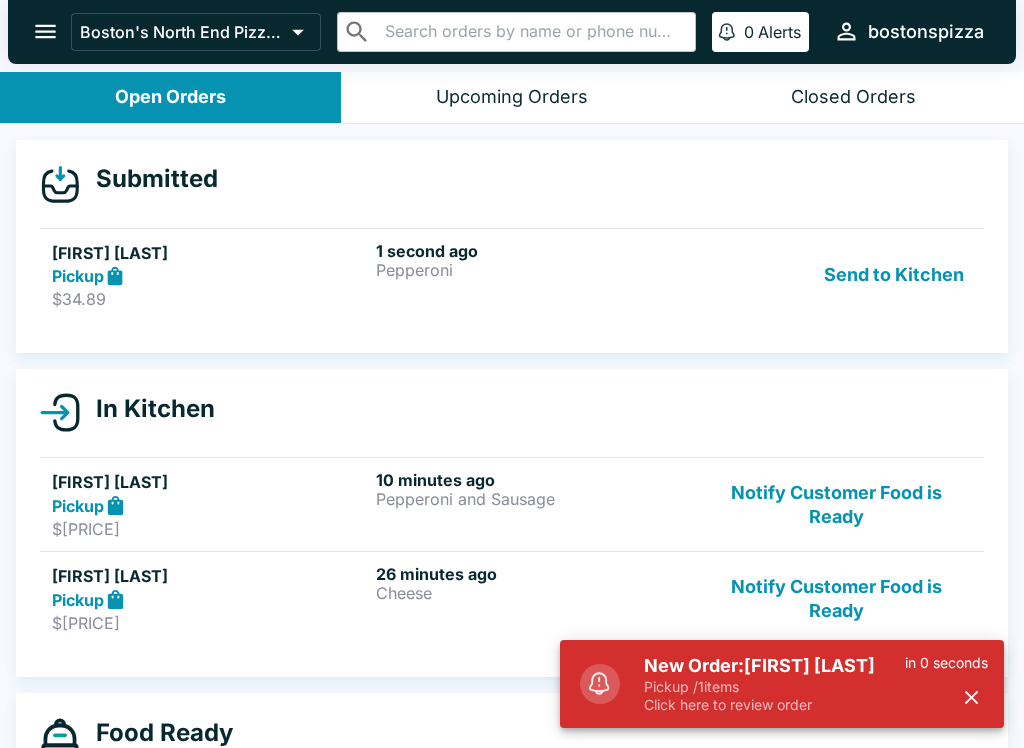 scroll, scrollTop: 0, scrollLeft: 0, axis: both 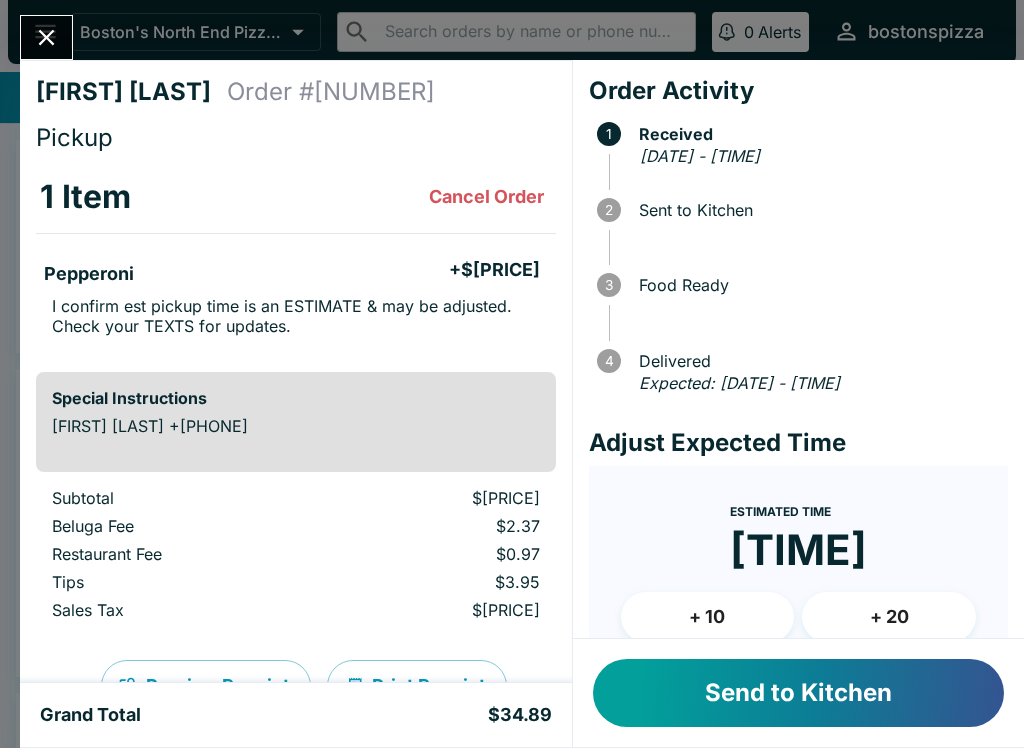 click on "+ 10" at bounding box center [708, 617] 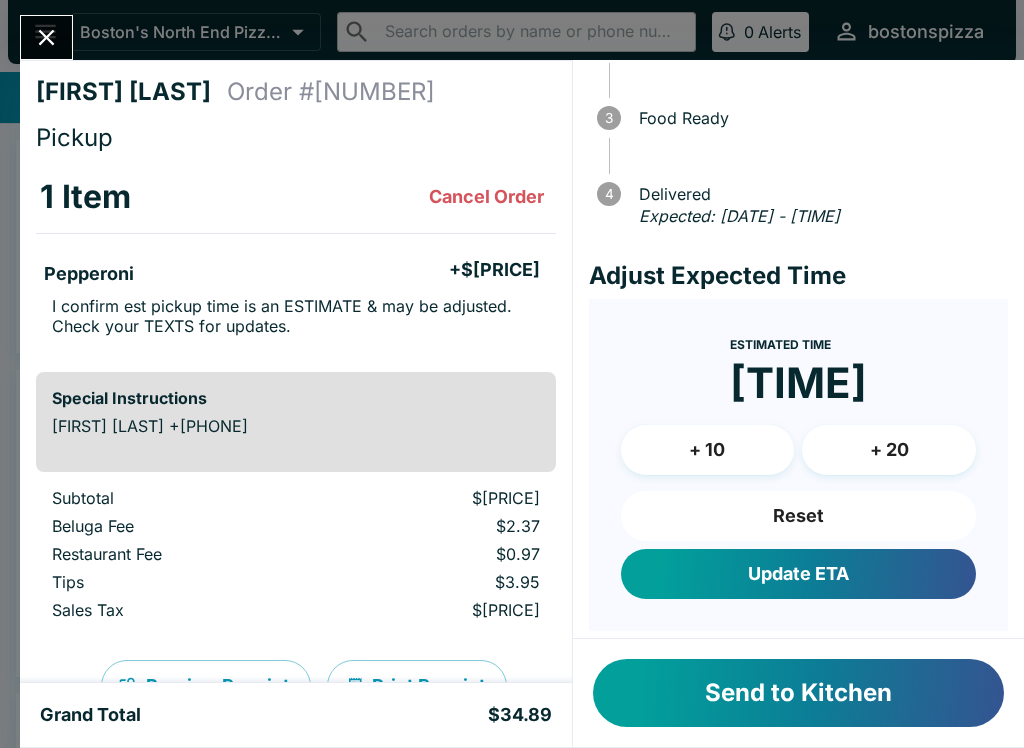 scroll, scrollTop: 172, scrollLeft: 0, axis: vertical 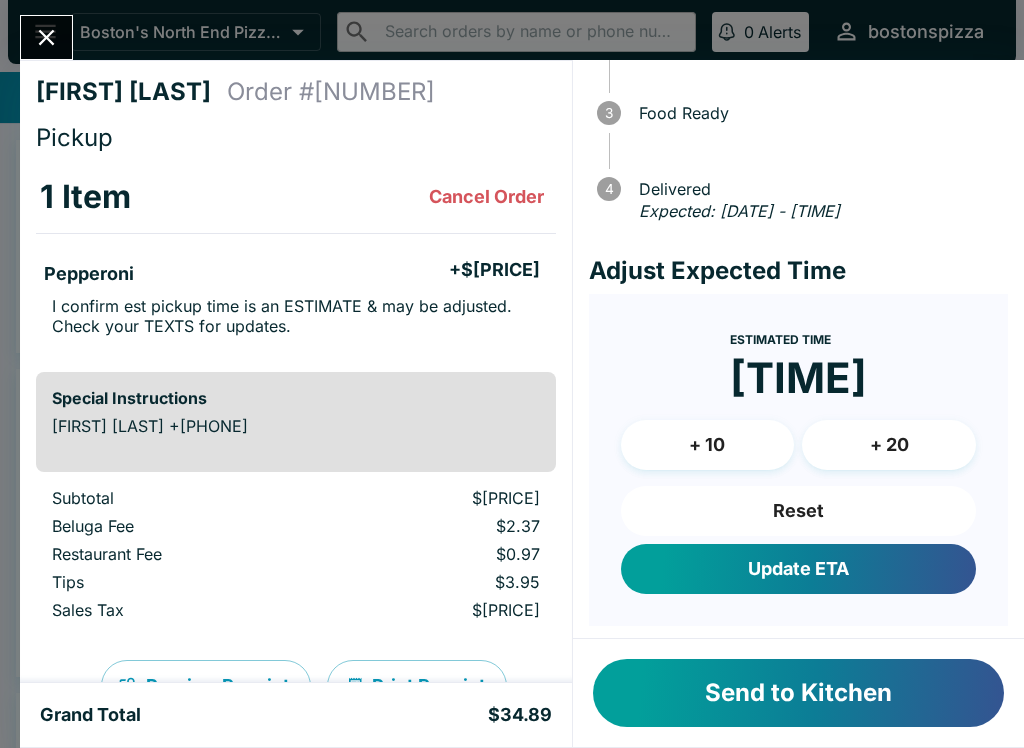 click on "Update ETA" at bounding box center [798, 569] 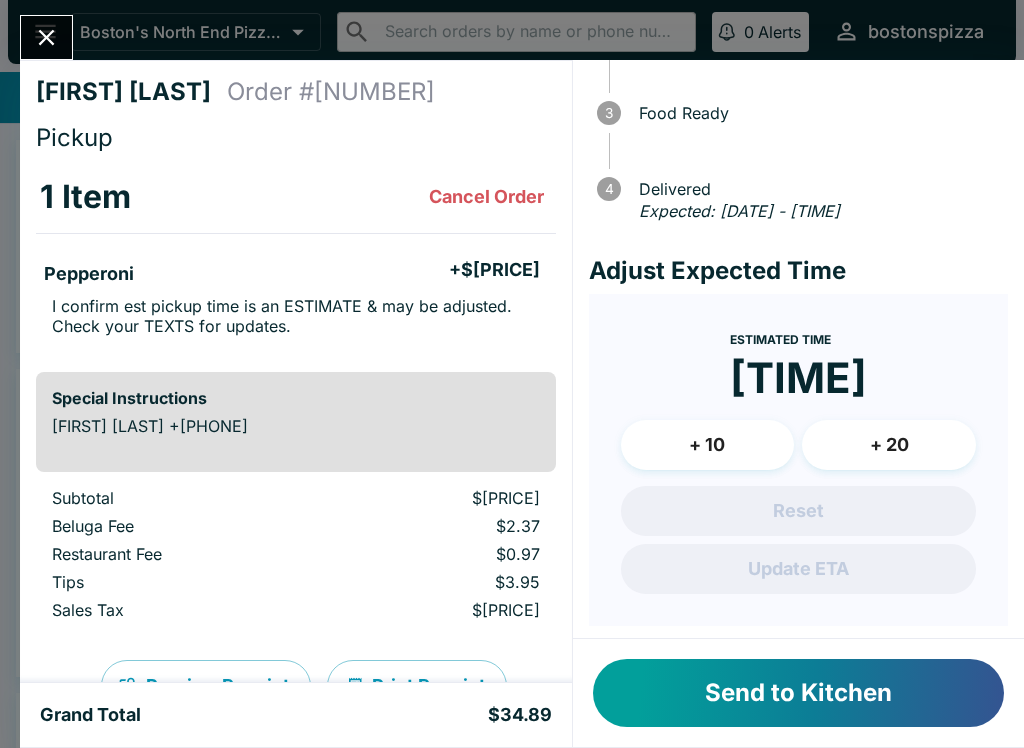 click on "Send to Kitchen" at bounding box center [798, 693] 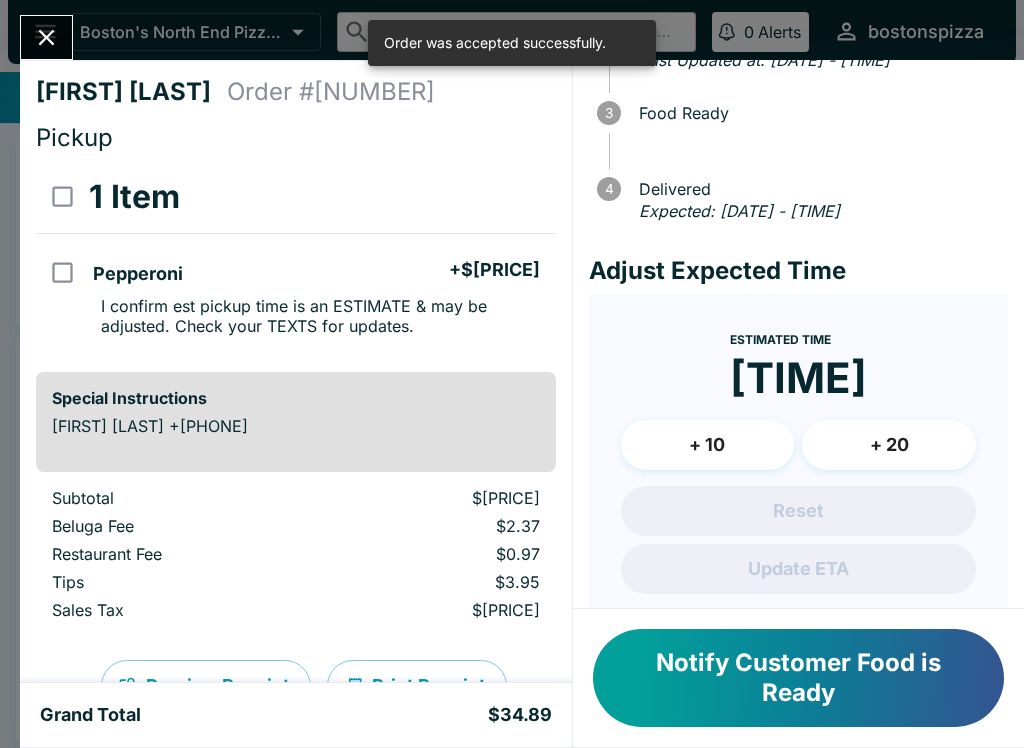 click at bounding box center [46, 37] 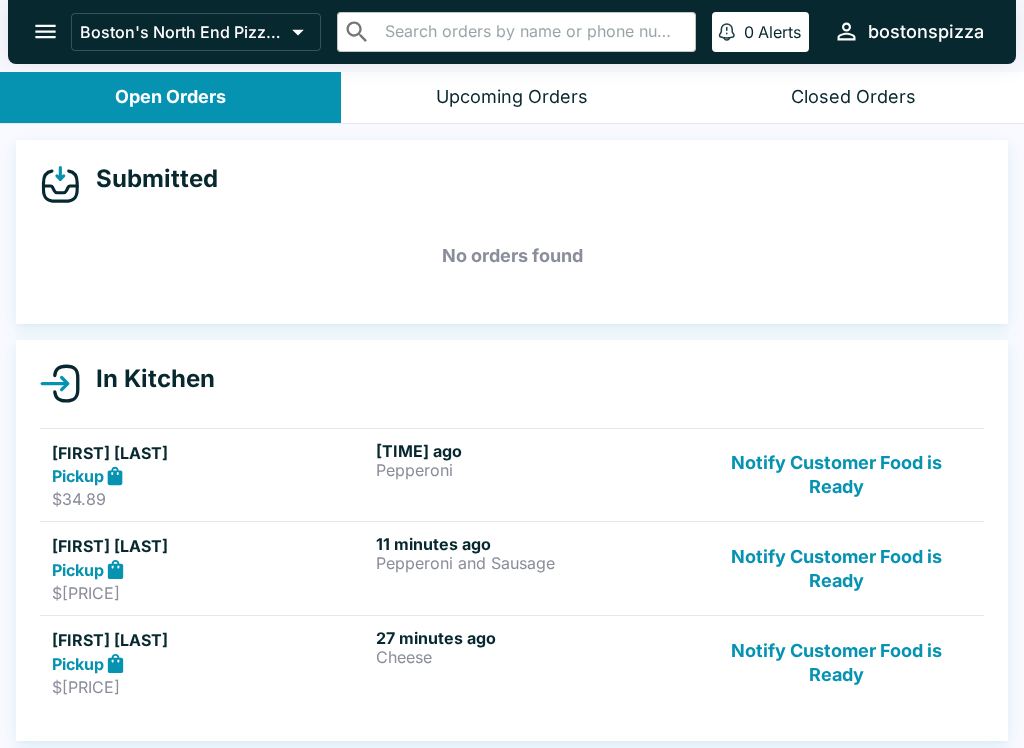click on "Notify Customer Food is Ready" at bounding box center (836, 475) 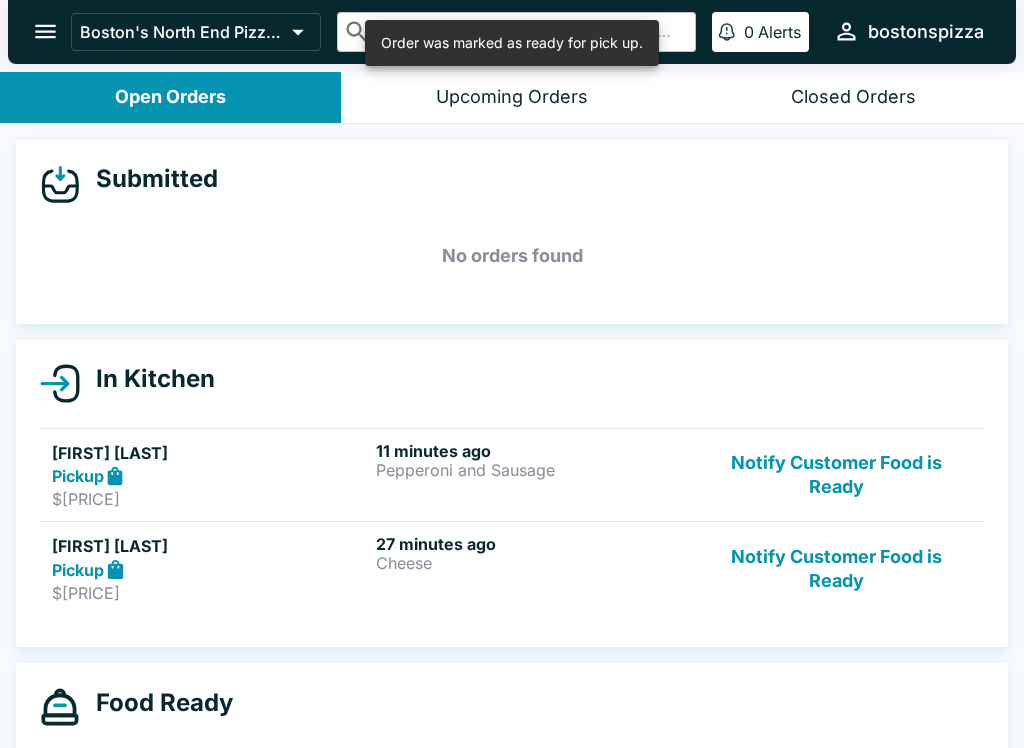 scroll, scrollTop: 0, scrollLeft: 0, axis: both 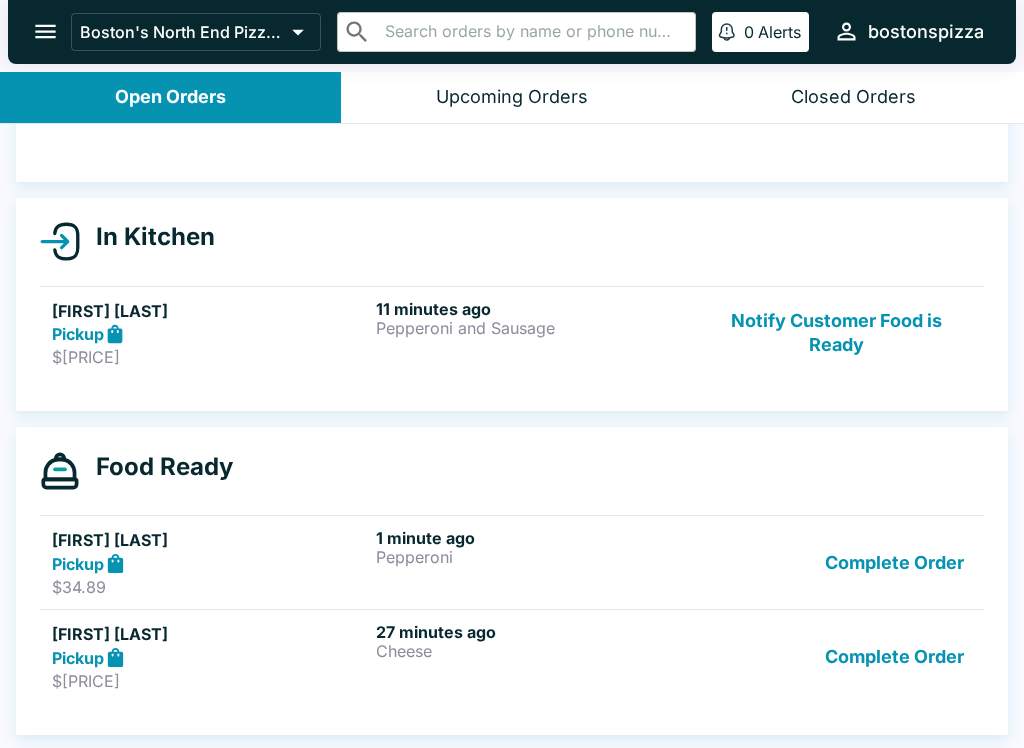 click on "Pepperoni" at bounding box center [534, 557] 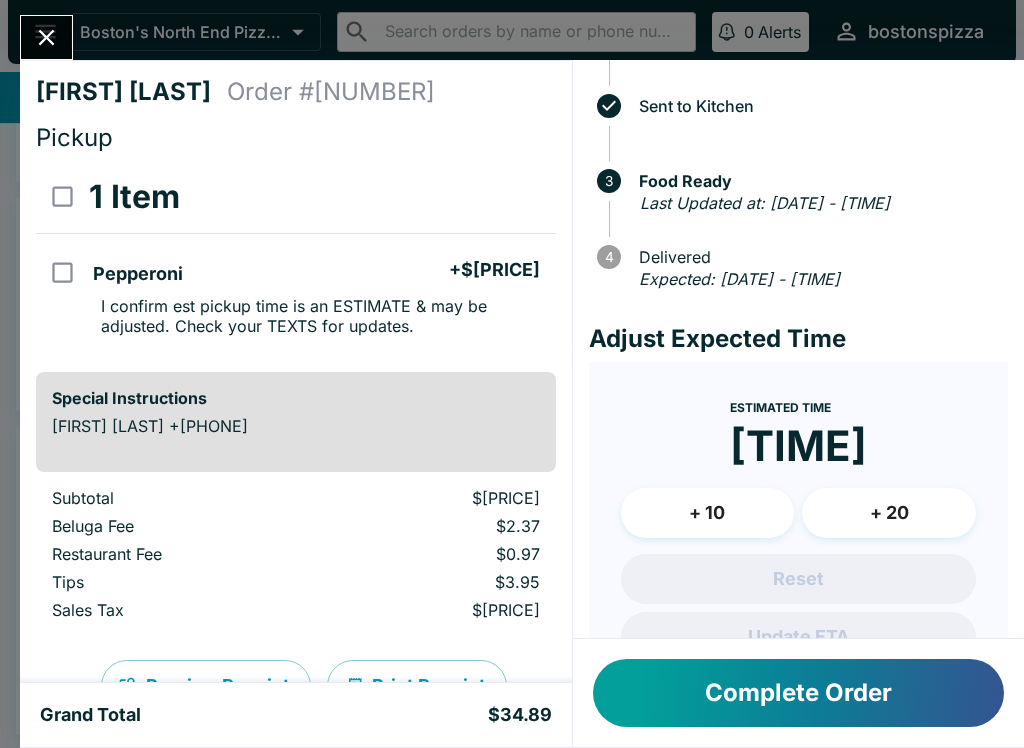 scroll, scrollTop: 108, scrollLeft: 0, axis: vertical 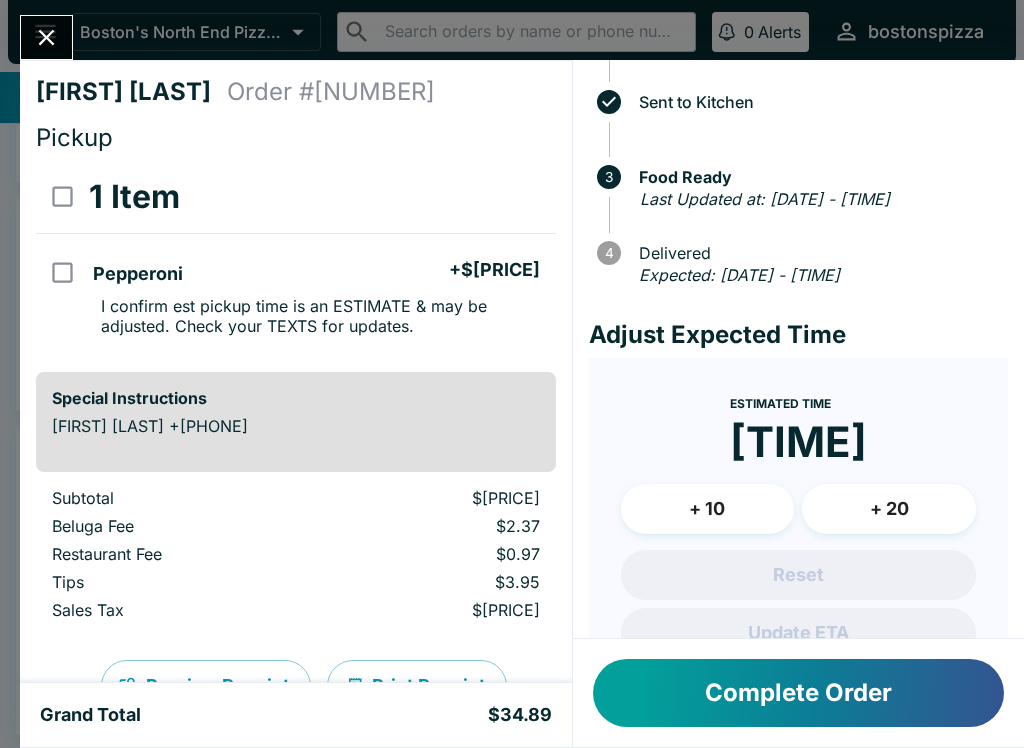 click on "+ 10" at bounding box center (708, 509) 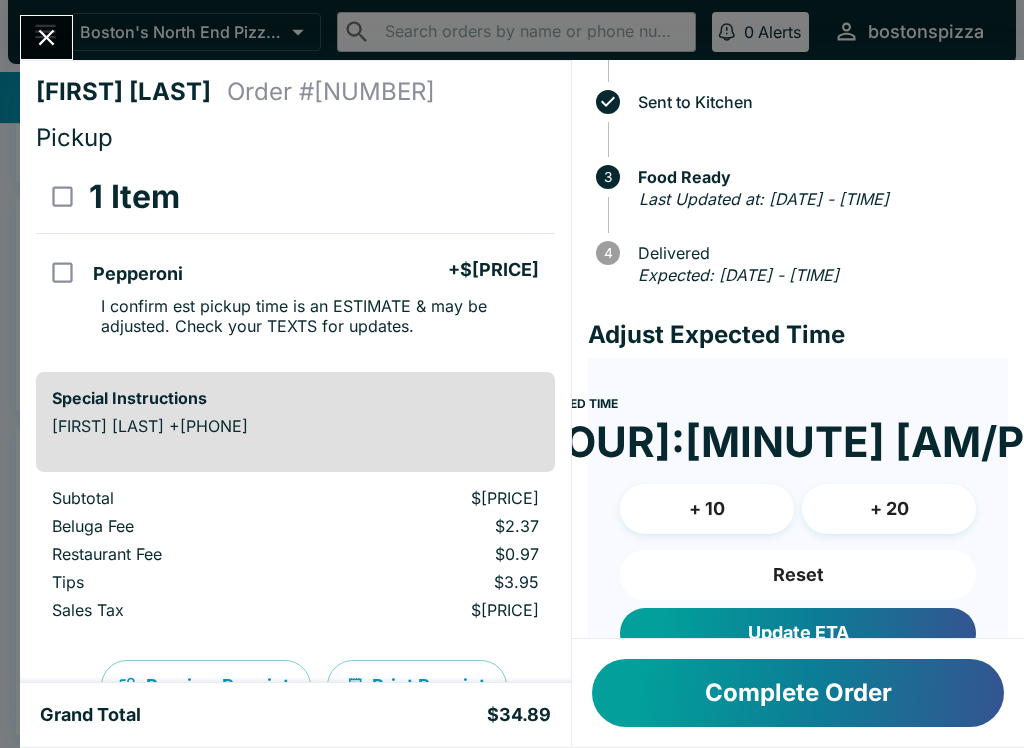 click on "Update ETA" at bounding box center [798, 633] 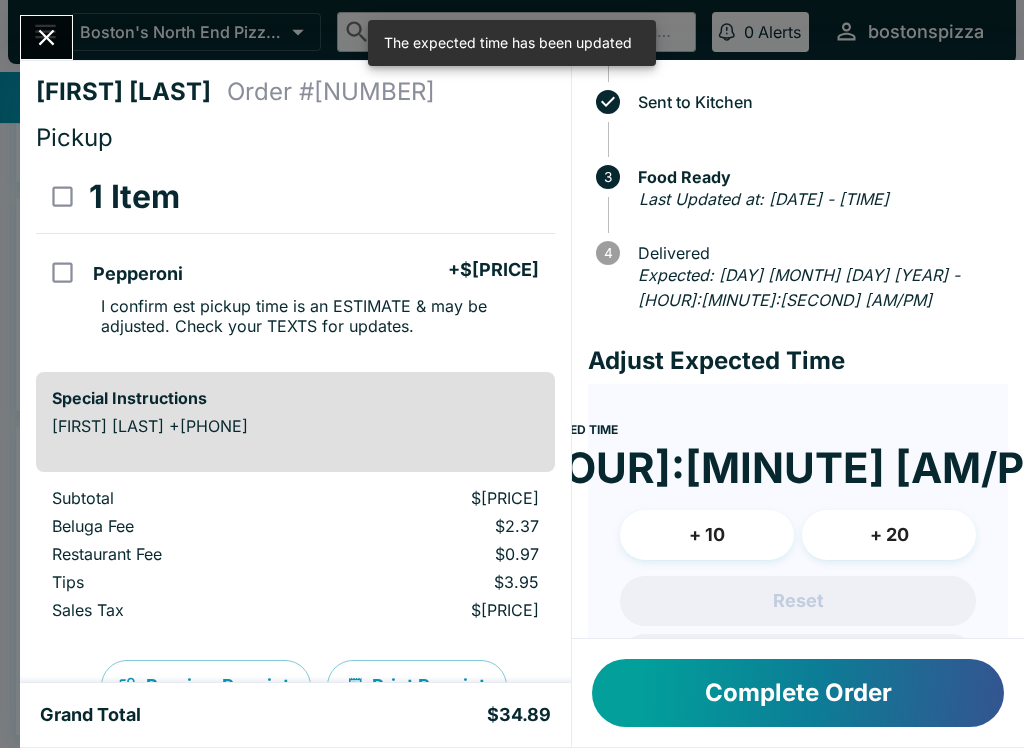 click 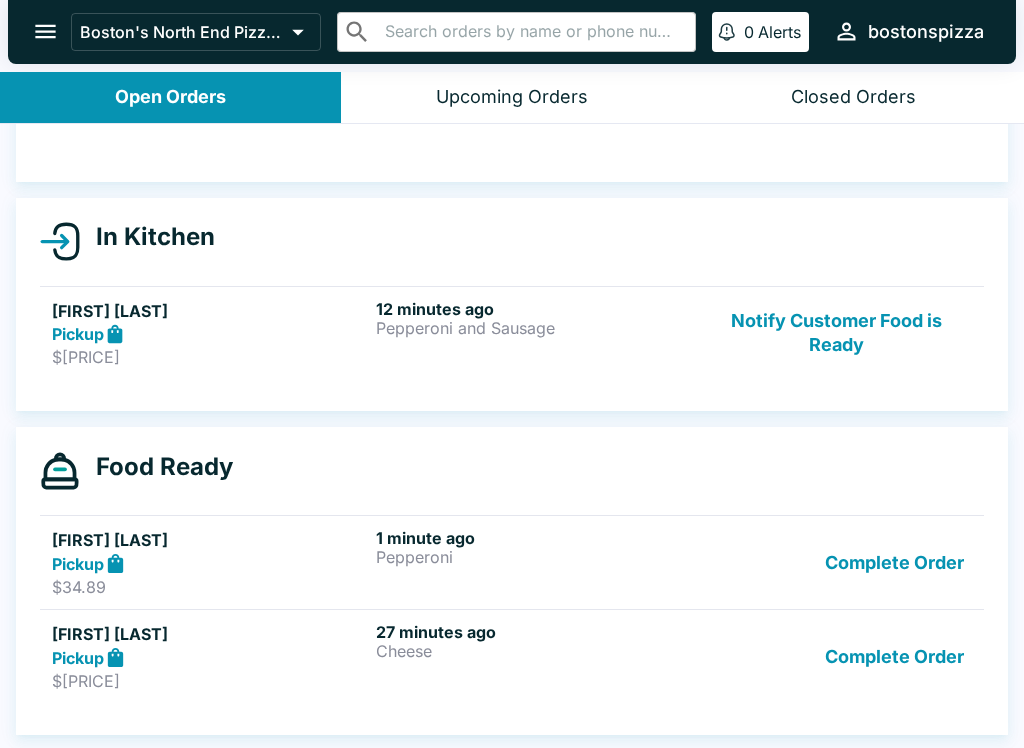 click on "Complete Order" at bounding box center (894, 656) 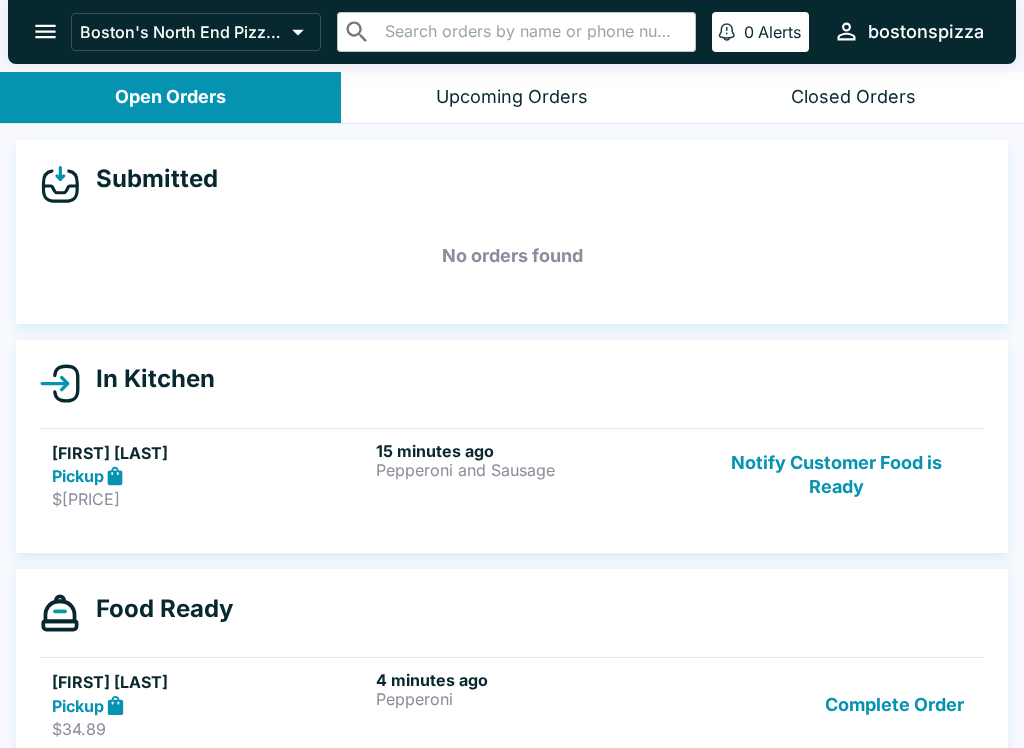 scroll, scrollTop: 0, scrollLeft: 0, axis: both 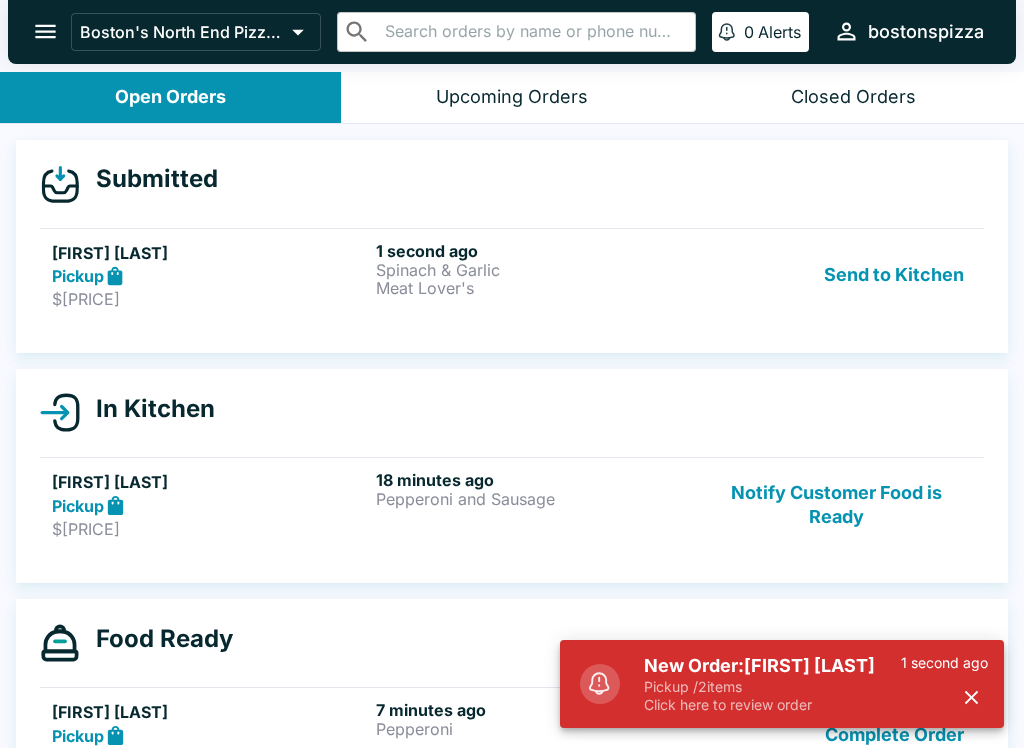 click on "Pickup" at bounding box center (210, 276) 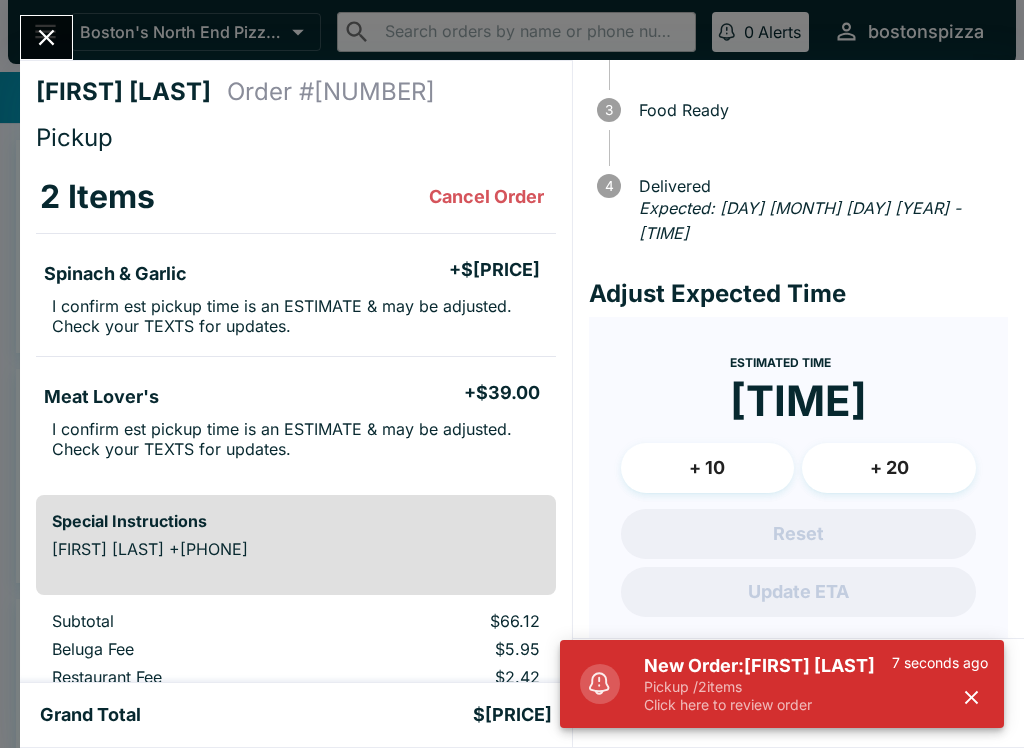 scroll, scrollTop: 173, scrollLeft: 0, axis: vertical 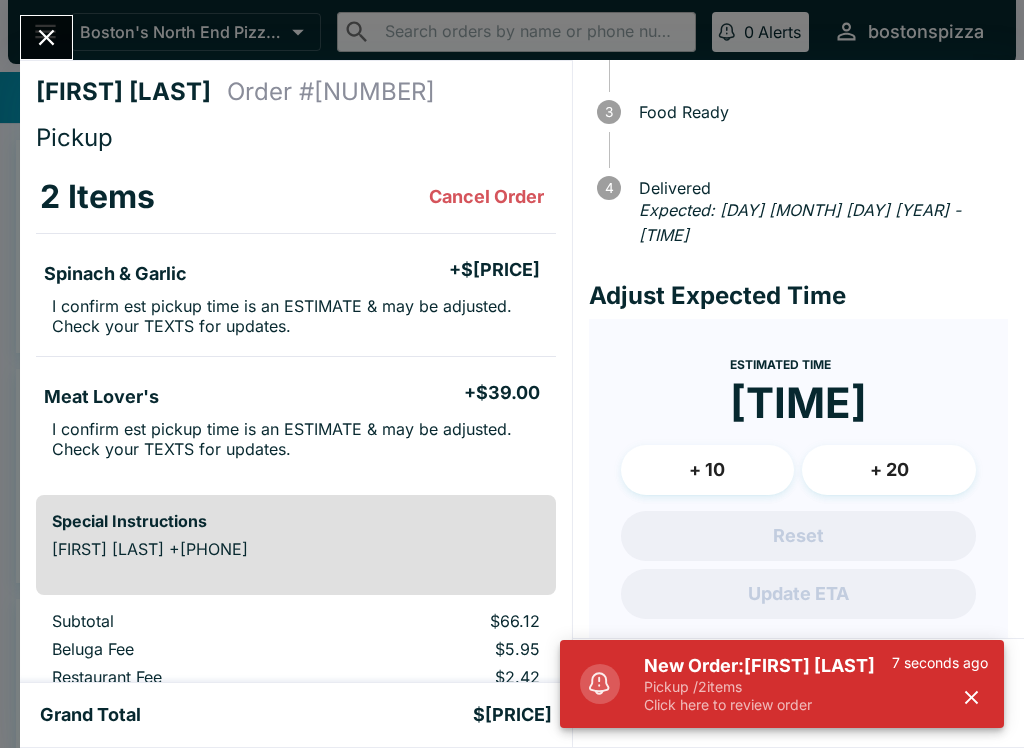 click on "+ 20" at bounding box center (889, 470) 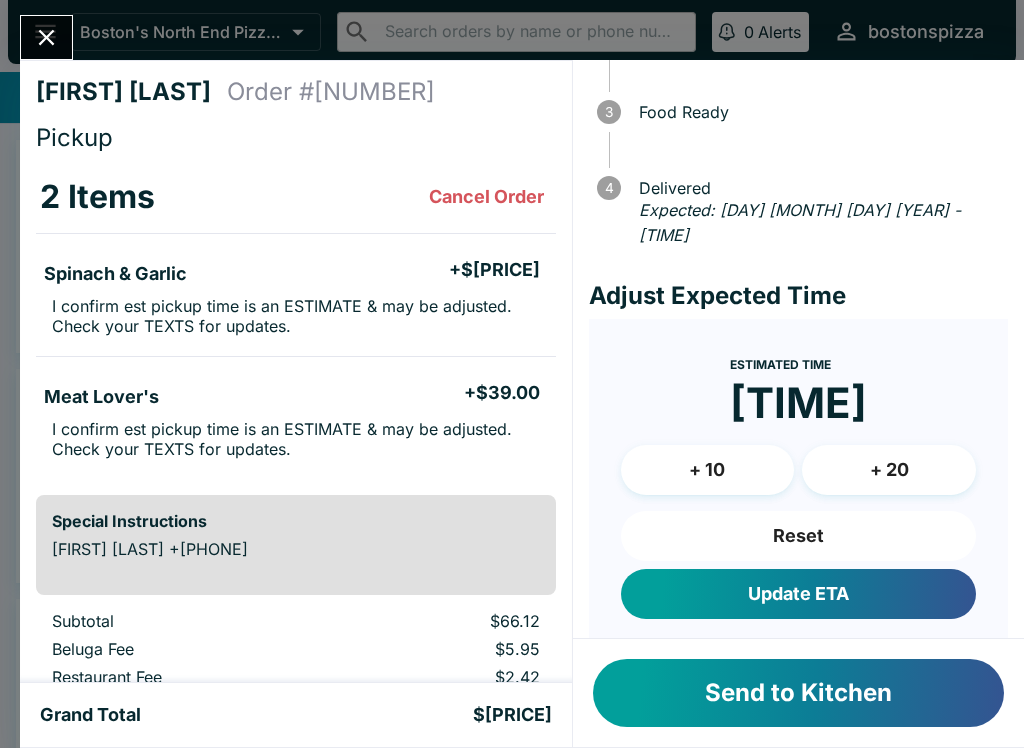 click on "Update ETA" at bounding box center [798, 594] 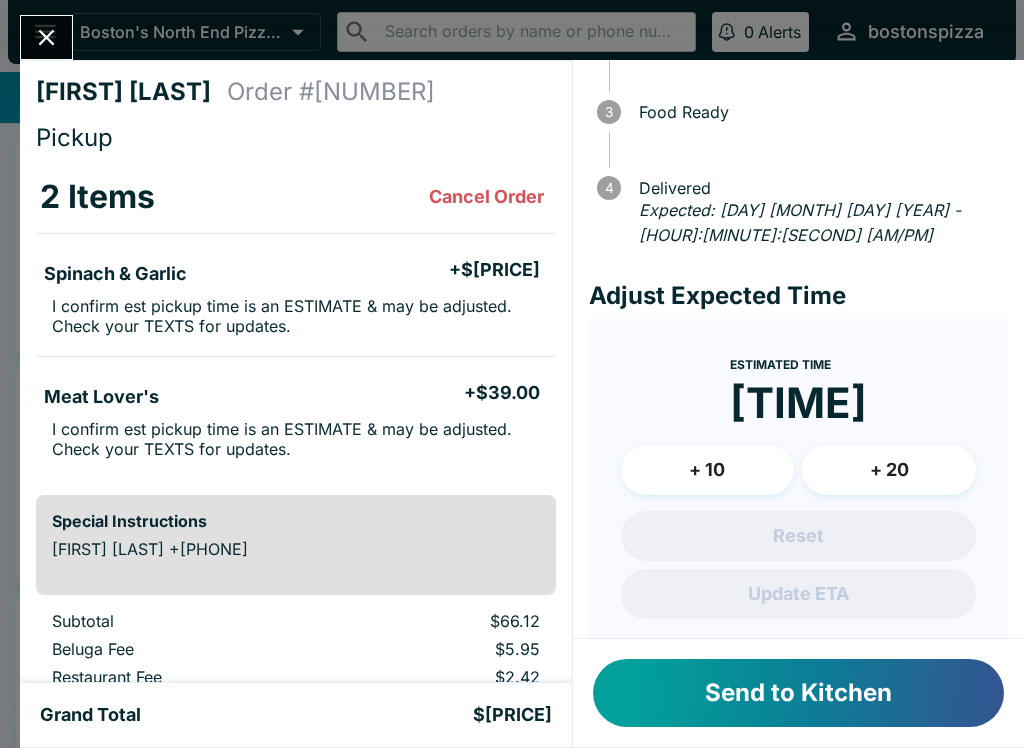 click on "Send to Kitchen" at bounding box center [798, 693] 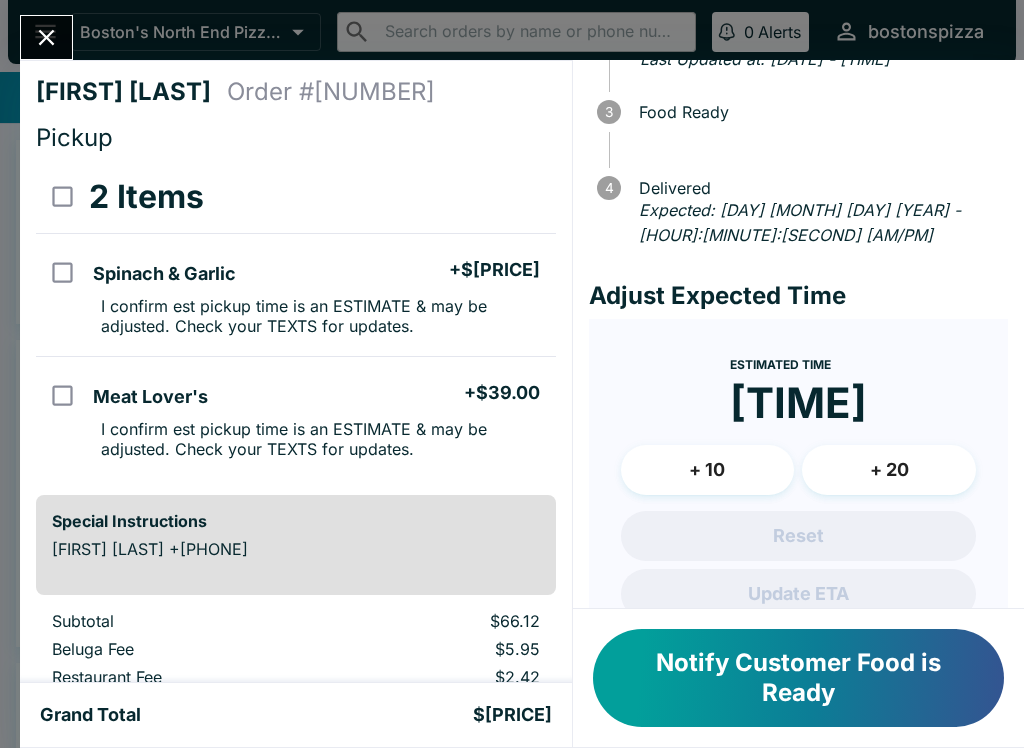click at bounding box center (46, 37) 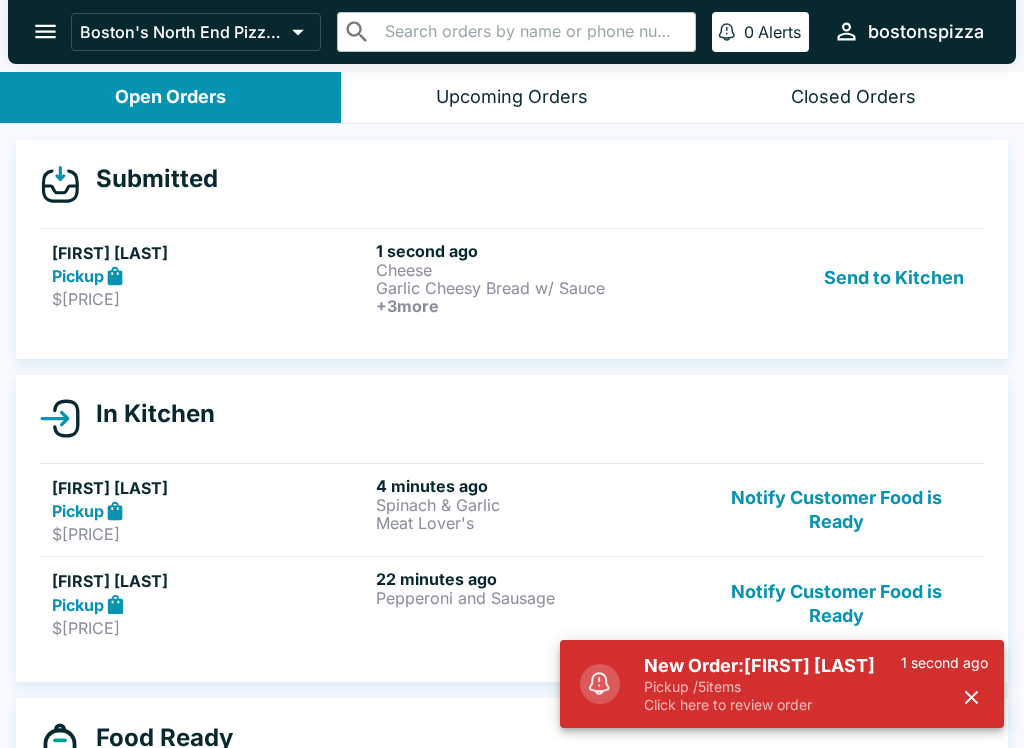 click on "[FIRST] [LAST]" at bounding box center [210, 253] 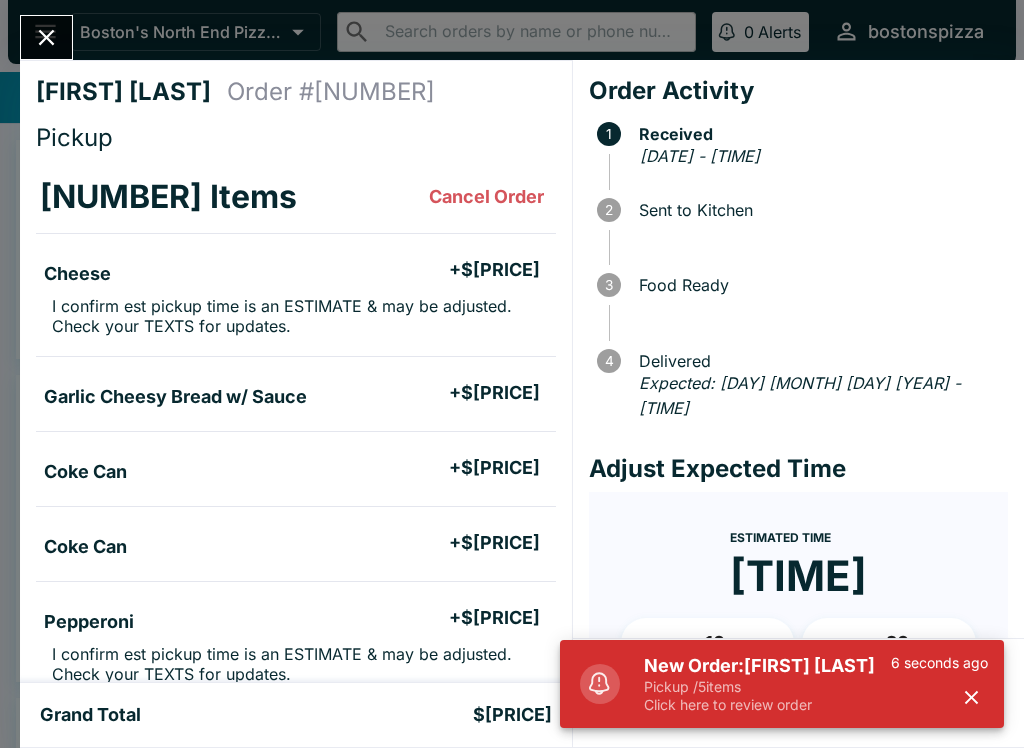 click on "Send to Kitchen" at bounding box center [798, 693] 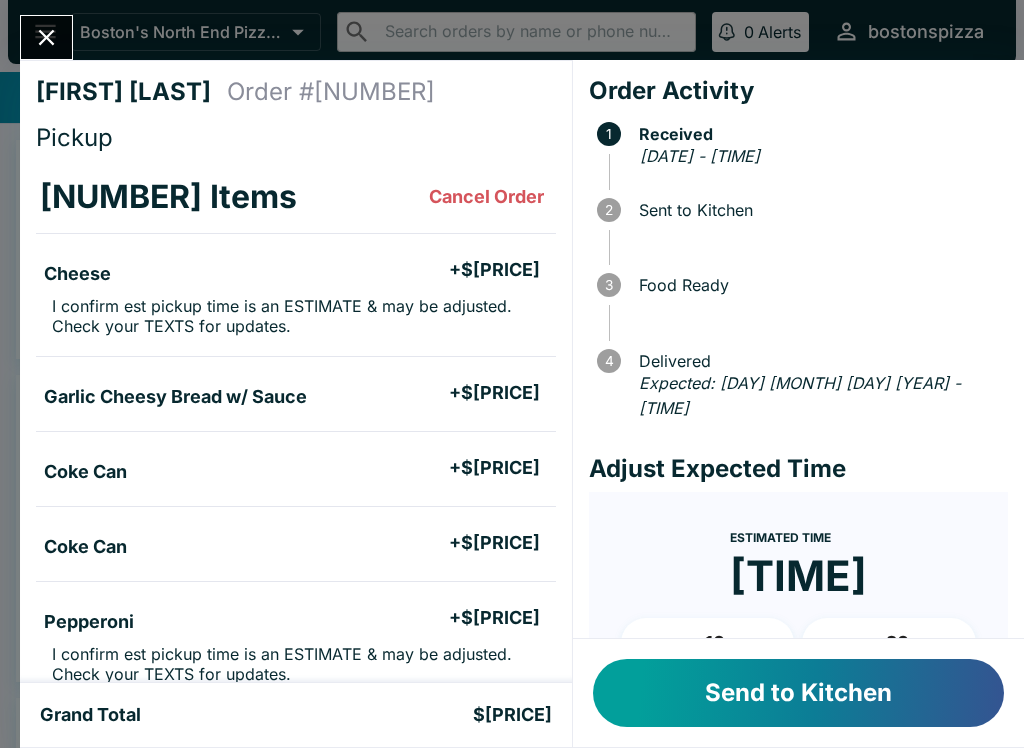 click on "+ 10" at bounding box center (708, 643) 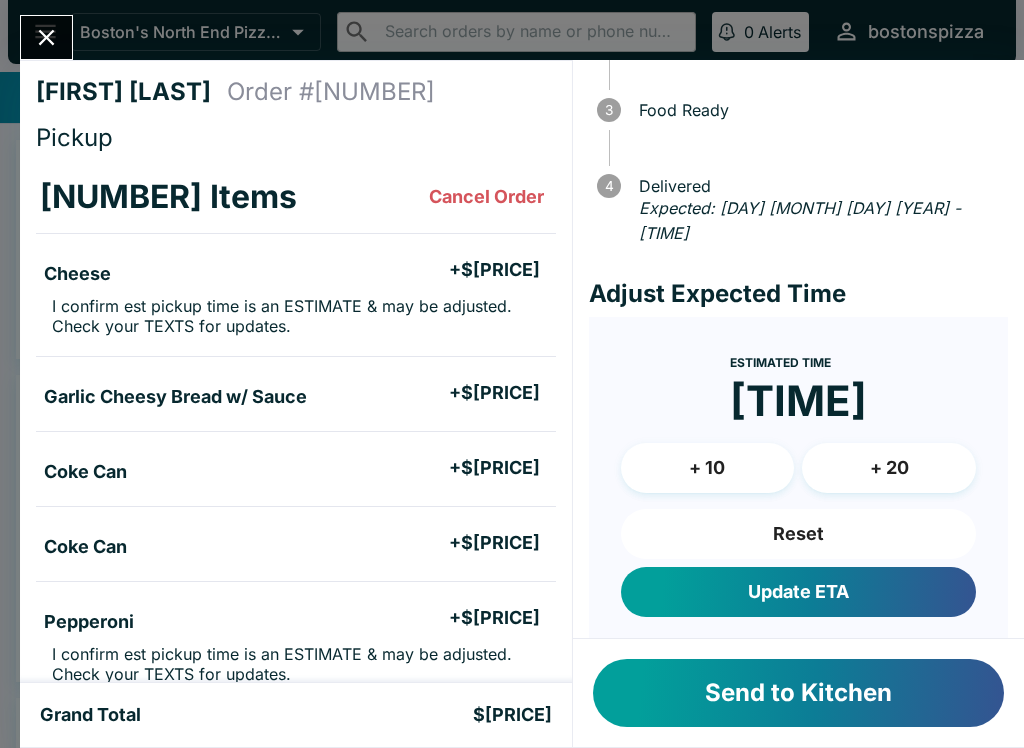 scroll, scrollTop: 173, scrollLeft: 0, axis: vertical 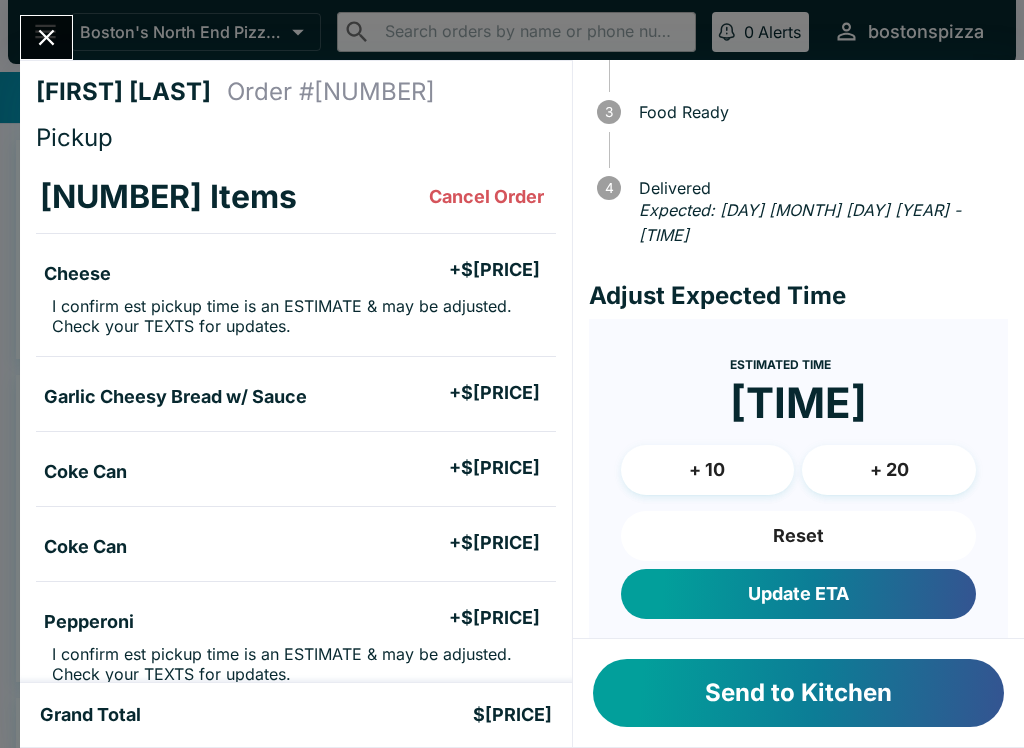 click on "Update ETA" at bounding box center [798, 594] 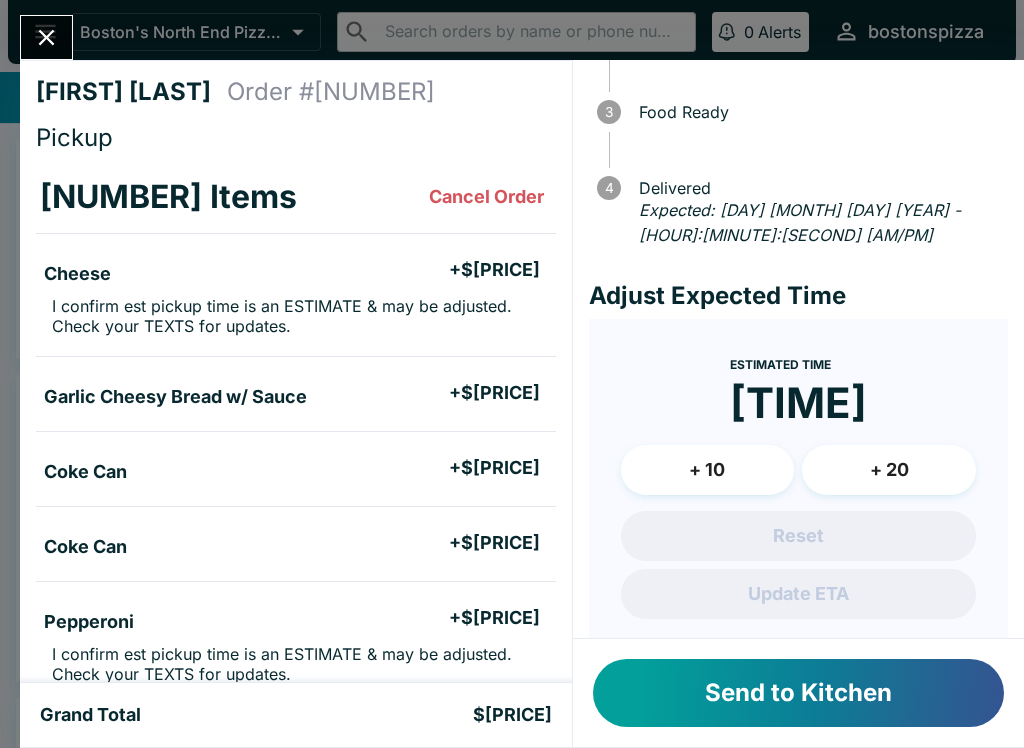 click on "Send to Kitchen" at bounding box center (798, 693) 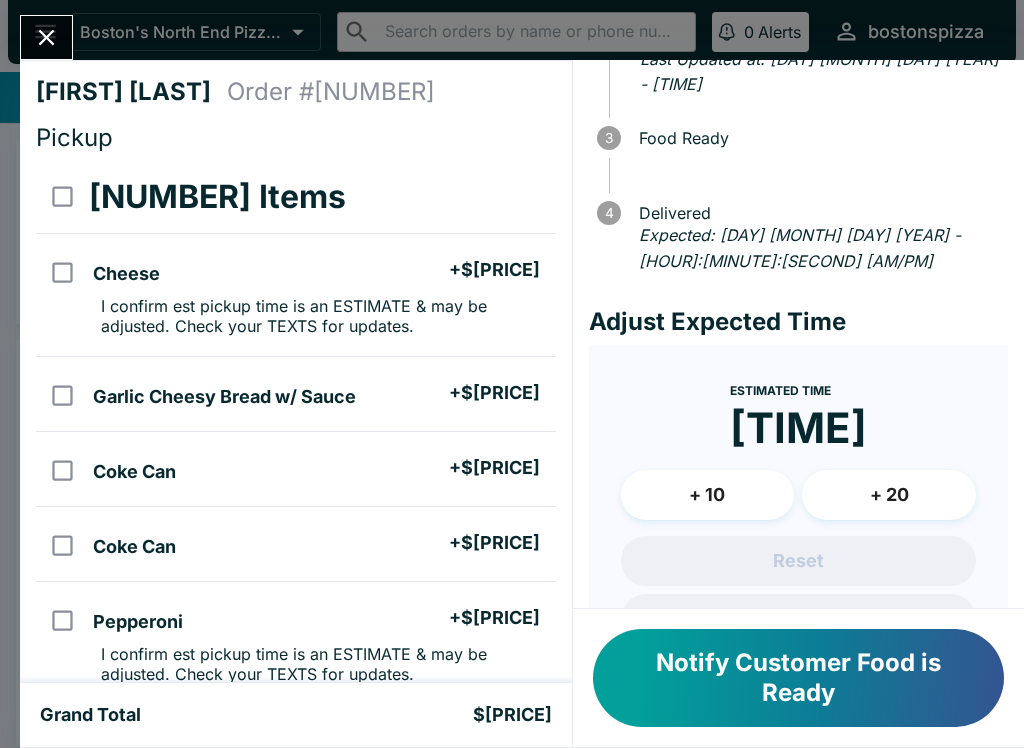 scroll, scrollTop: 0, scrollLeft: 0, axis: both 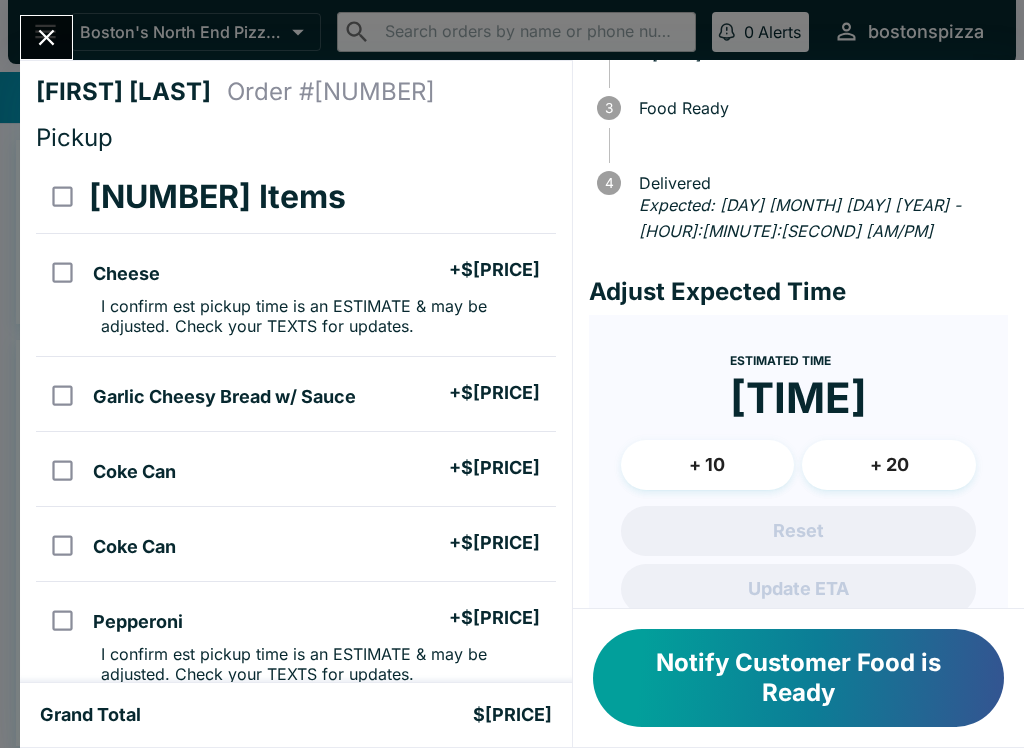 click at bounding box center [46, 37] 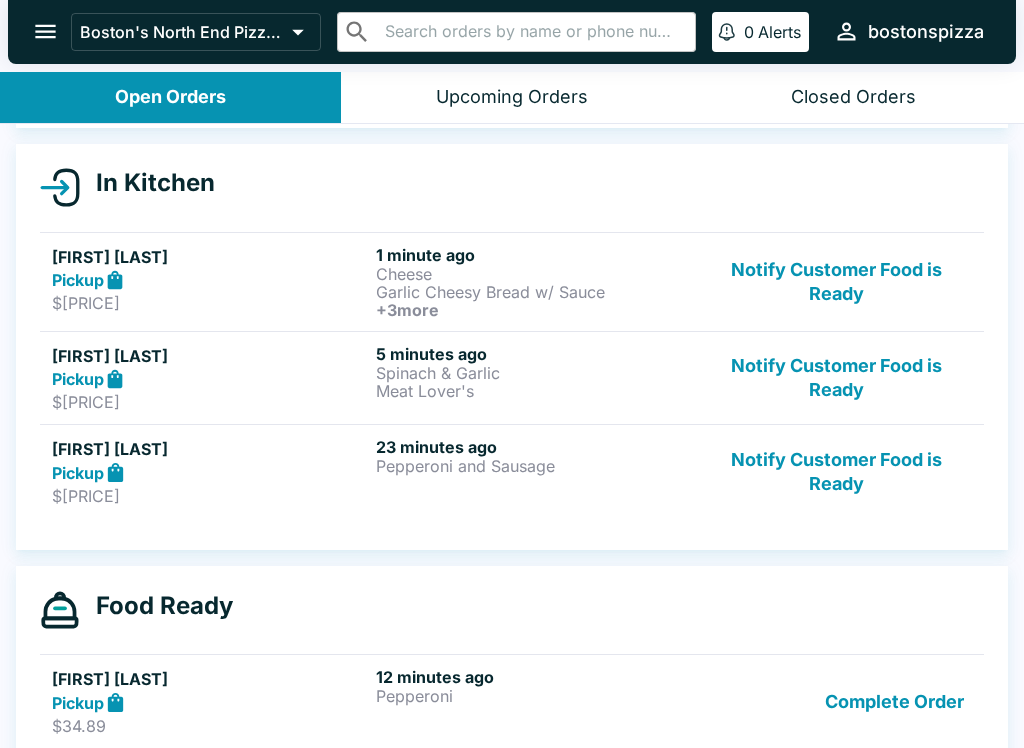 scroll, scrollTop: 202, scrollLeft: 0, axis: vertical 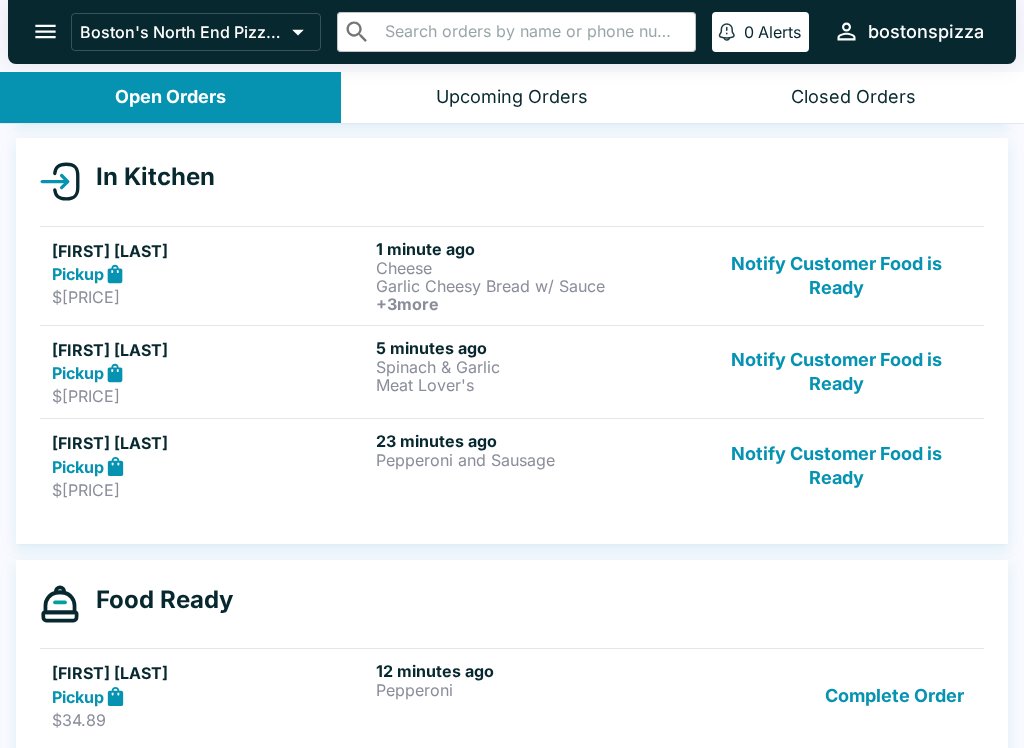 click on "Cheese" at bounding box center (534, 268) 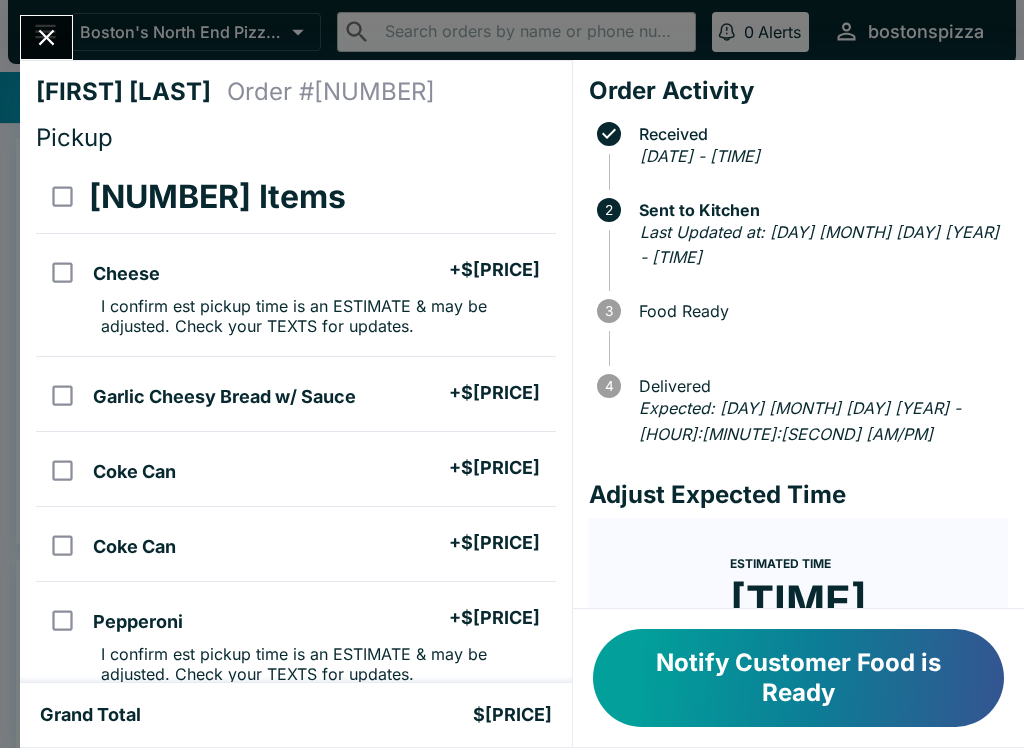 scroll, scrollTop: 0, scrollLeft: 0, axis: both 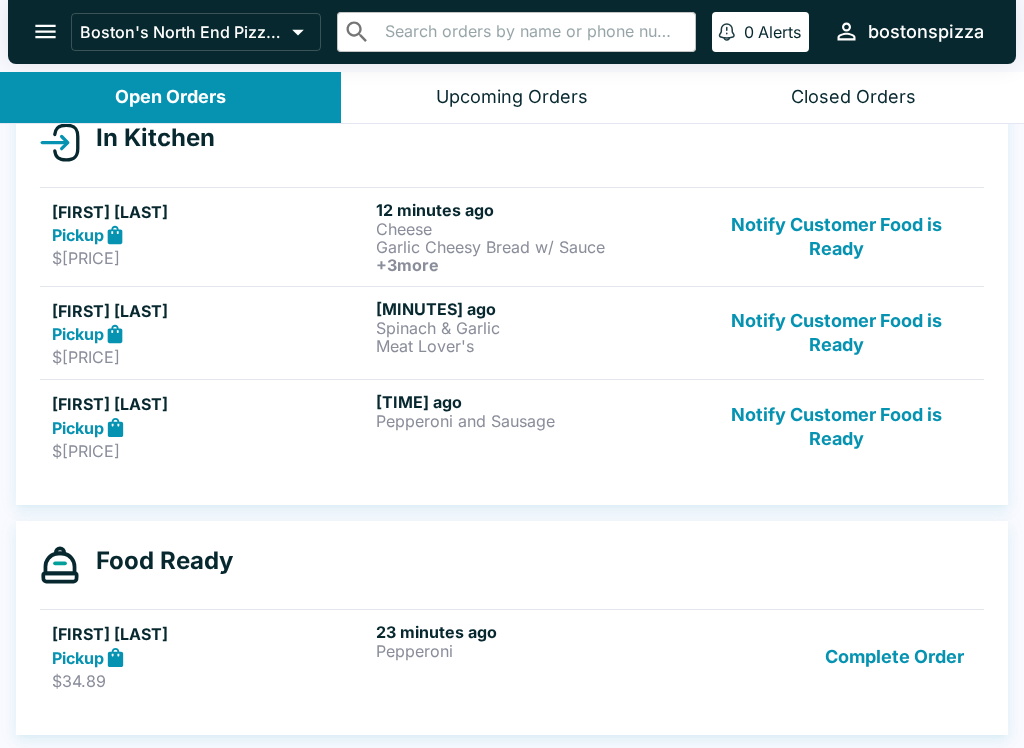 click on "Spinach & Garlic" at bounding box center (534, 328) 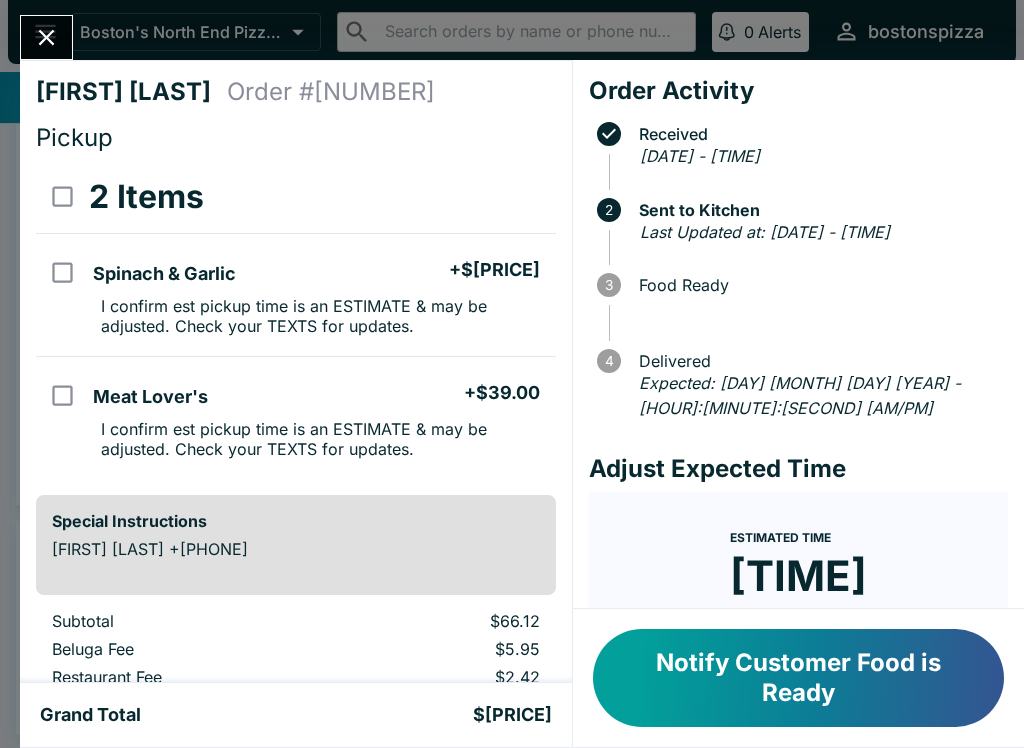 scroll, scrollTop: 0, scrollLeft: 0, axis: both 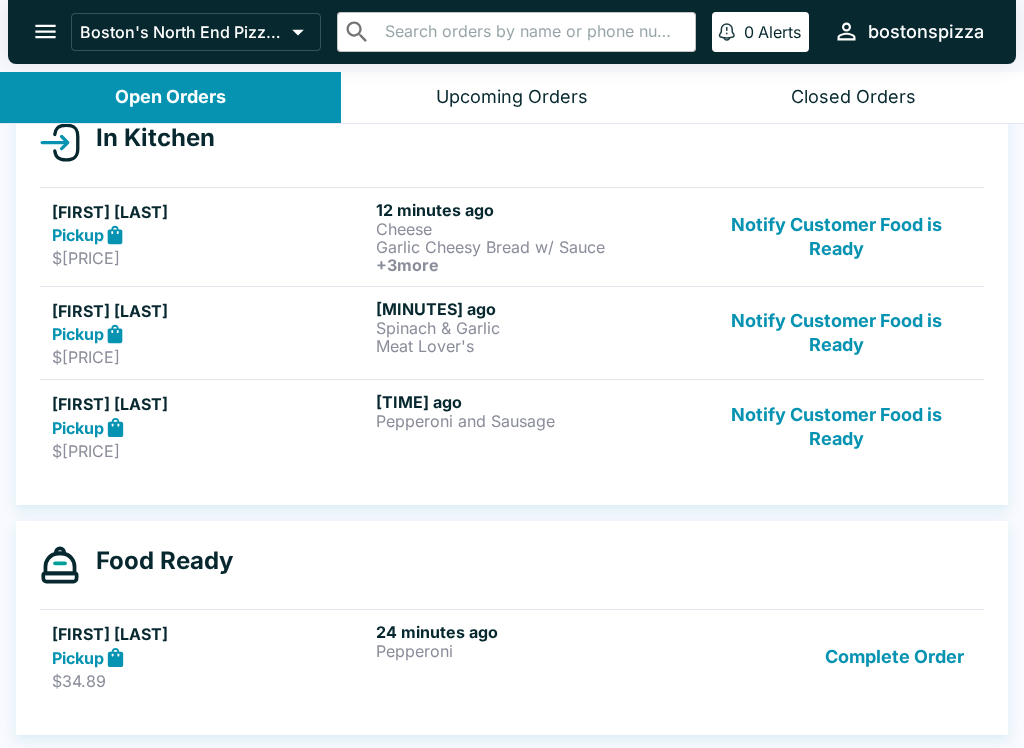click on "$34.89" at bounding box center [210, 681] 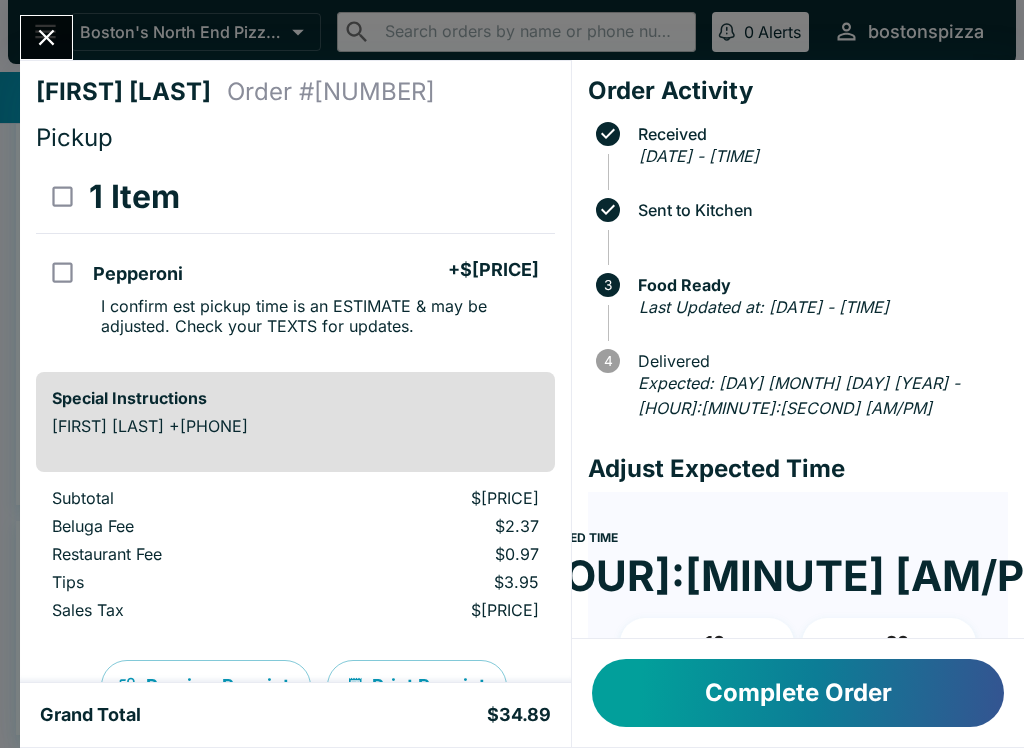click 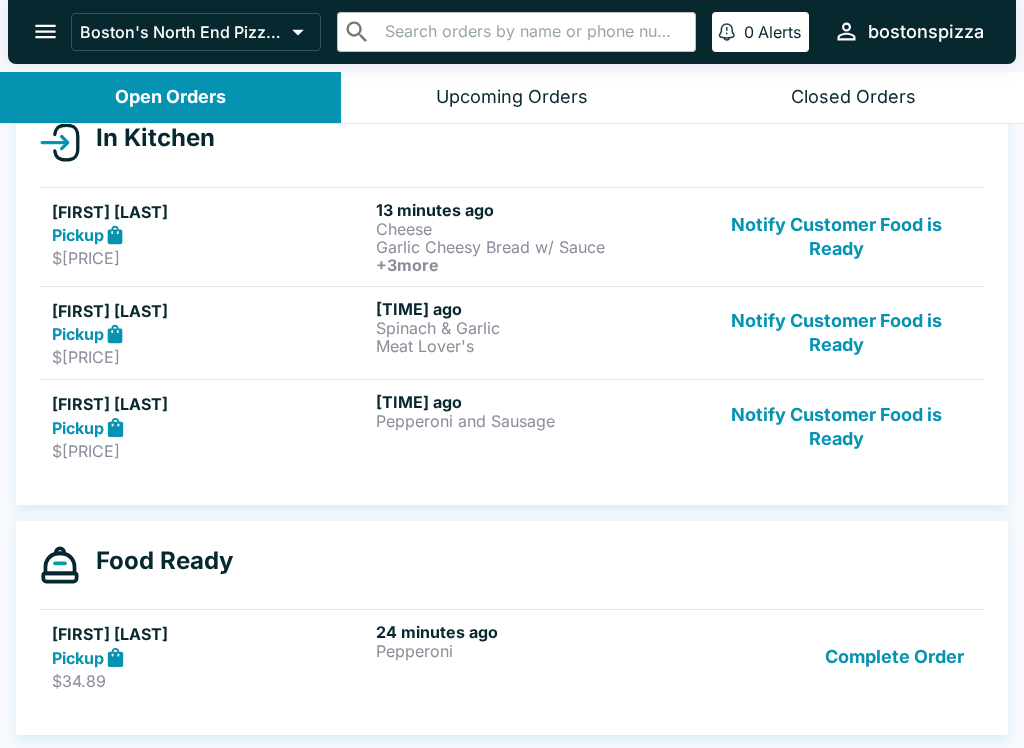 scroll, scrollTop: 3, scrollLeft: 0, axis: vertical 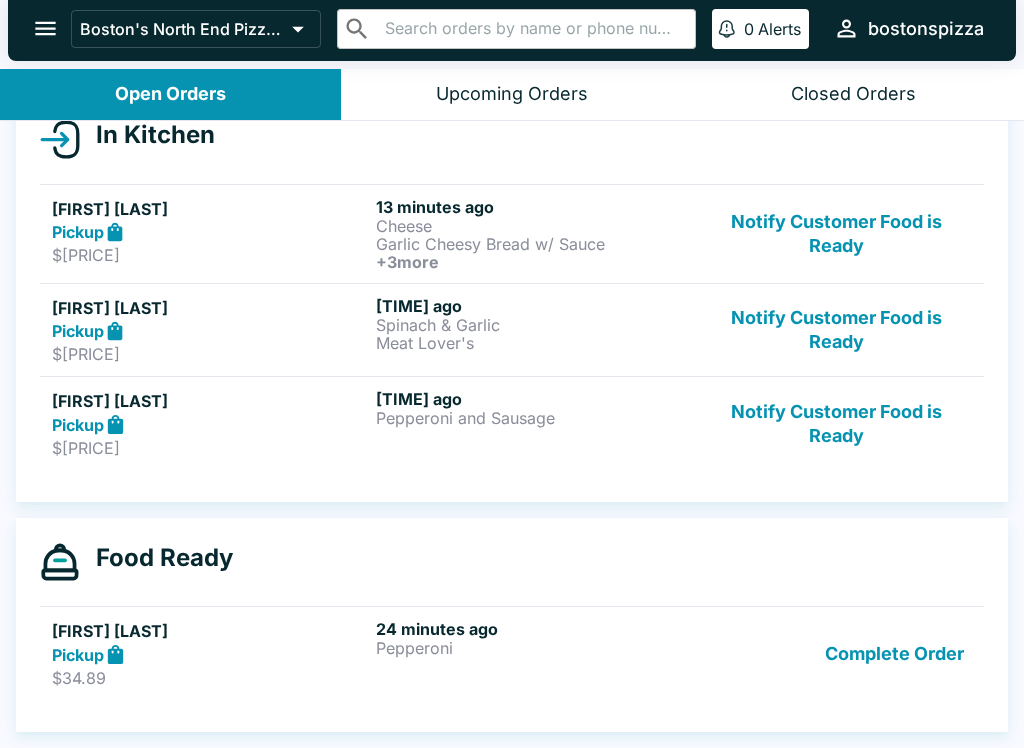 click on "Meat Lover's" at bounding box center (534, 343) 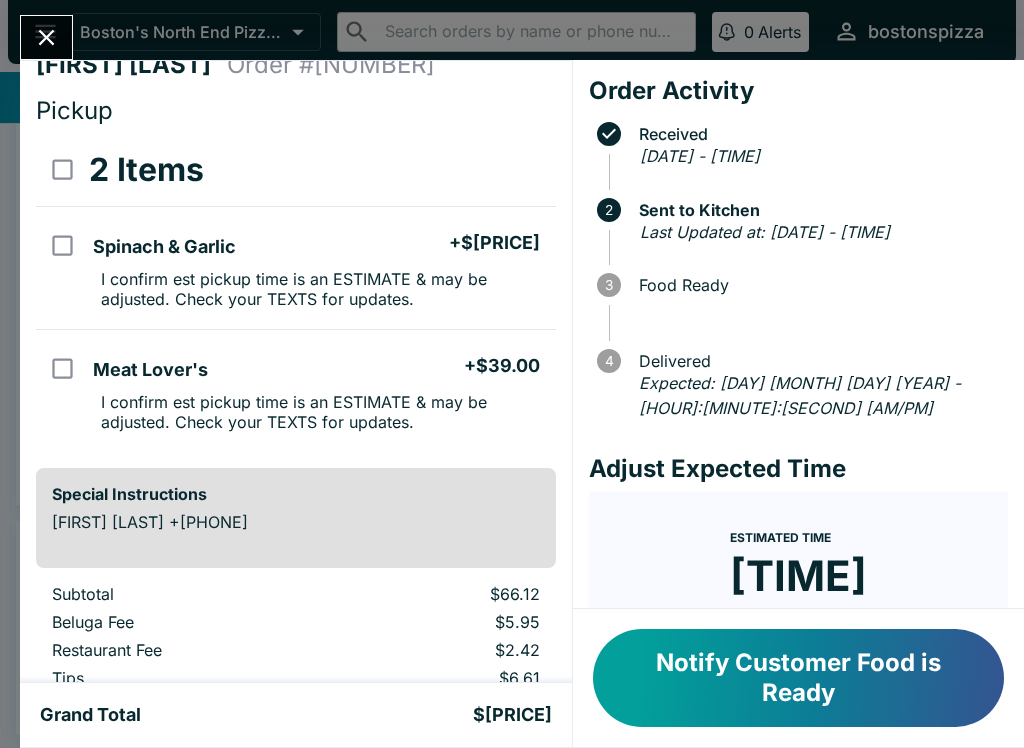 scroll, scrollTop: 24, scrollLeft: 0, axis: vertical 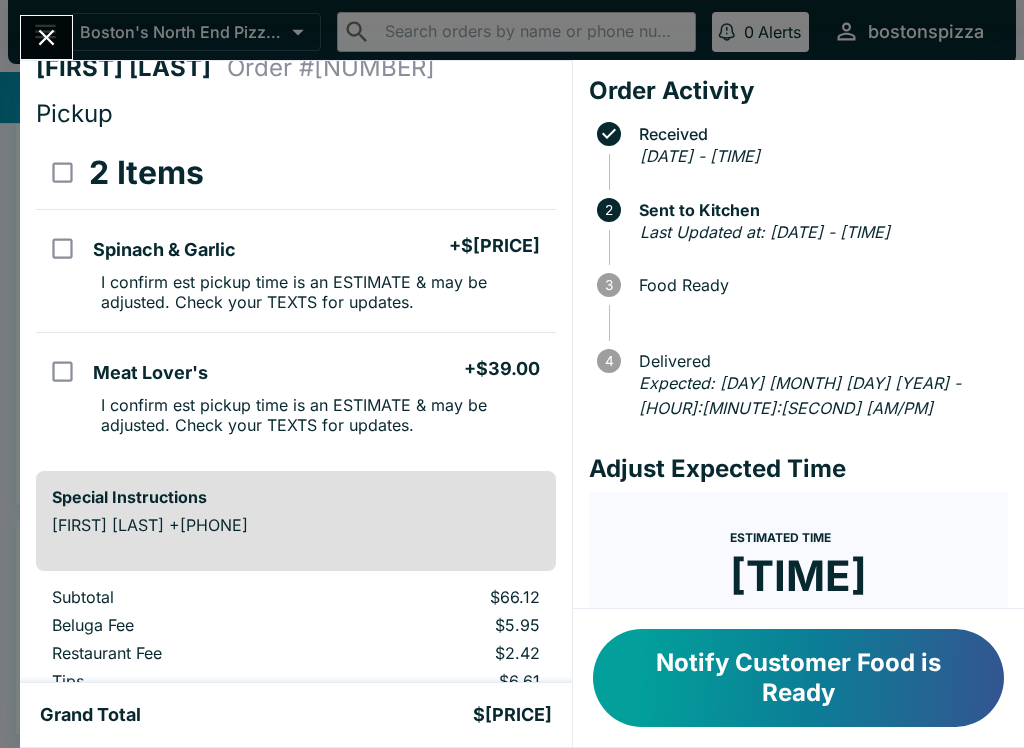 click at bounding box center (46, 37) 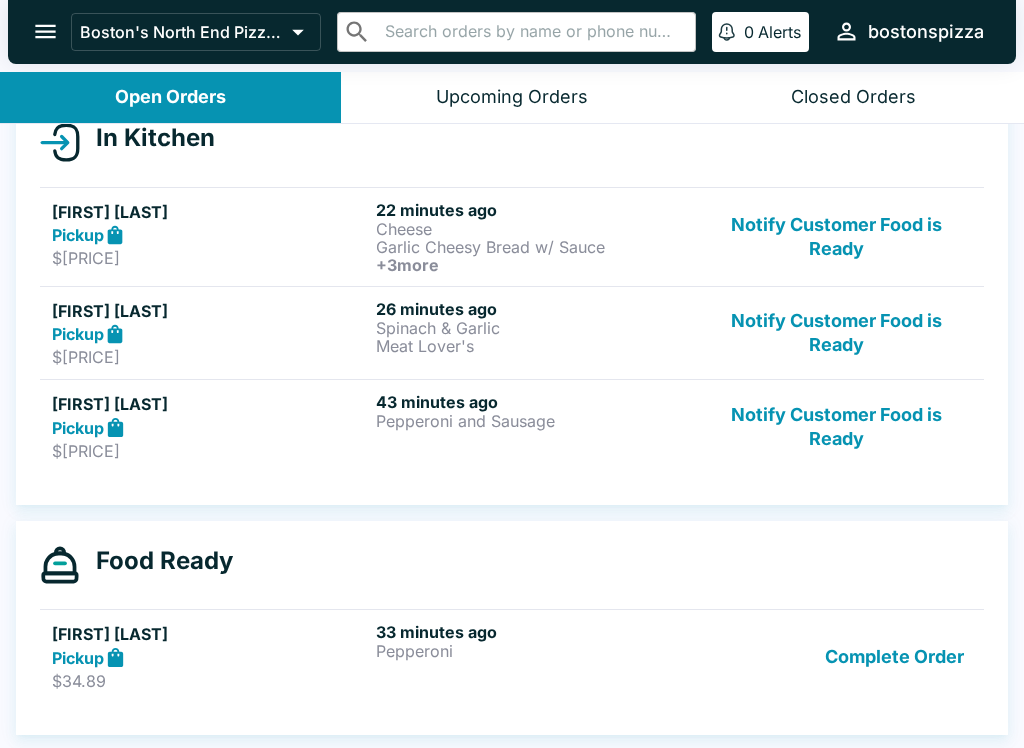 click on "Notify Customer Food is Ready" at bounding box center (836, 237) 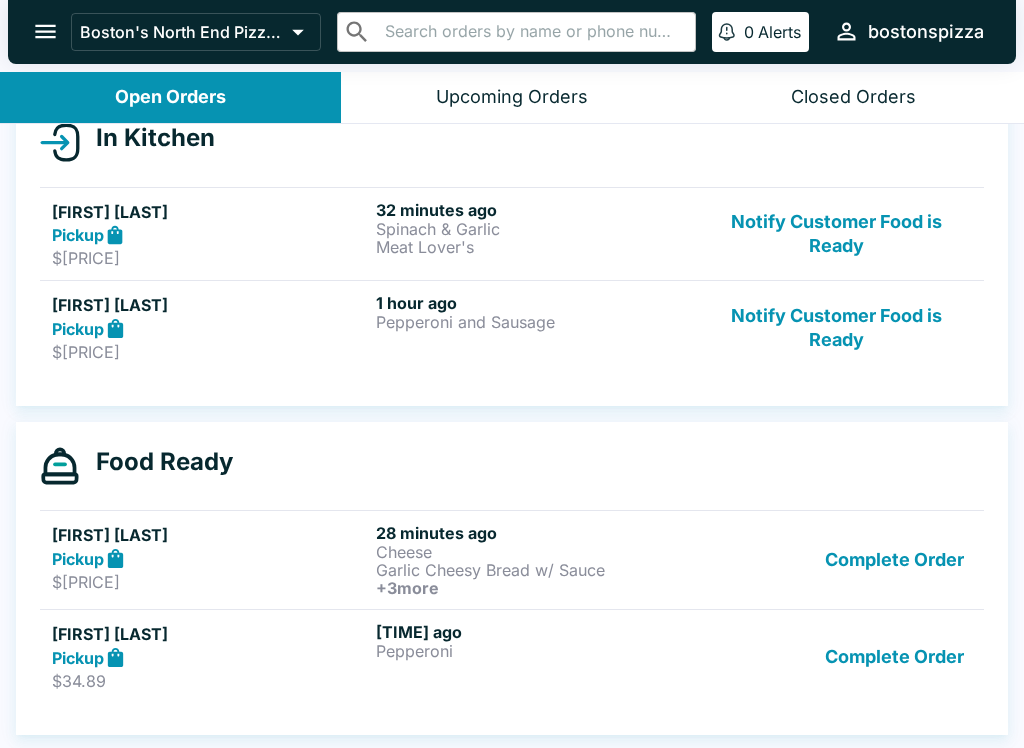 click on "Pickup" at bounding box center (78, 329) 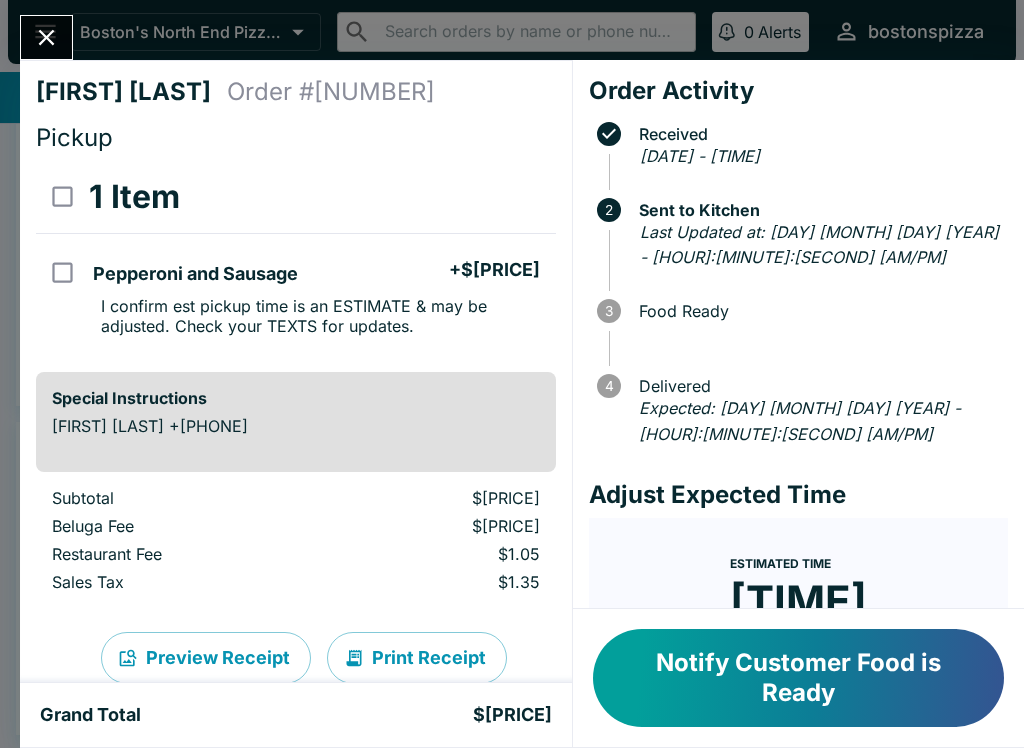 click at bounding box center [46, 37] 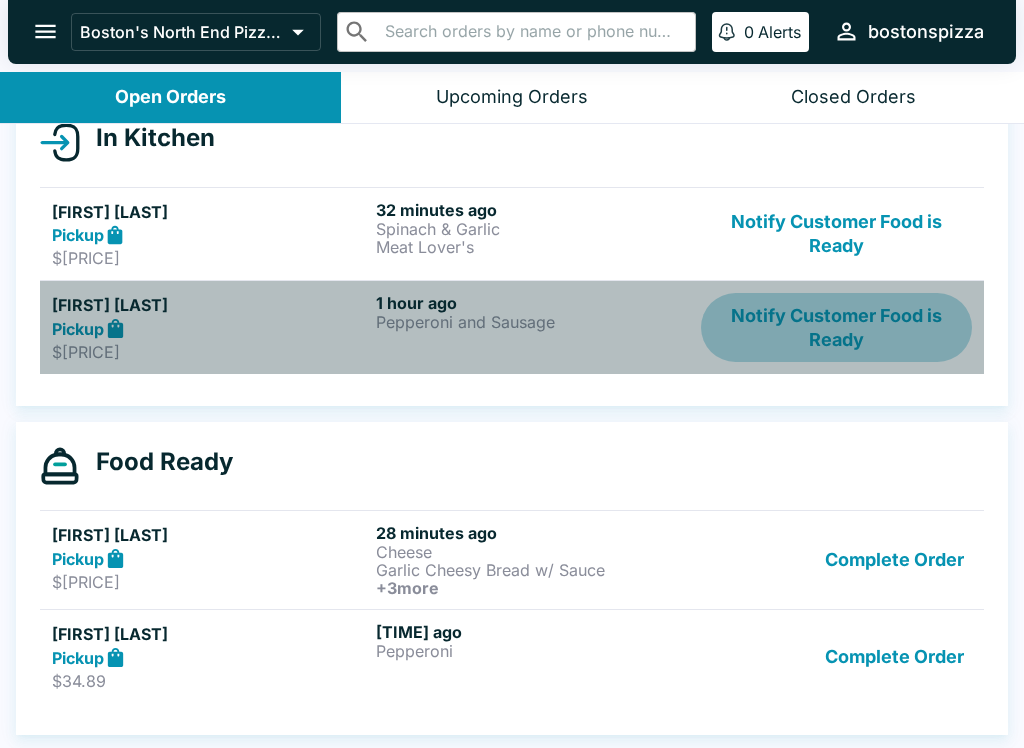 click on "Notify Customer Food is Ready" at bounding box center [836, 327] 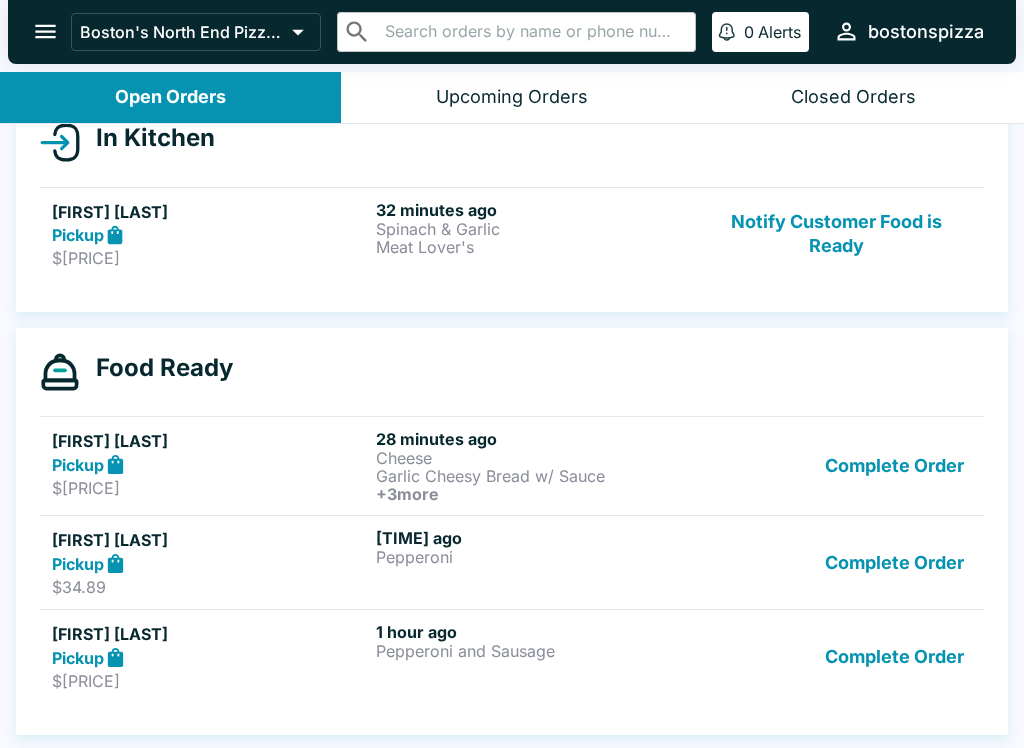 click on "Complete Order" at bounding box center (894, 656) 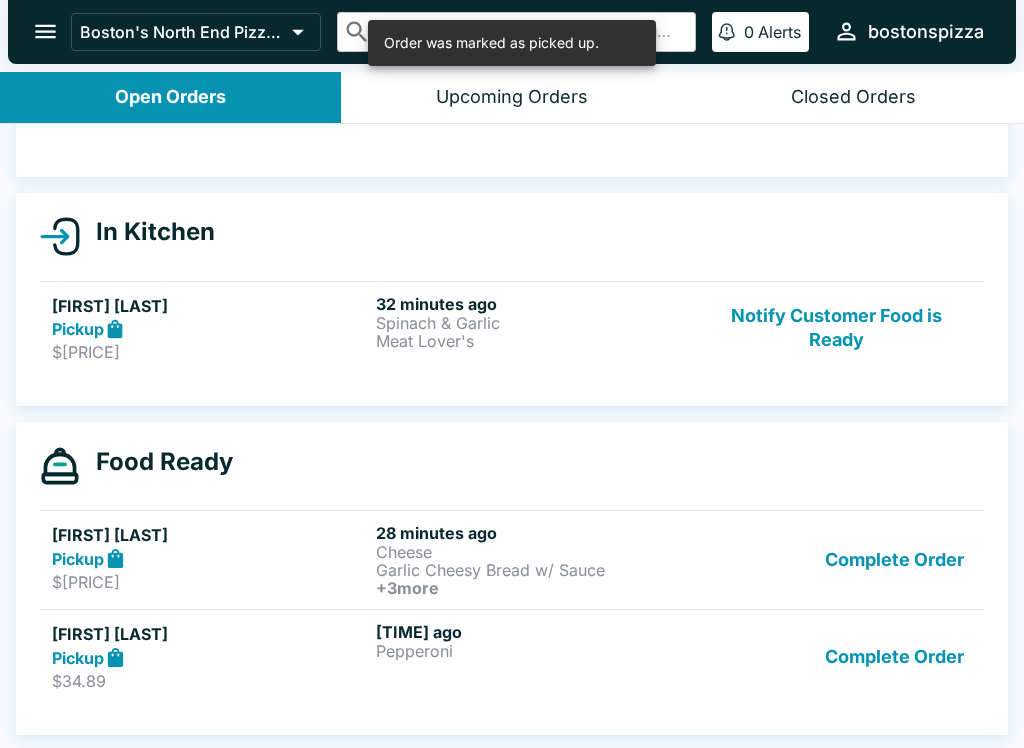 click on "Complete Order" at bounding box center [894, 656] 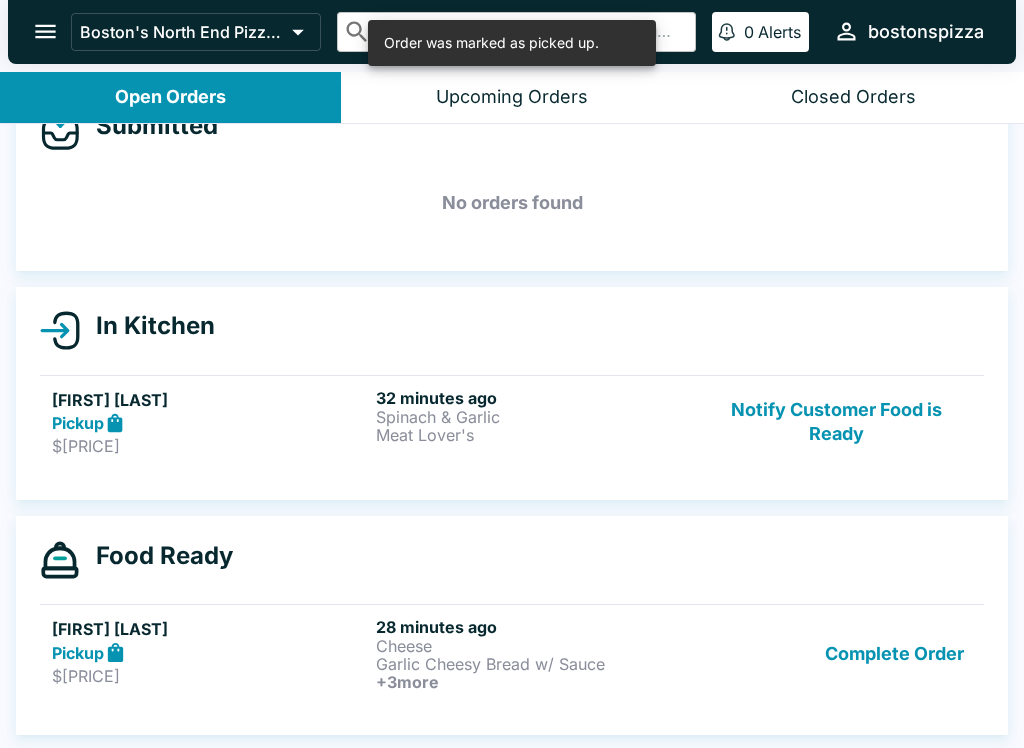 scroll, scrollTop: 53, scrollLeft: 0, axis: vertical 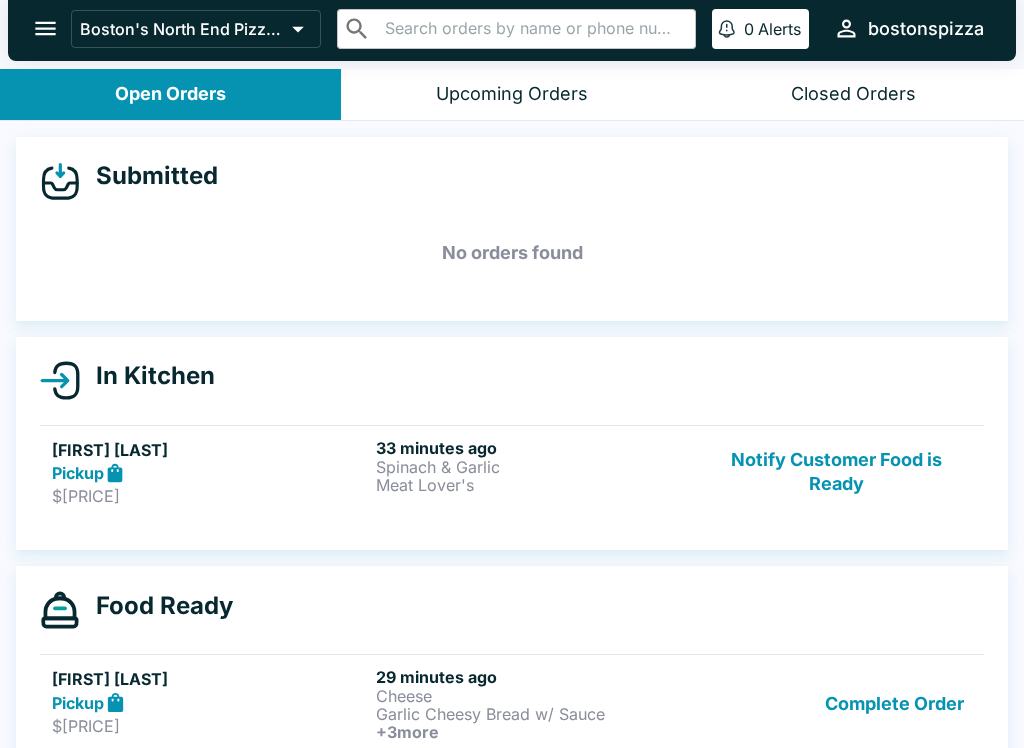 click on "Closed Orders" at bounding box center [853, 94] 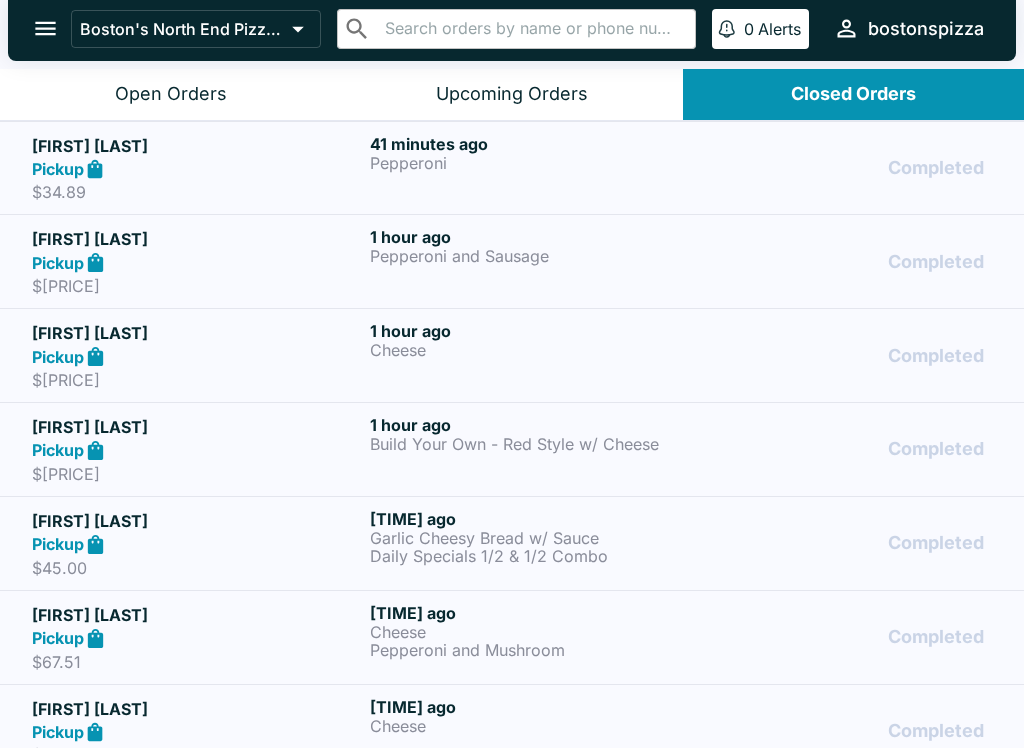 click on "Pepperoni" at bounding box center [535, 163] 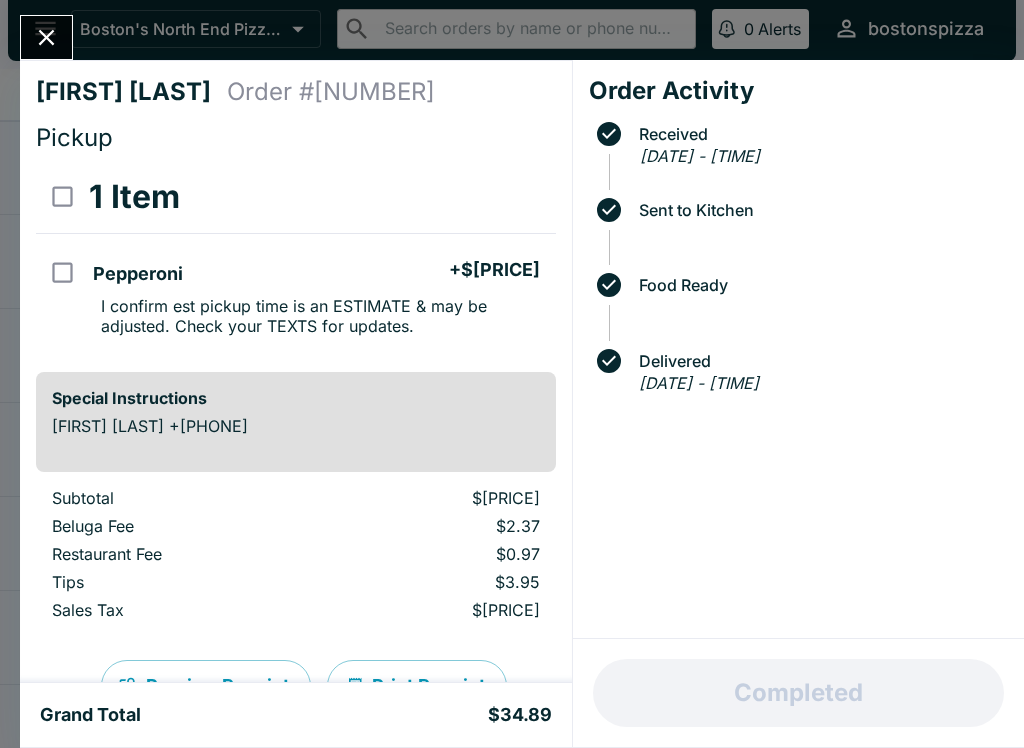 scroll, scrollTop: 0, scrollLeft: 0, axis: both 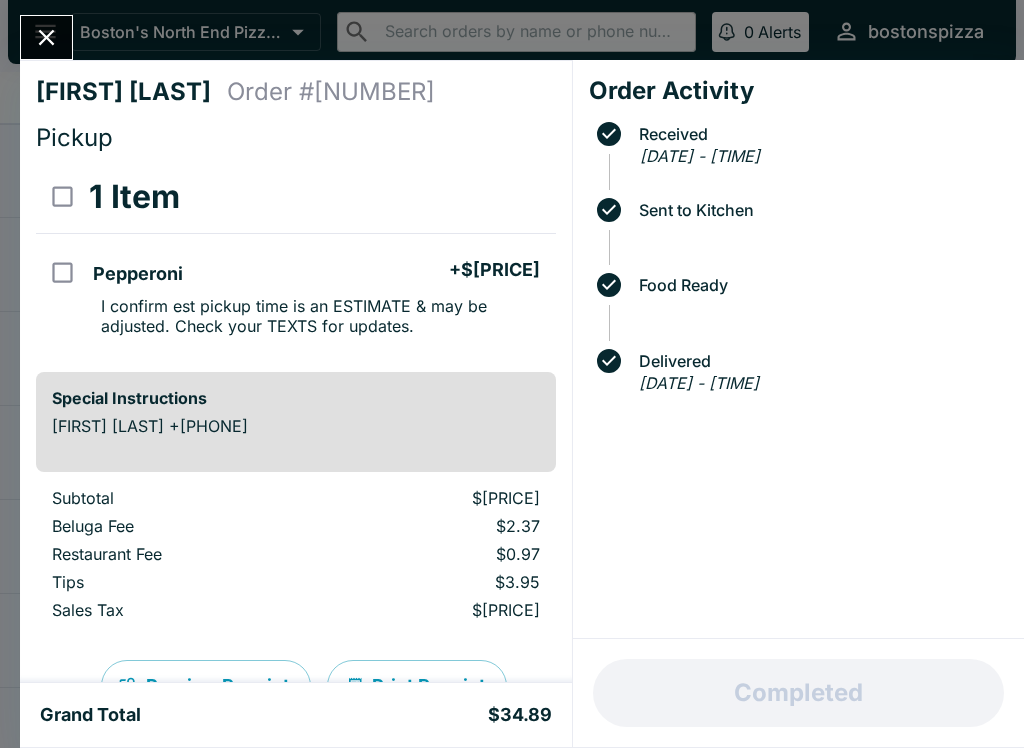 click 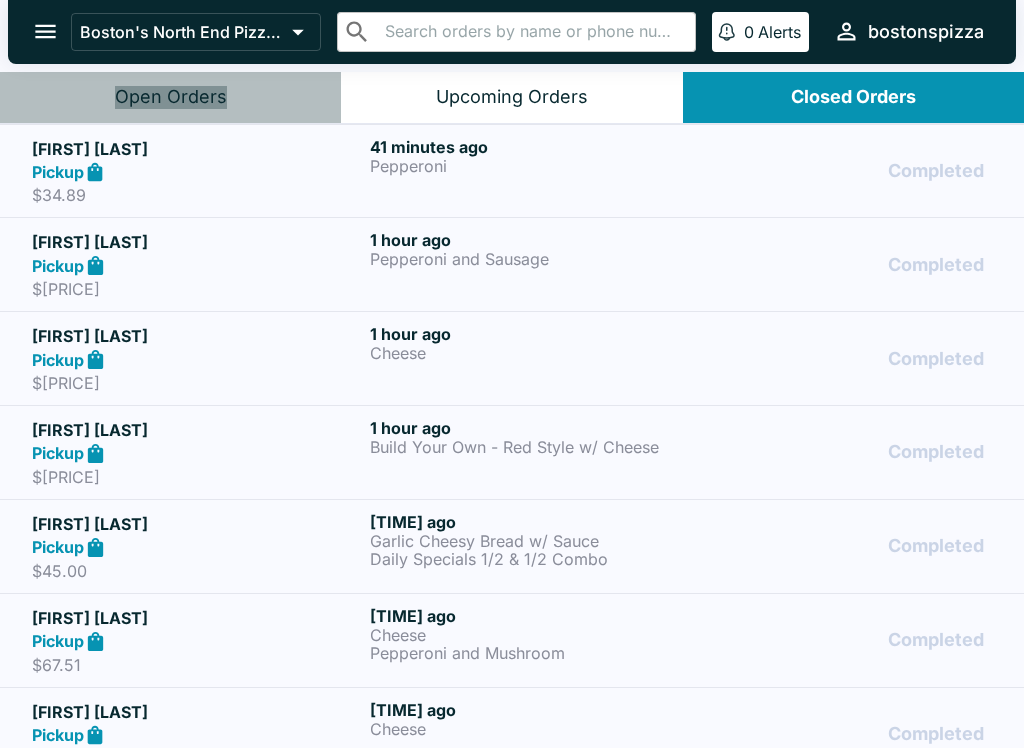 click on "Open Orders" at bounding box center (171, 97) 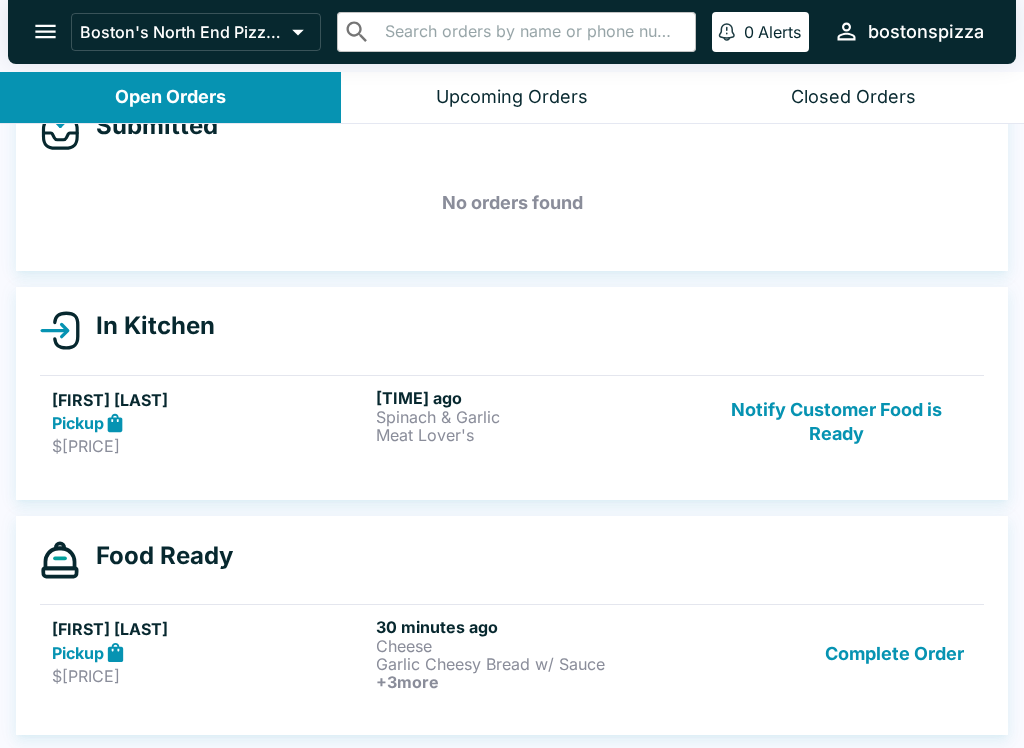 scroll, scrollTop: 53, scrollLeft: 0, axis: vertical 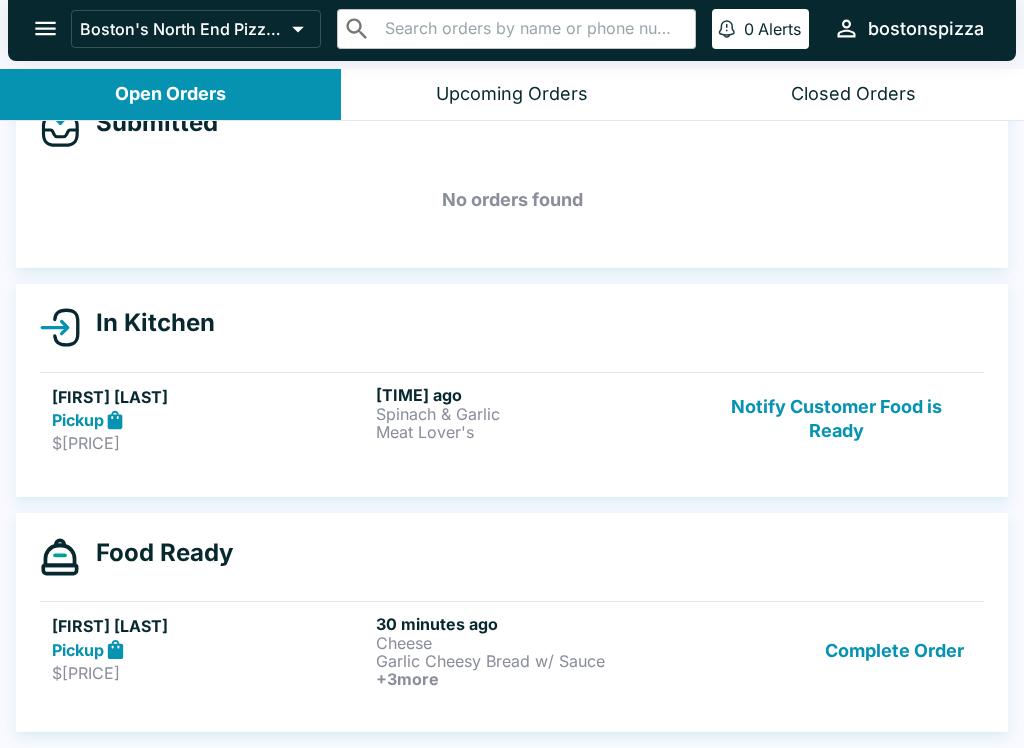 click on "Notify Customer Food is Ready" at bounding box center (836, 419) 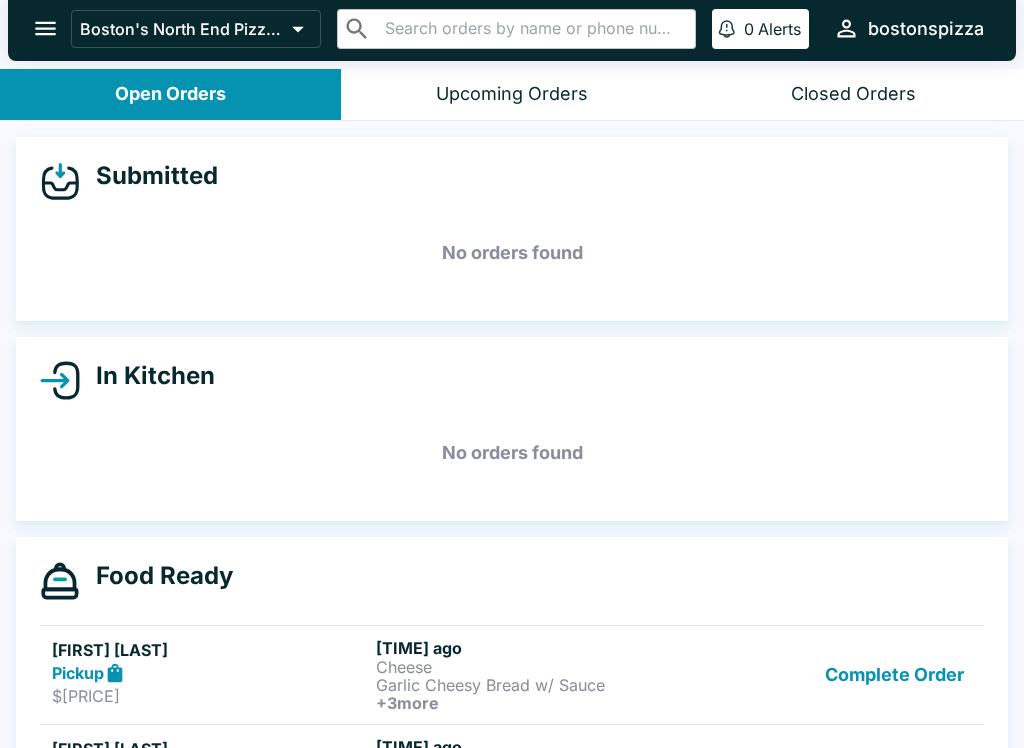 scroll, scrollTop: 0, scrollLeft: 0, axis: both 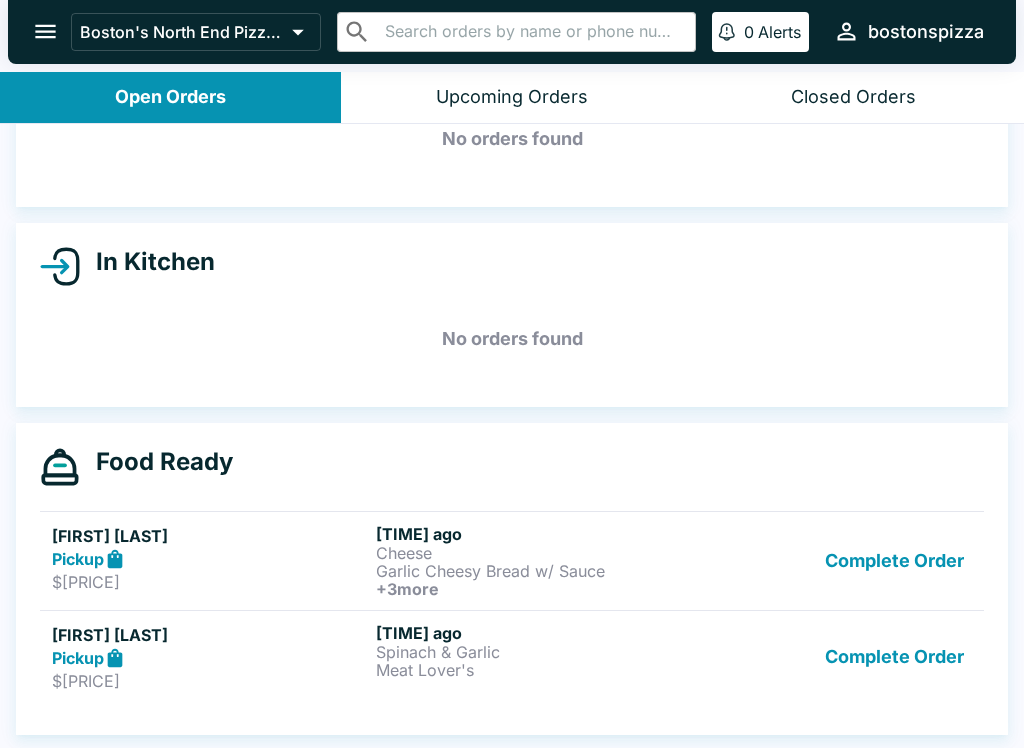 click on "Closed Orders" at bounding box center [853, 97] 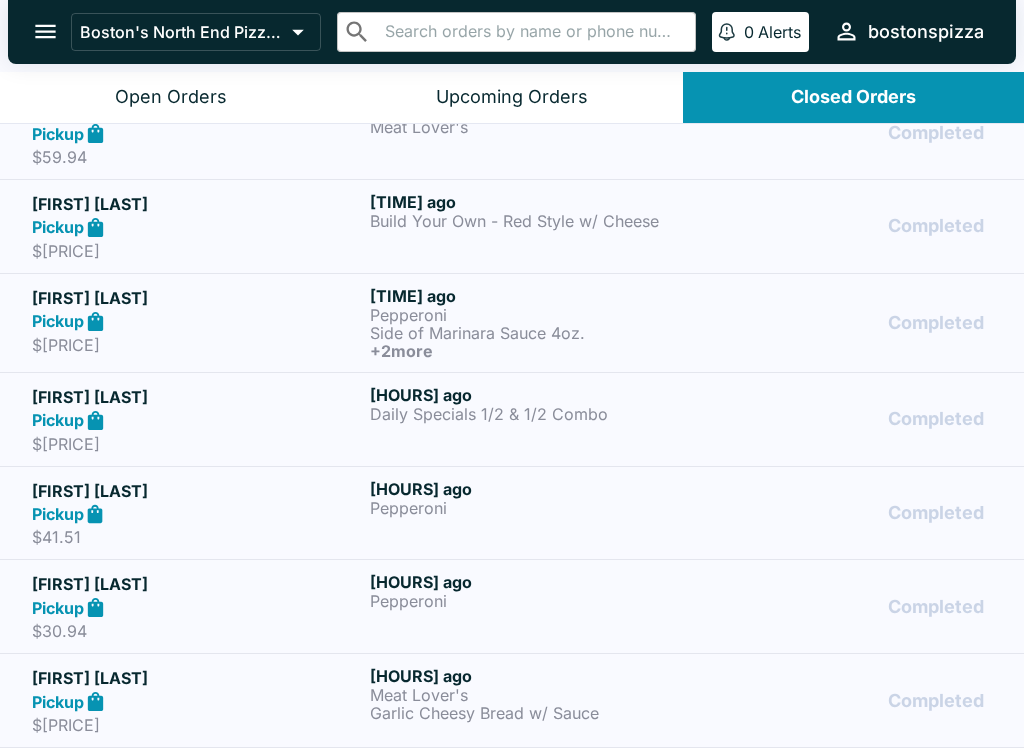 scroll, scrollTop: 981, scrollLeft: 0, axis: vertical 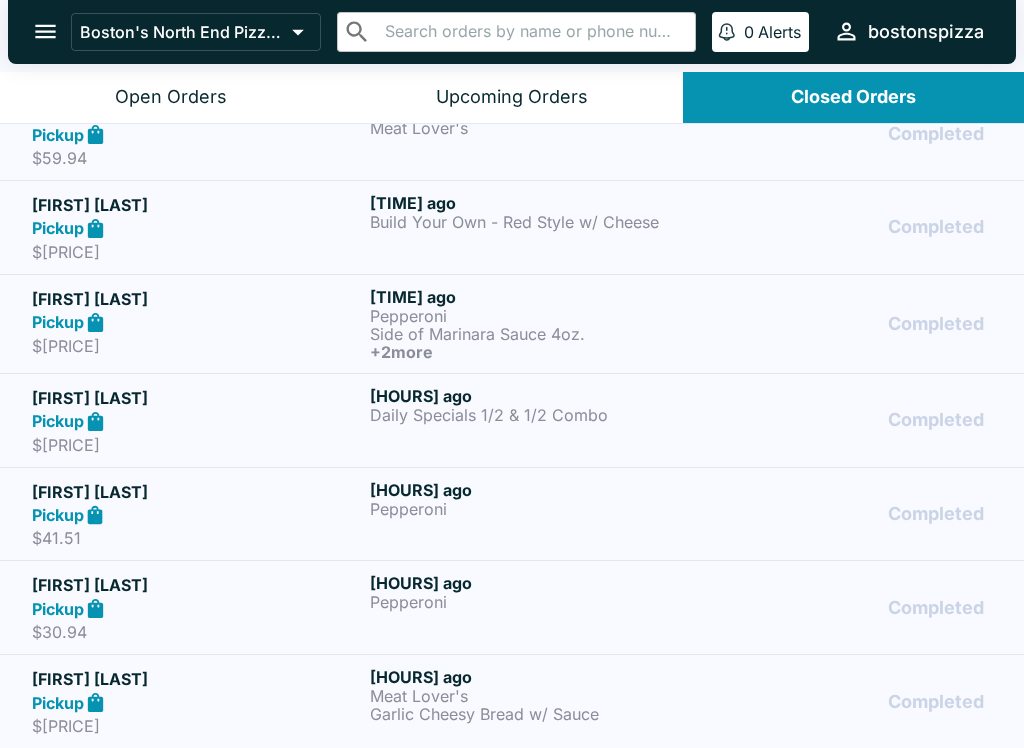 click on "$[PRICE]" at bounding box center (197, 346) 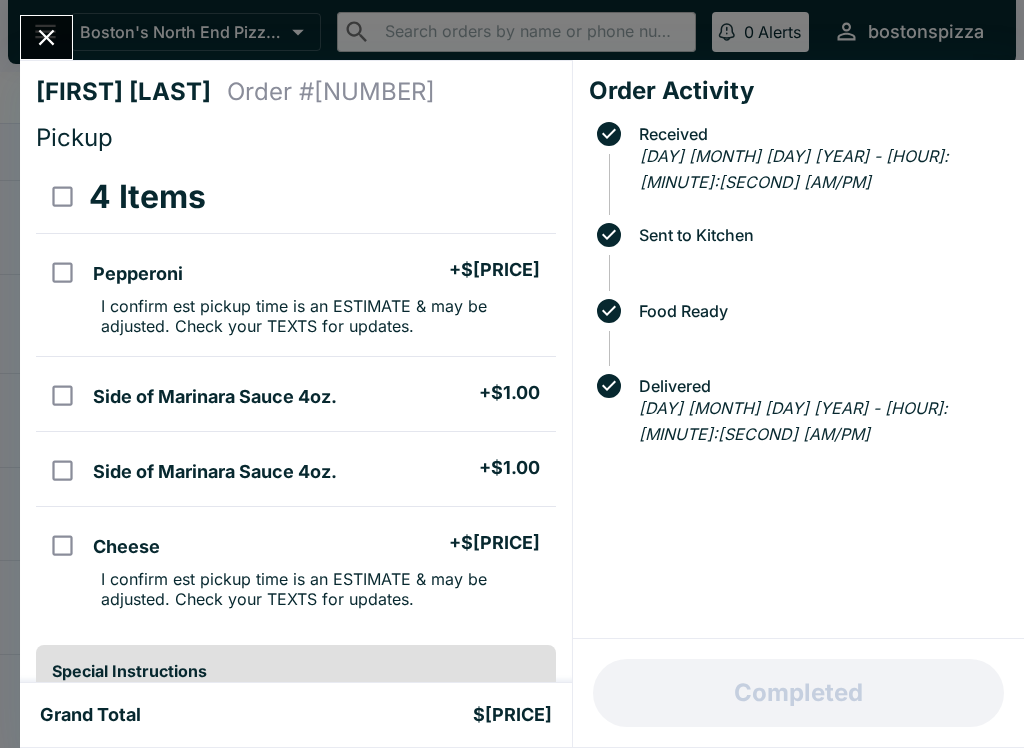 scroll, scrollTop: 0, scrollLeft: 0, axis: both 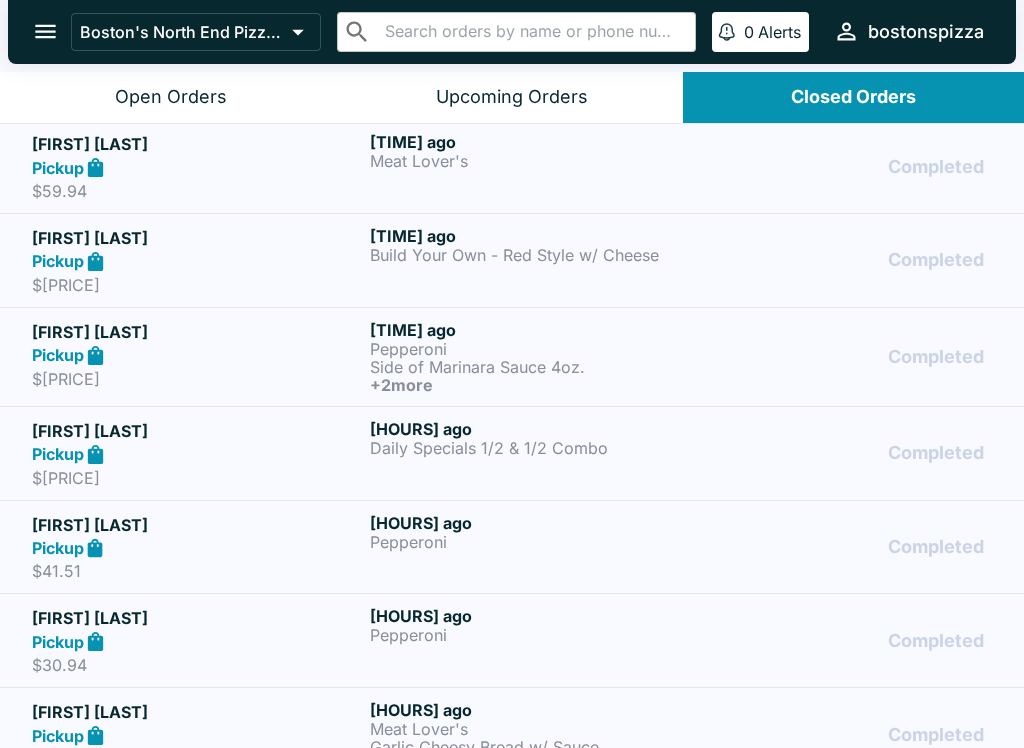 click on "$[PRICE]" at bounding box center [197, 379] 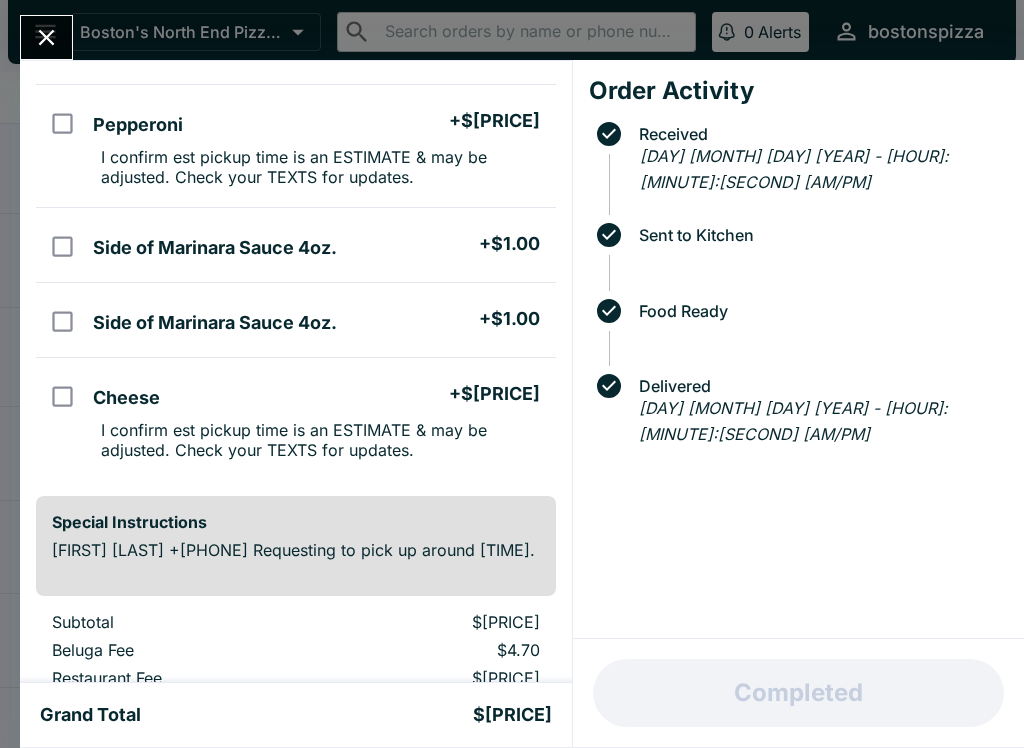scroll, scrollTop: 148, scrollLeft: 0, axis: vertical 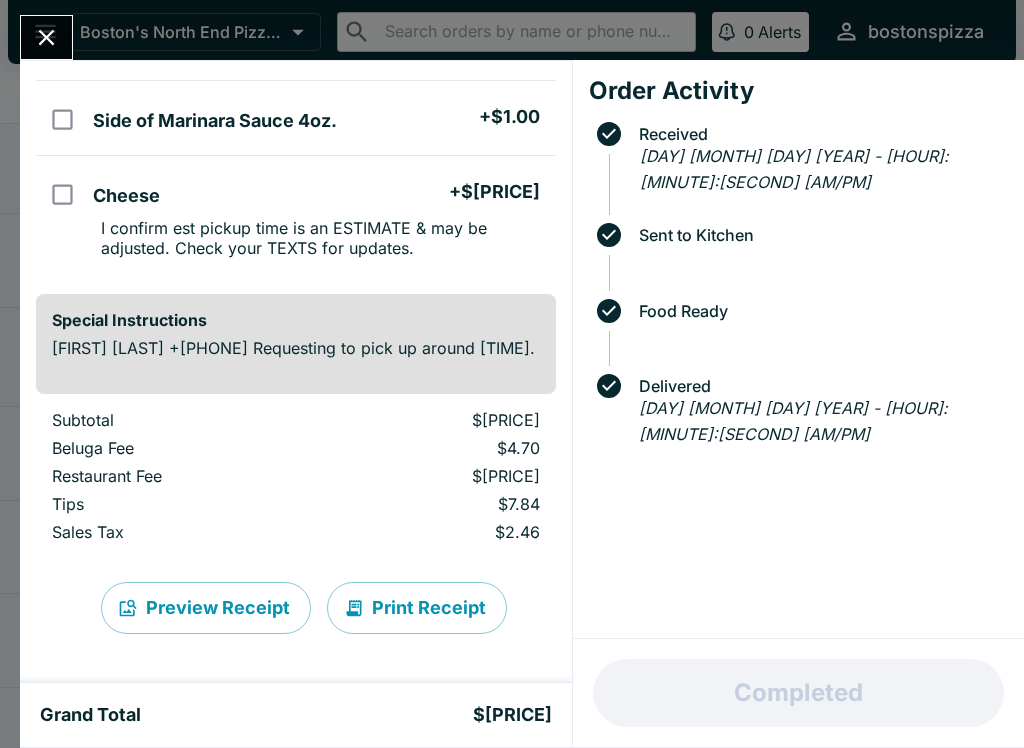 click 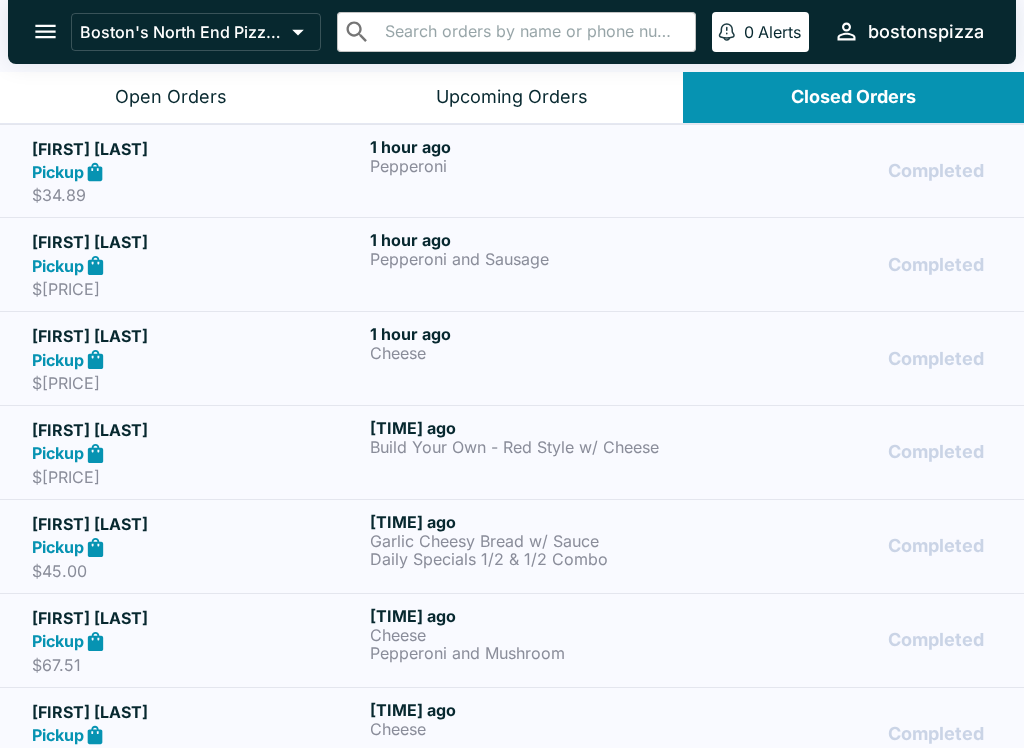 scroll, scrollTop: -1, scrollLeft: 0, axis: vertical 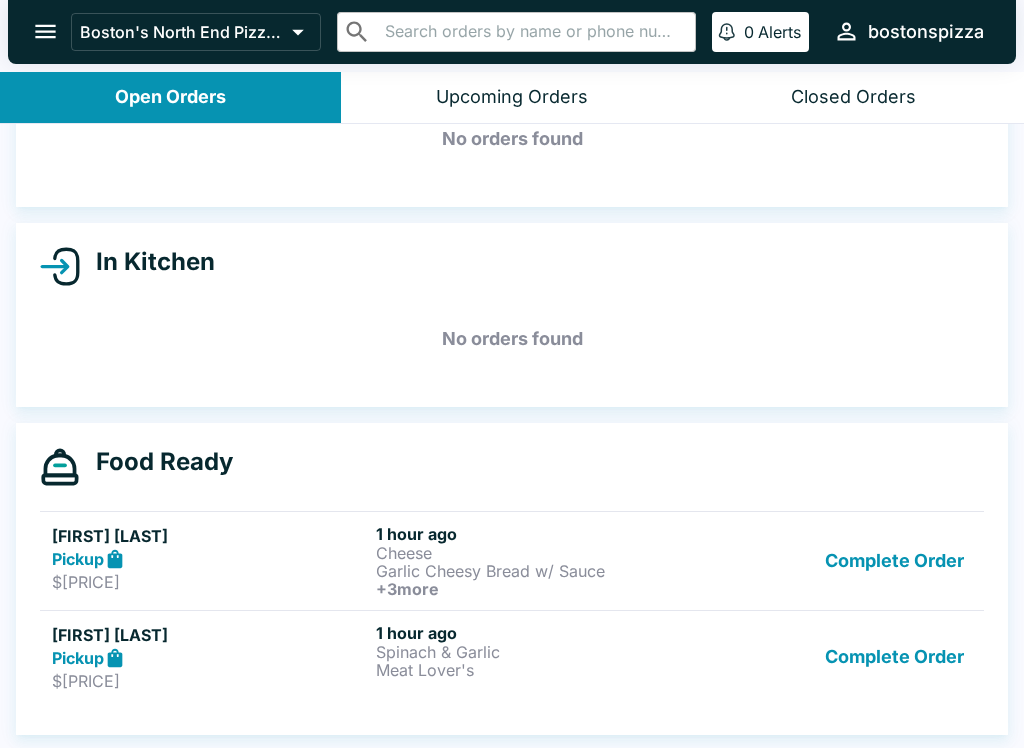 click on "Complete Order" at bounding box center (894, 561) 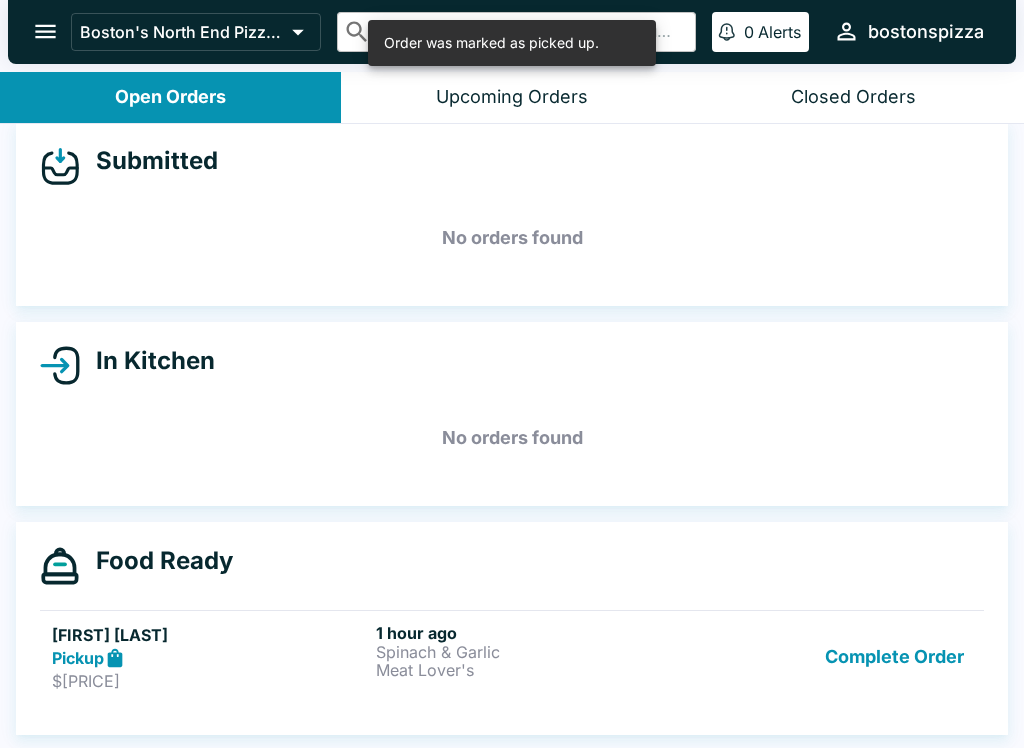 scroll, scrollTop: 18, scrollLeft: 0, axis: vertical 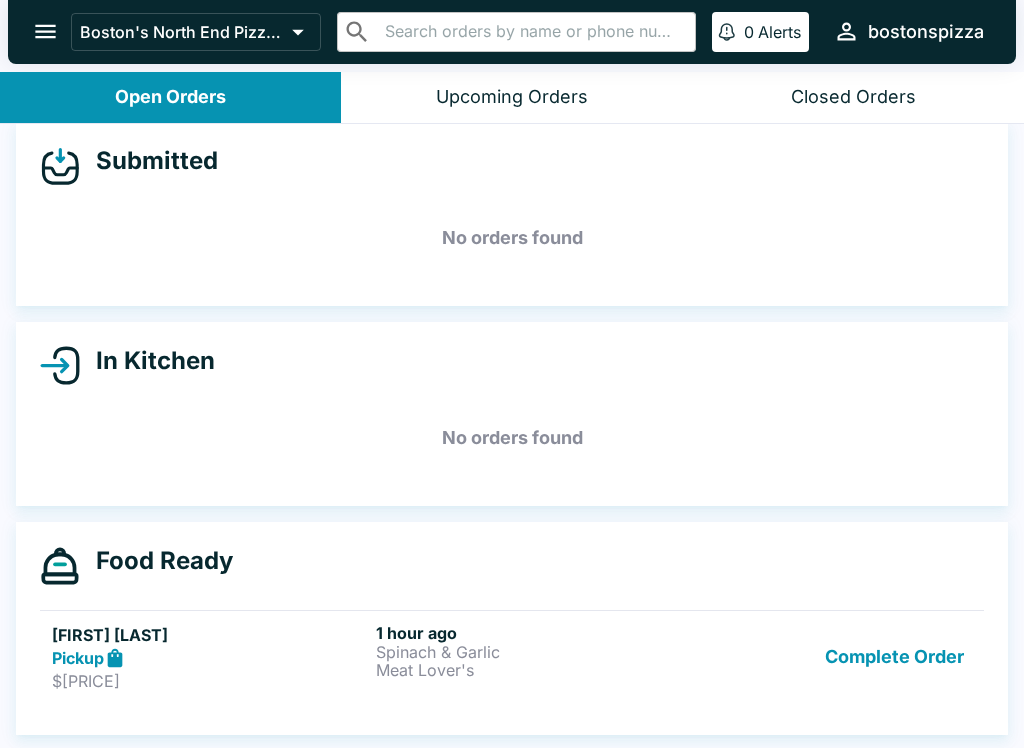 click on "Complete Order" at bounding box center (894, 657) 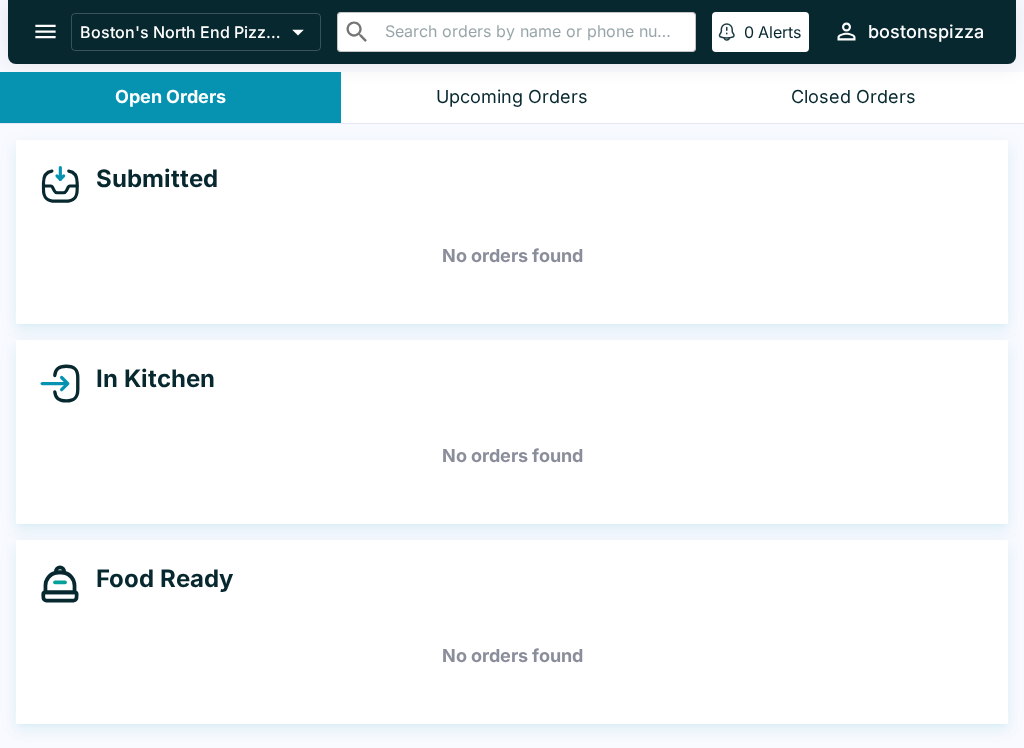 click 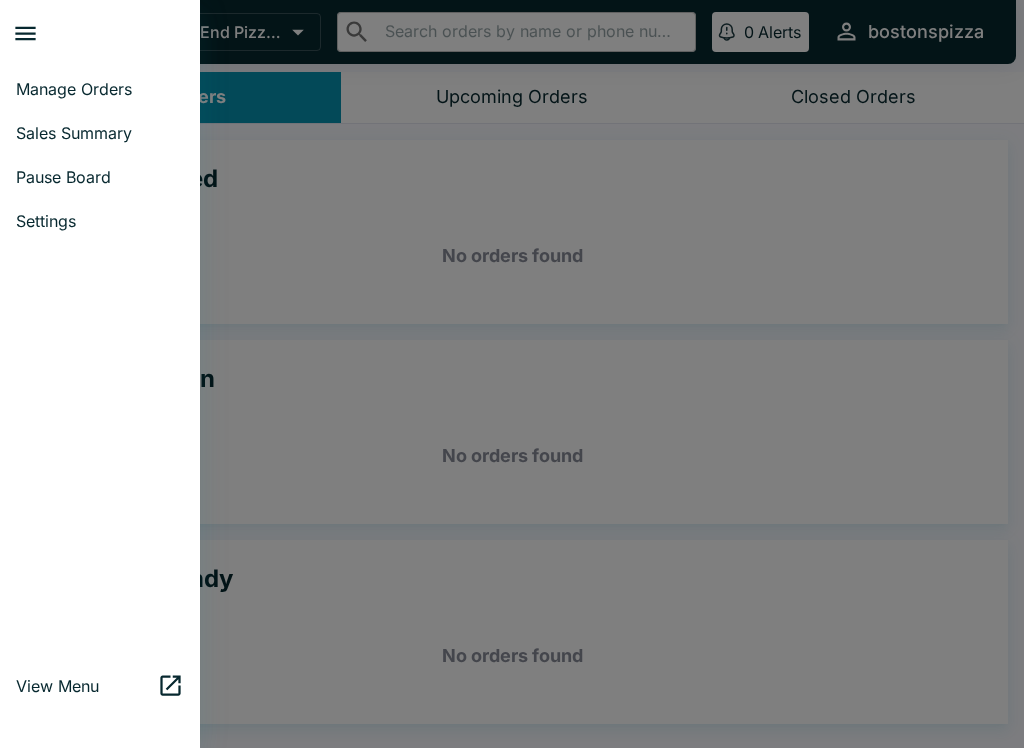 click on "Sales Summary" at bounding box center [100, 133] 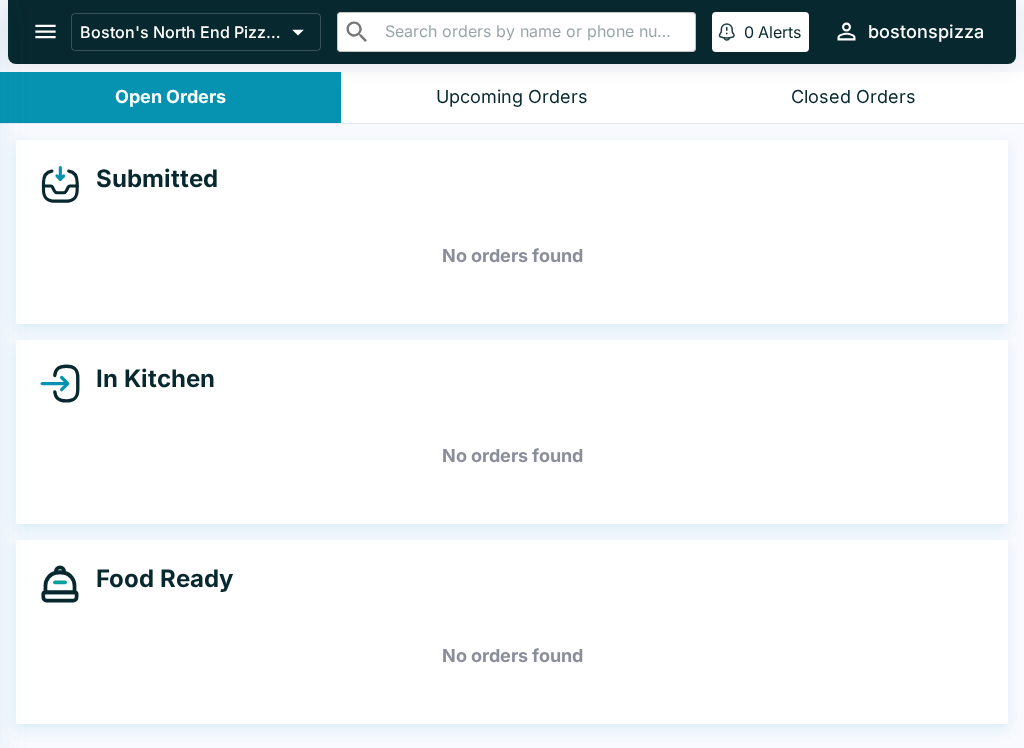 select on "03:00" 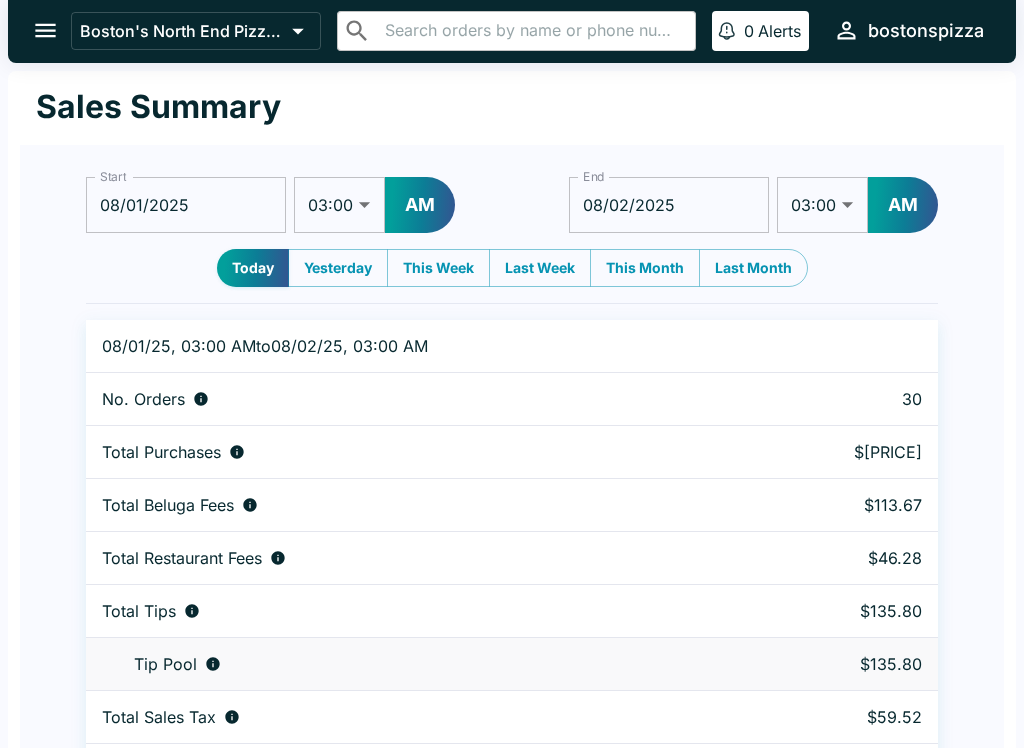 scroll, scrollTop: 0, scrollLeft: 0, axis: both 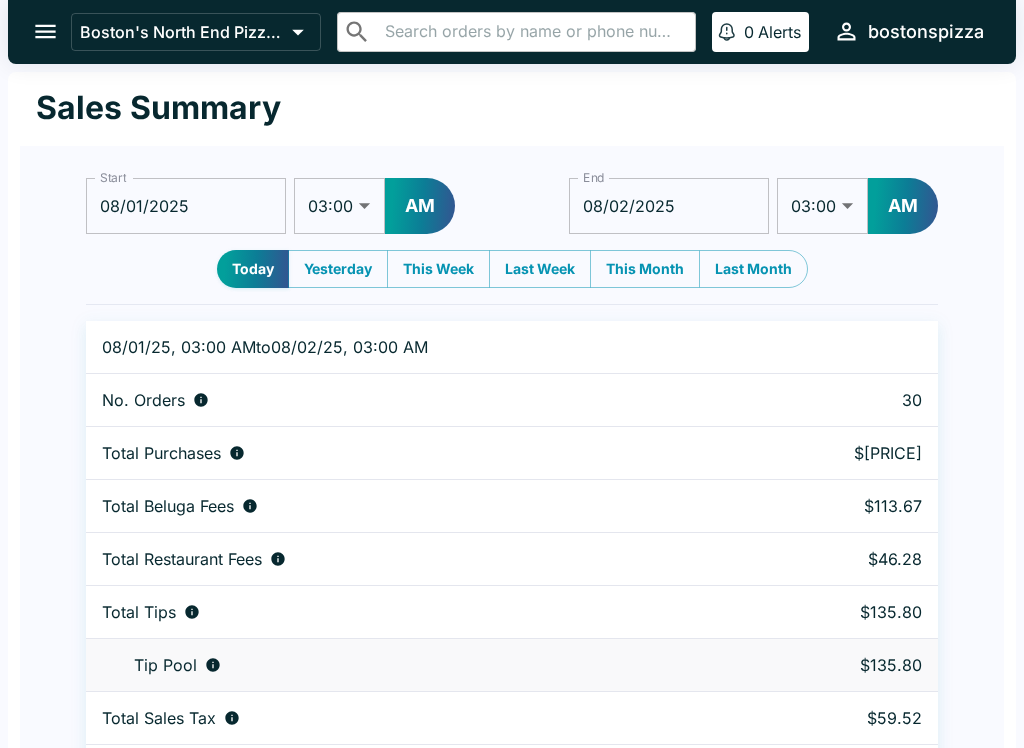 click 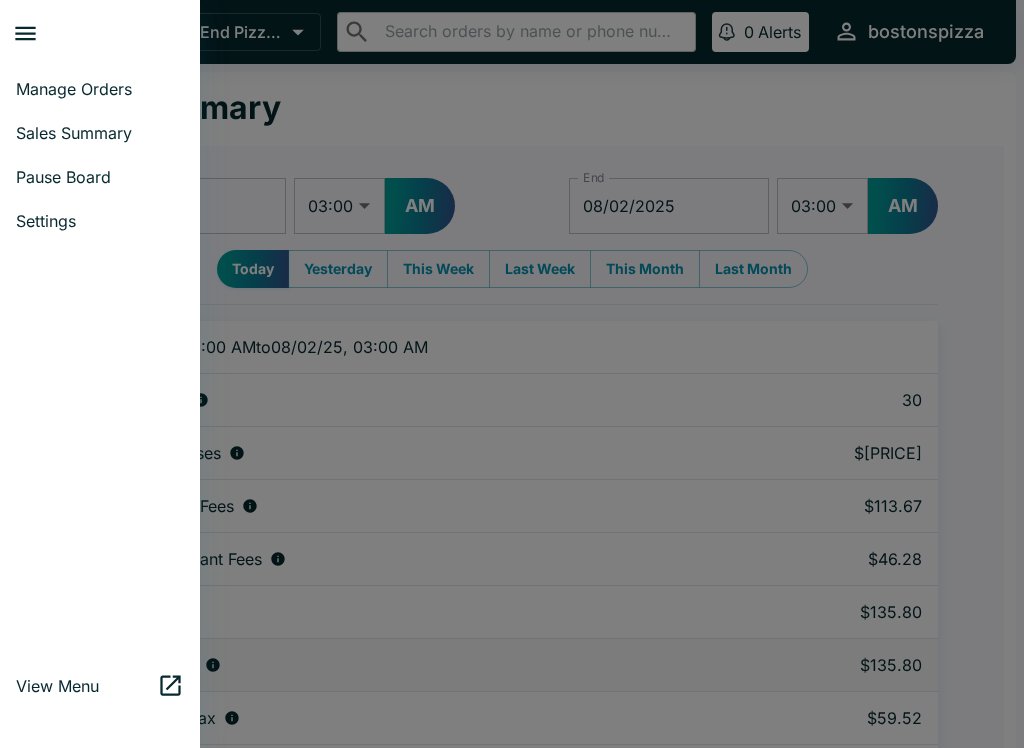 click on "Sales Summary" at bounding box center (100, 133) 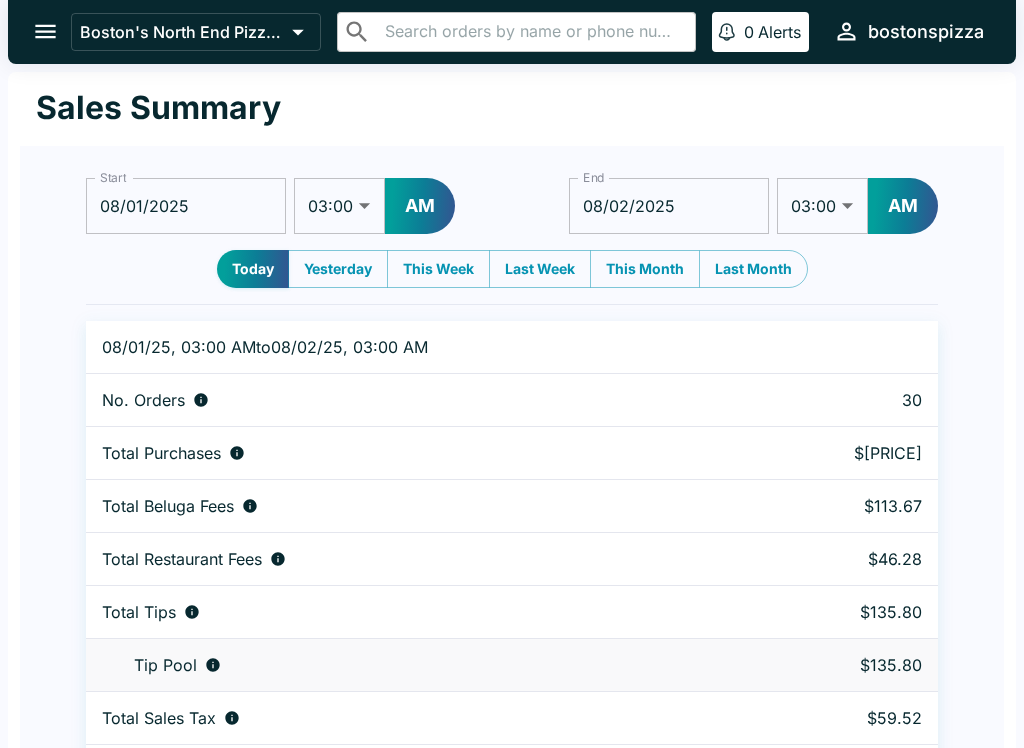 click at bounding box center (45, 31) 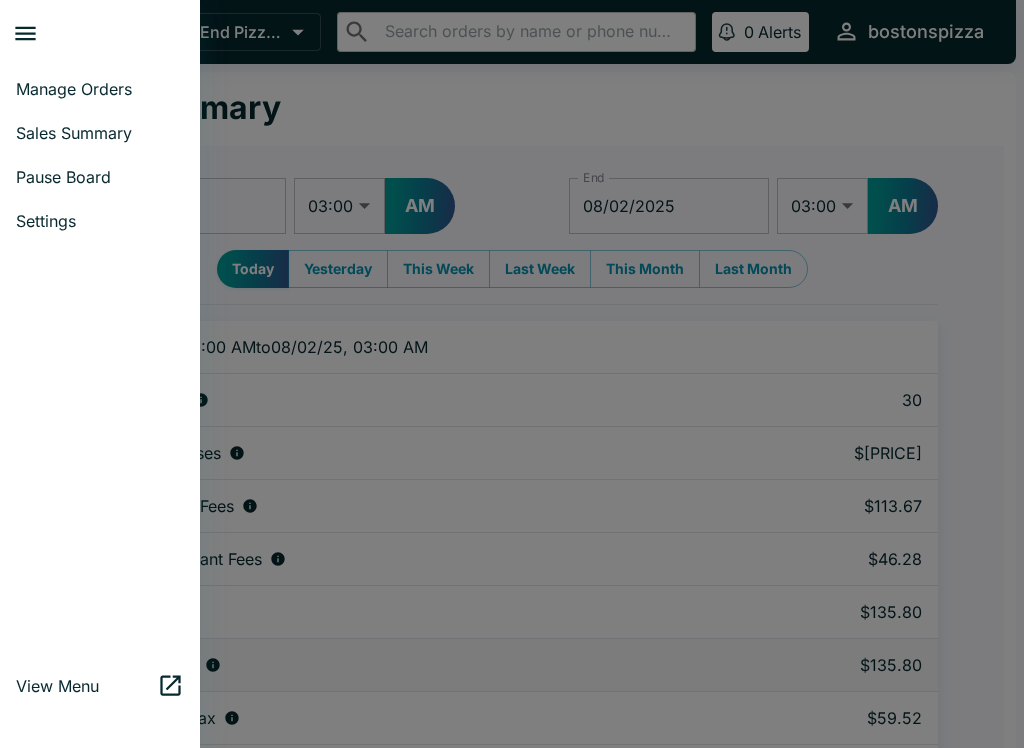 click on "Manage Orders" at bounding box center (100, 89) 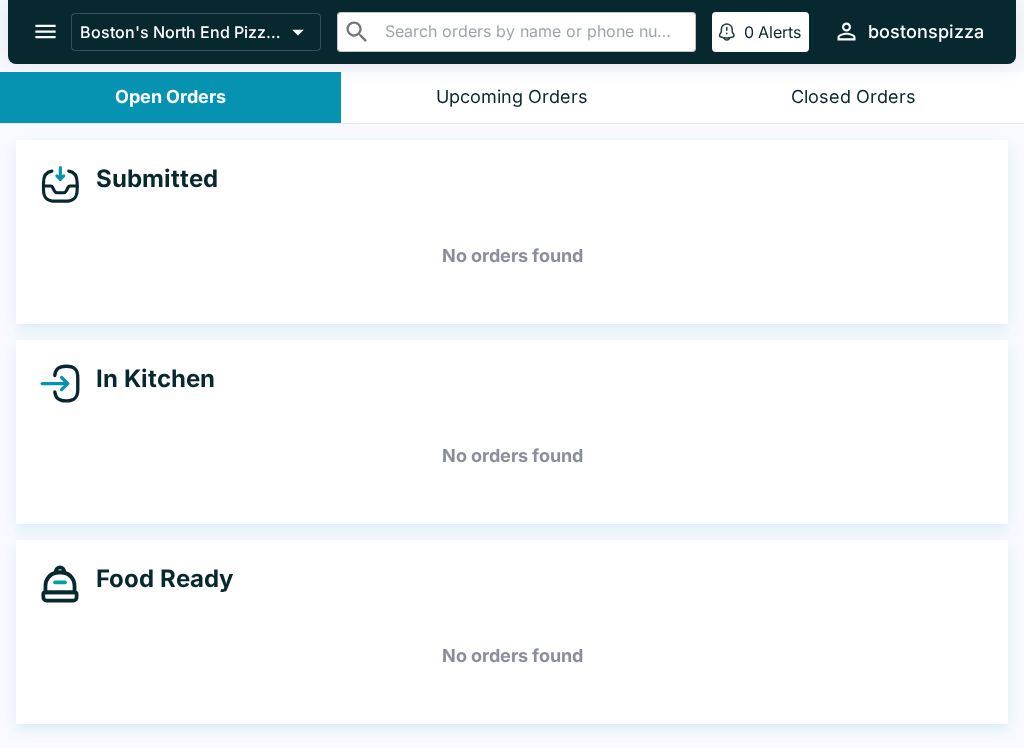 click on "Closed Orders" at bounding box center [853, 97] 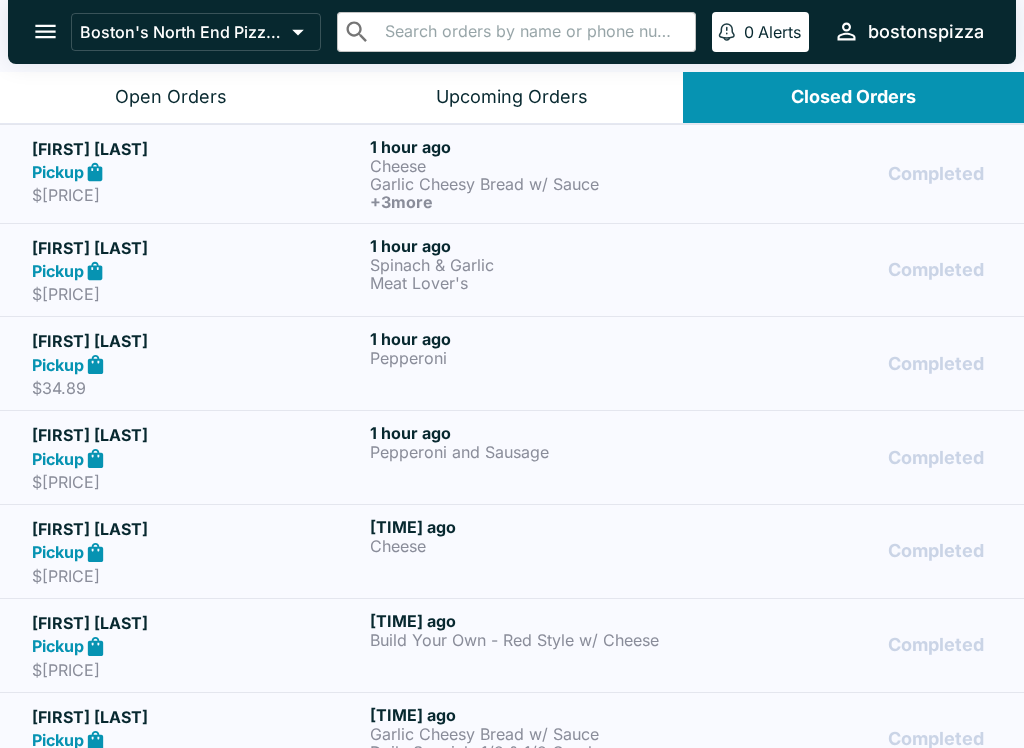 click 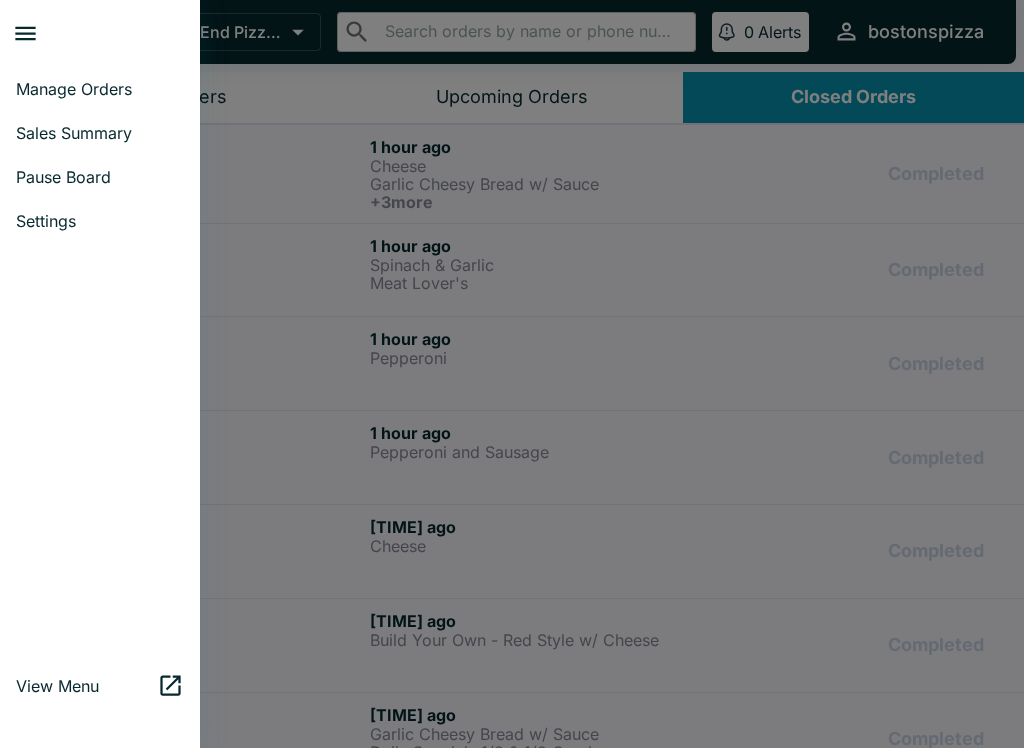 click on "Sales Summary" at bounding box center (100, 133) 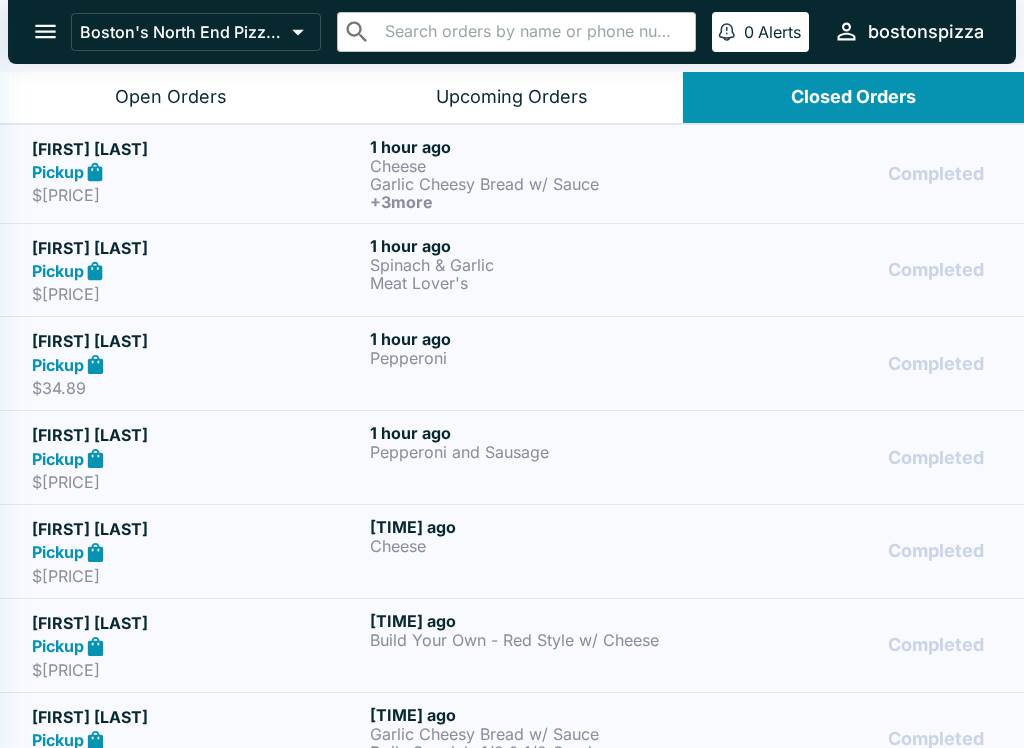 select on "03:00" 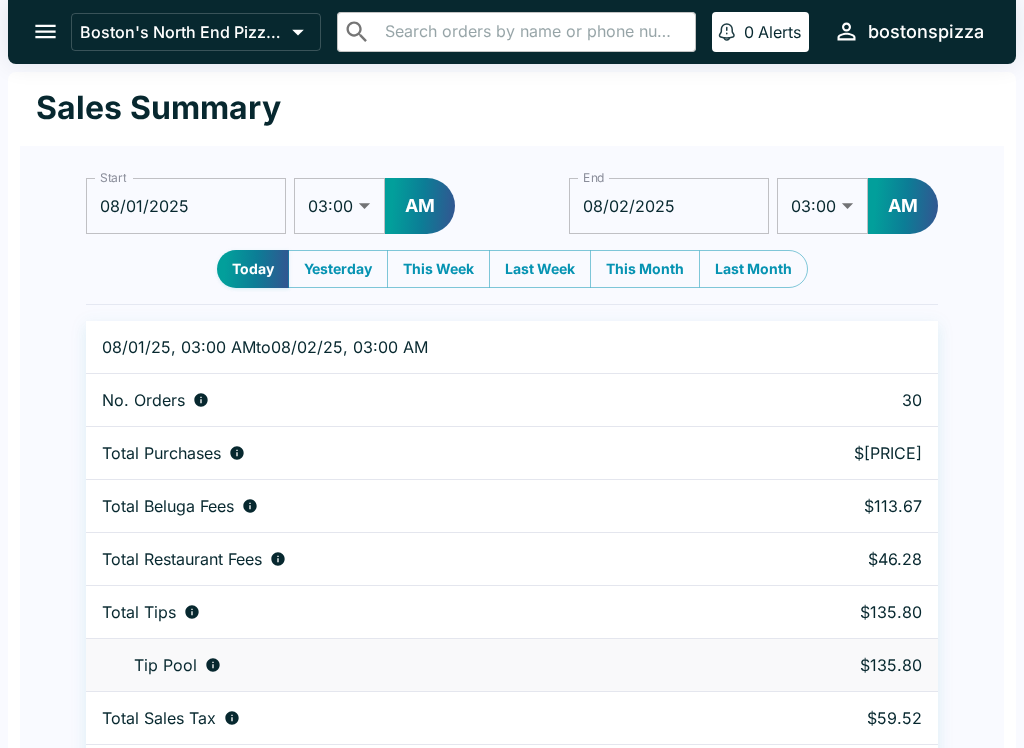 scroll, scrollTop: 61, scrollLeft: 0, axis: vertical 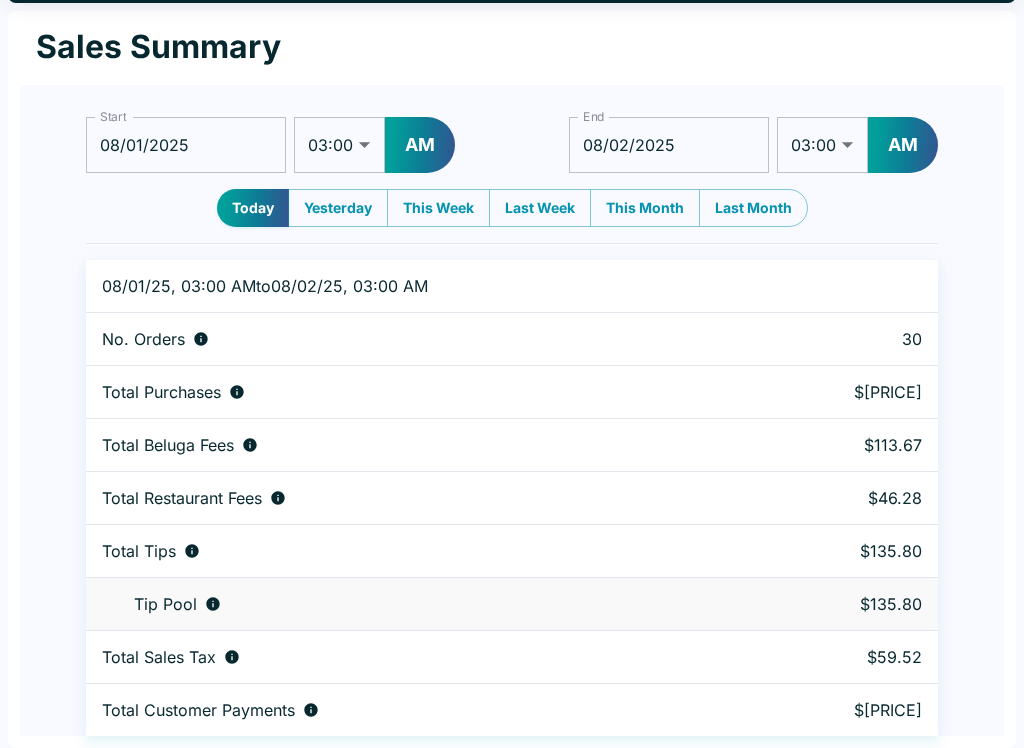 click on "$46.28" at bounding box center [845, 498] 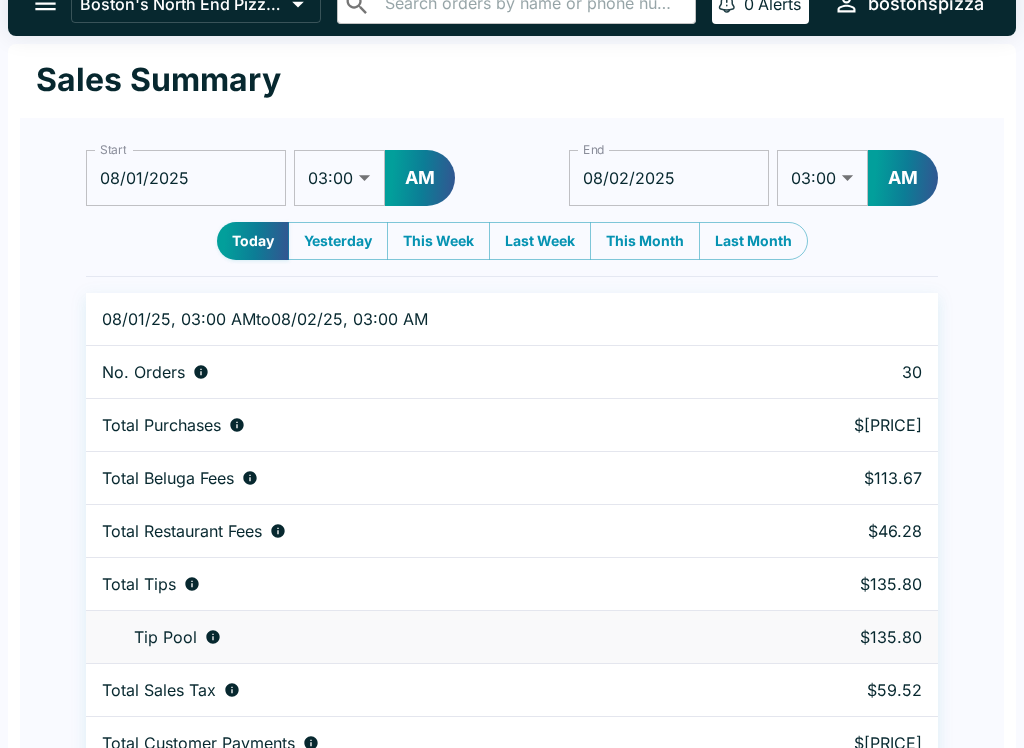 scroll, scrollTop: 0, scrollLeft: 0, axis: both 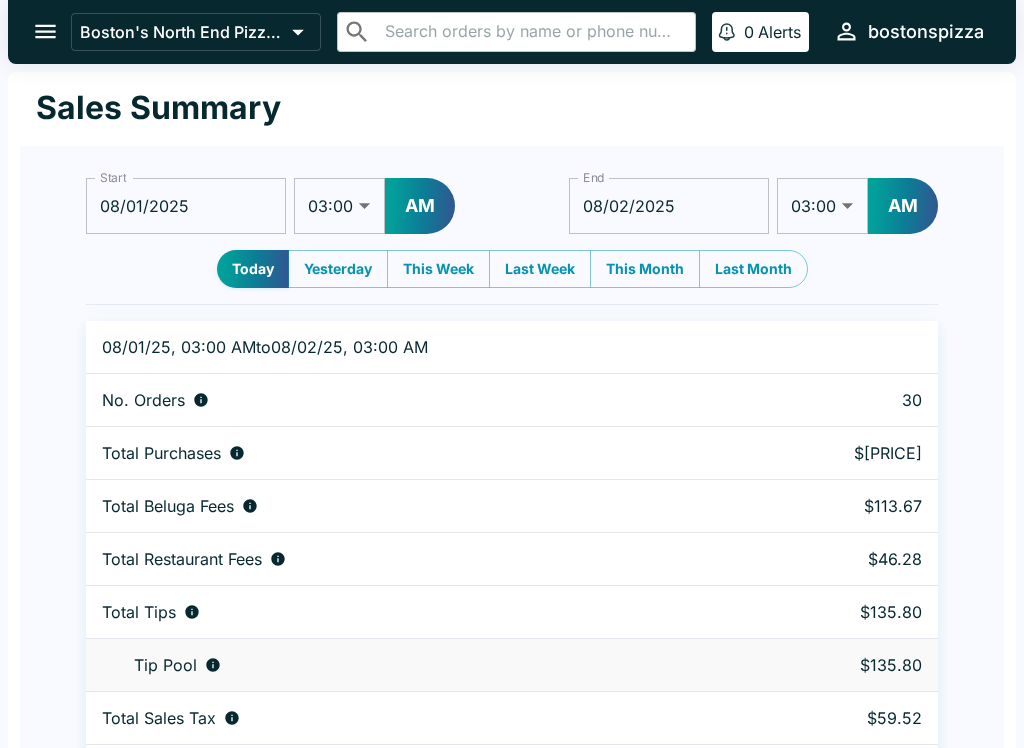 click 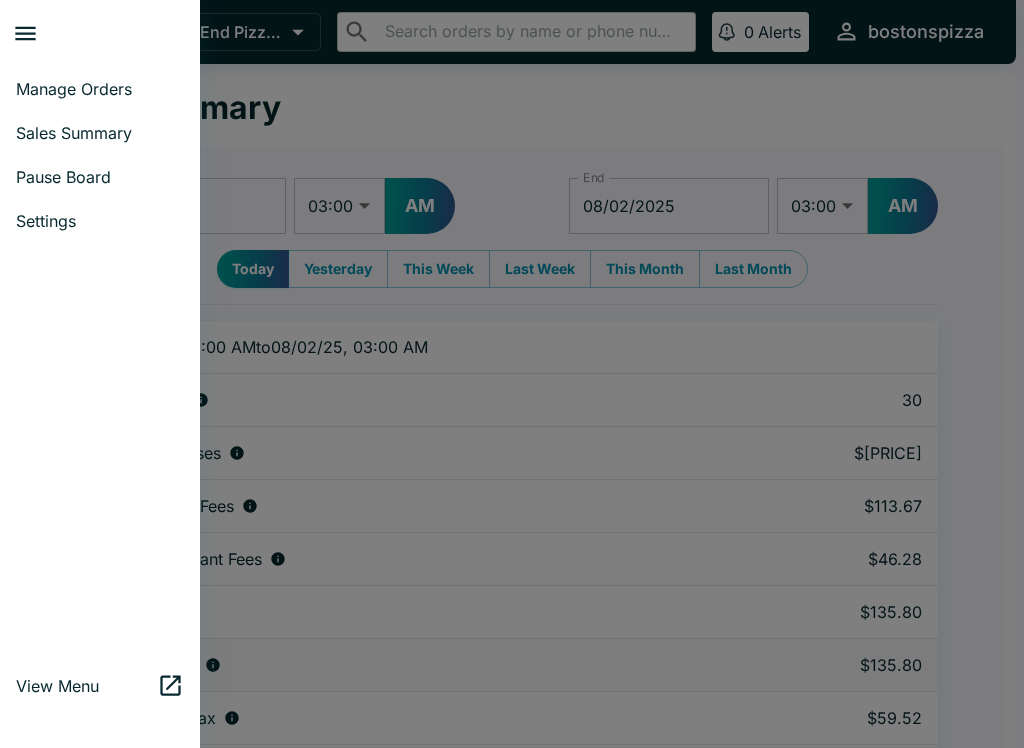 click on "Sales Summary" at bounding box center (100, 133) 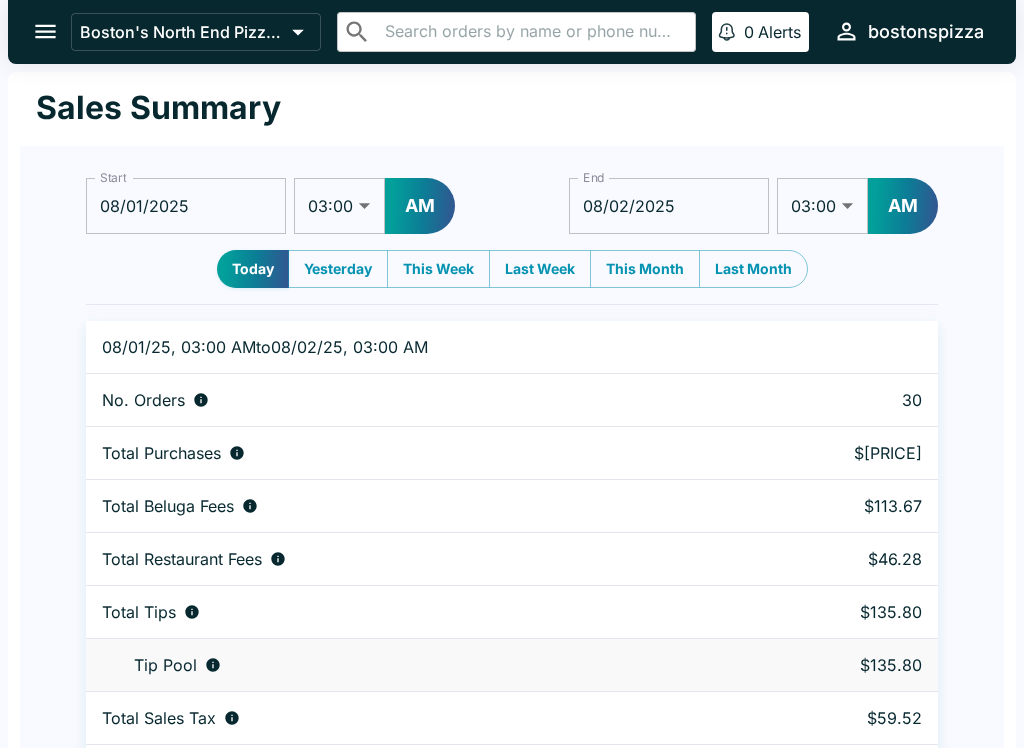 click at bounding box center [45, 31] 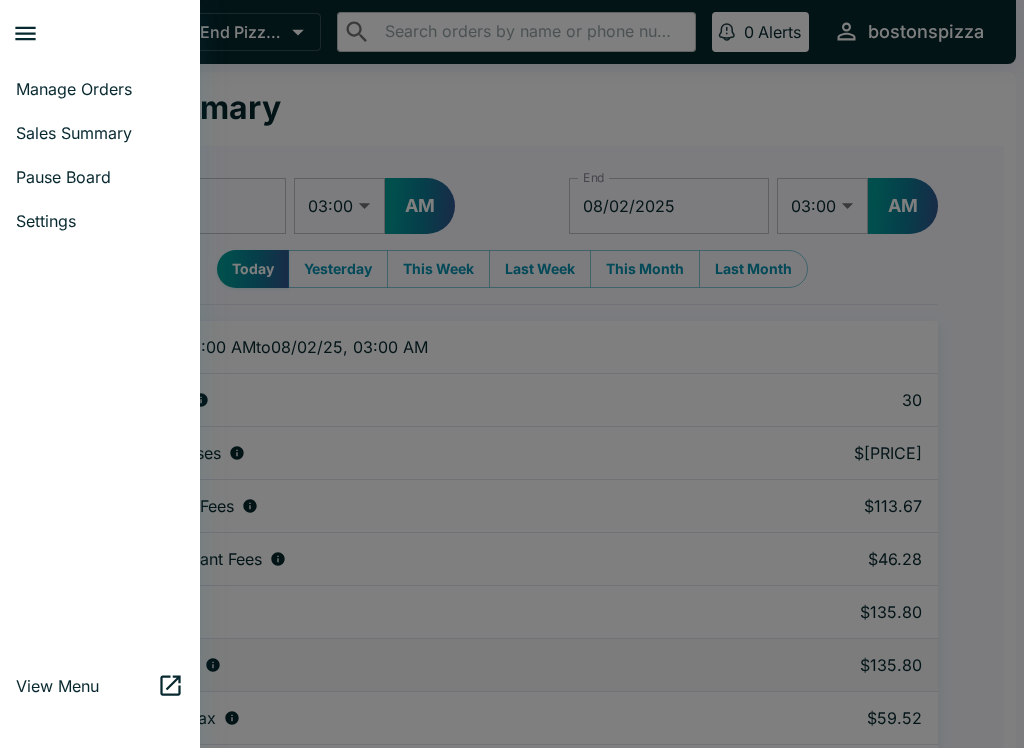 click on "Manage Orders" at bounding box center [100, 89] 